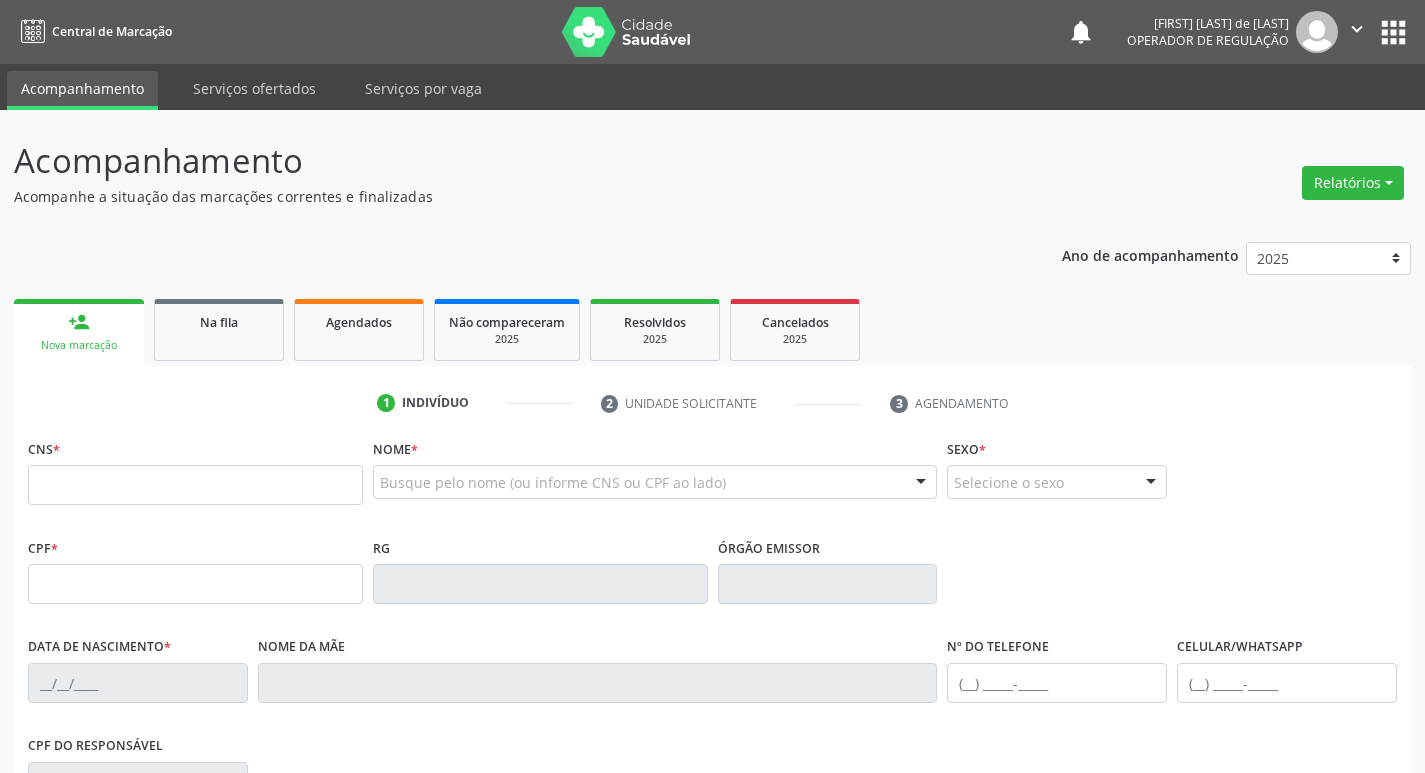 scroll, scrollTop: 0, scrollLeft: 0, axis: both 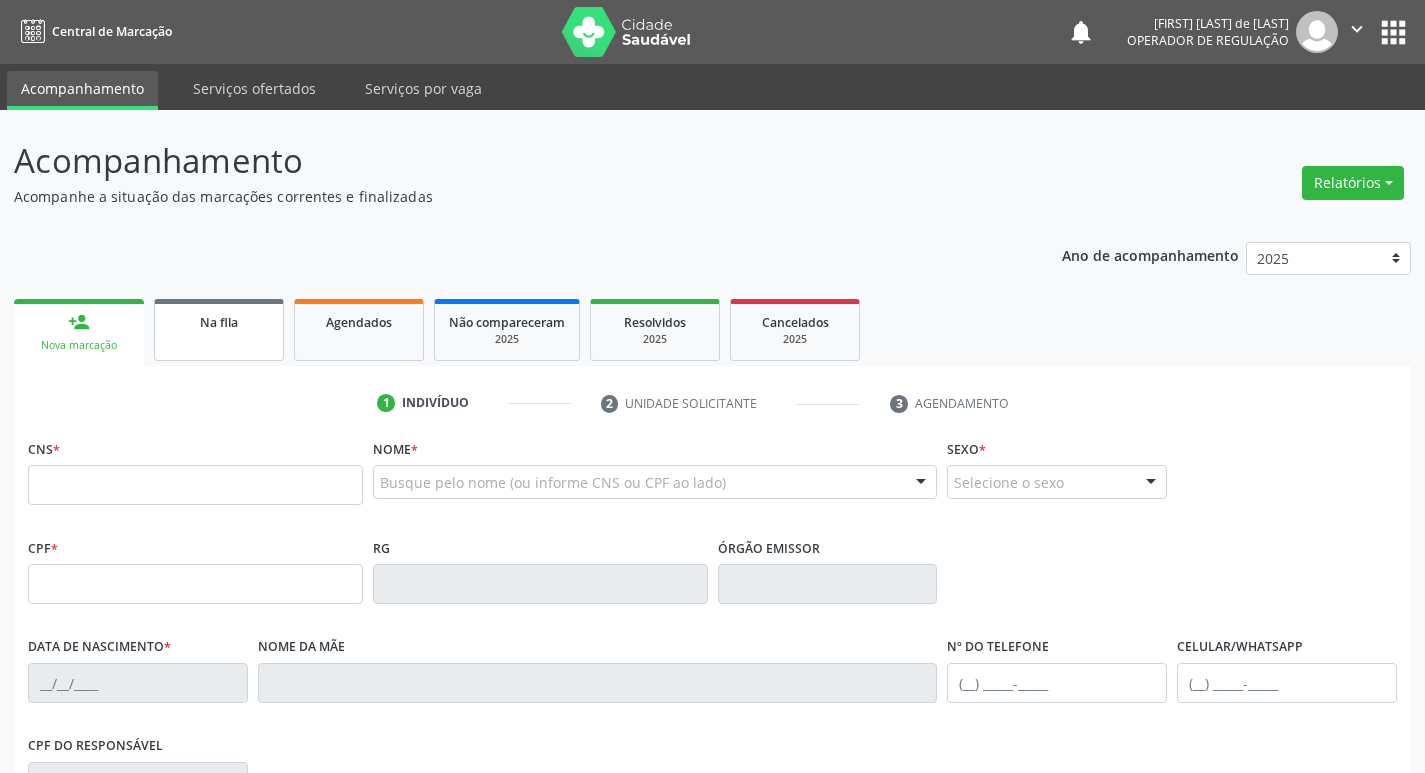 click on "Na fila" at bounding box center (219, 330) 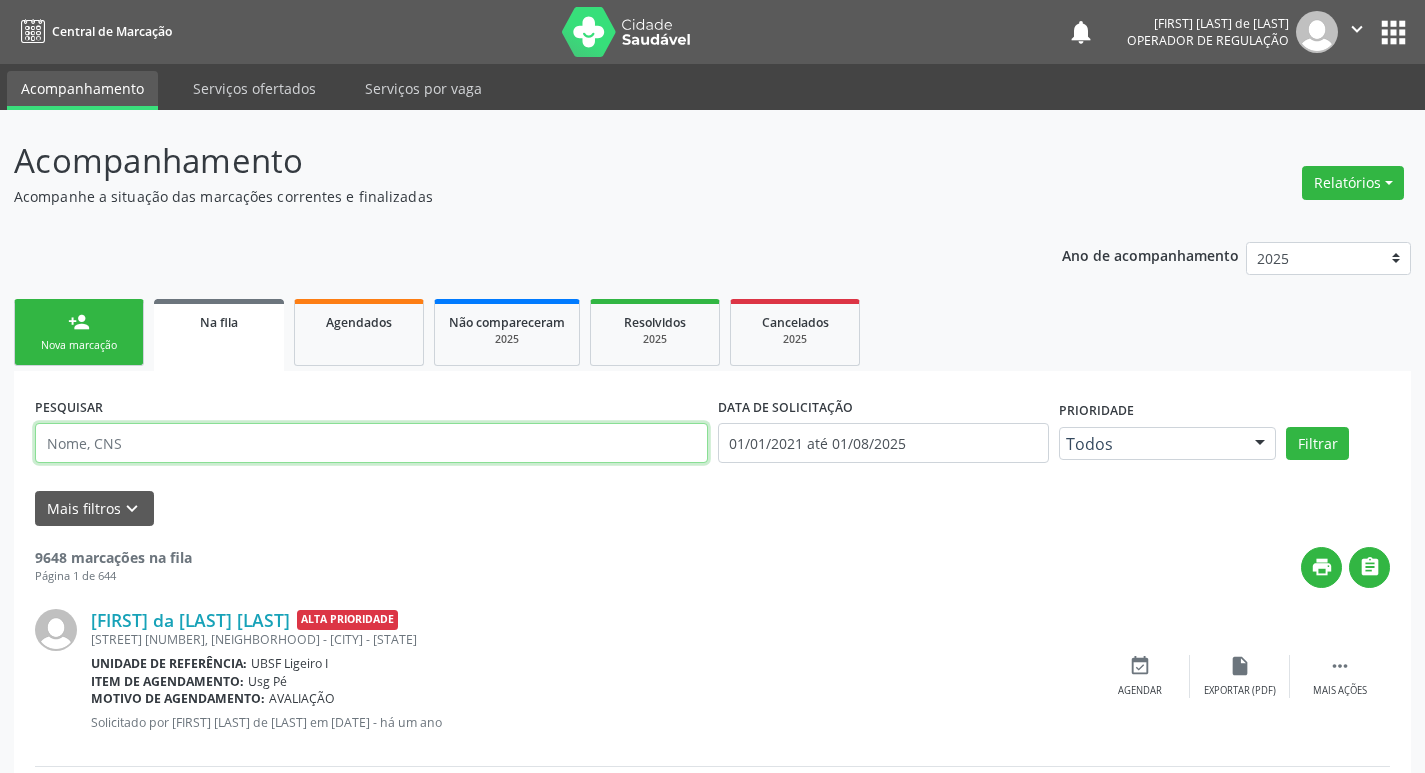 click at bounding box center [371, 443] 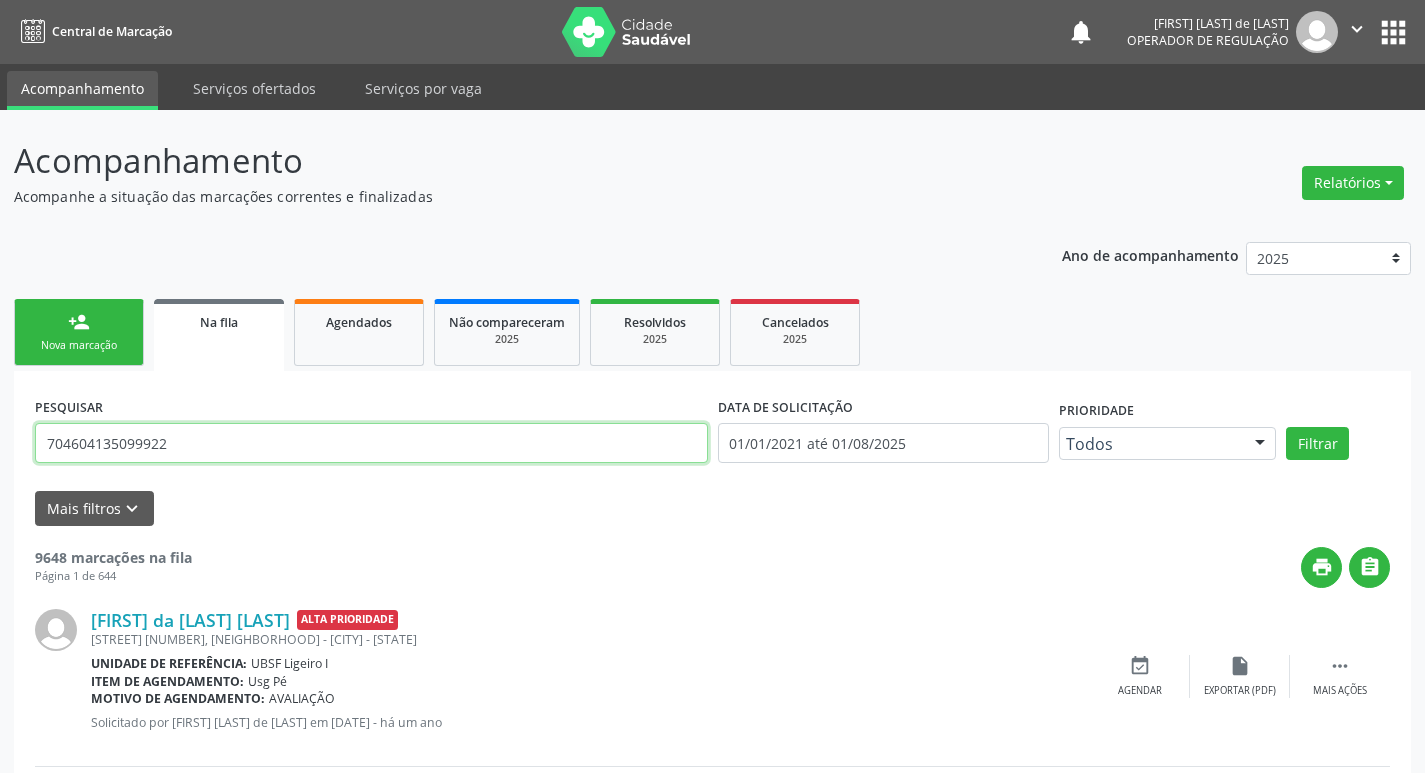 type on "704604135099922" 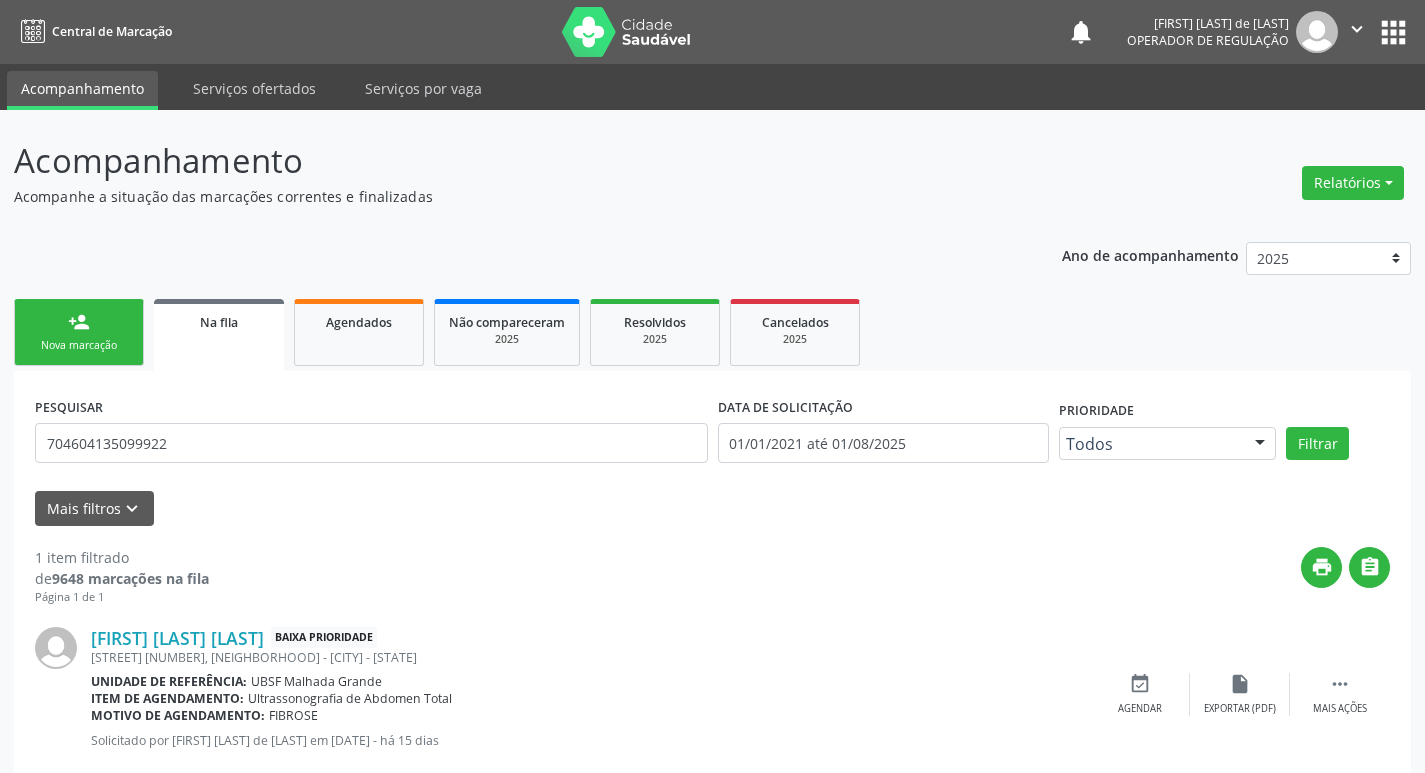 scroll, scrollTop: 46, scrollLeft: 0, axis: vertical 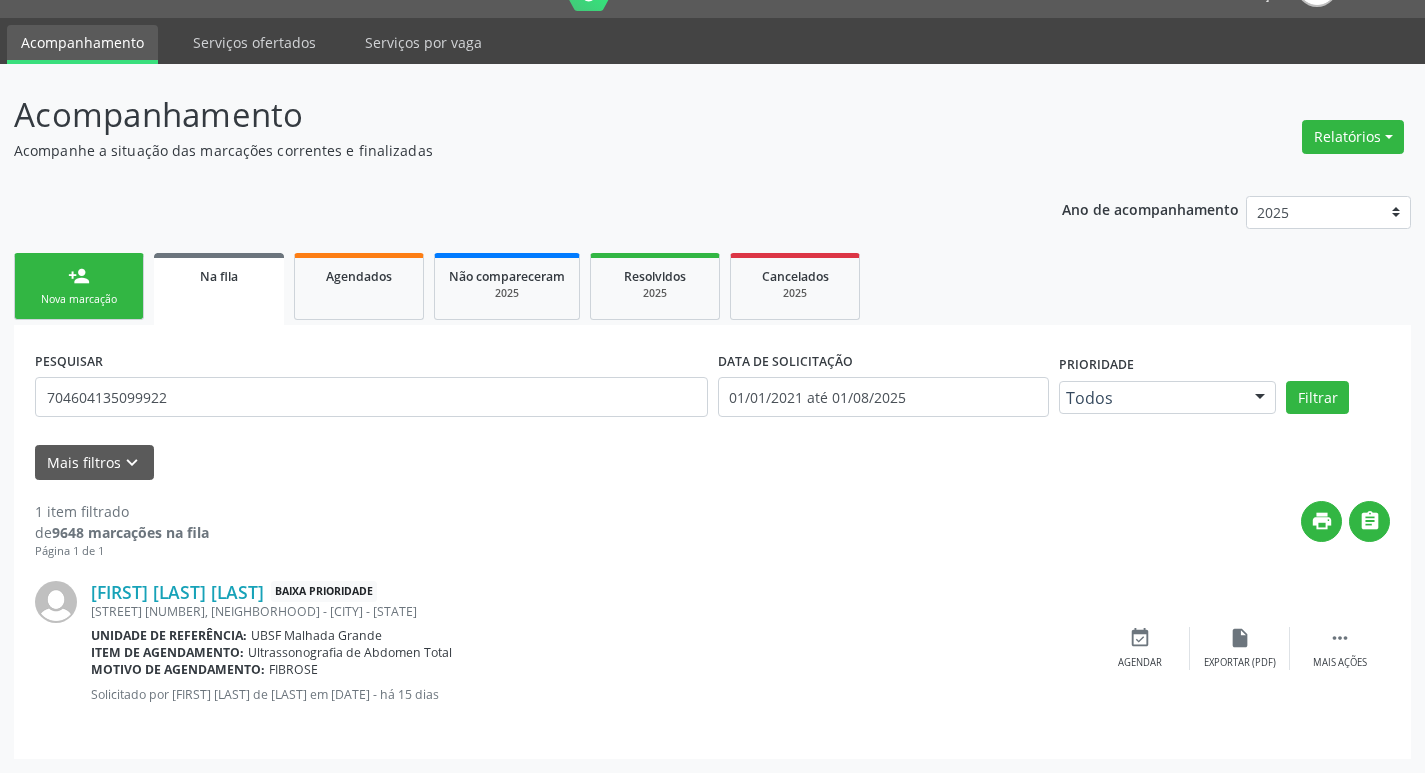 click on "Eurides Nobrega Leal
Baixa Prioridade
Sitio Gravata dos Duartes, 4, Malhada Grande - Queimadas - PB
Unidade de referência:
UBSF Malhada Grande
Item de agendamento:
Ultrassonografia de Abdomen Total
Motivo de agendamento:
FIBROSE
Solicitado por Anna Caroline Mendes de Andrade em 17/07/2025 - há 15 dias

Mais ações
insert_drive_file
Exportar (PDF)
event_available
Agendar" at bounding box center (712, 649) 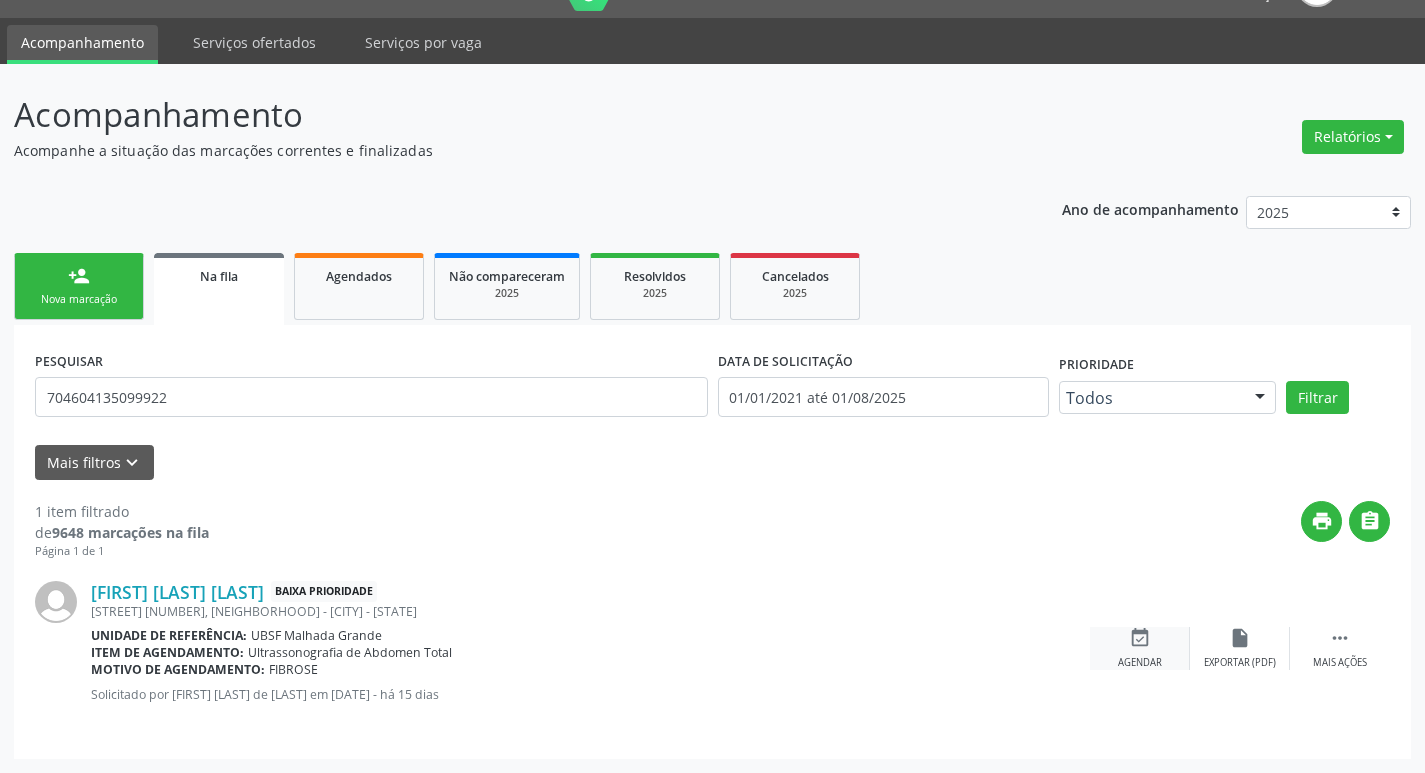 click on "event_available" at bounding box center (1140, 638) 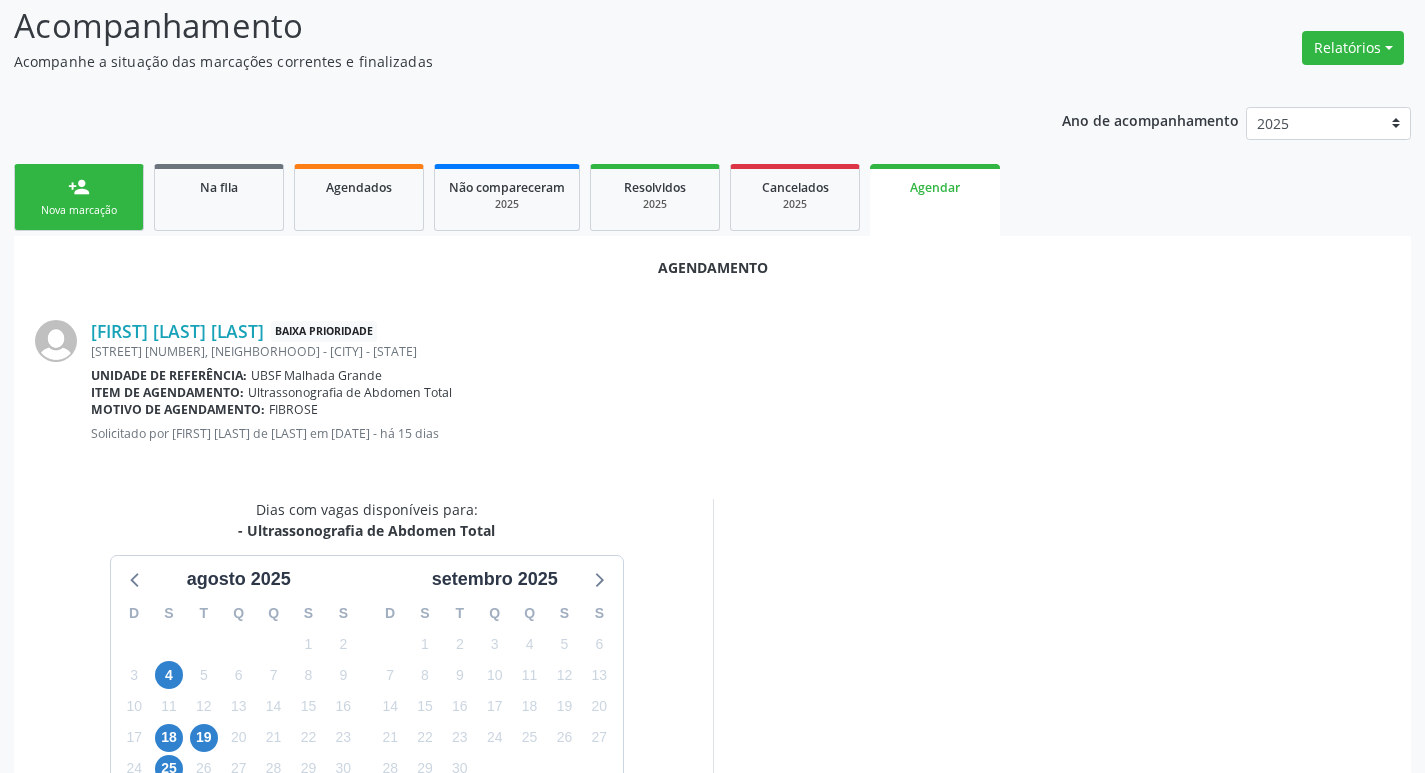 scroll, scrollTop: 221, scrollLeft: 0, axis: vertical 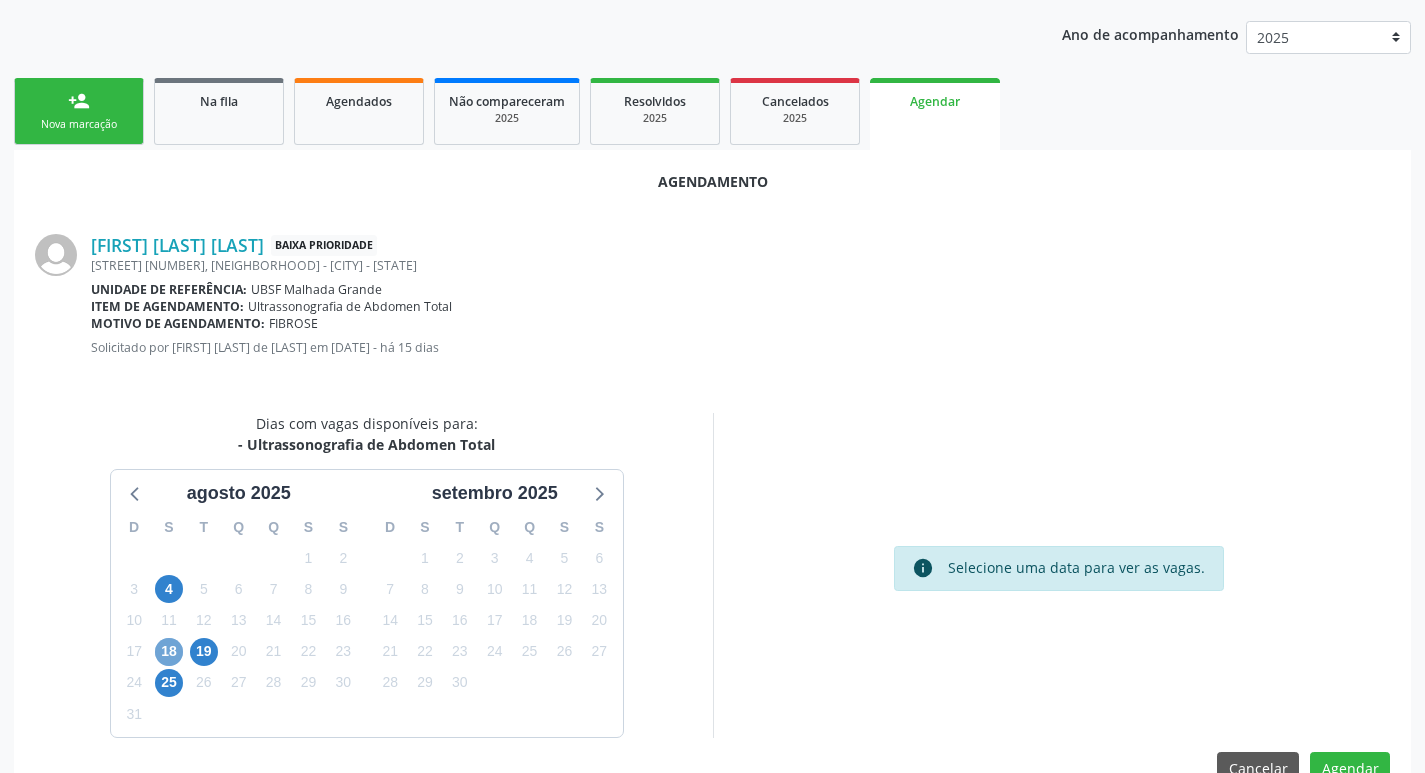 click on "18" at bounding box center (169, 652) 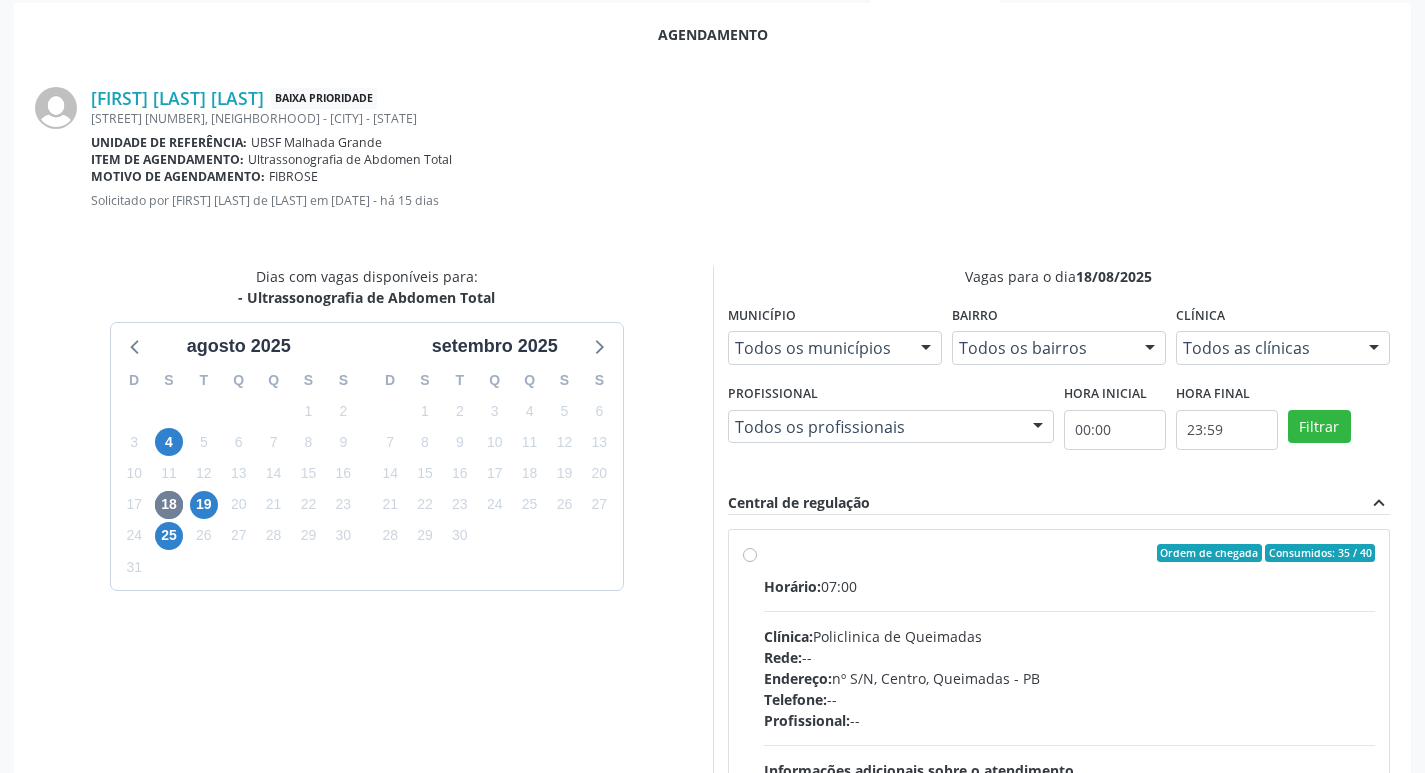 click on "Horário:   07:00
Clínica:  Policlinica de Queimadas
Rede:
--
Endereço:   nº S/N, Centro, Queimadas - PB
Telefone:   --
Profissional:
--
Informações adicionais sobre o atendimento
Idade de atendimento:
Sem restrição
Gênero(s) atendido(s):
Sem restrição
Informações adicionais:
--" at bounding box center (1070, 713) 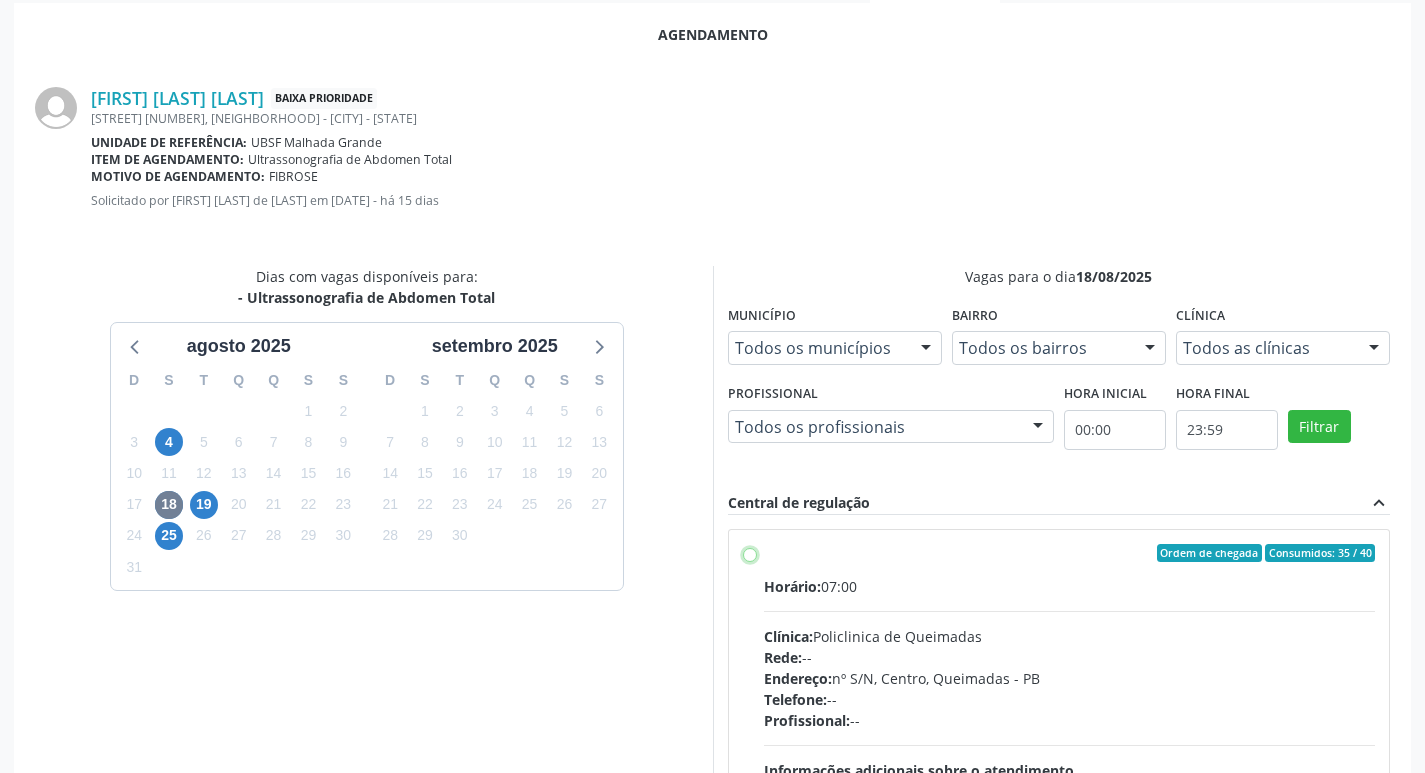 click on "Ordem de chegada
Consumidos: 35 / 40
Horário:   07:00
Clínica:  Policlinica de Queimadas
Rede:
--
Endereço:   nº S/N, Centro, Queimadas - PB
Telefone:   --
Profissional:
--
Informações adicionais sobre o atendimento
Idade de atendimento:
Sem restrição
Gênero(s) atendido(s):
Sem restrição
Informações adicionais:
--" at bounding box center [750, 553] 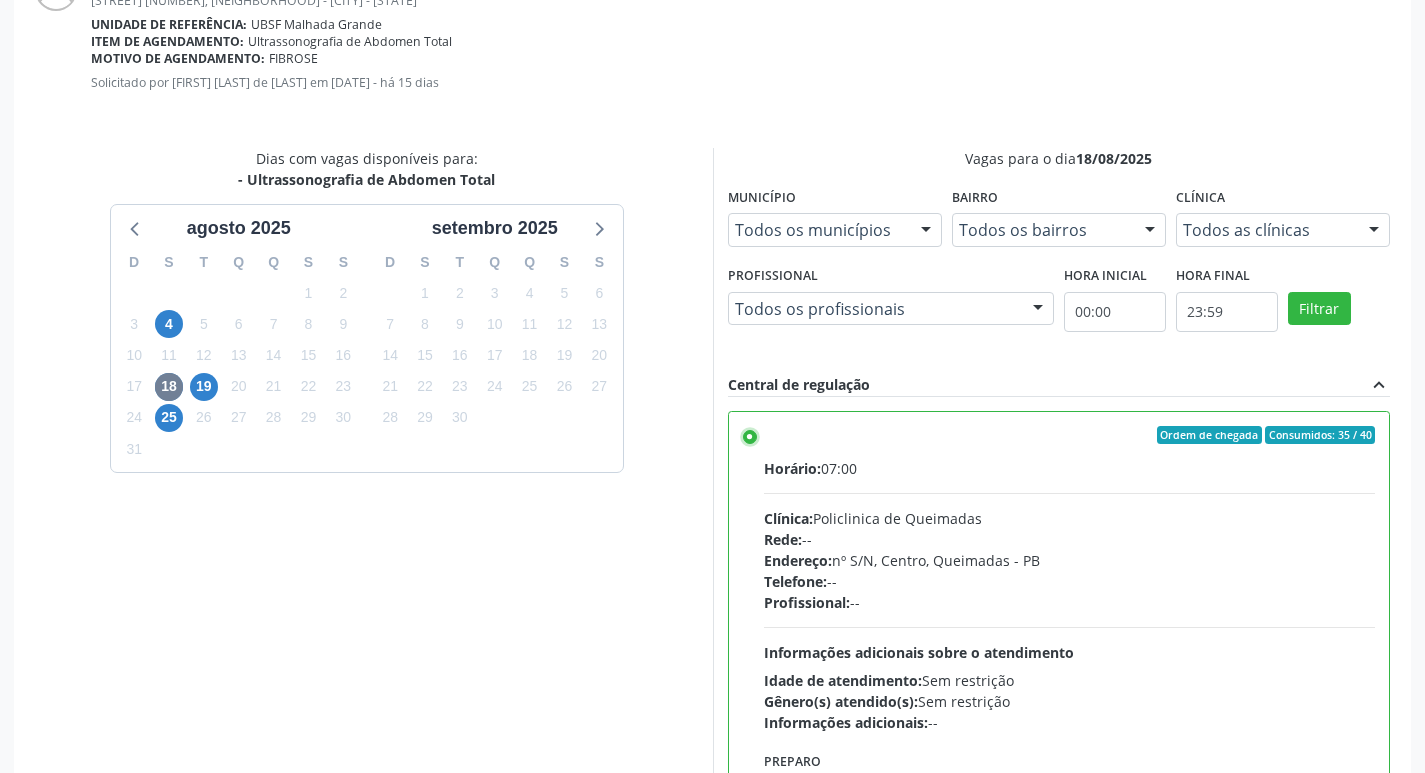 scroll, scrollTop: 593, scrollLeft: 0, axis: vertical 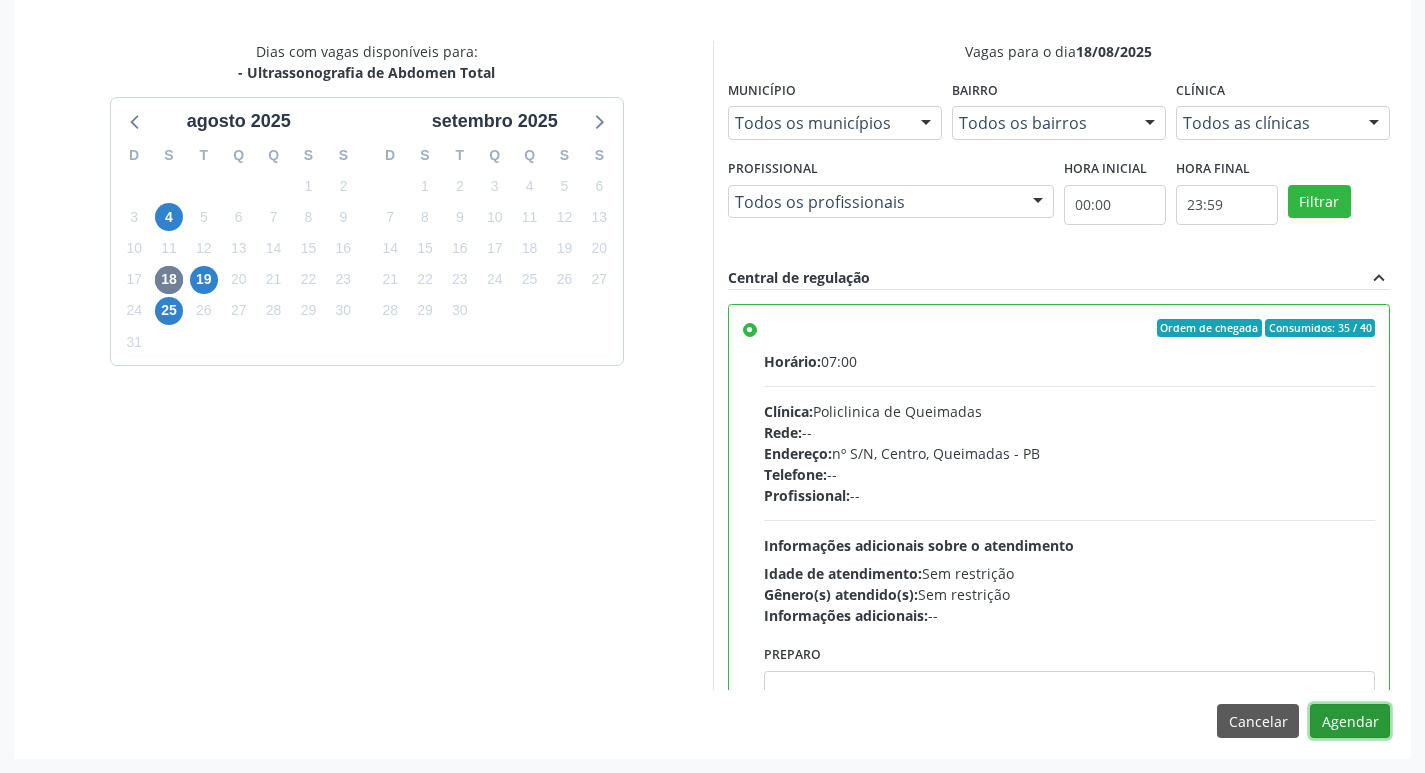 click on "Agendar" at bounding box center [1350, 721] 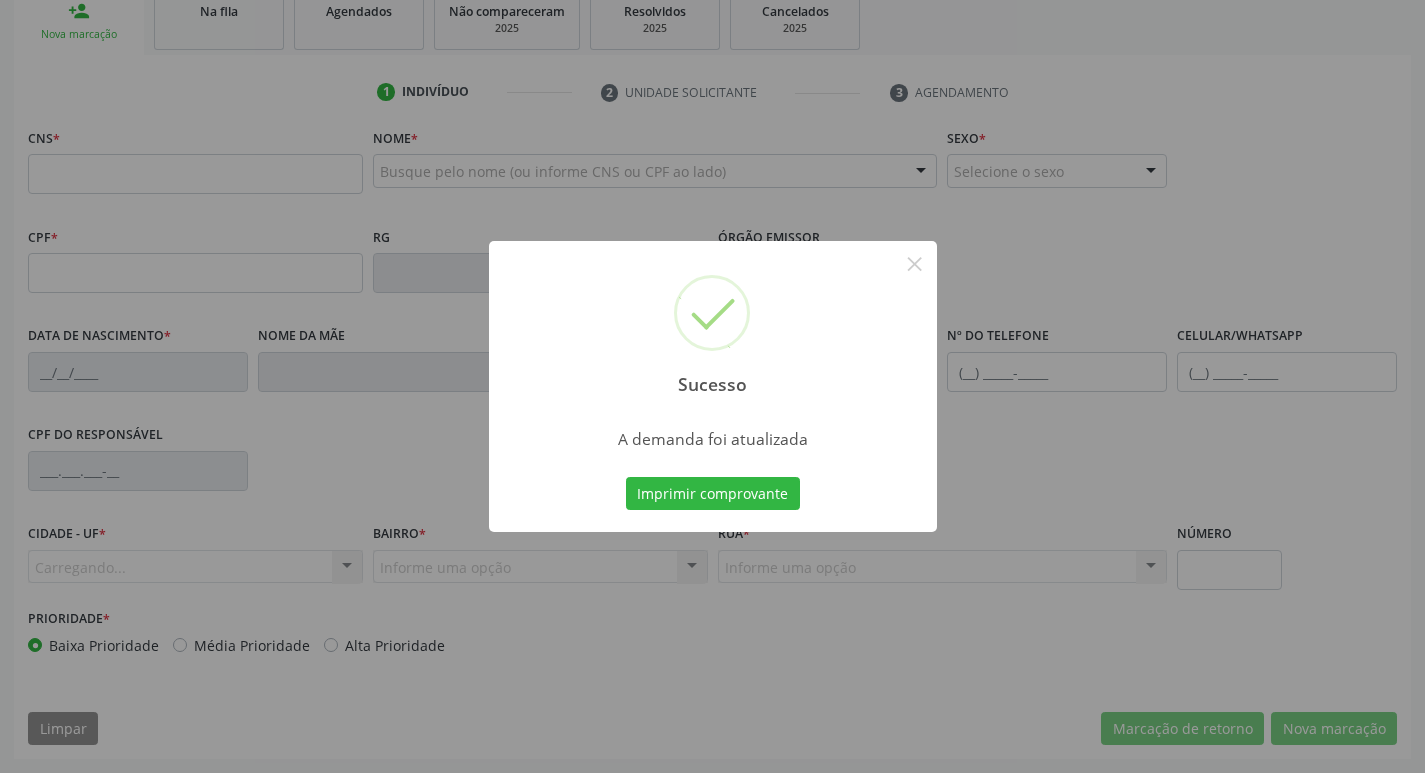 scroll, scrollTop: 311, scrollLeft: 0, axis: vertical 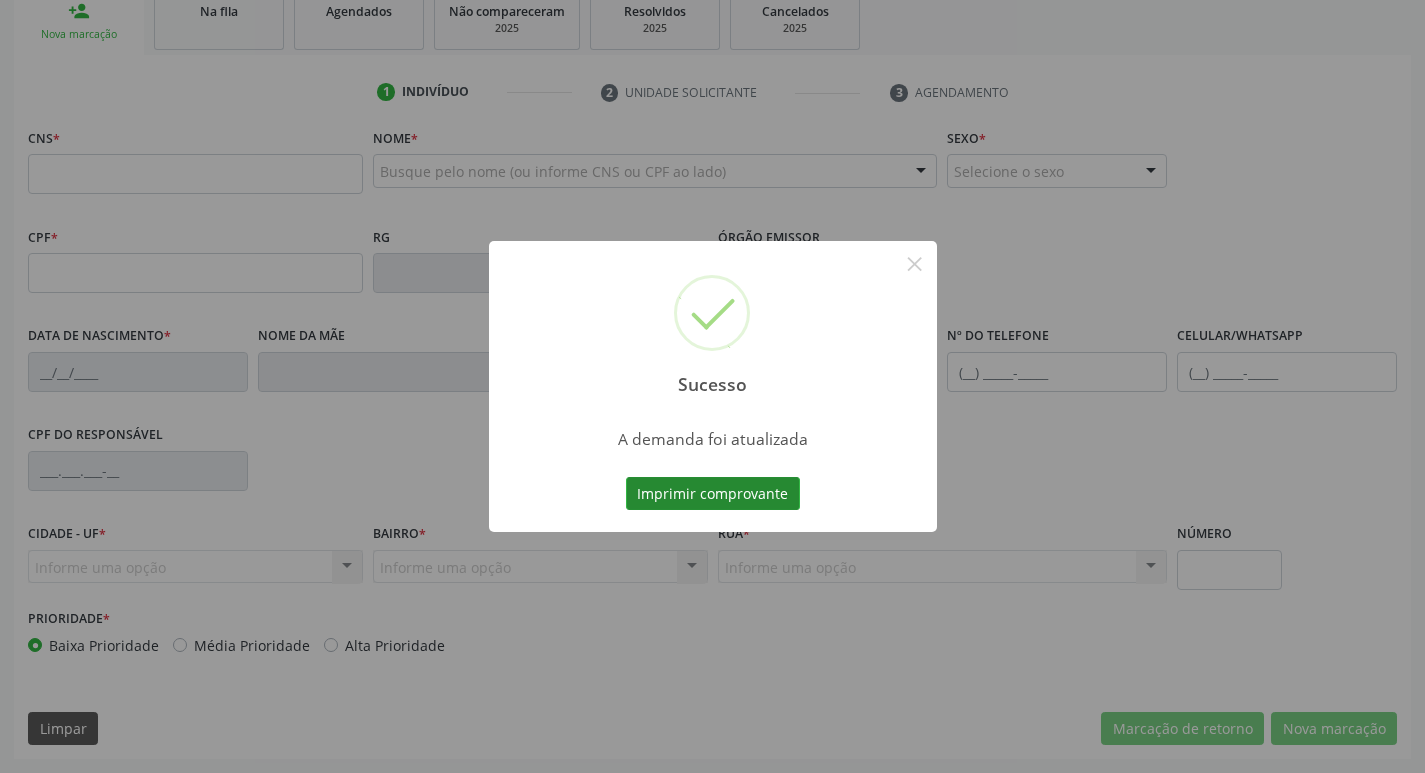 click on "Imprimir comprovante" at bounding box center [713, 494] 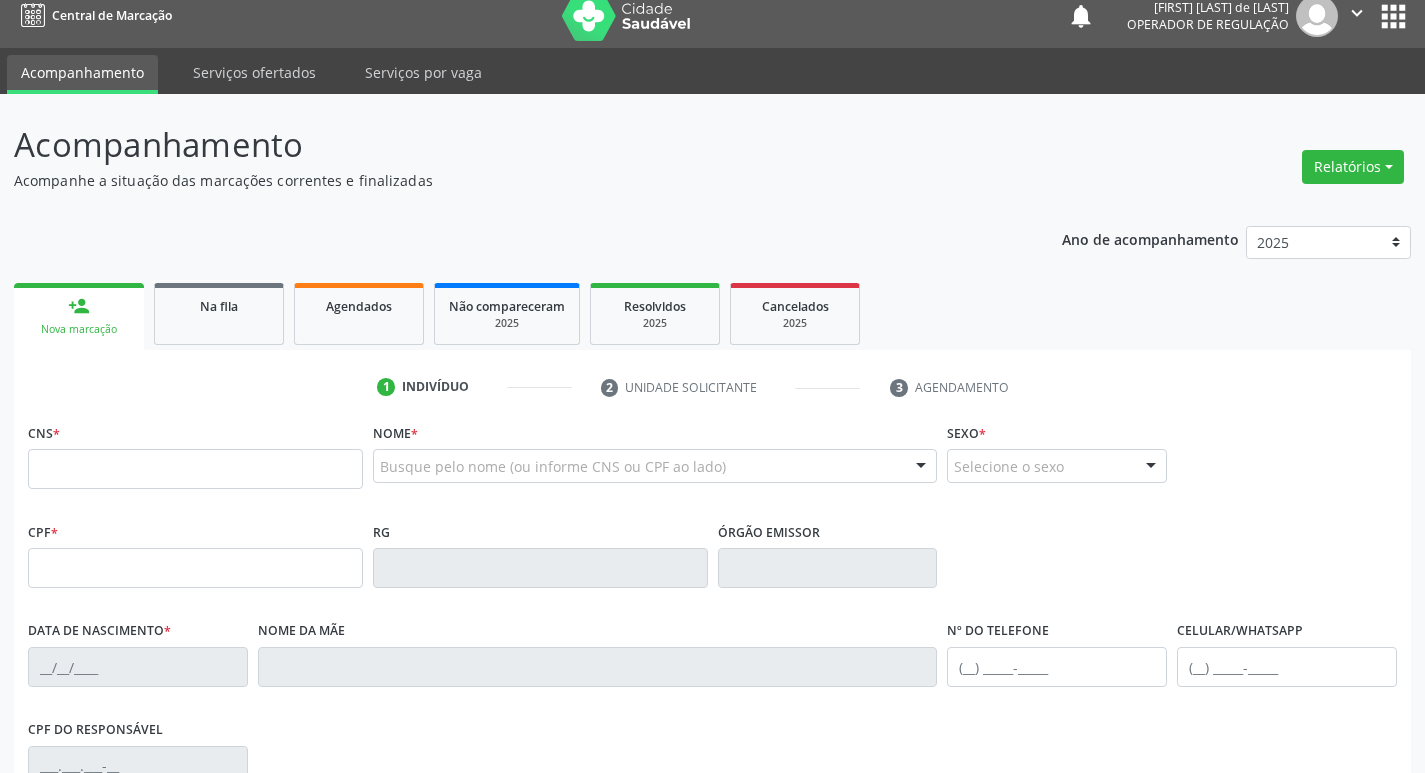 scroll, scrollTop: 11, scrollLeft: 0, axis: vertical 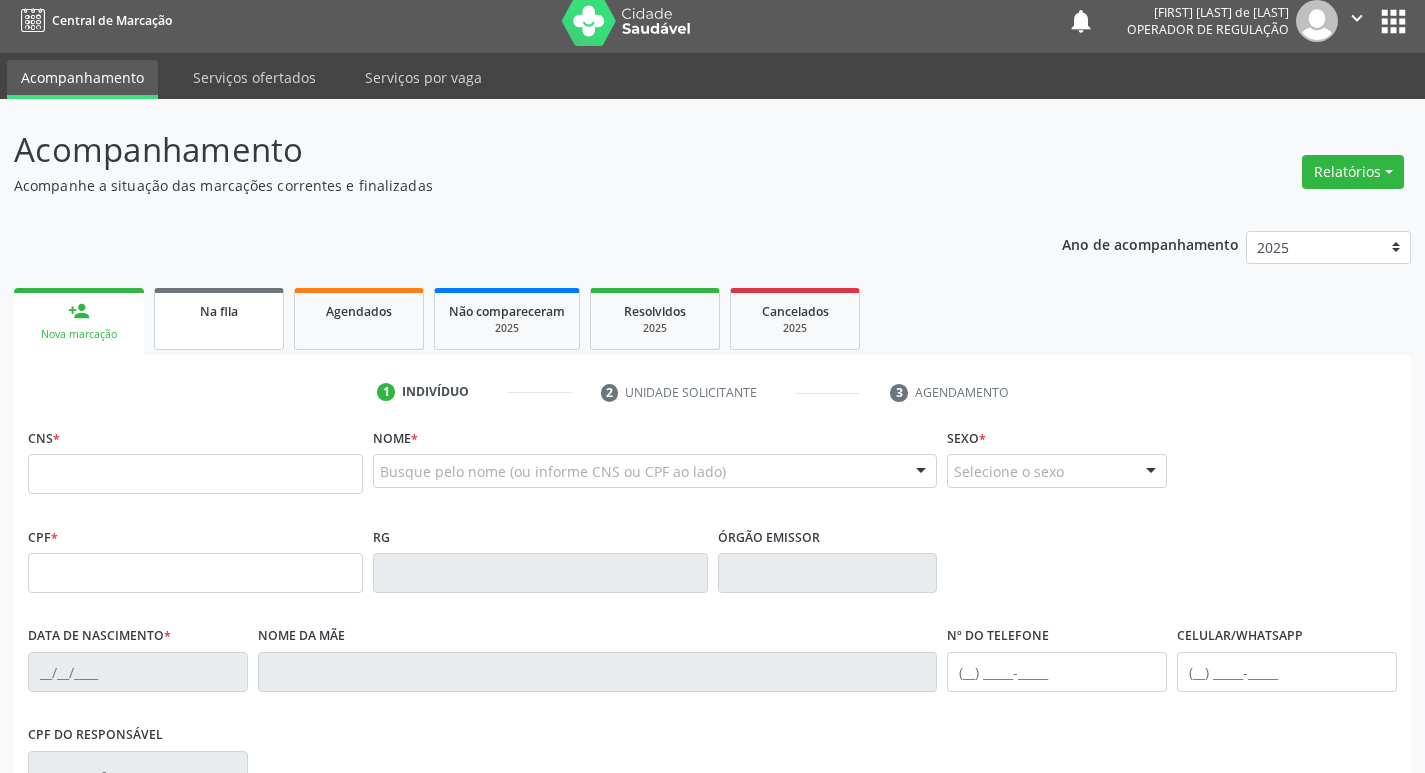 click on "Na fila" at bounding box center [219, 310] 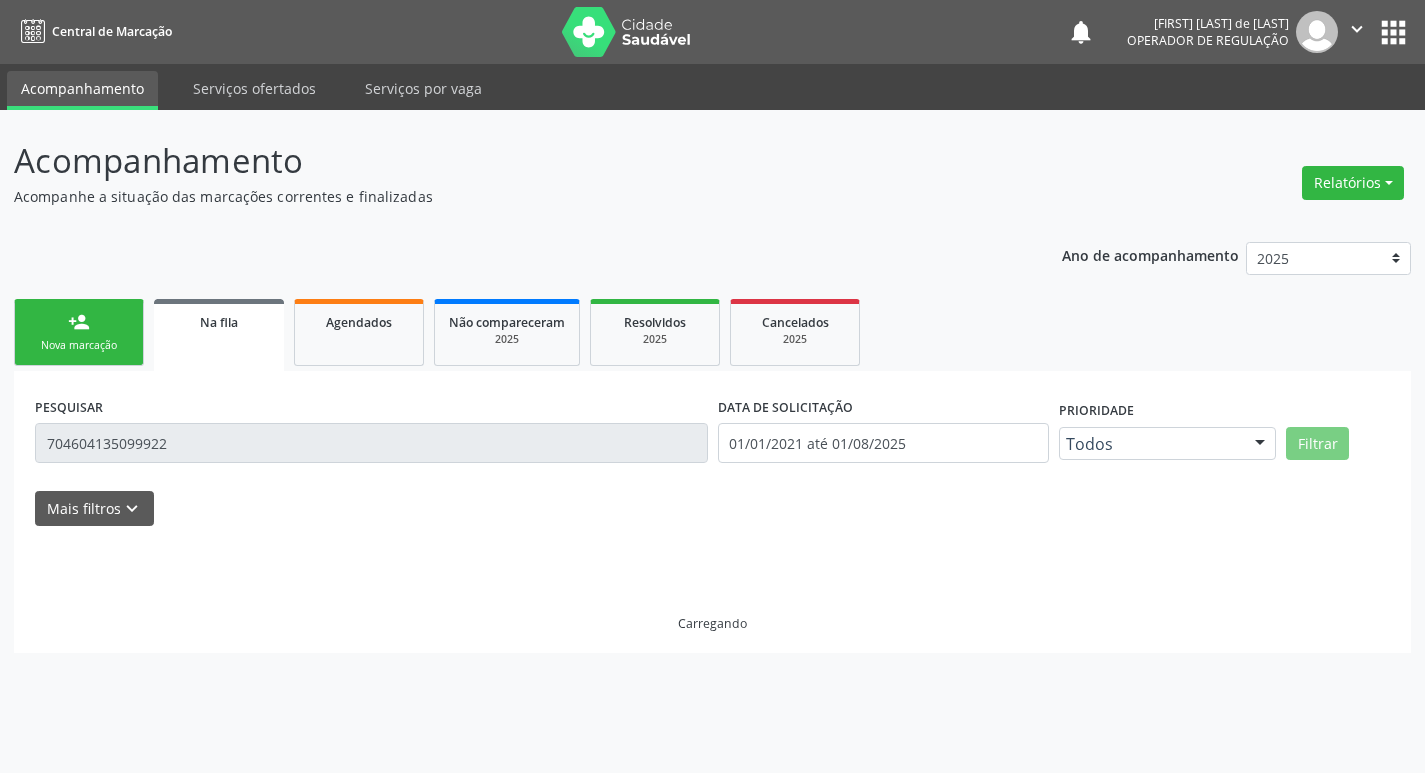 scroll, scrollTop: 0, scrollLeft: 0, axis: both 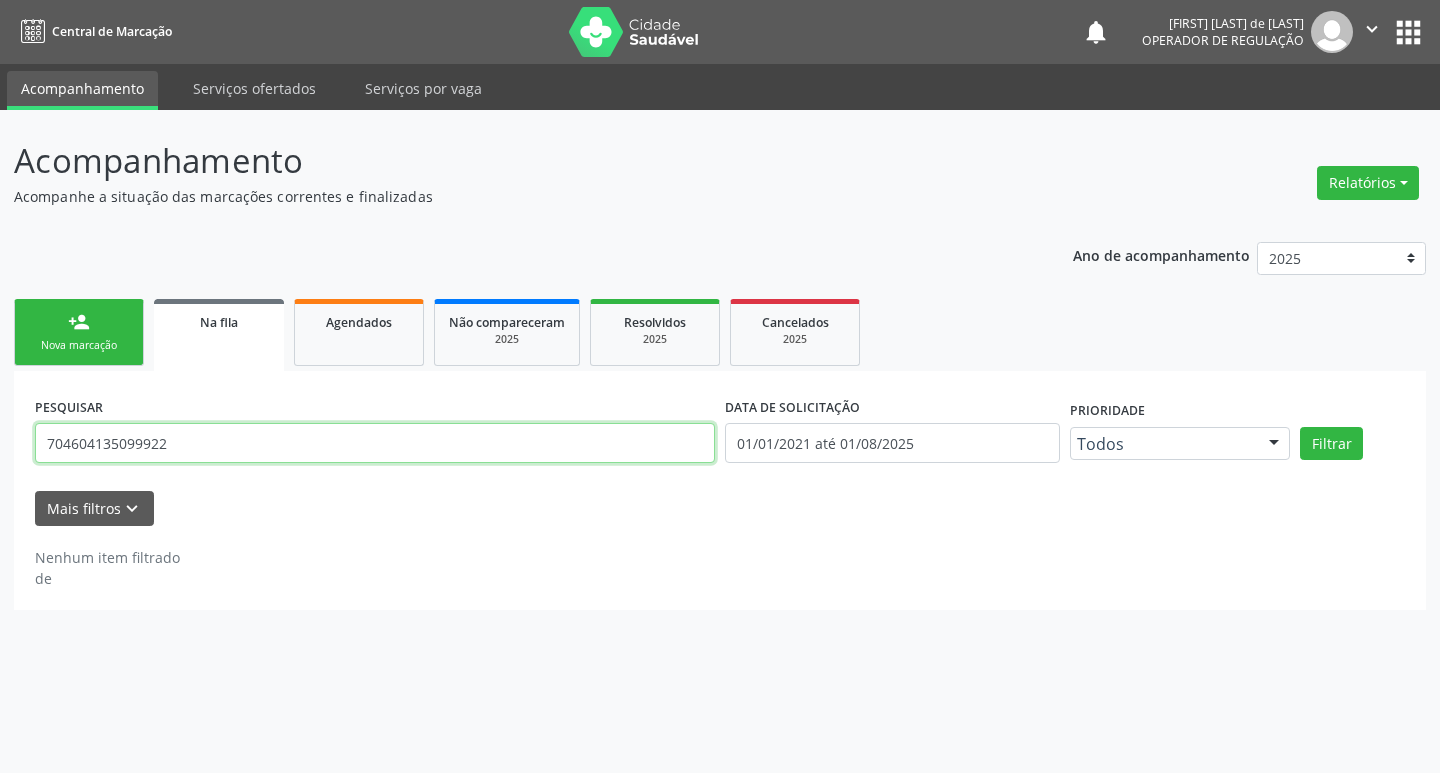 click on "704604135099922" at bounding box center [375, 443] 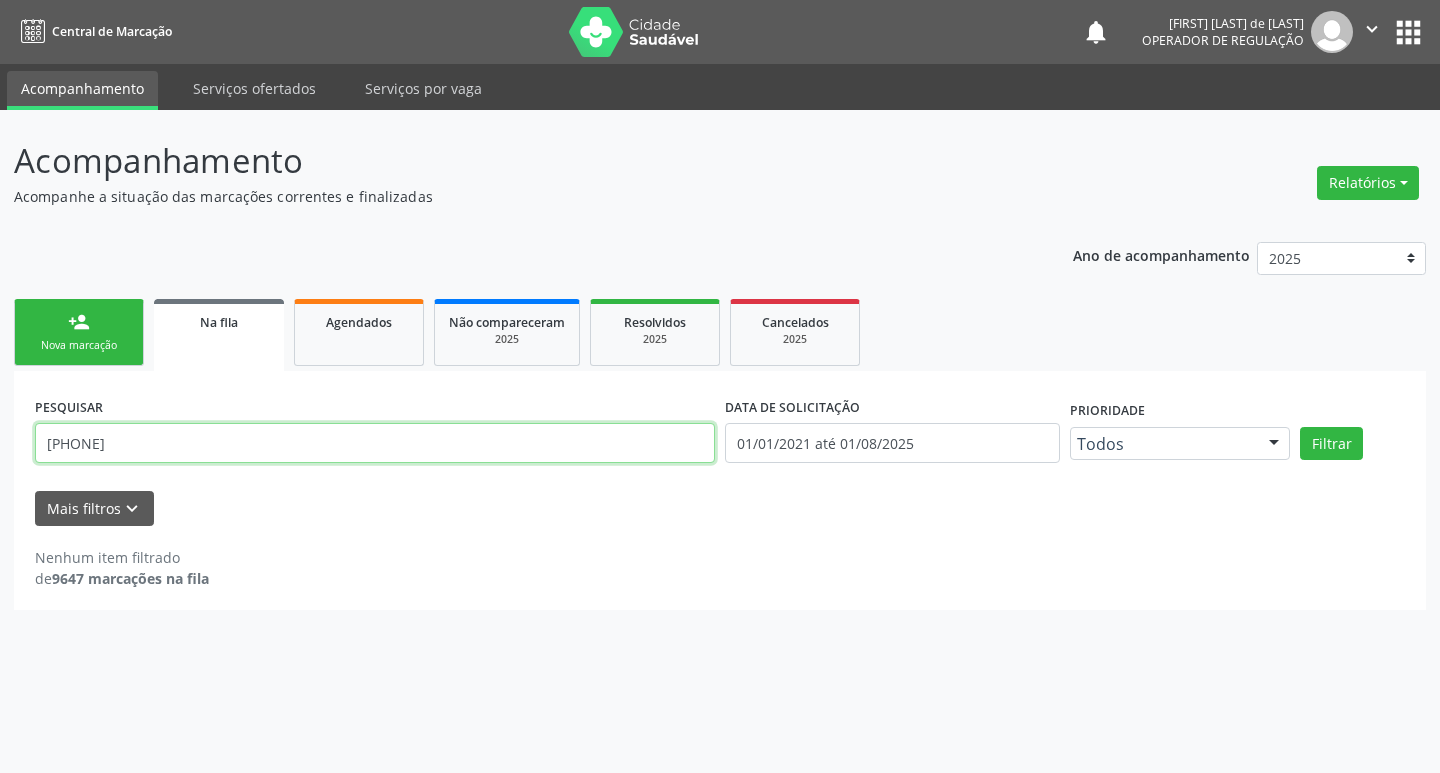 type on "[PHONE]" 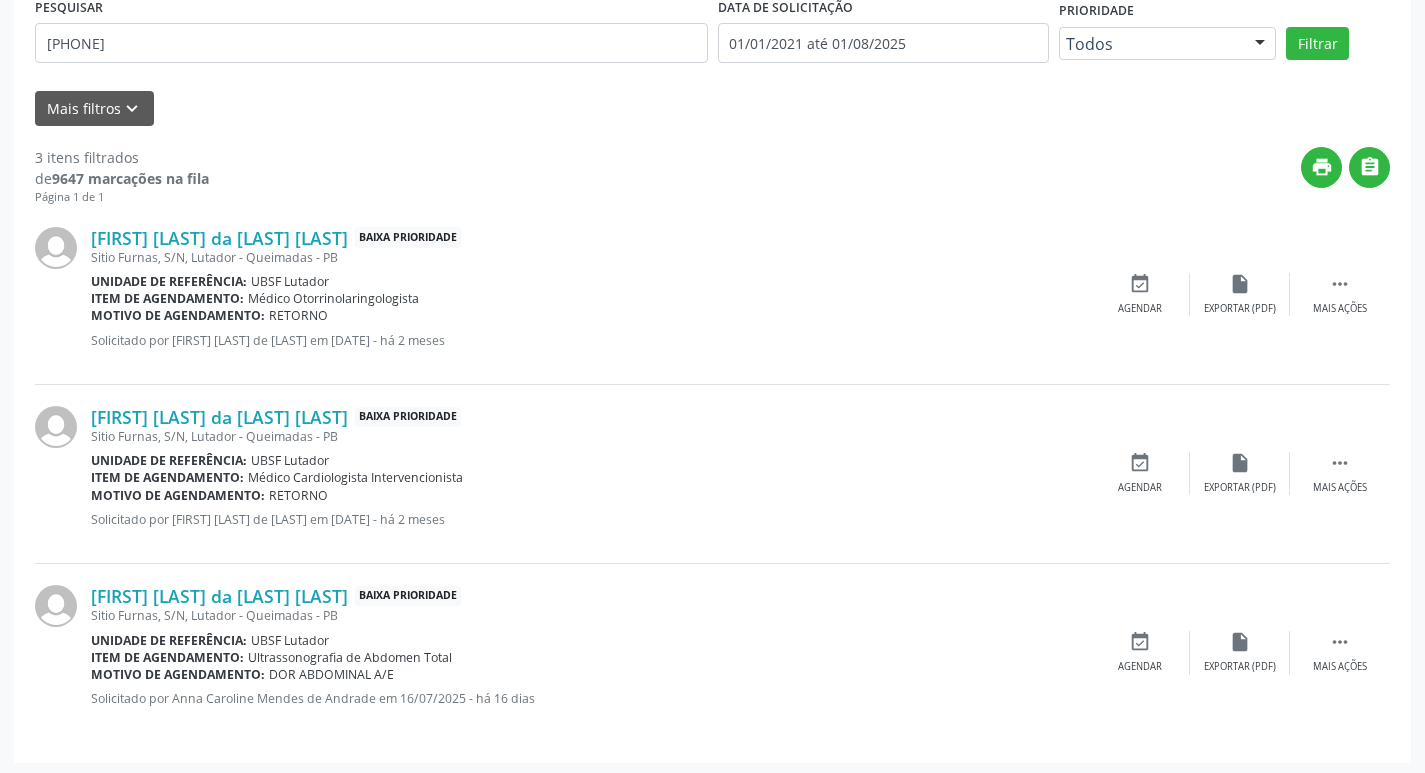 scroll, scrollTop: 404, scrollLeft: 0, axis: vertical 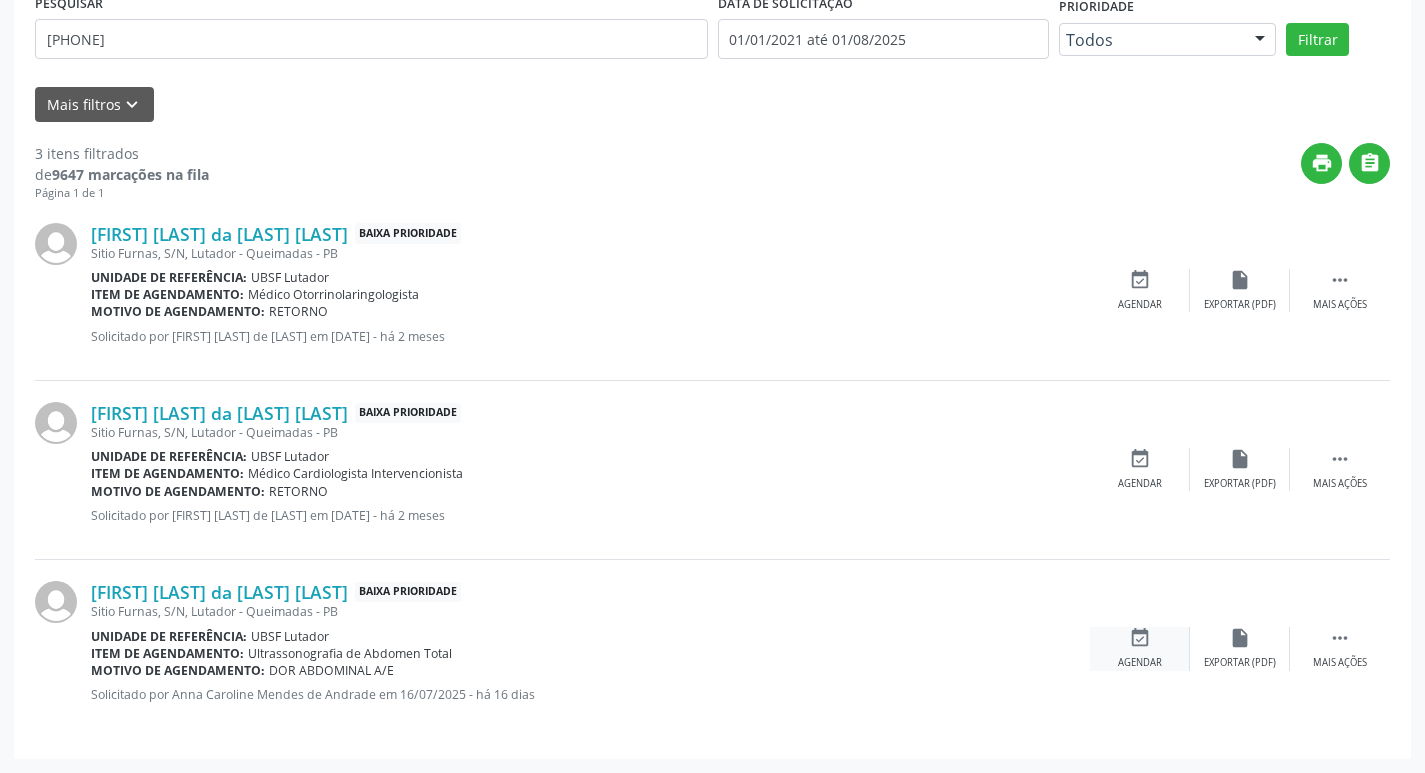 click on "Agendar" at bounding box center [1140, 663] 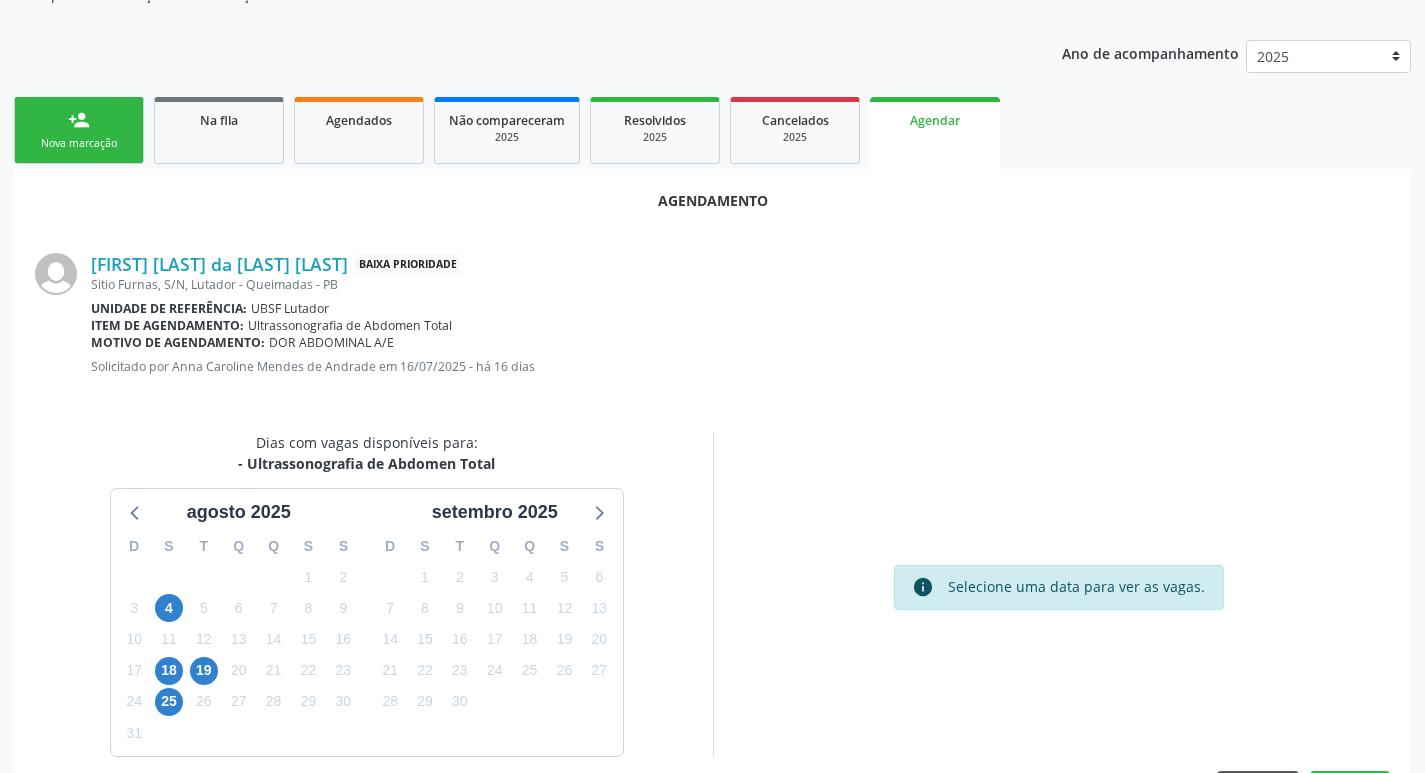 scroll, scrollTop: 268, scrollLeft: 0, axis: vertical 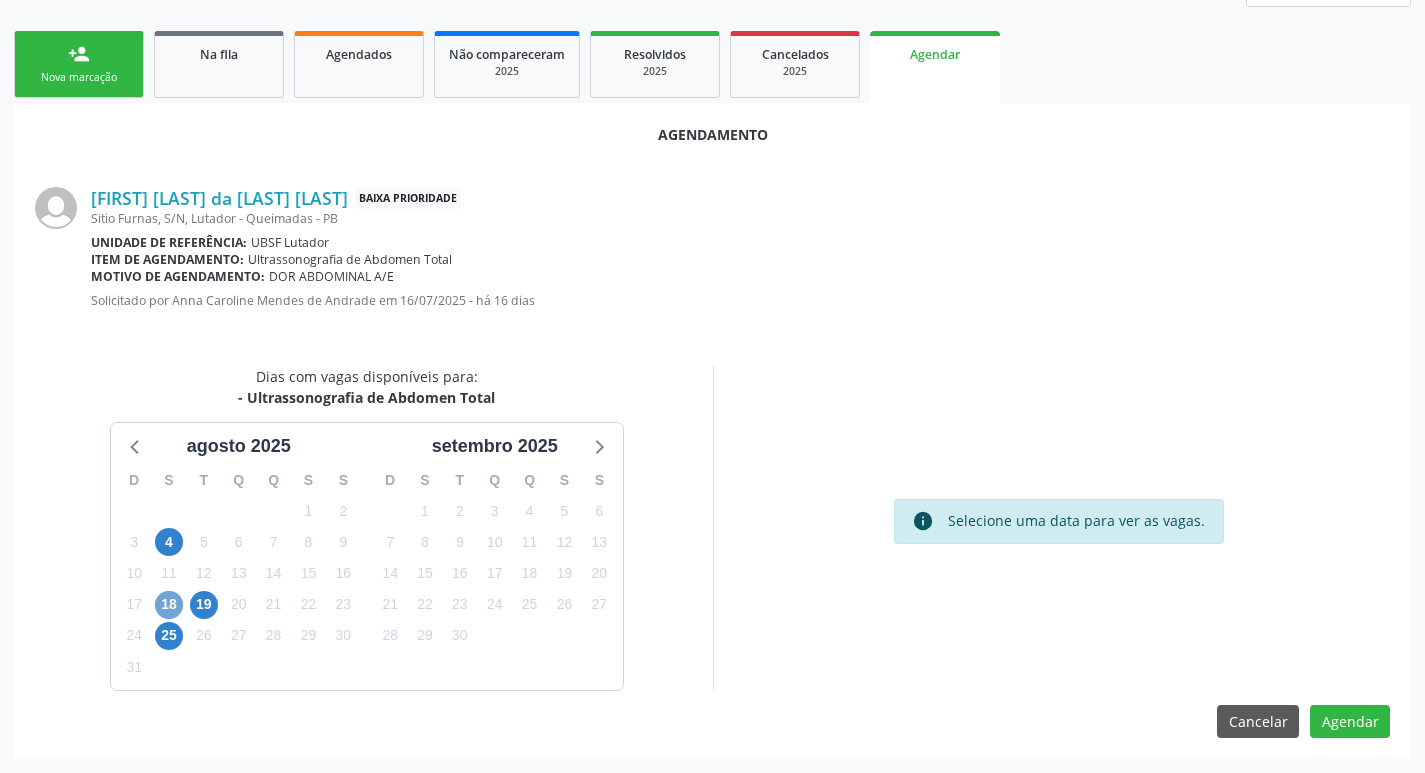 click on "18" at bounding box center [169, 605] 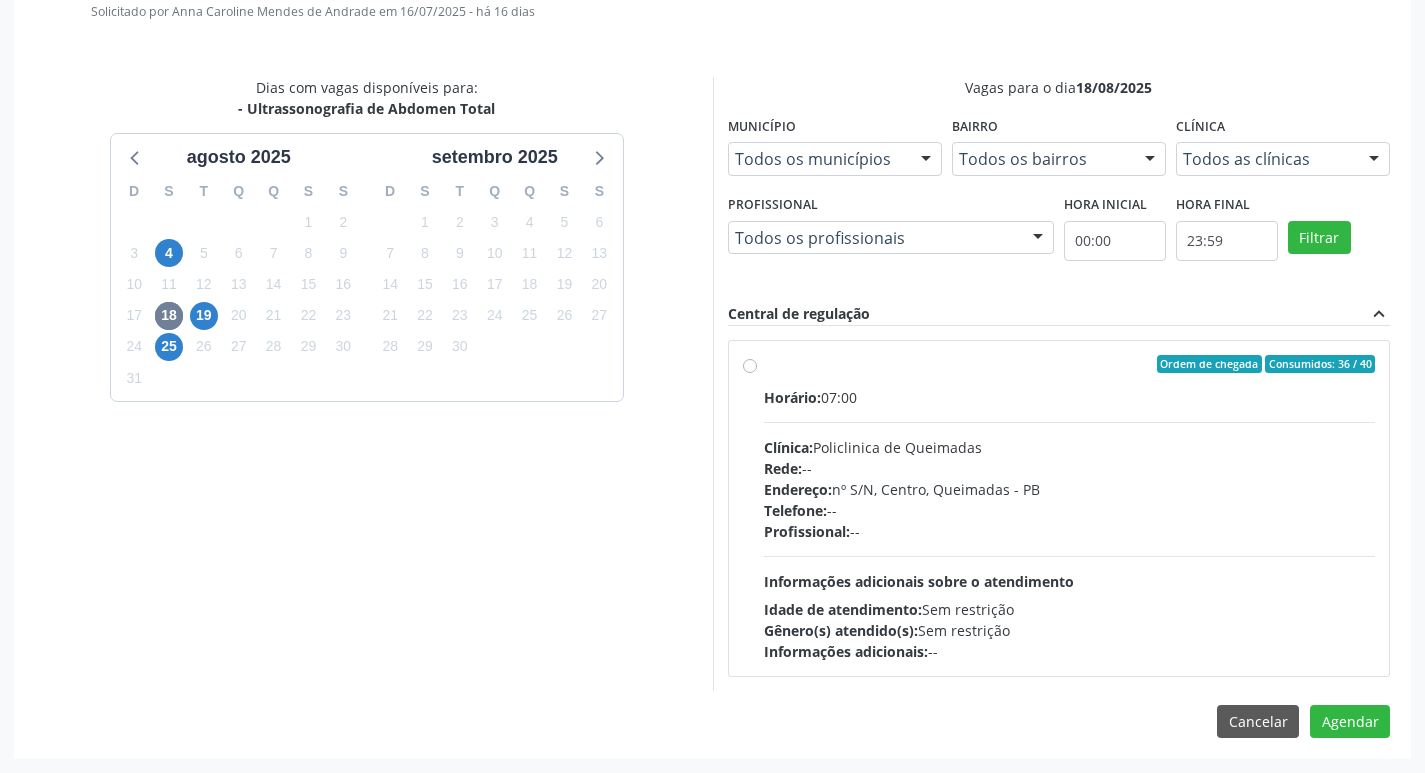 click on "Horário:   07:00
Clínica:  Policlinica de Queimadas
Rede:
--
Endereço:   nº S/N, Centro, Queimadas - PB
Telefone:   --
Profissional:
--
Informações adicionais sobre o atendimento
Idade de atendimento:
Sem restrição
Gênero(s) atendido(s):
Sem restrição
Informações adicionais:
--" at bounding box center [1070, 524] 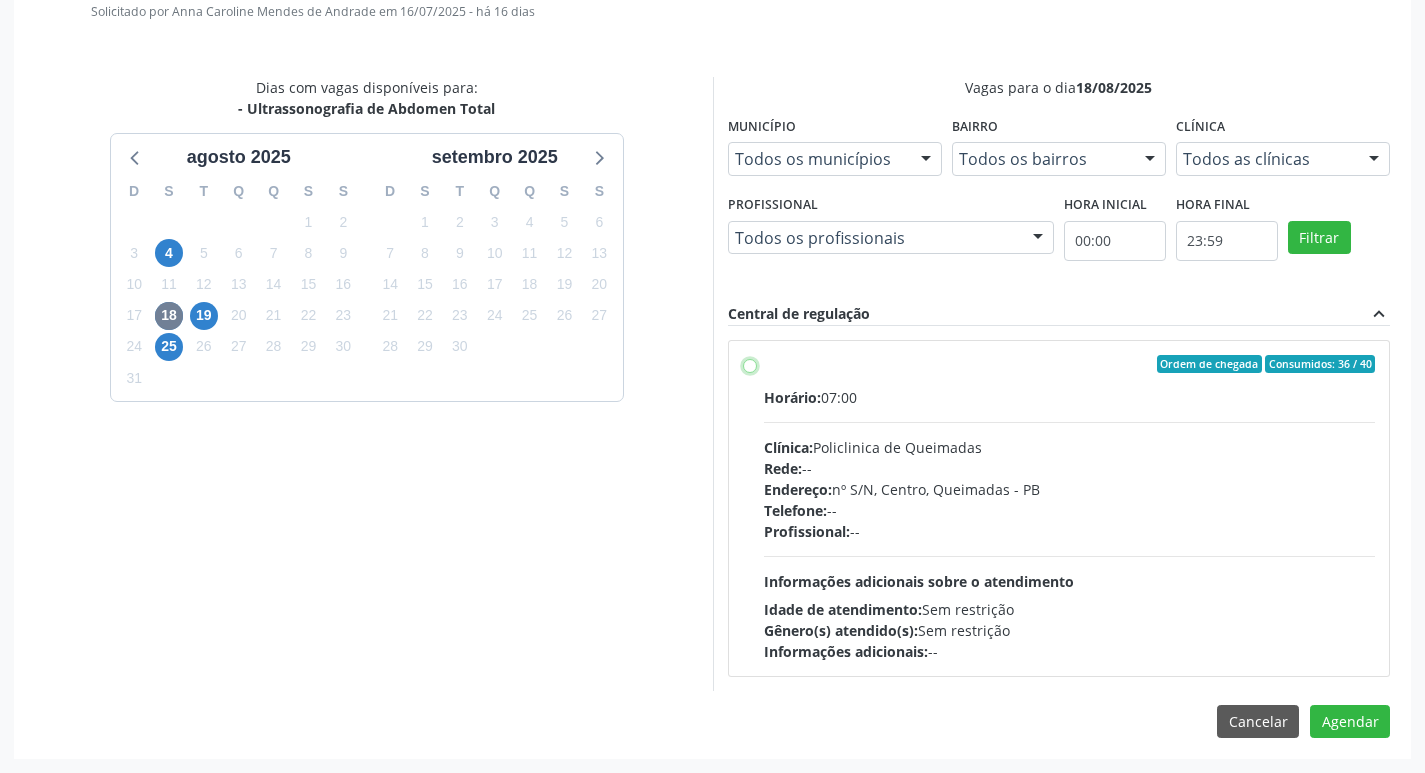 click on "Ordem de chegada
Consumidos: 36 / 40
Horário:   07:00
Clínica:  Policlinica de Queimadas
Rede:
--
Endereço:   nº S/N, [NEIGHBORHOOD], [CITY] - [STATE]
Telefone:   --
Profissional:
--
Informações adicionais sobre o atendimento
Idade de atendimento:
Sem restrição
Gênero(s) atendido(s):
Sem restrição
Informações adicionais:
--" at bounding box center (750, 364) 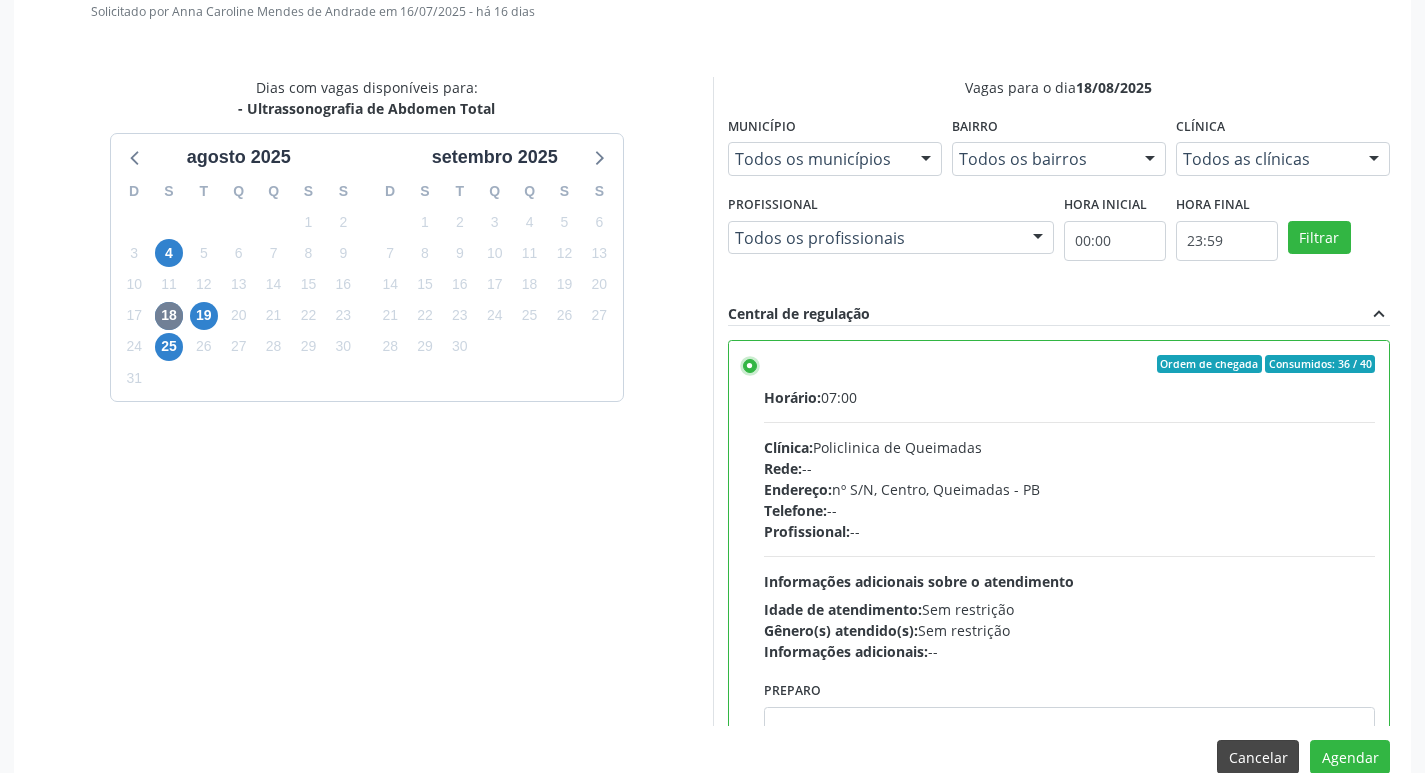 scroll, scrollTop: 593, scrollLeft: 0, axis: vertical 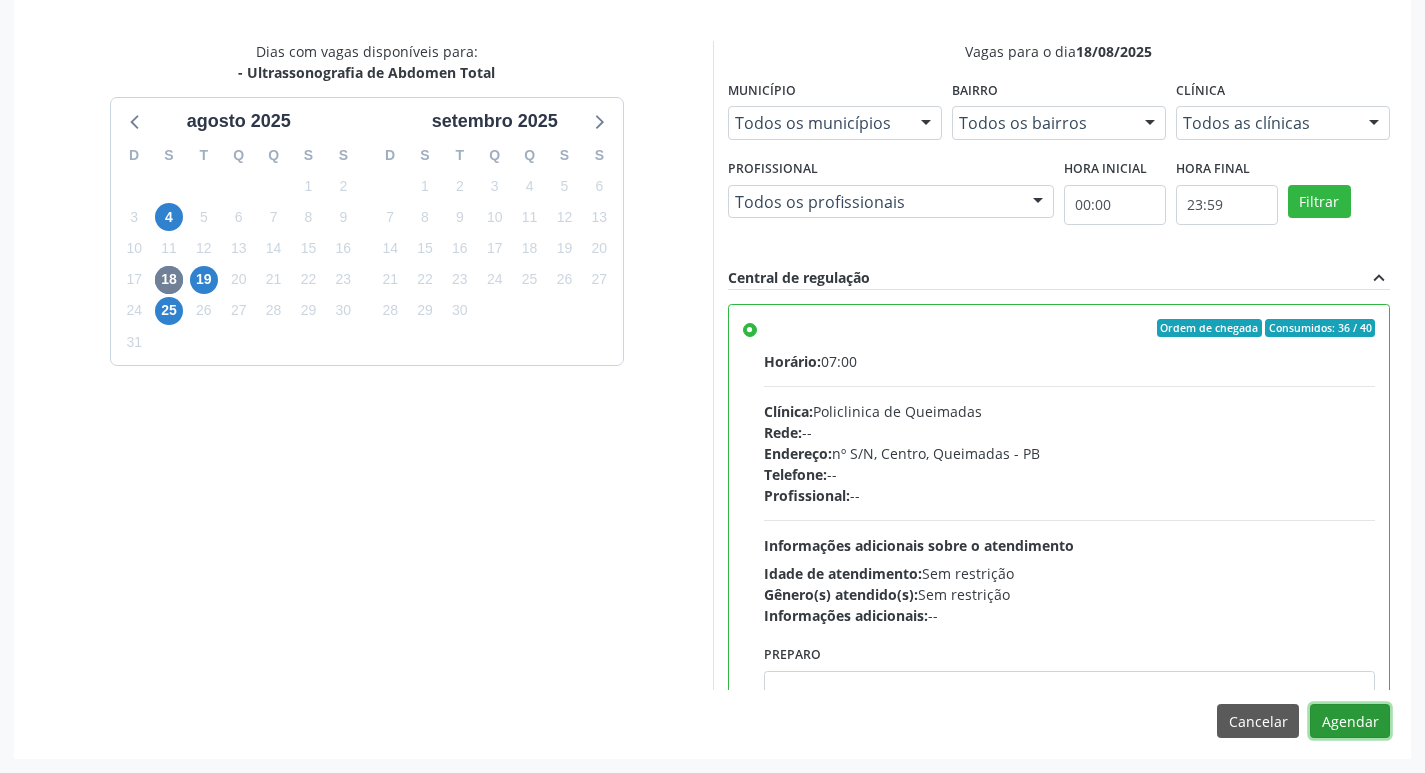 click on "Agendar" at bounding box center [1350, 721] 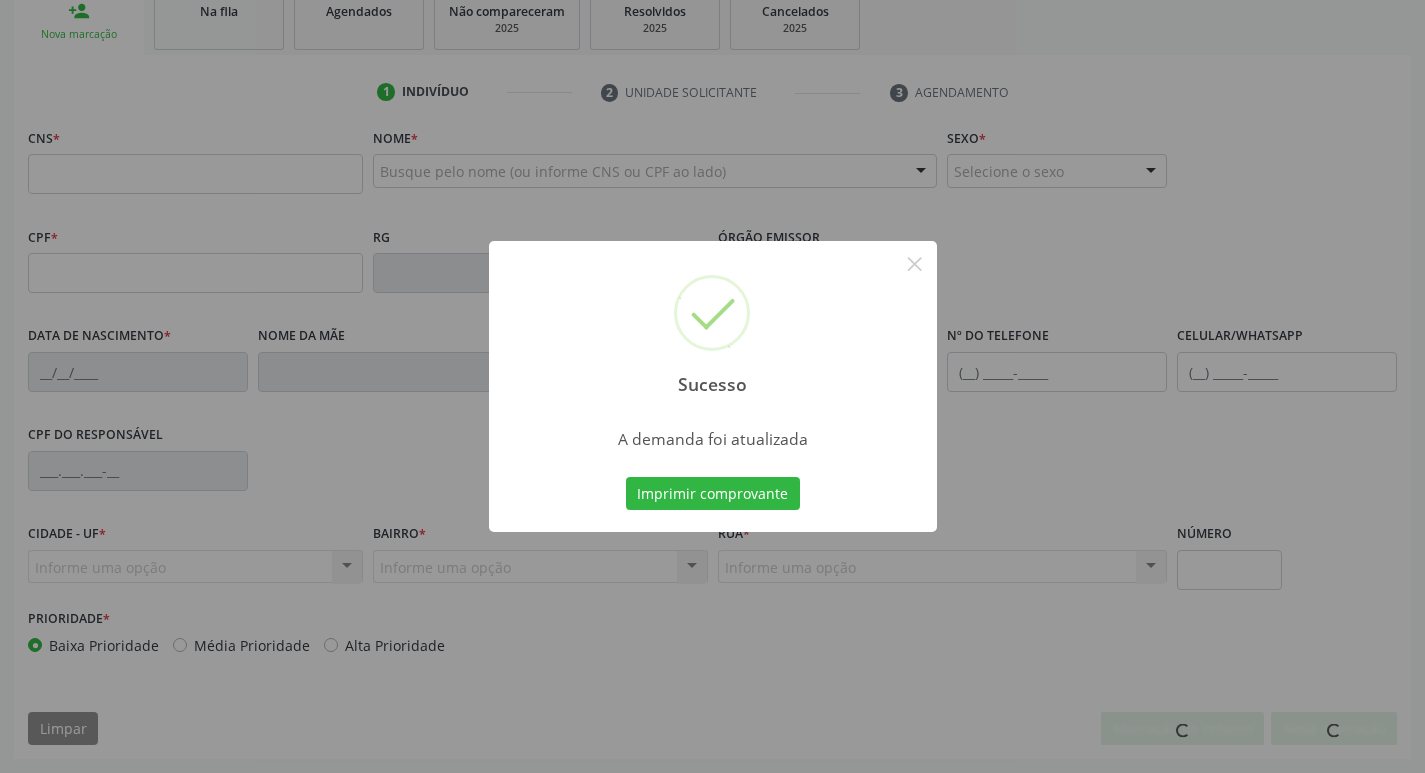 scroll, scrollTop: 311, scrollLeft: 0, axis: vertical 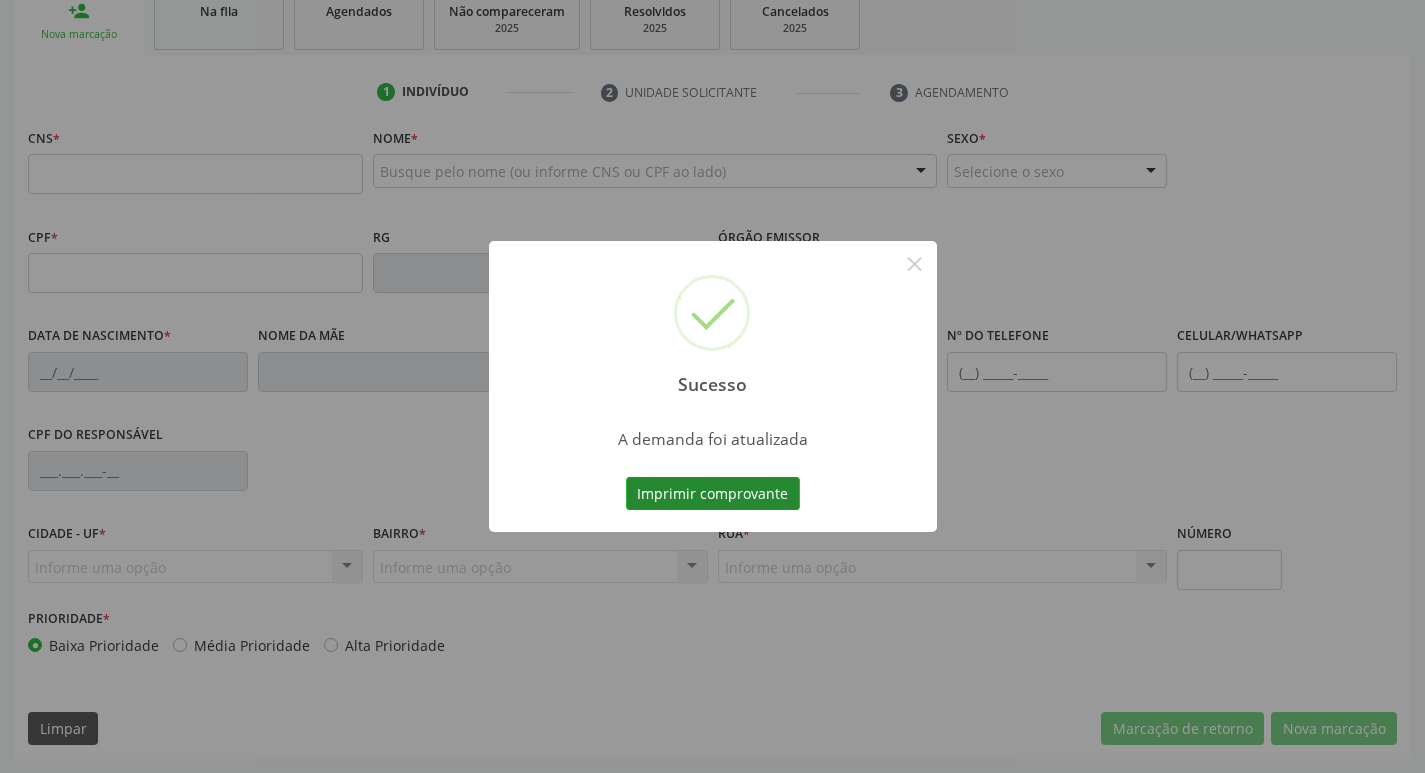 click on "Imprimir comprovante" at bounding box center [713, 494] 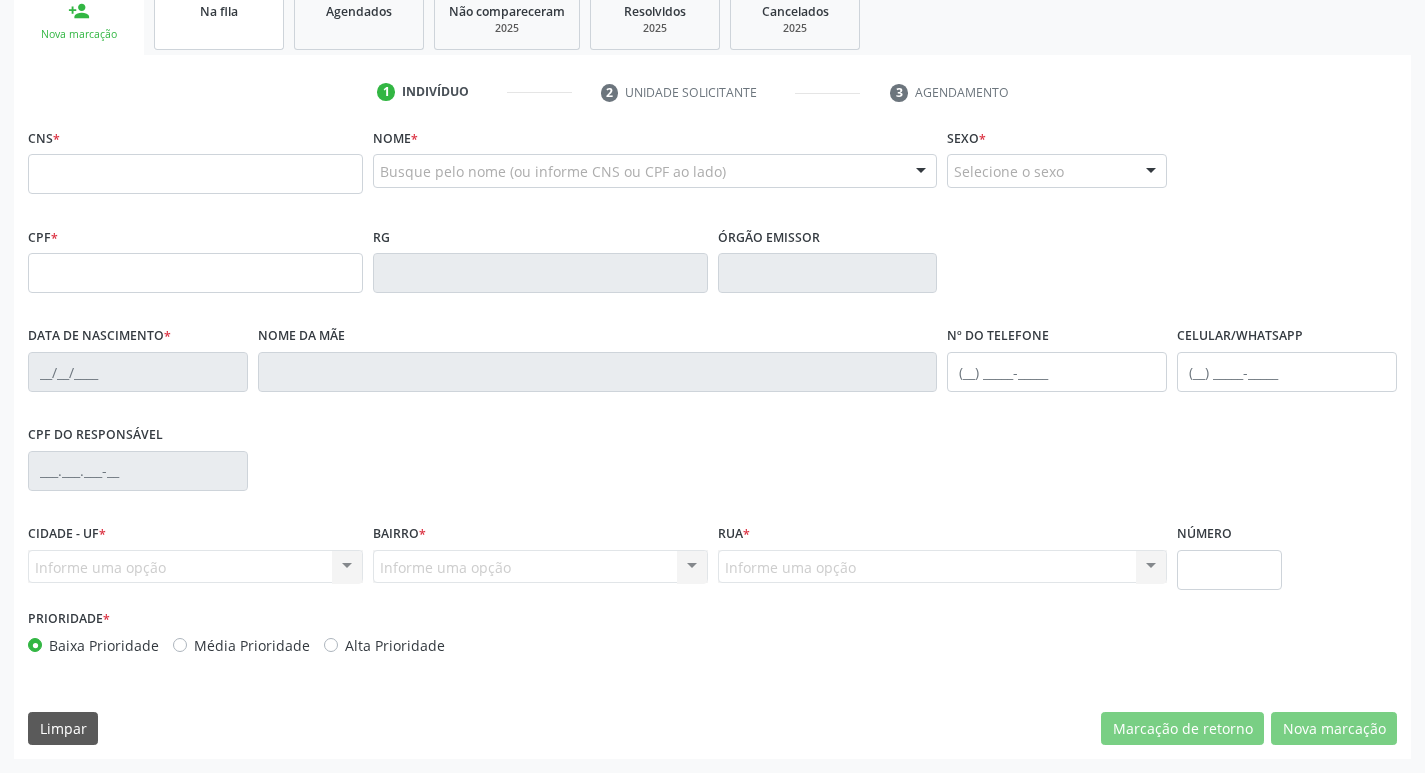 click on "Na fila" at bounding box center (219, 19) 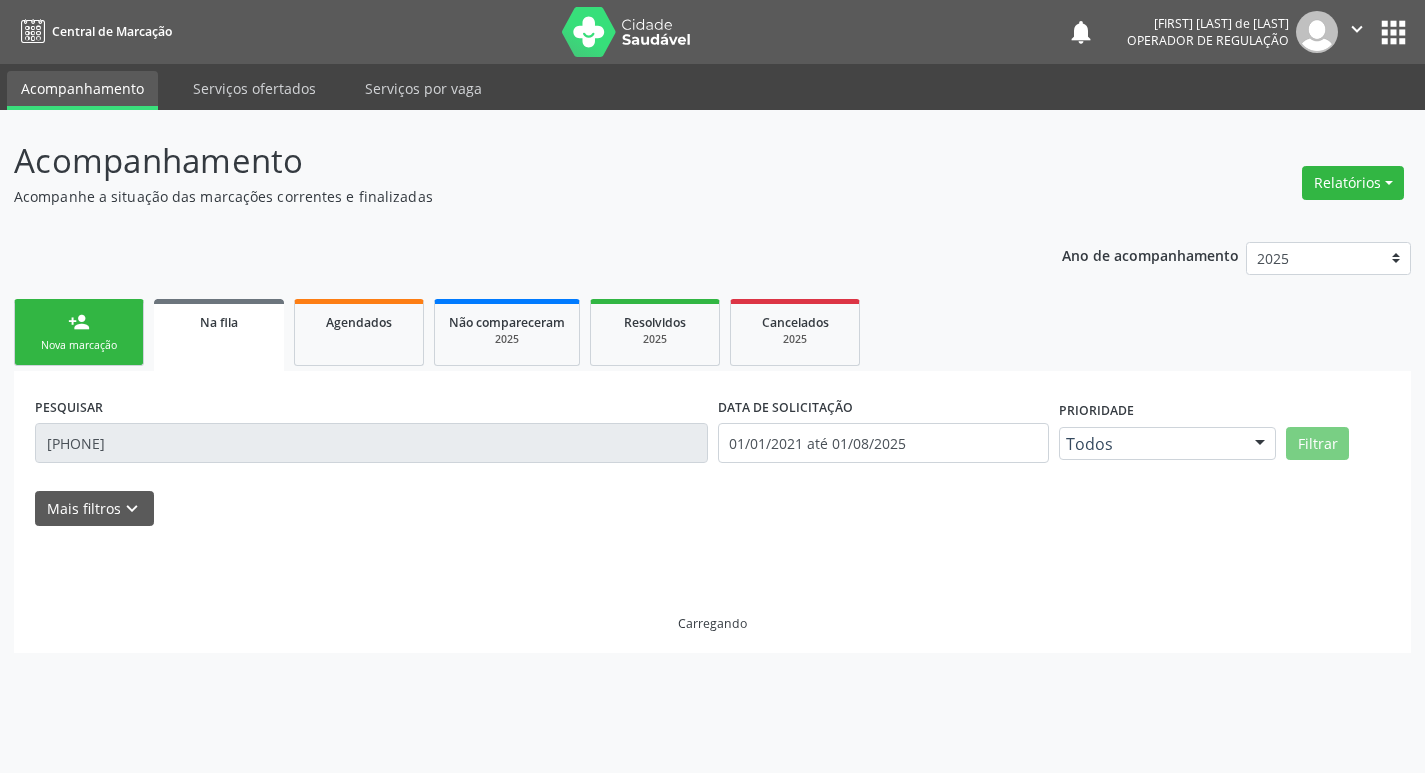 scroll, scrollTop: 0, scrollLeft: 0, axis: both 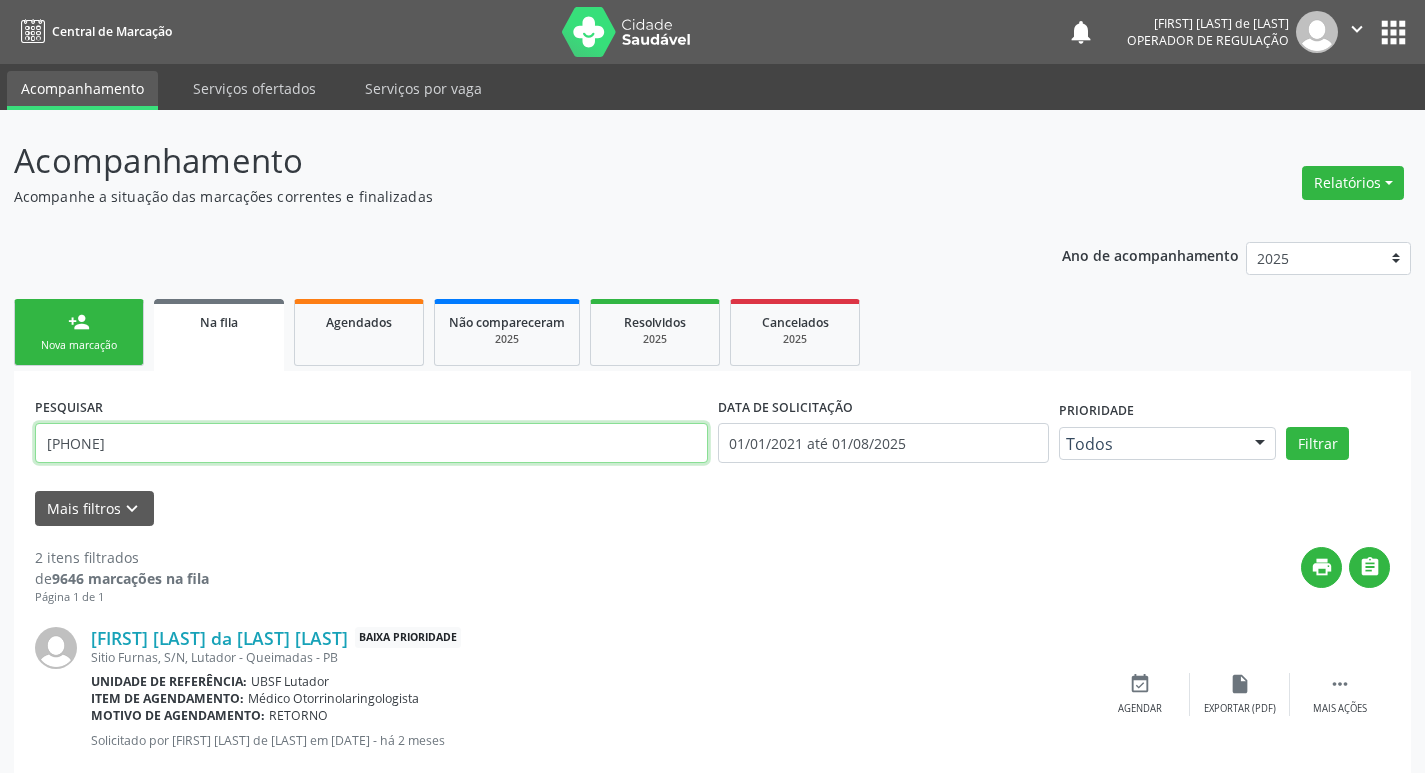 click on "[PHONE]" at bounding box center (371, 443) 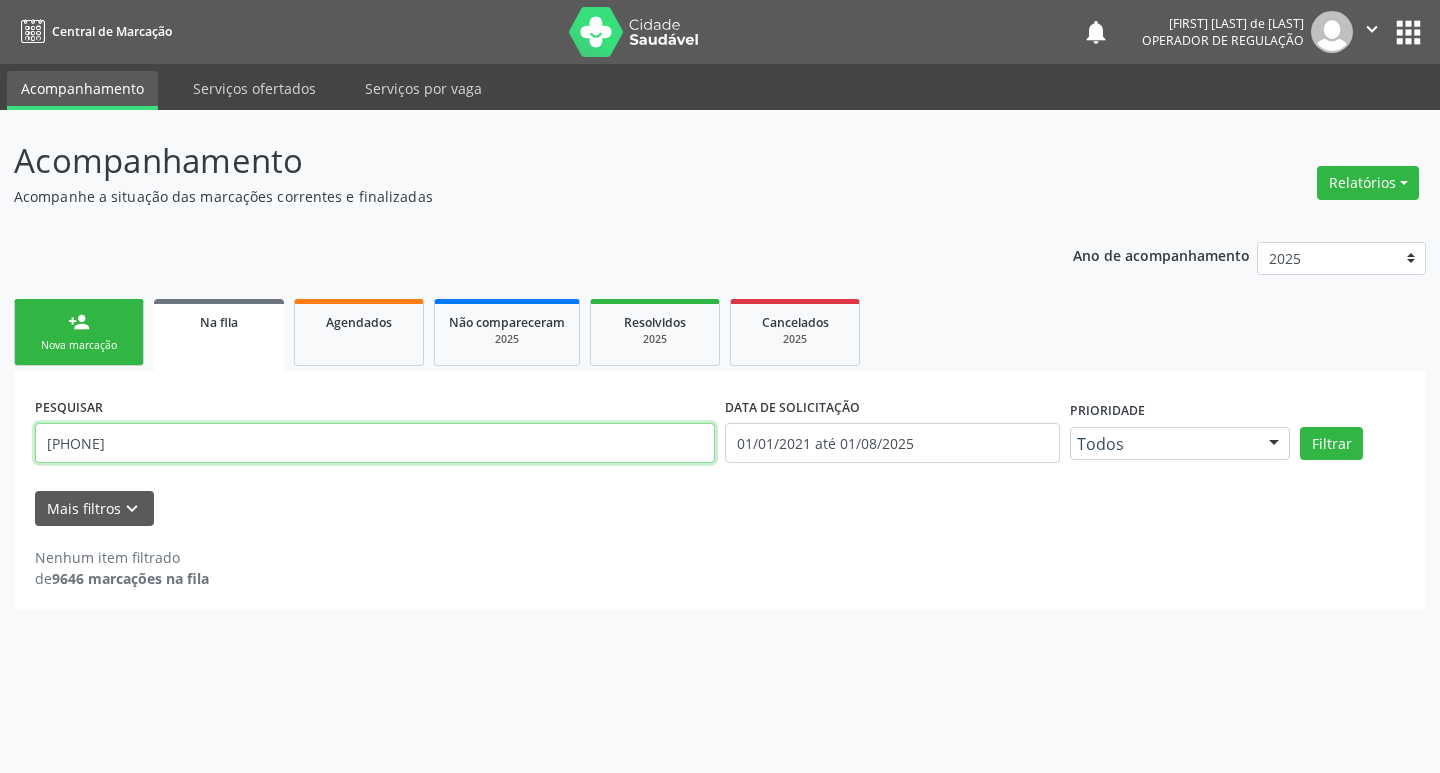 click on "[PHONE]" at bounding box center [375, 443] 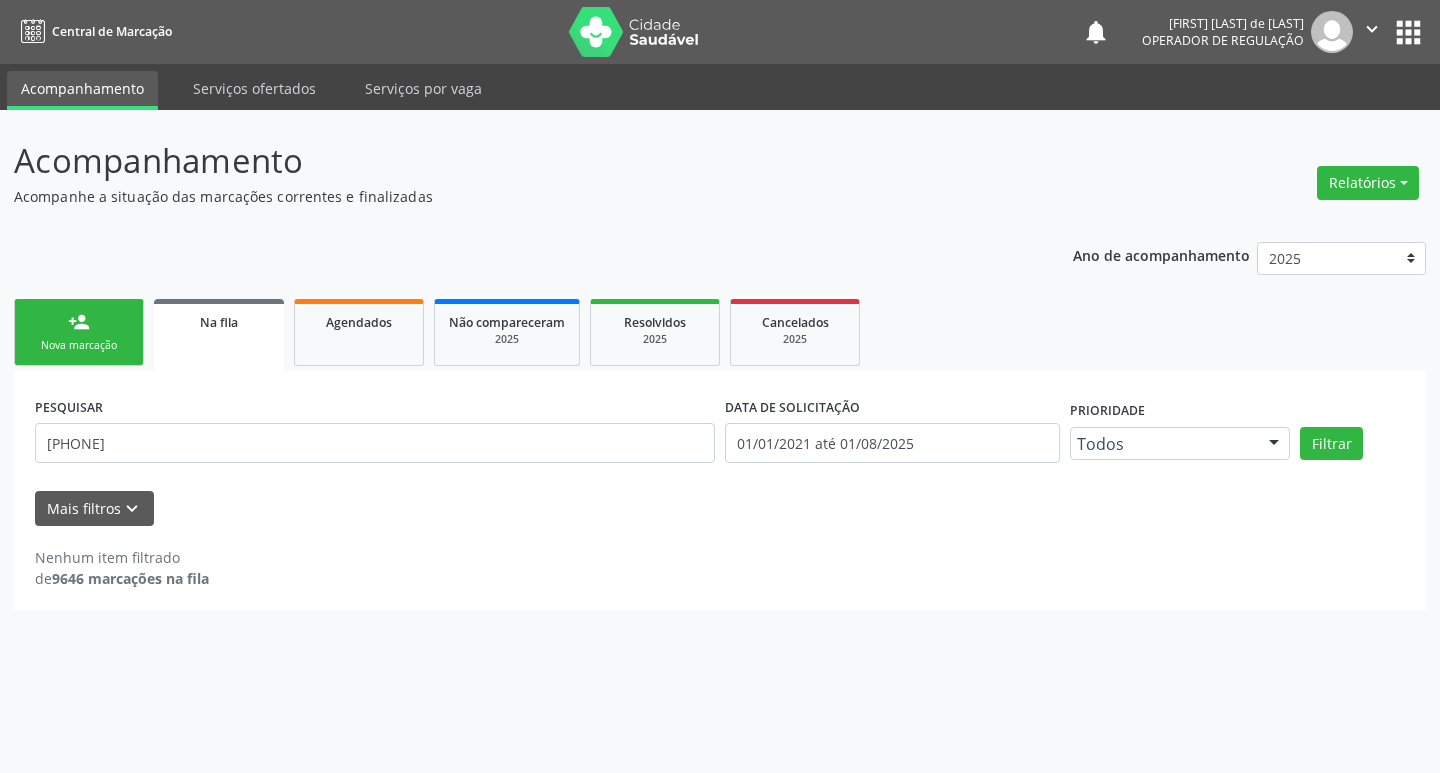 click on "person_add
Nova marcação" at bounding box center [79, 332] 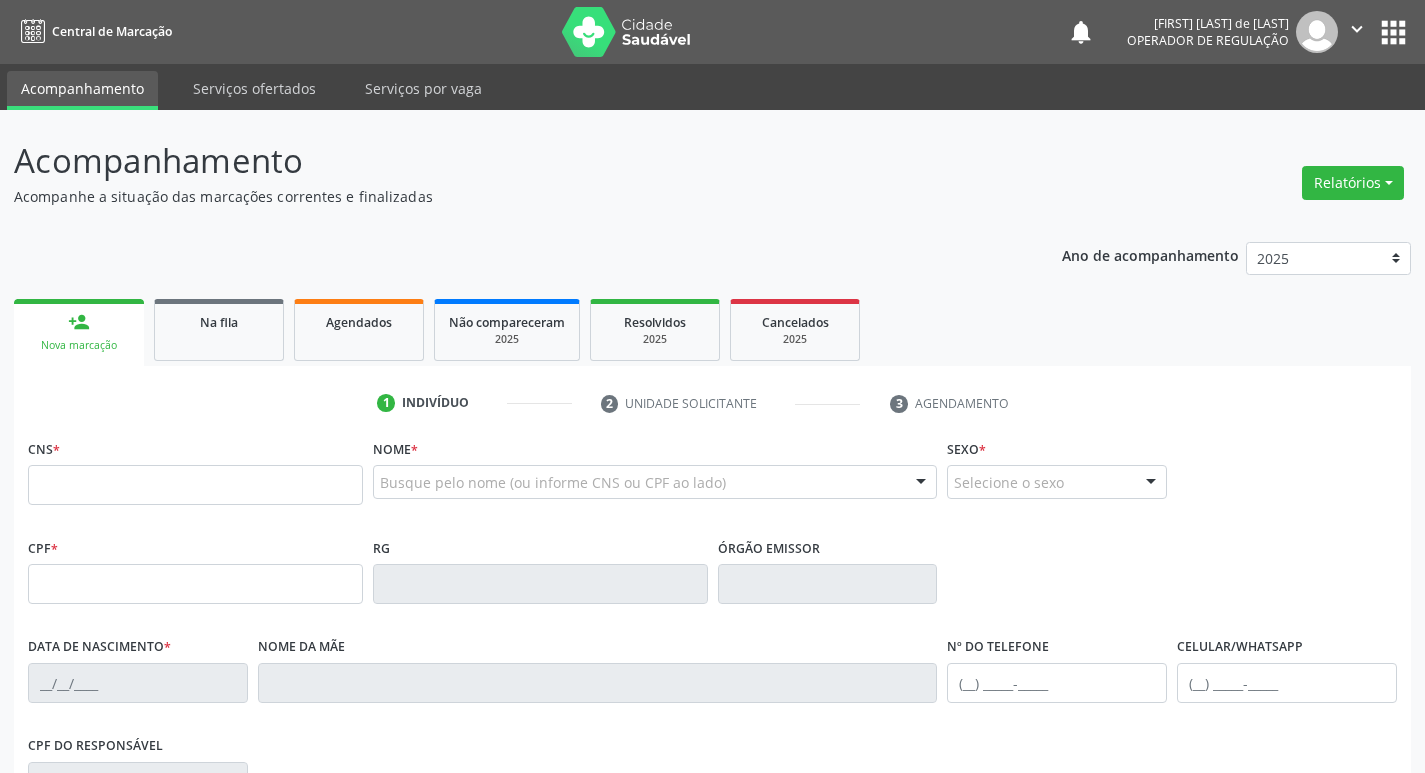 click on "CNS
*" at bounding box center (195, 476) 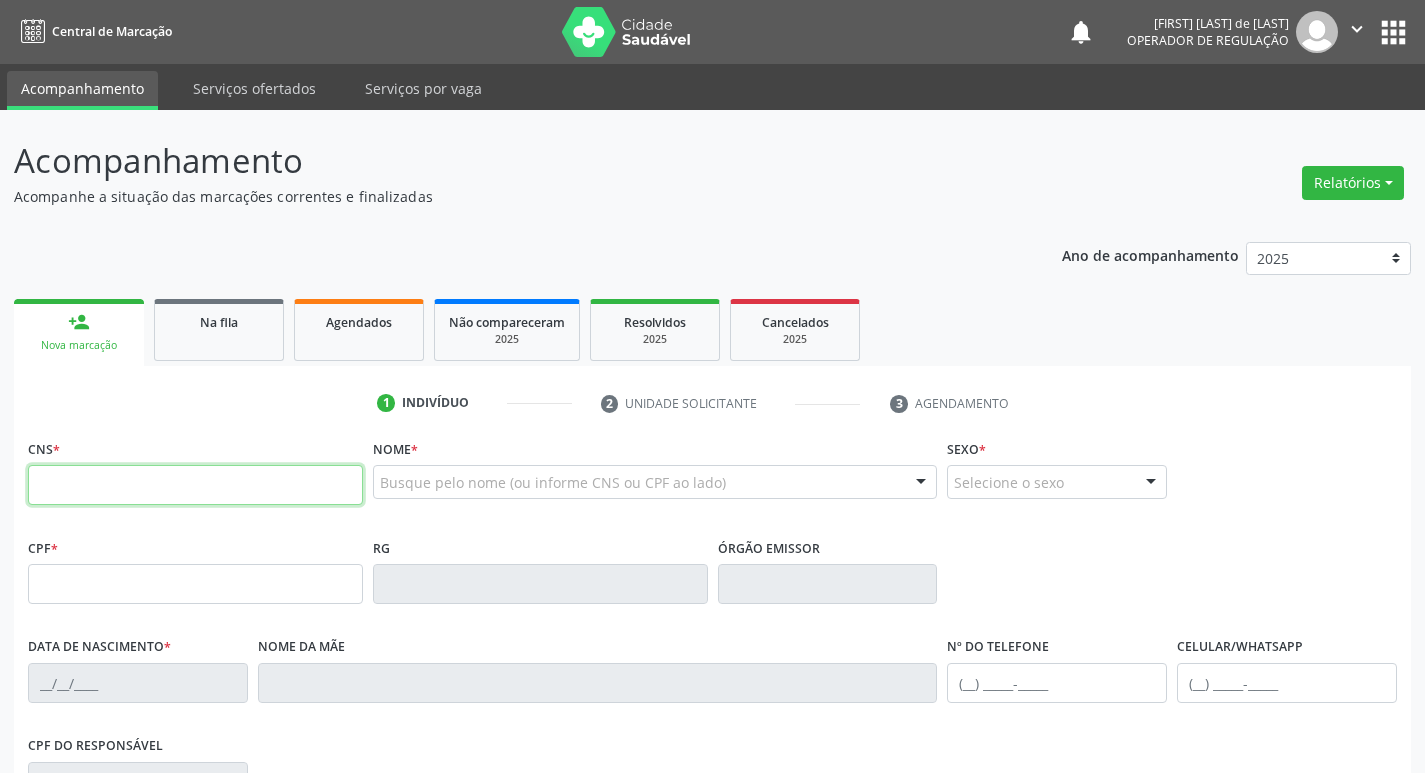 click at bounding box center (195, 485) 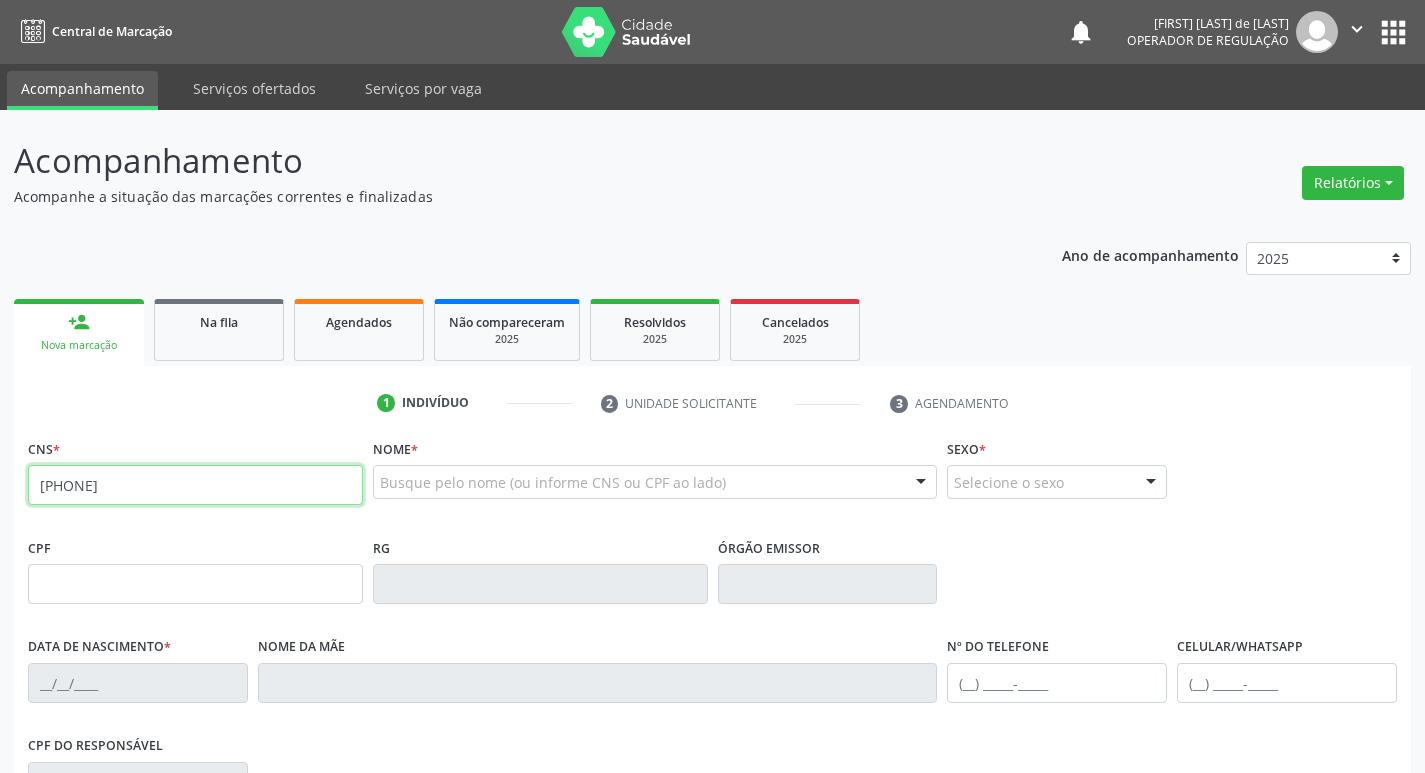 type on "[PHONE]" 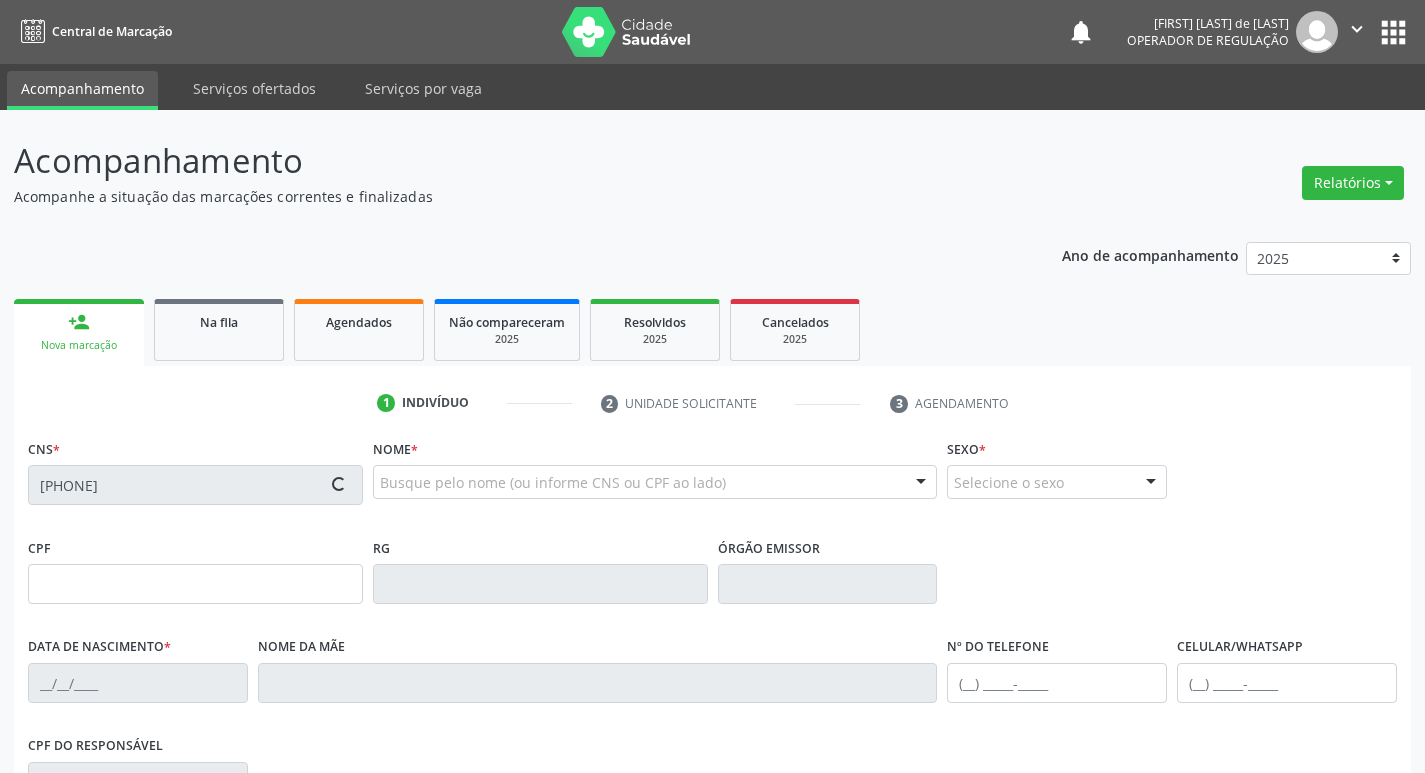 type on "[SSN]" 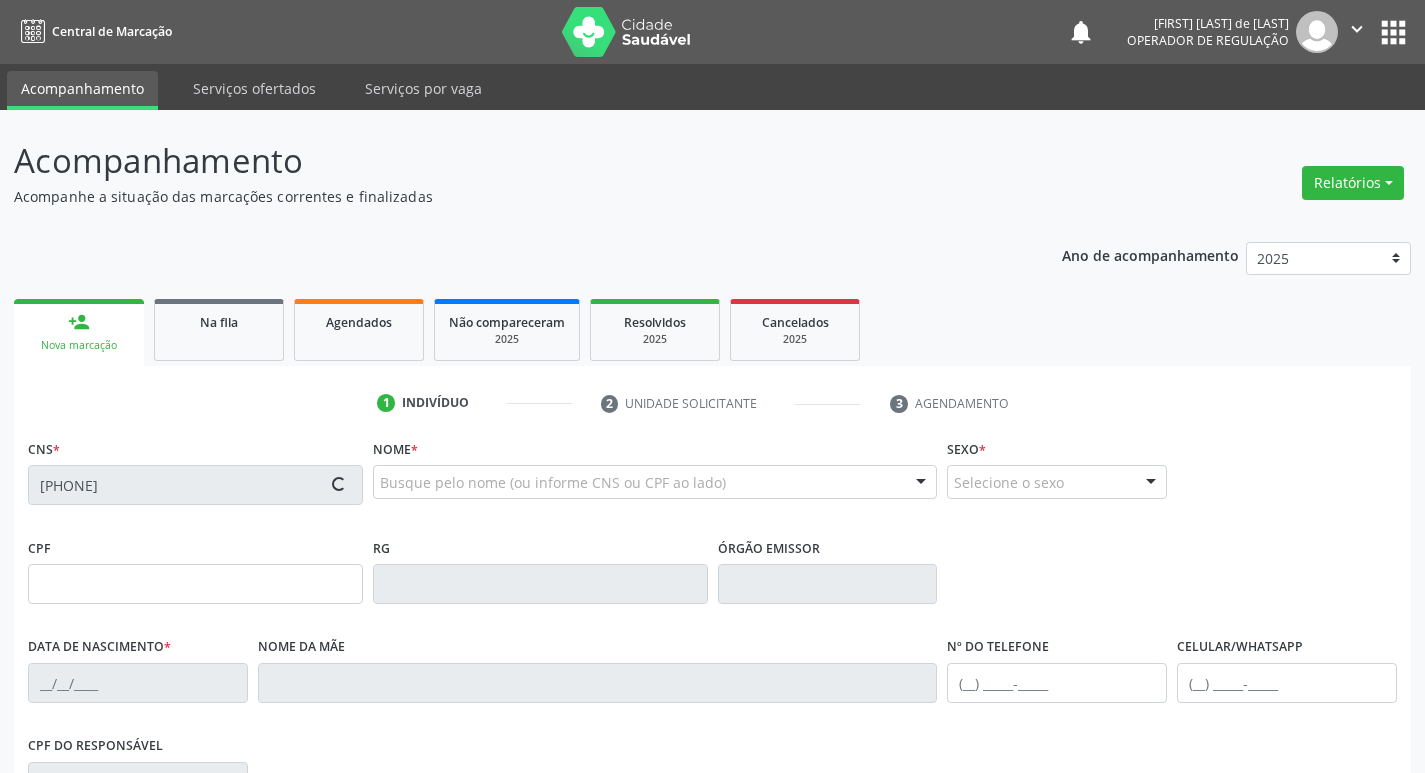 type on "[DATE]" 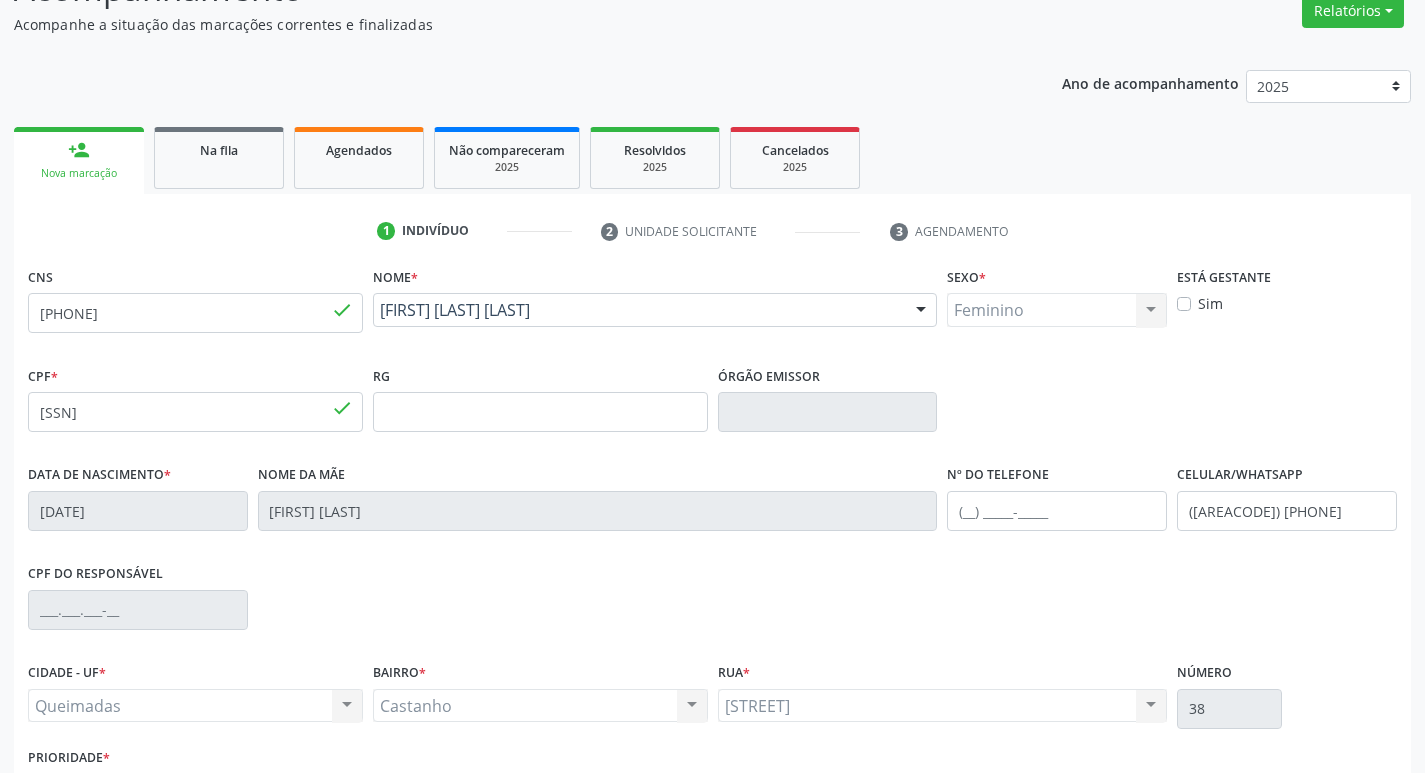 scroll, scrollTop: 200, scrollLeft: 0, axis: vertical 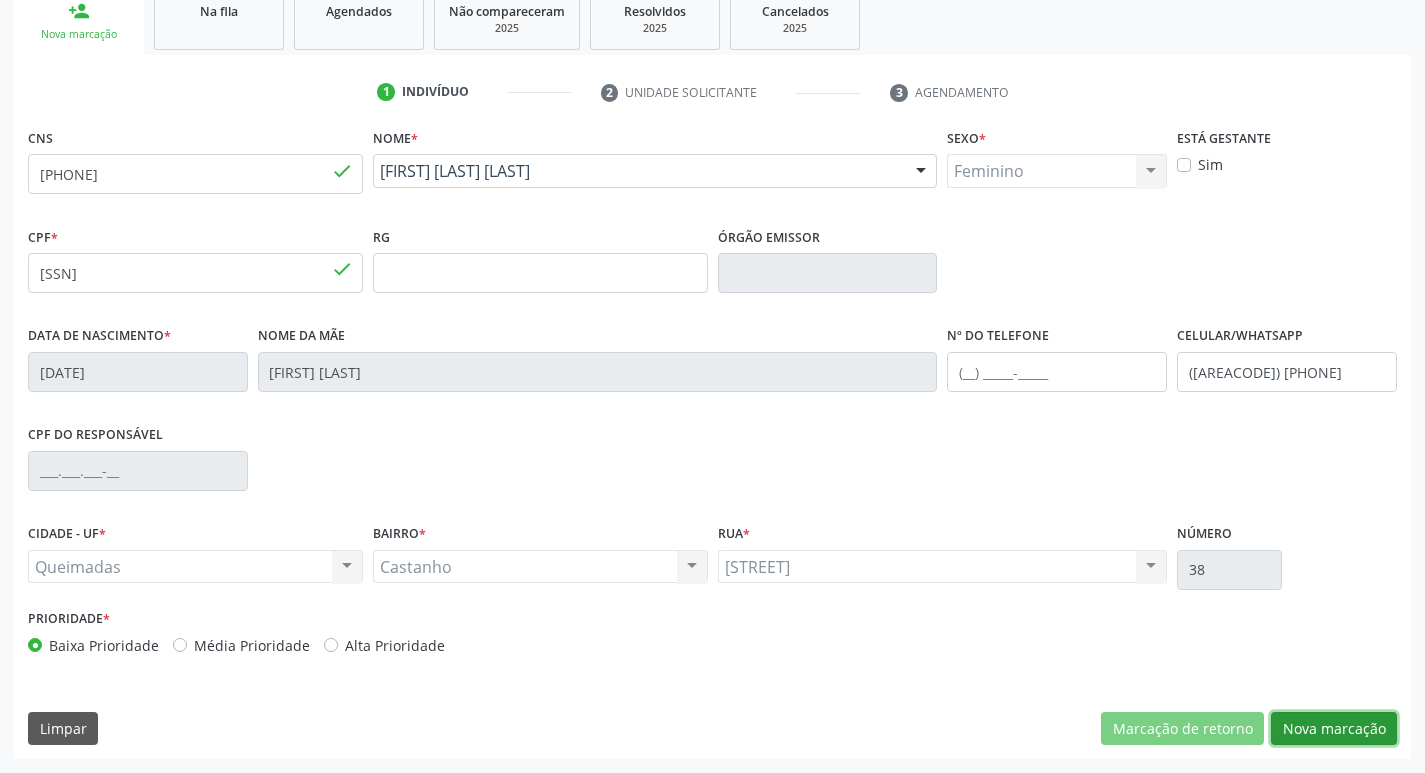 click on "Nova marcação" at bounding box center (1334, 729) 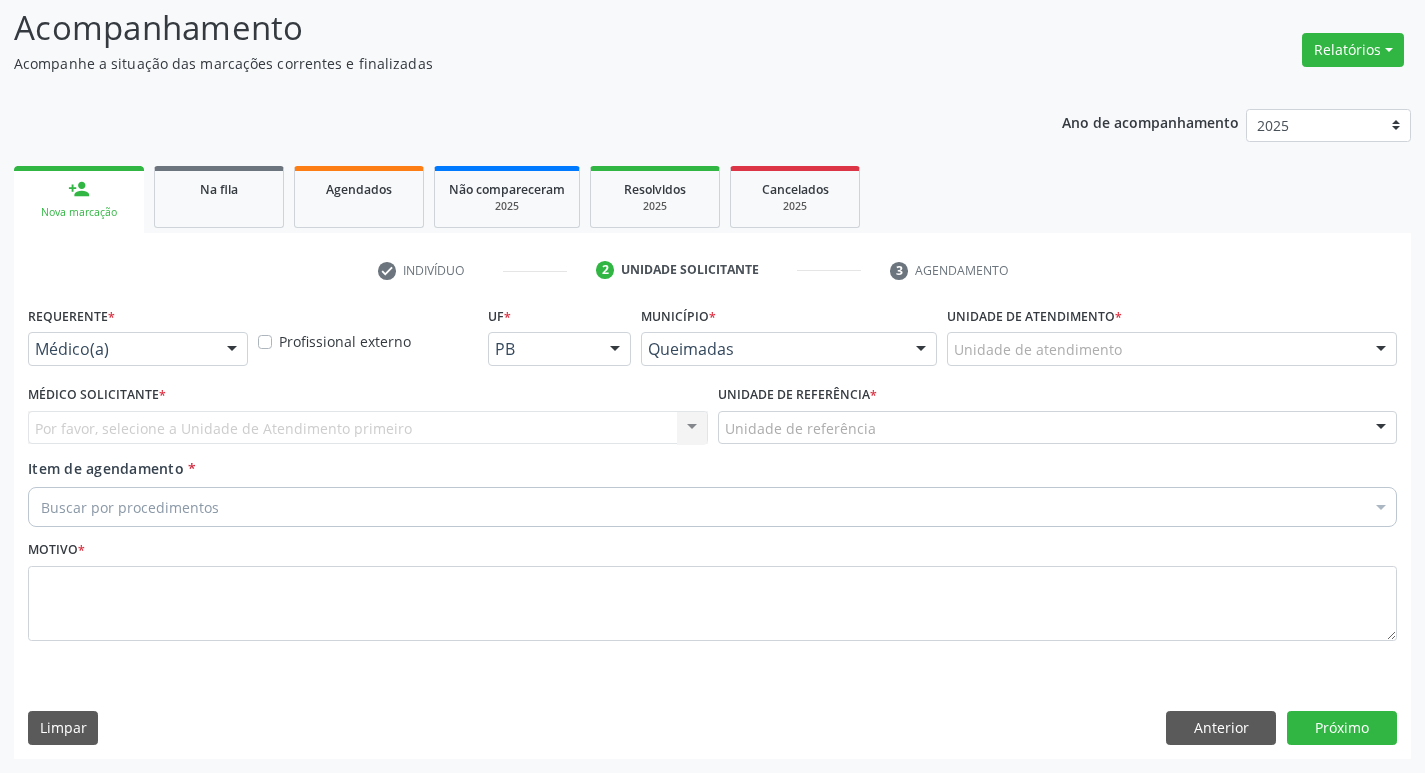 scroll, scrollTop: 133, scrollLeft: 0, axis: vertical 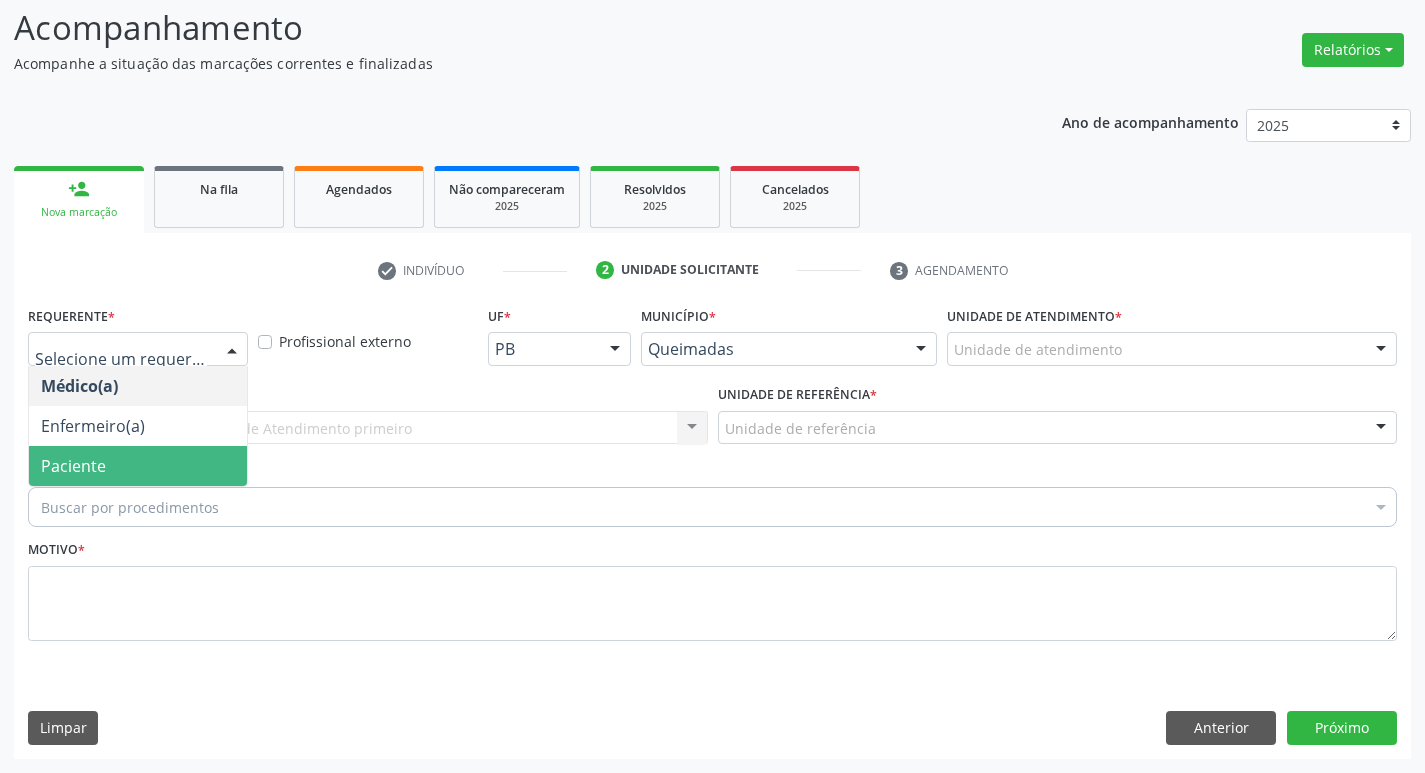 click on "Paciente" at bounding box center (138, 466) 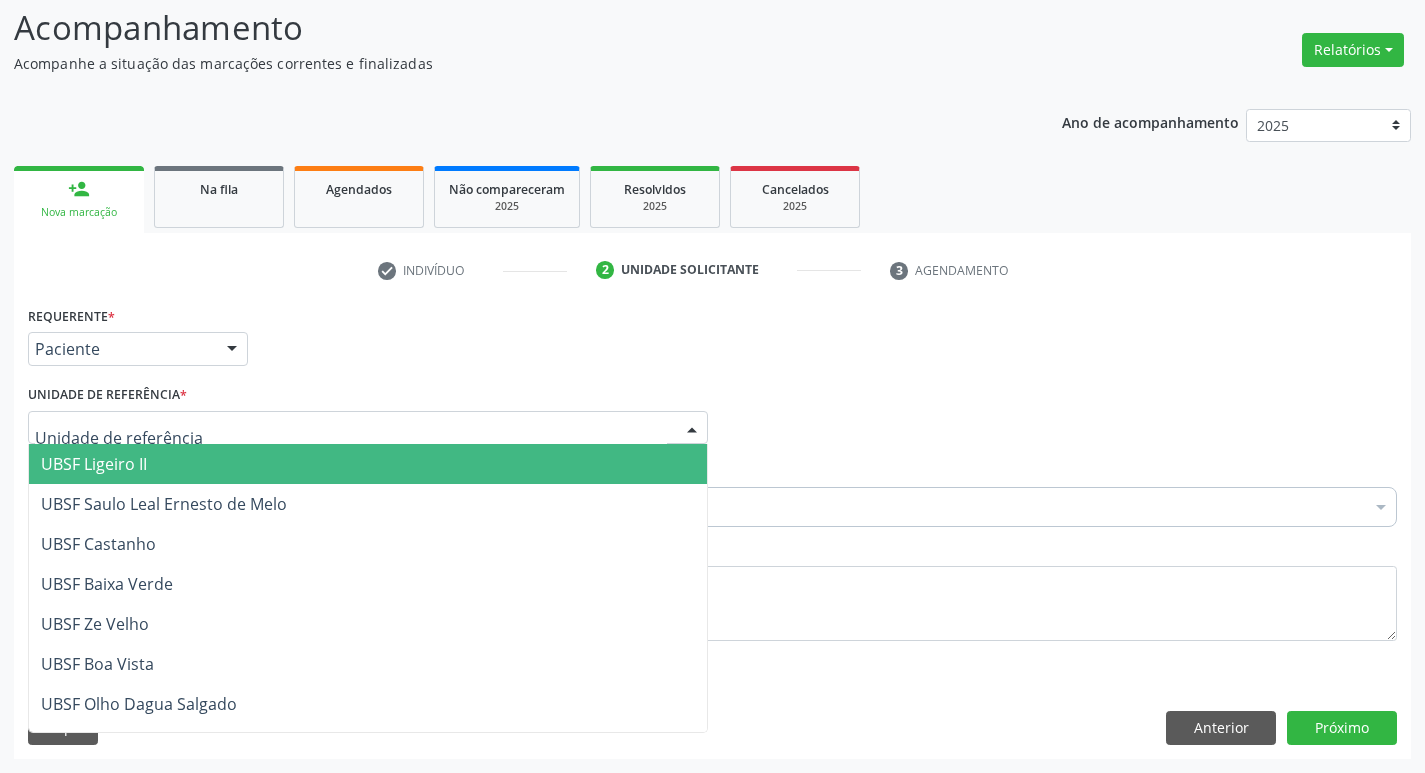 type on "C" 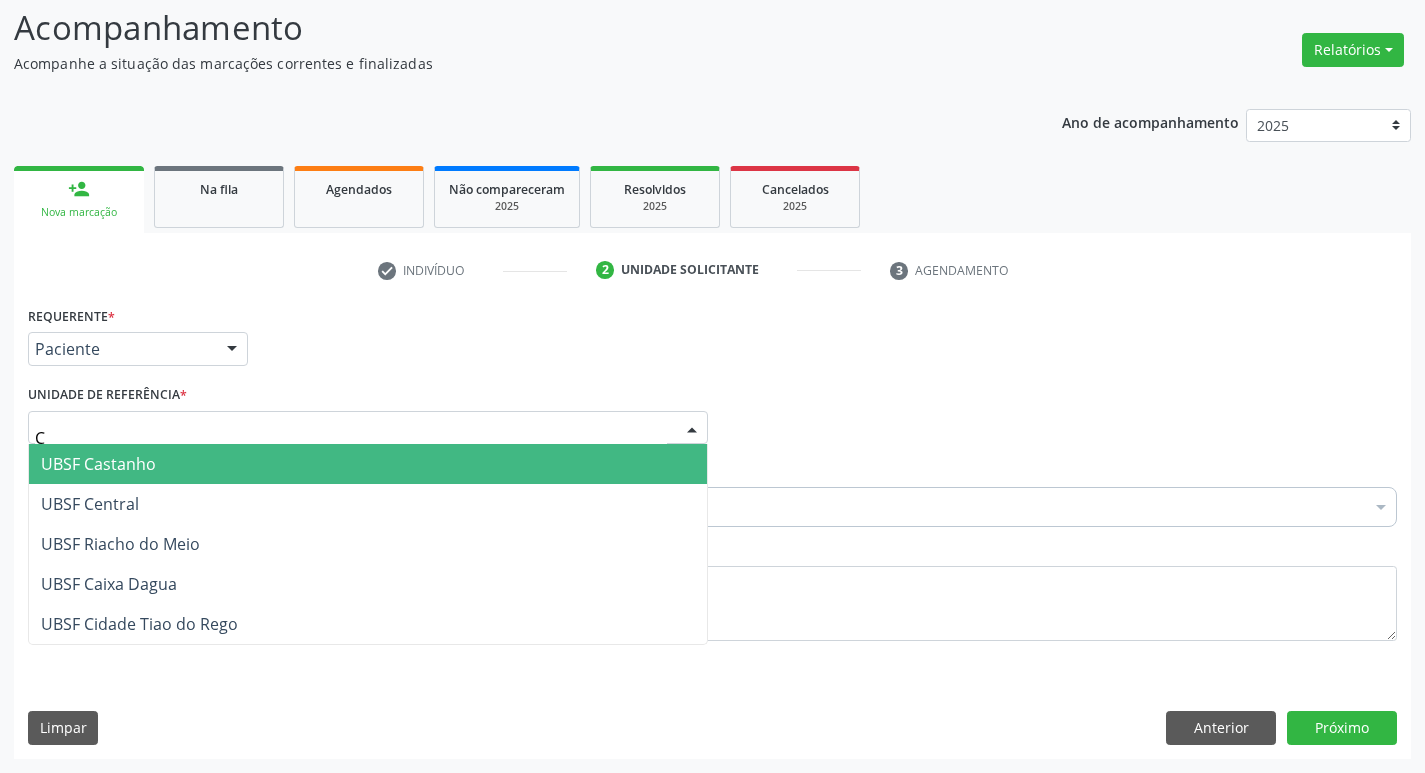 click on "UBSF Castanho" at bounding box center (368, 464) 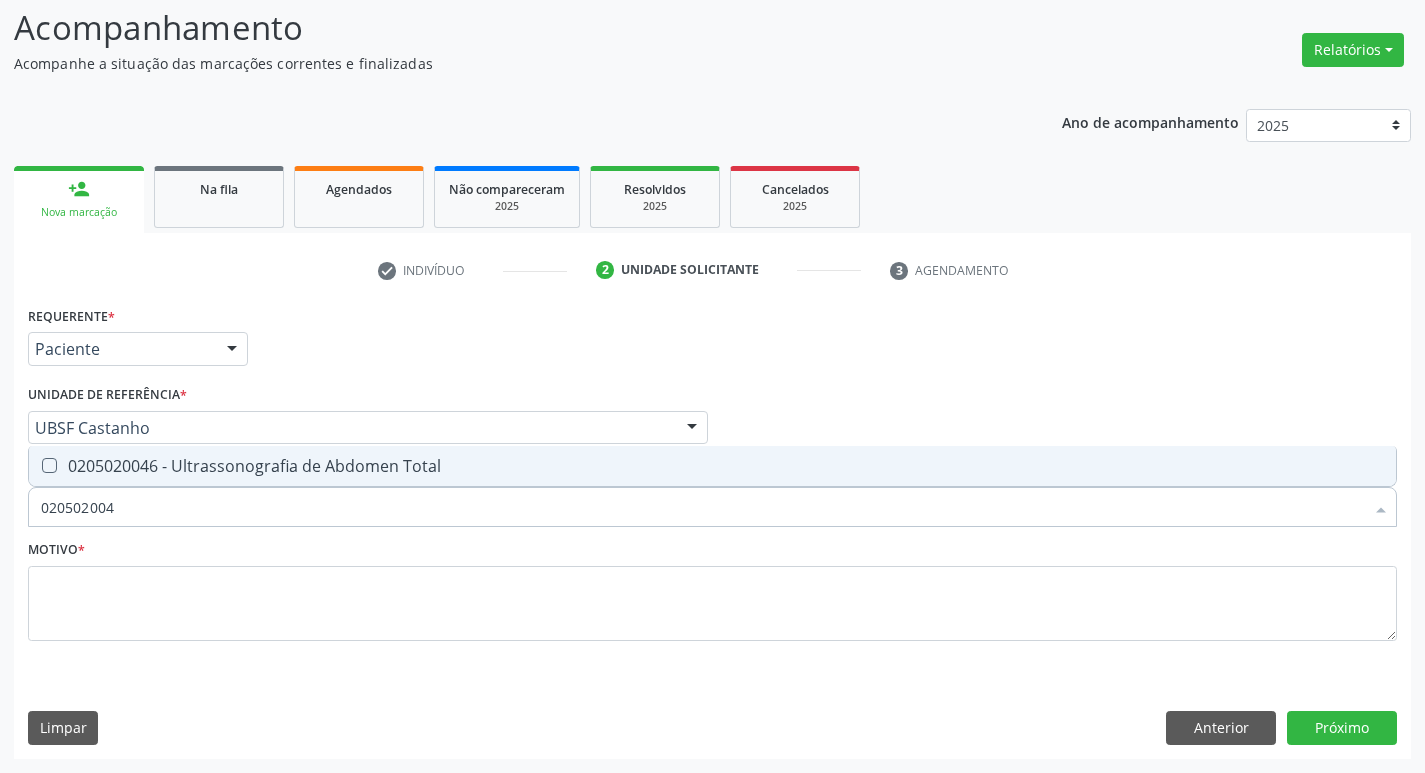 type on "0205020046" 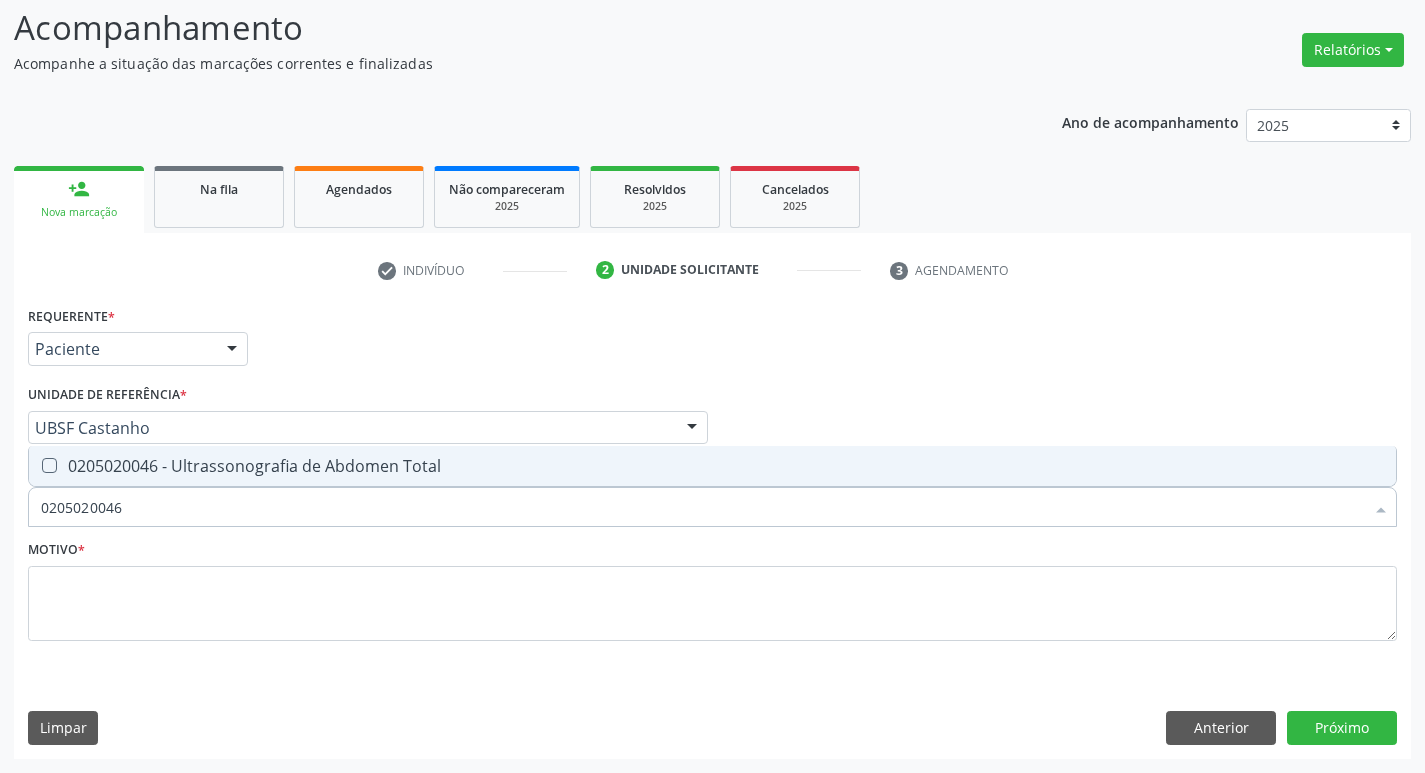 click on "0205020046 - Ultrassonografia de Abdomen Total" at bounding box center (712, 466) 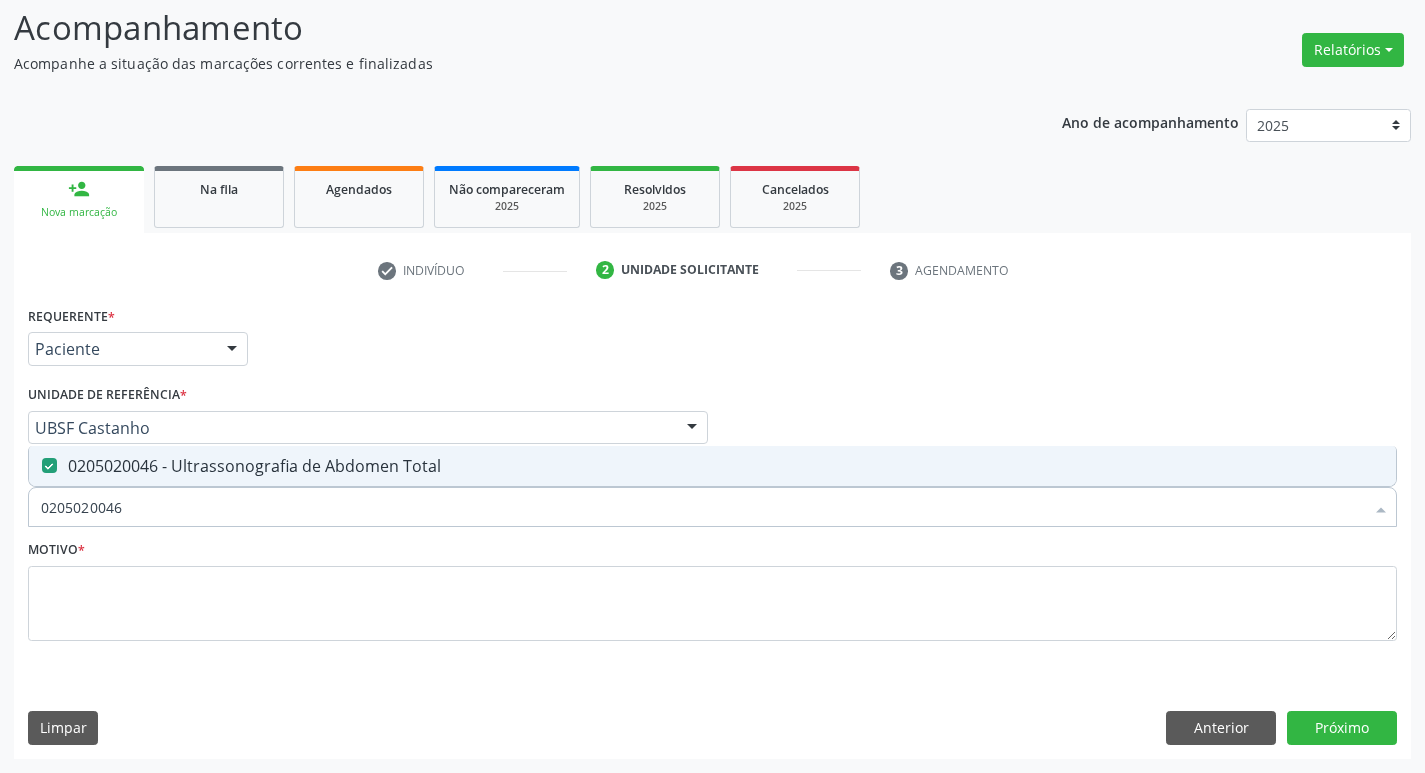 checkbox on "true" 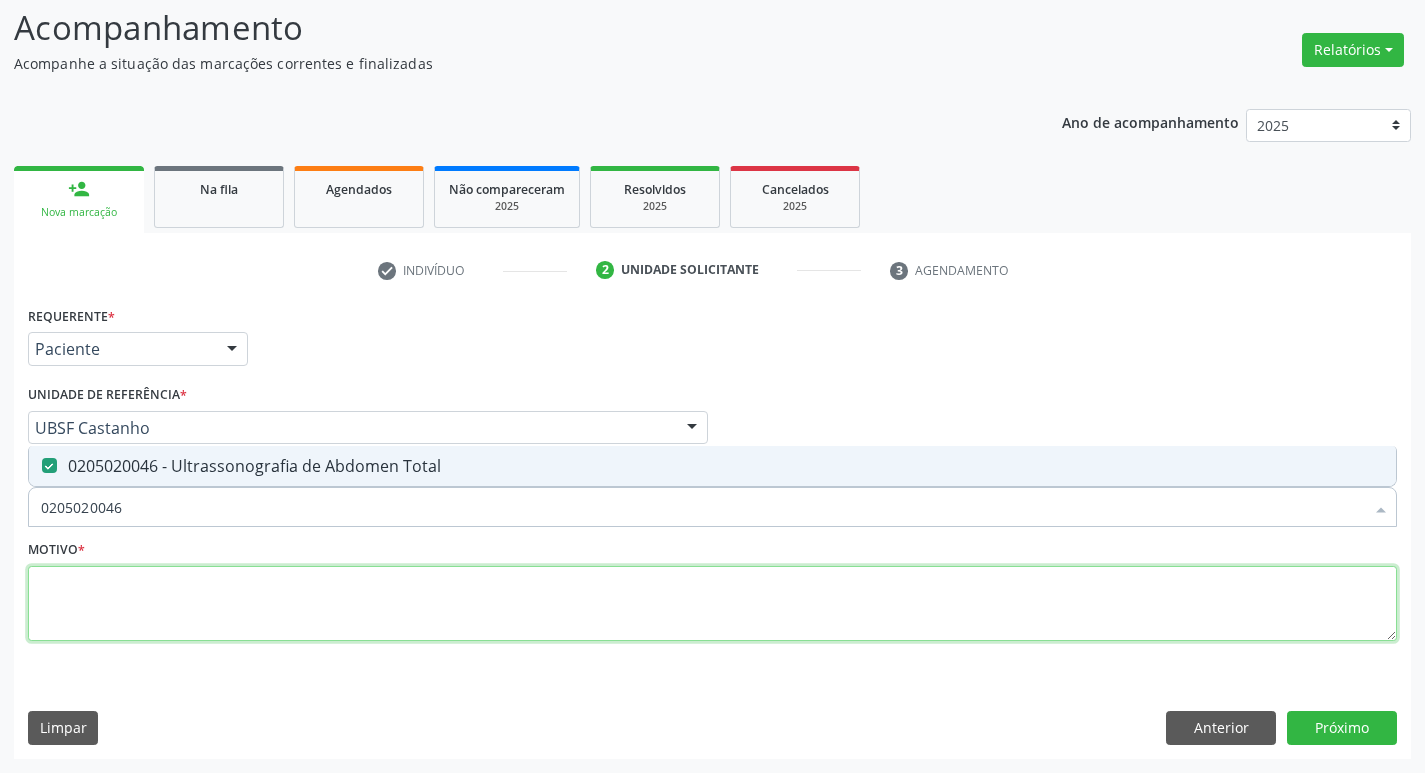 click at bounding box center (712, 604) 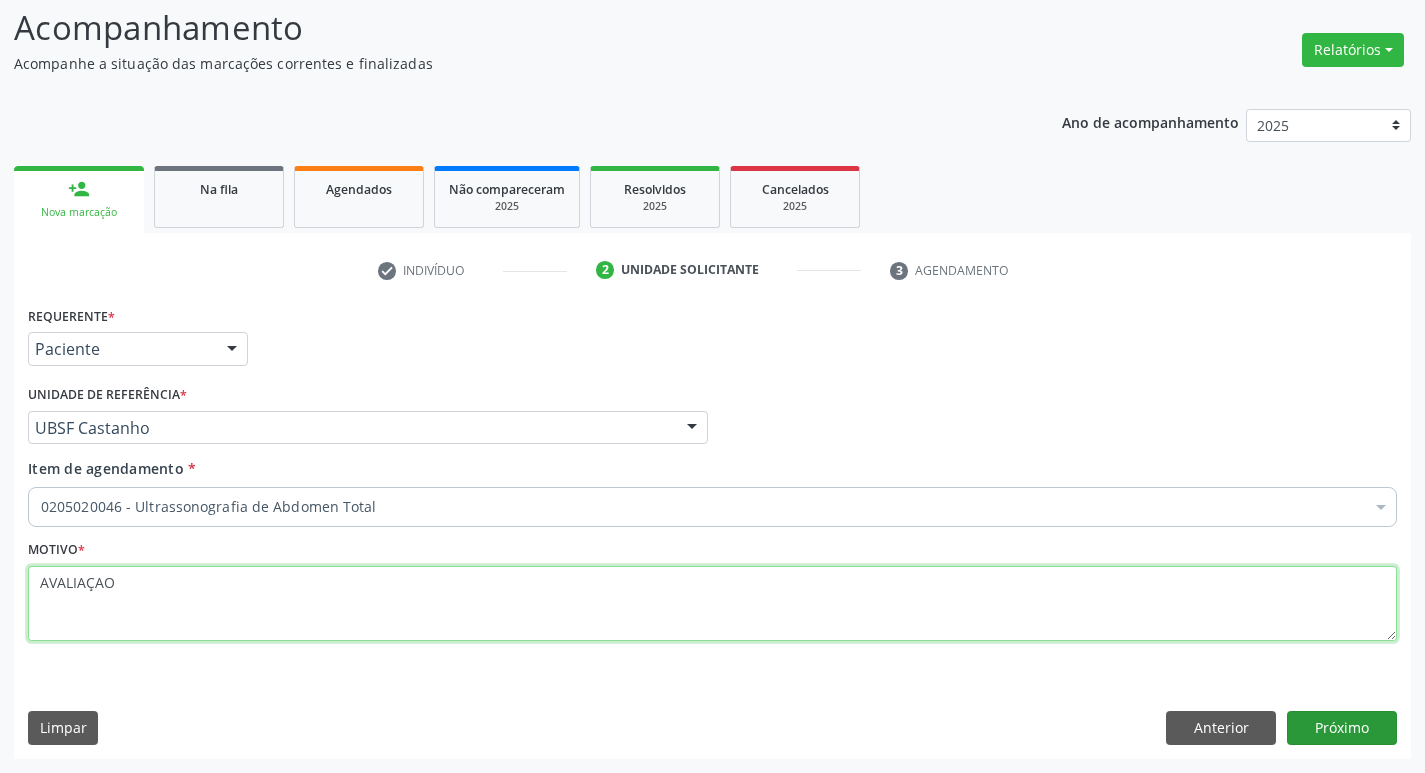 type on "AVALIAÇAO" 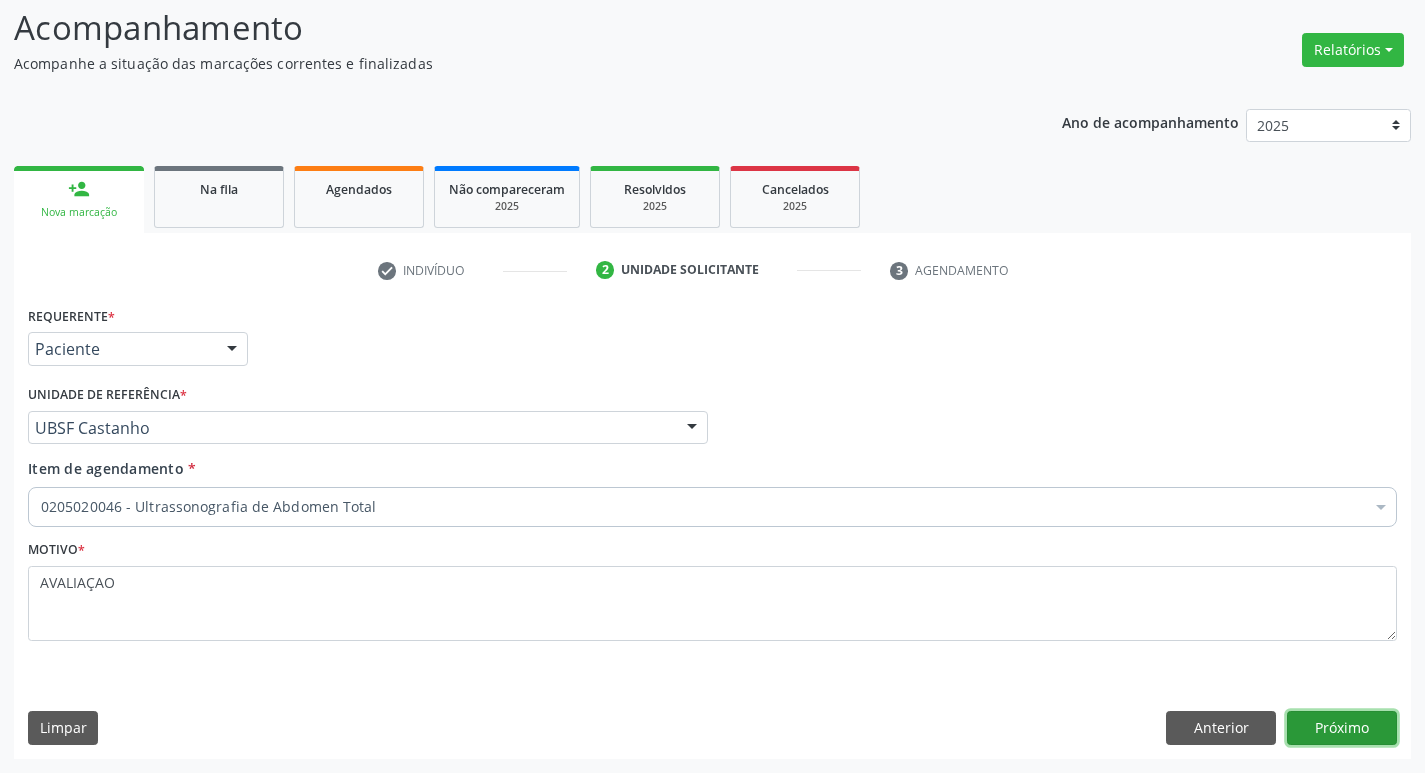 click on "Próximo" at bounding box center [1342, 728] 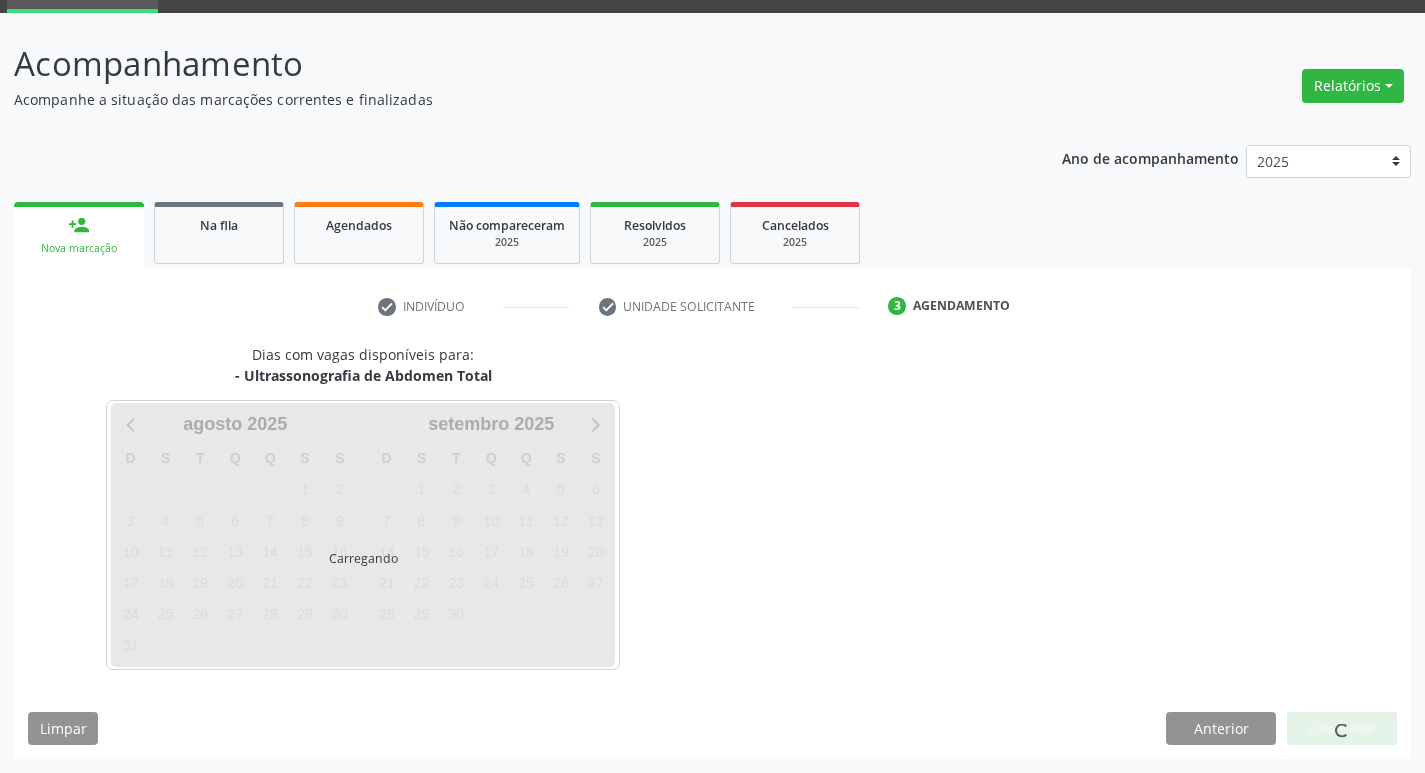 scroll, scrollTop: 97, scrollLeft: 0, axis: vertical 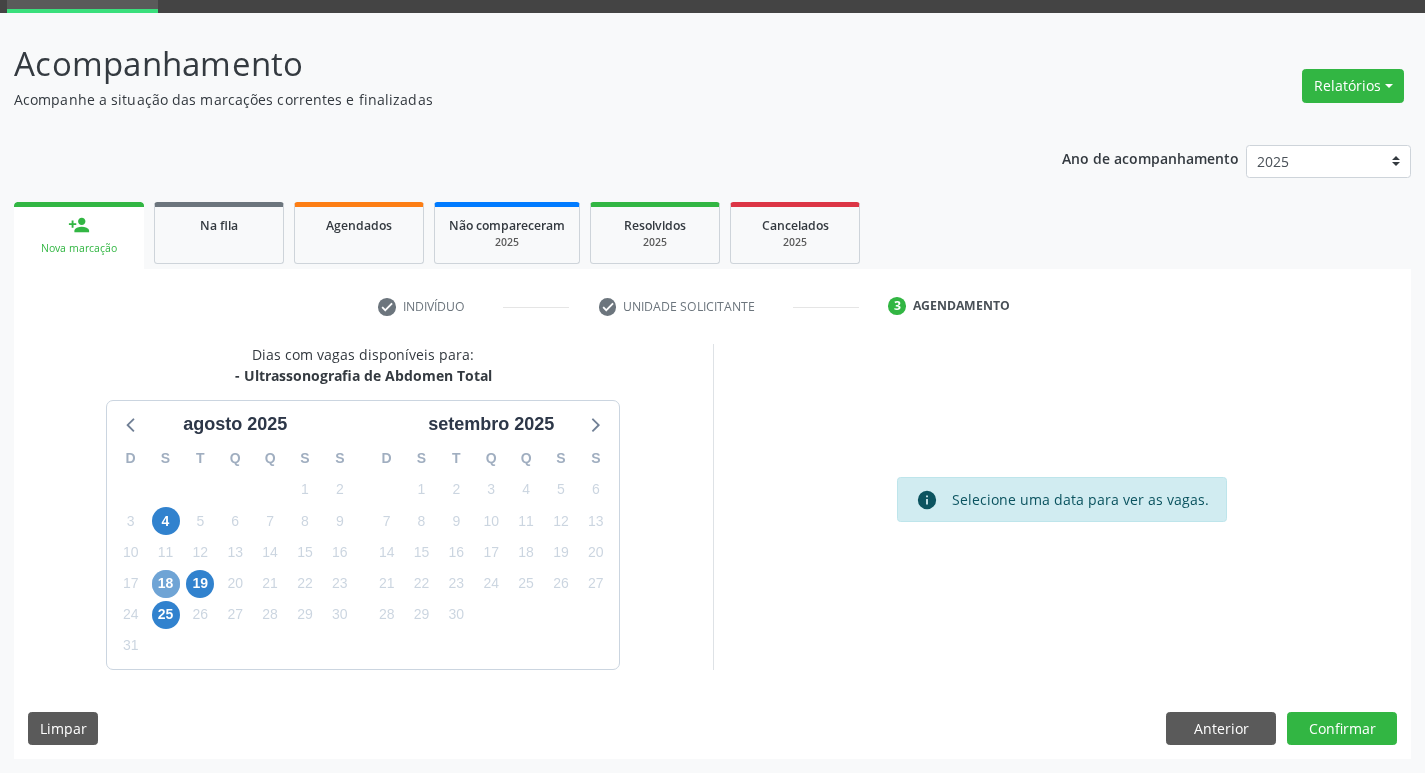 click on "18" at bounding box center (166, 584) 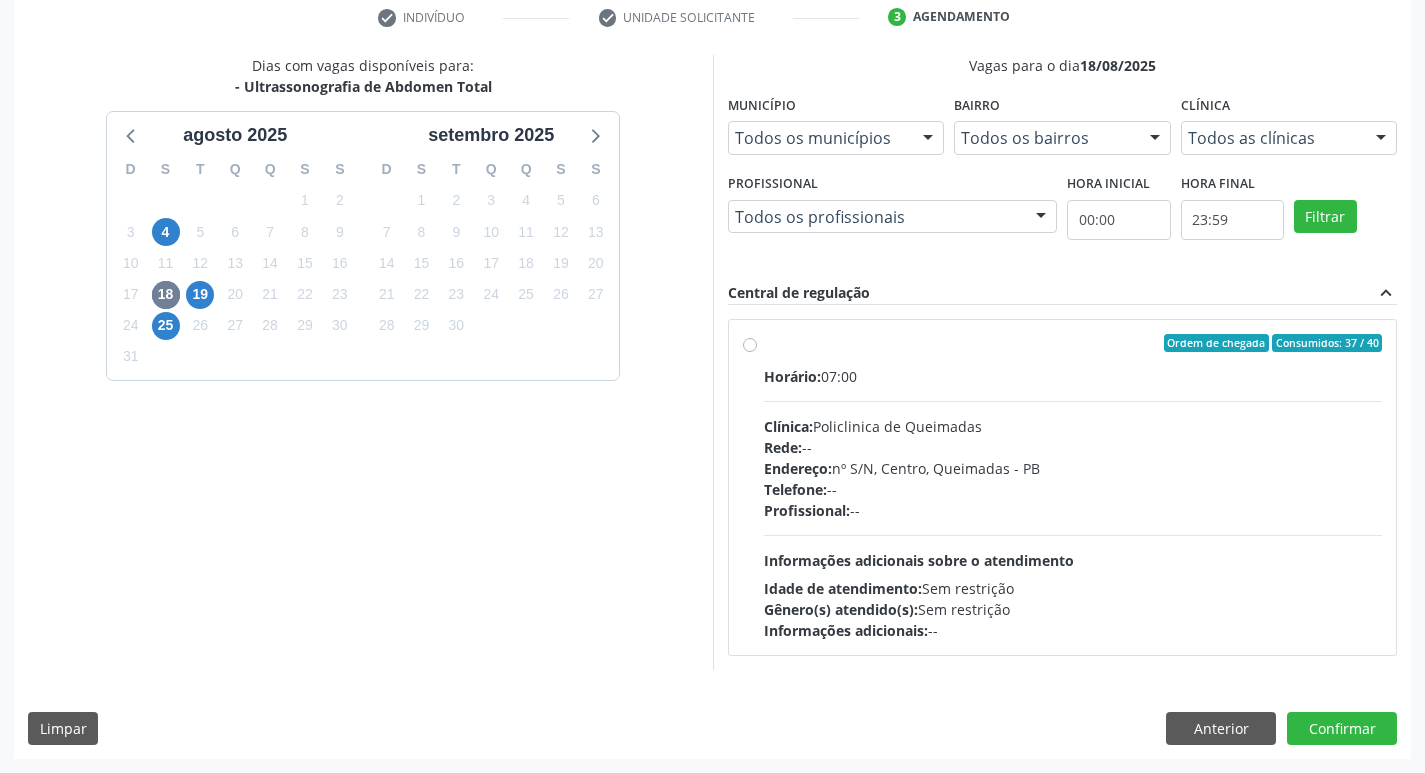 click on "Profissional:
--
Informações adicionais sobre o atendimento
Idade de atendimento:
Sem restrição
Gênero(s) atendido(s):
Sem restrição
Informações adicionais:
--" at bounding box center [1073, 510] 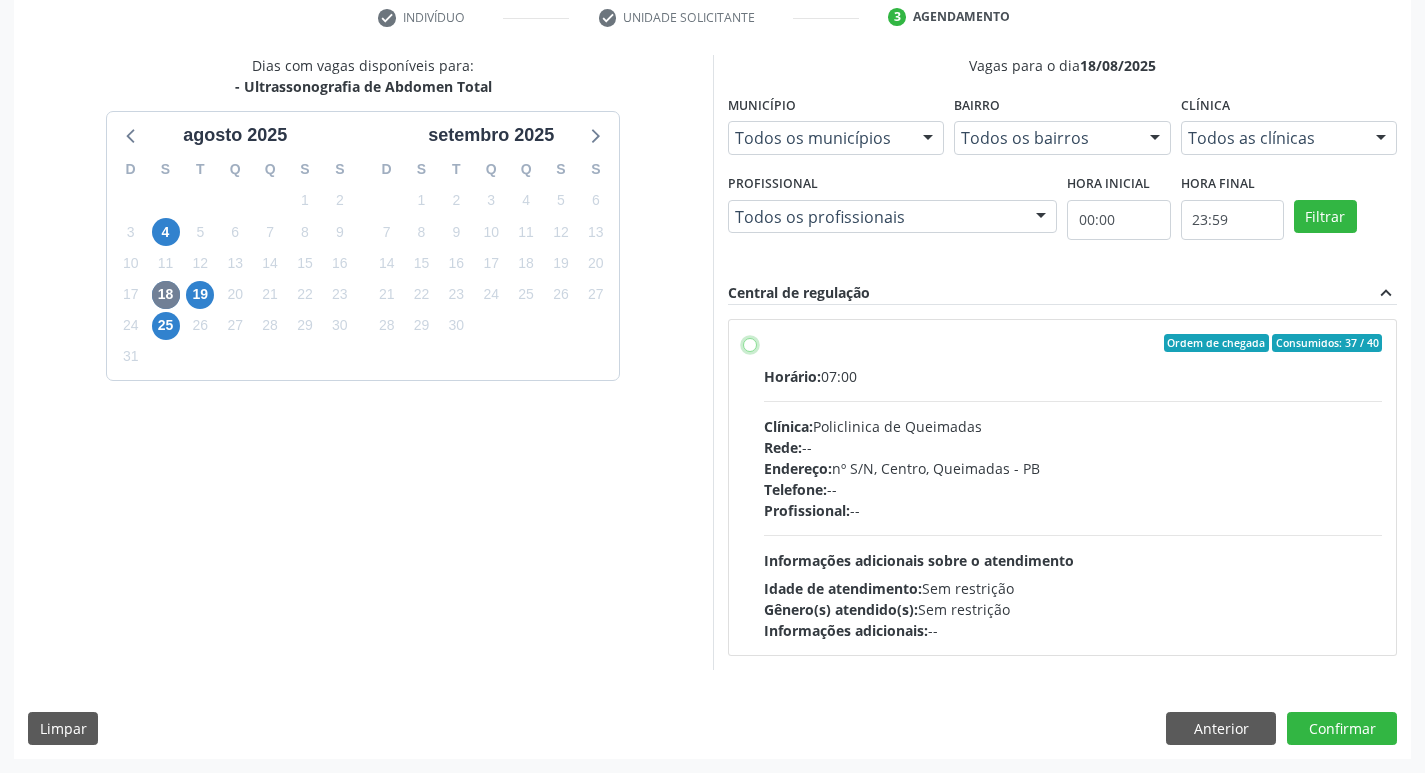 click on "Ordem de chegada
Consumidos: 37 / 40
Horário:   07:00
Clínica:  Policlinica de Queimadas
Rede:
--
Endereço:   nº S/N, Centro, Queimadas - PB
Telefone:   --
Profissional:
--
Informações adicionais sobre o atendimento
Idade de atendimento:
Sem restrição
Gênero(s) atendido(s):
Sem restrição
Informações adicionais:
--" at bounding box center (750, 343) 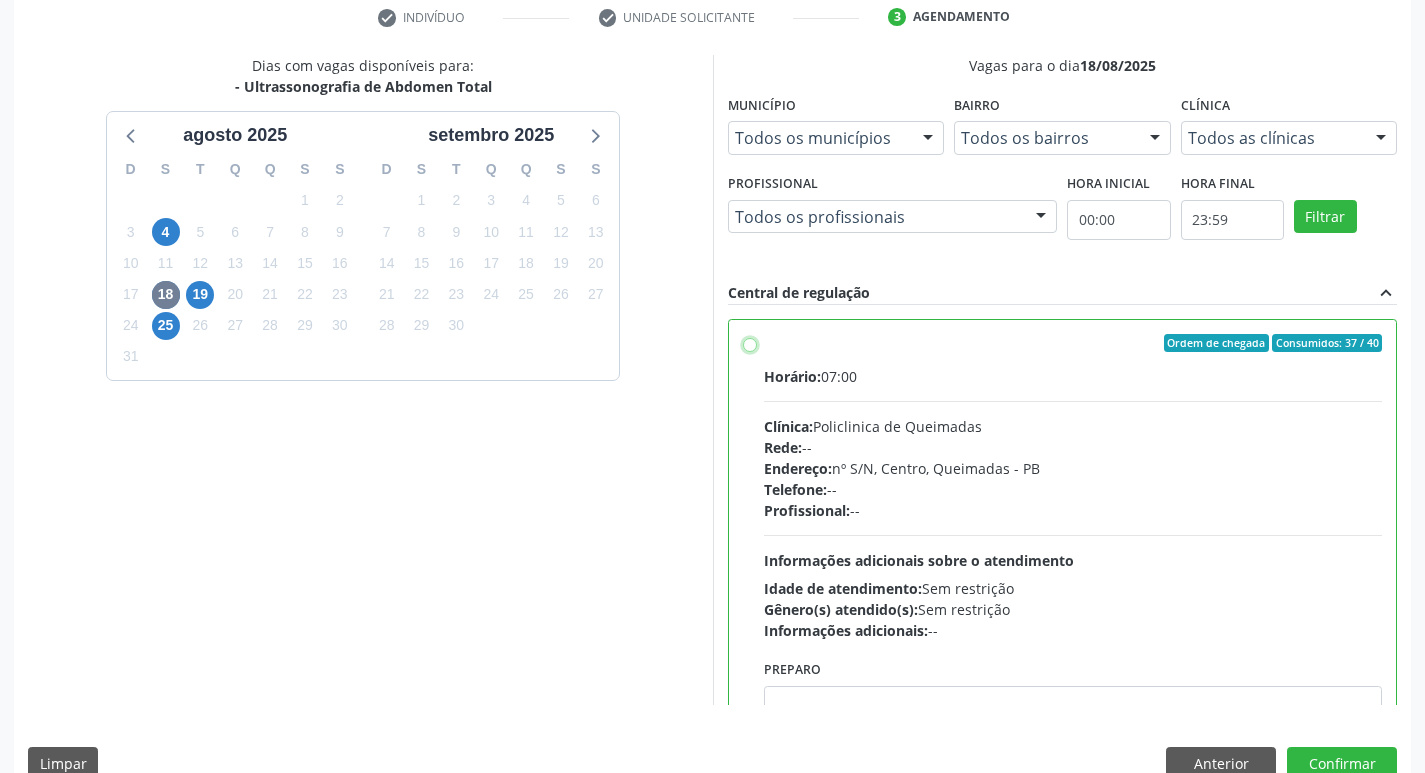 radio on "true" 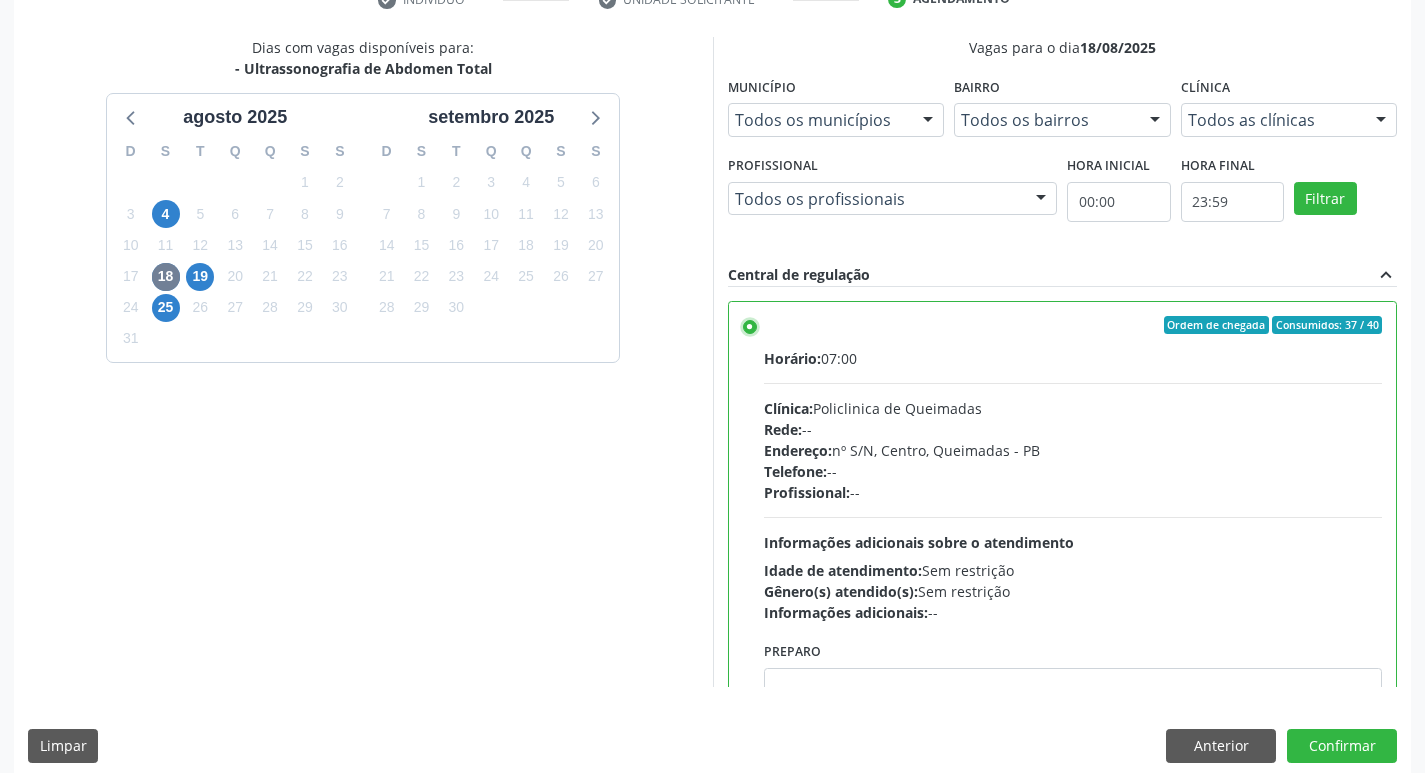 scroll, scrollTop: 422, scrollLeft: 0, axis: vertical 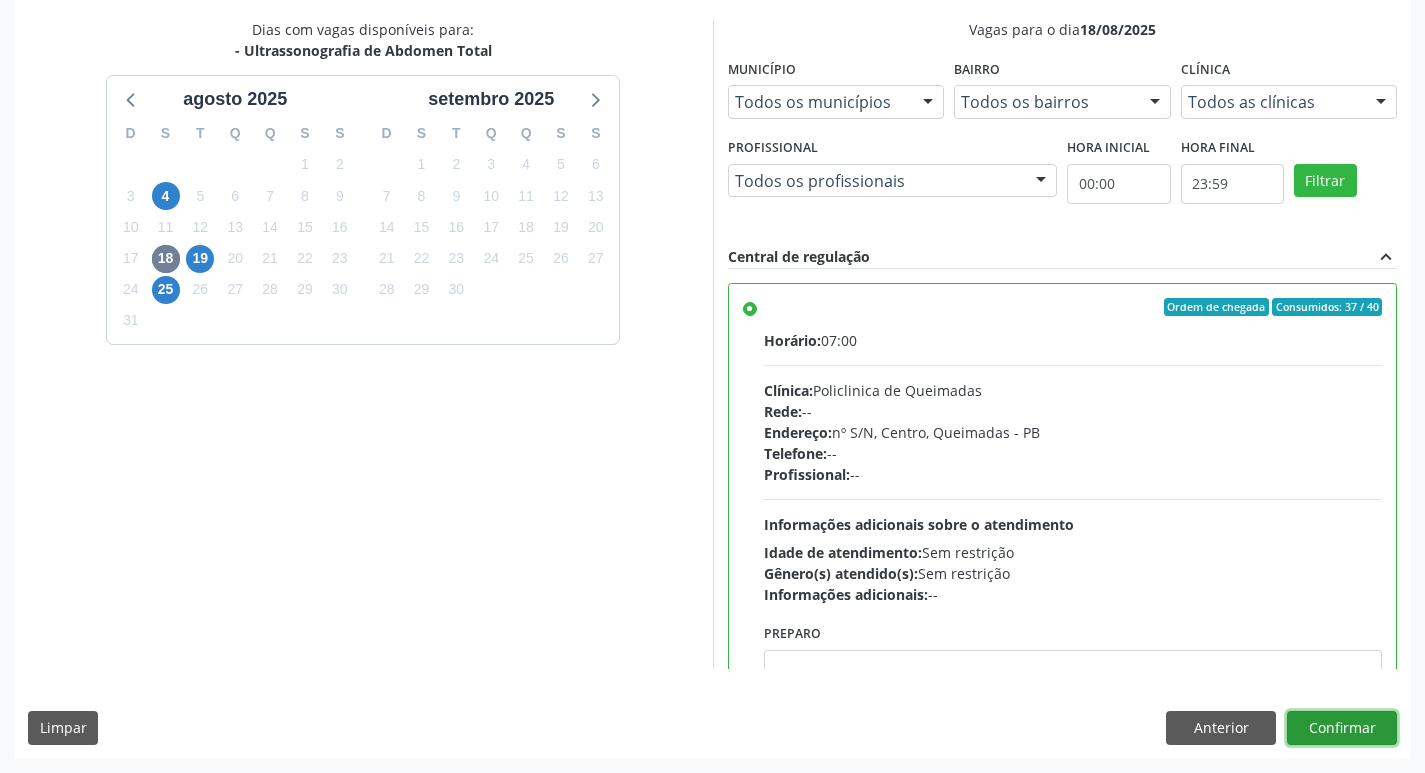 click on "Confirmar" at bounding box center [1342, 728] 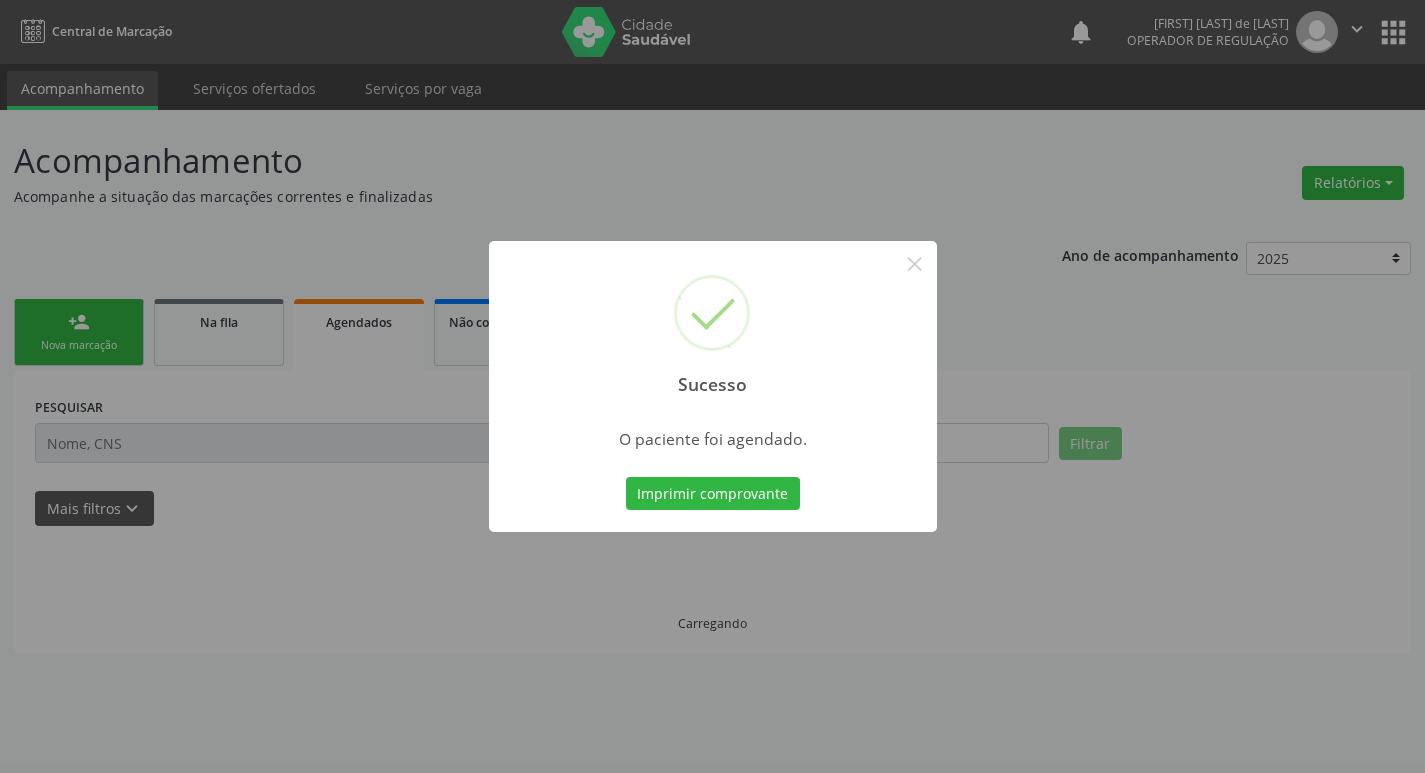 scroll, scrollTop: 0, scrollLeft: 0, axis: both 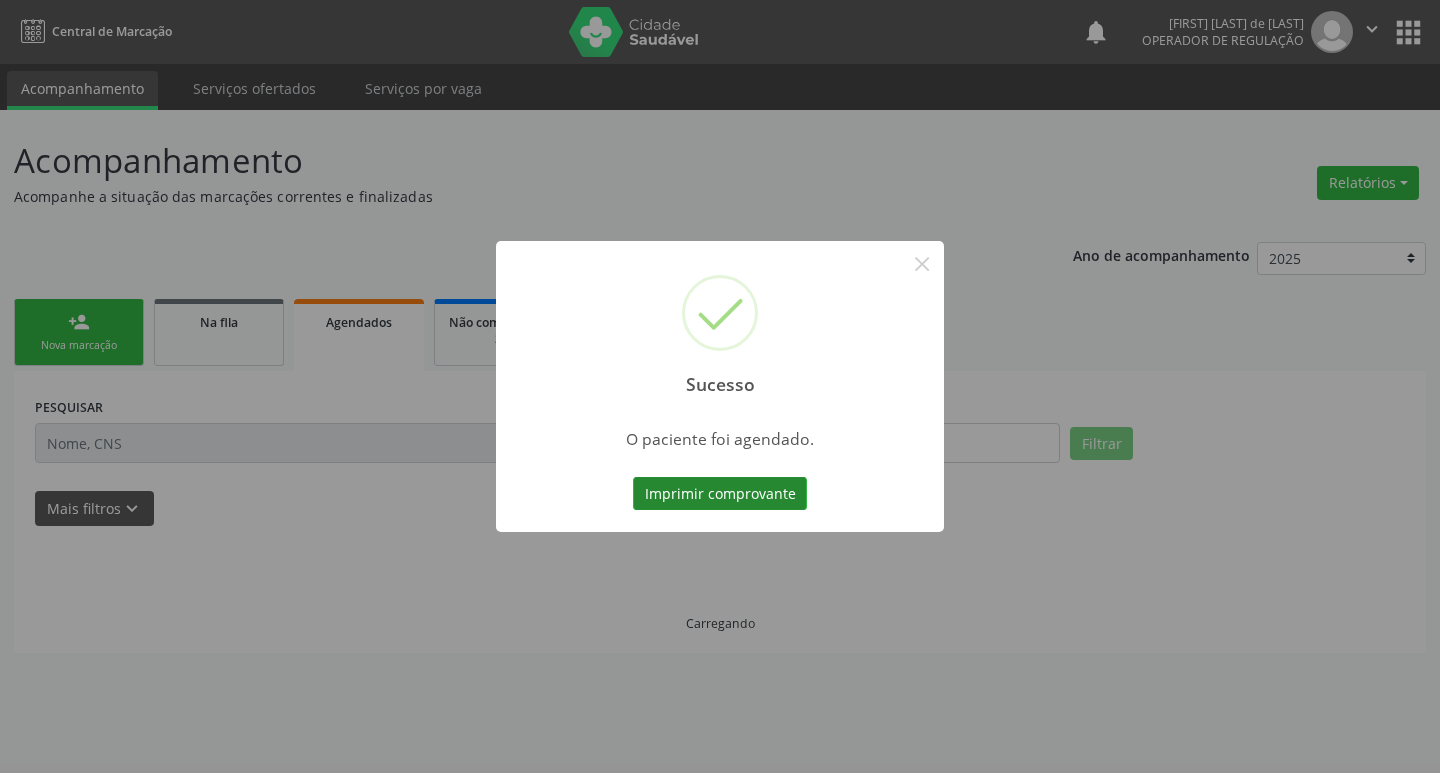 click on "Imprimir comprovante" at bounding box center (720, 494) 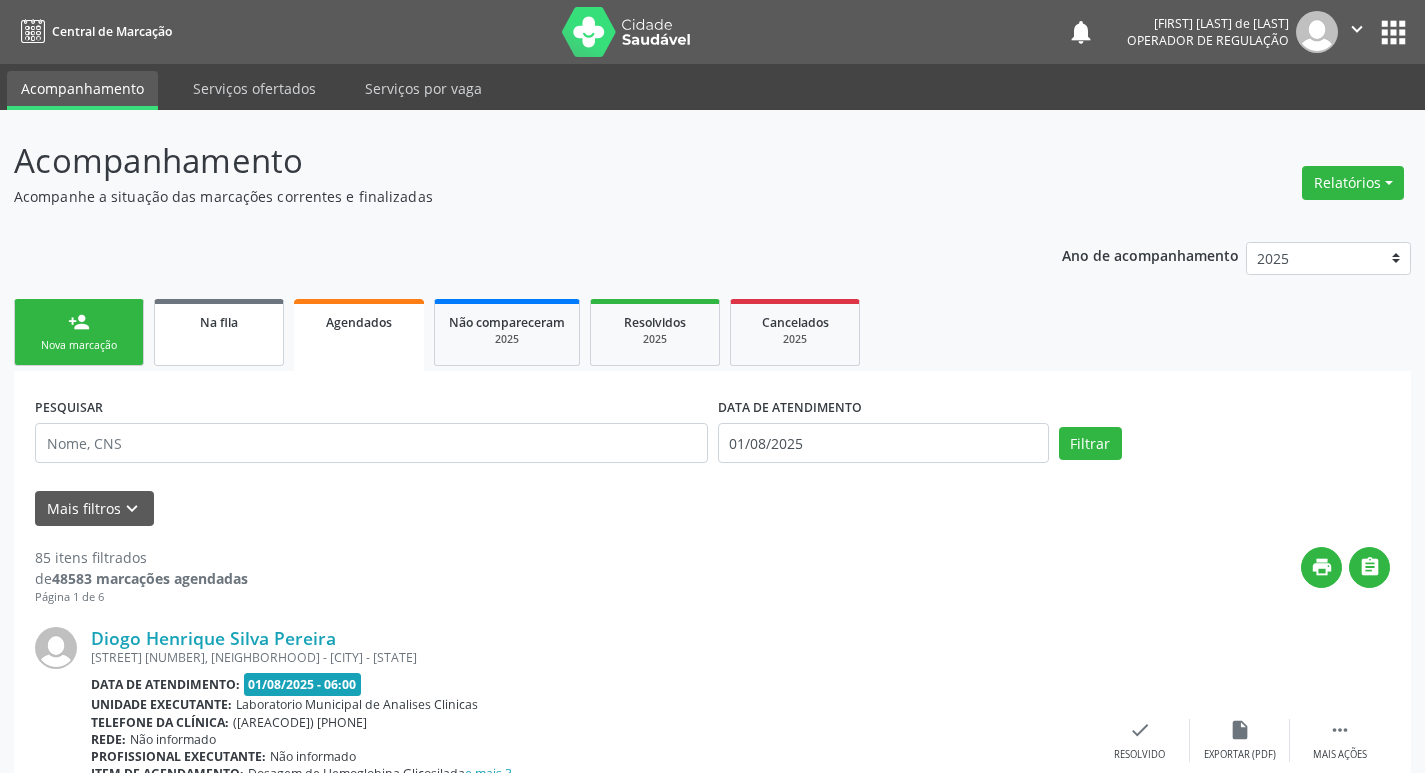 click on "Na fila" at bounding box center (219, 332) 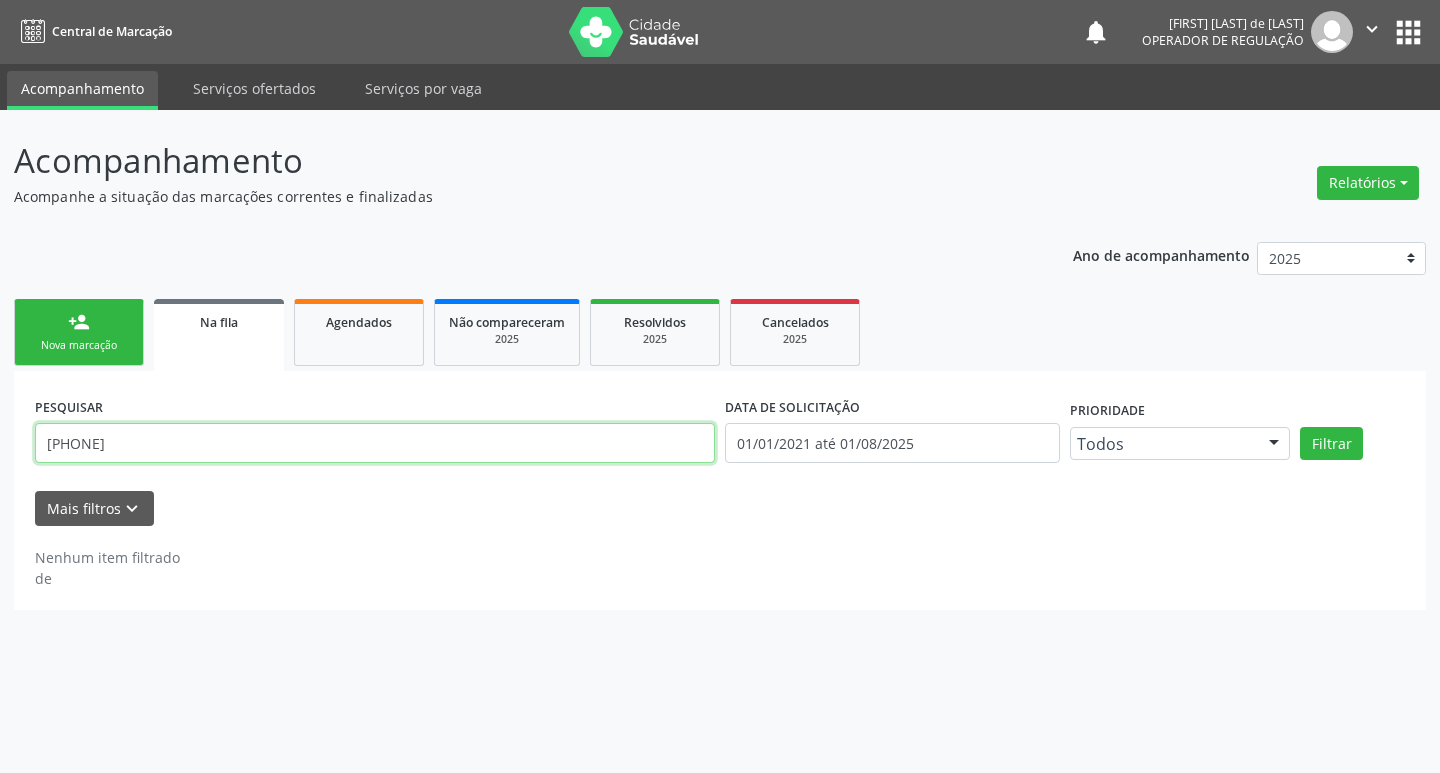 click on "[PHONE]" at bounding box center (375, 443) 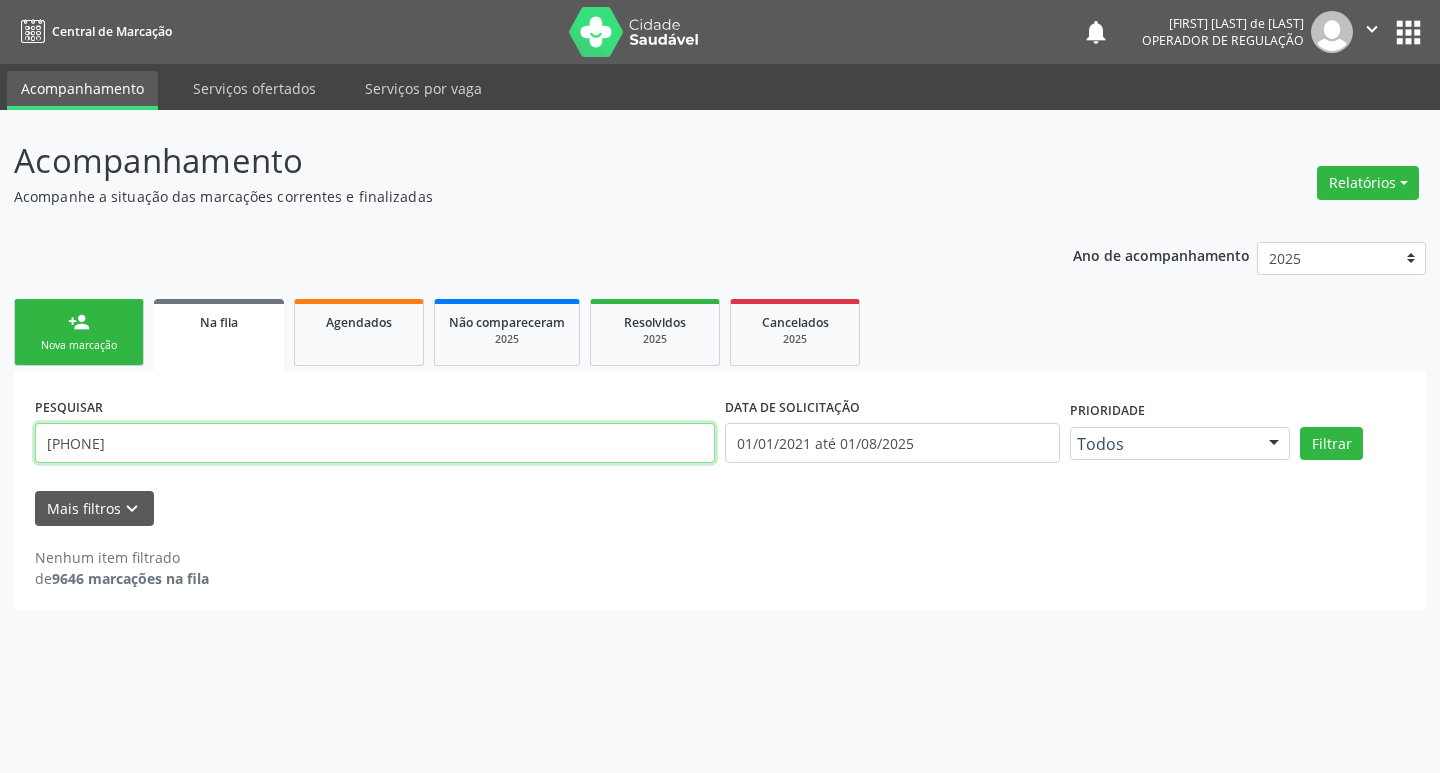 click on "[PHONE]" at bounding box center (375, 443) 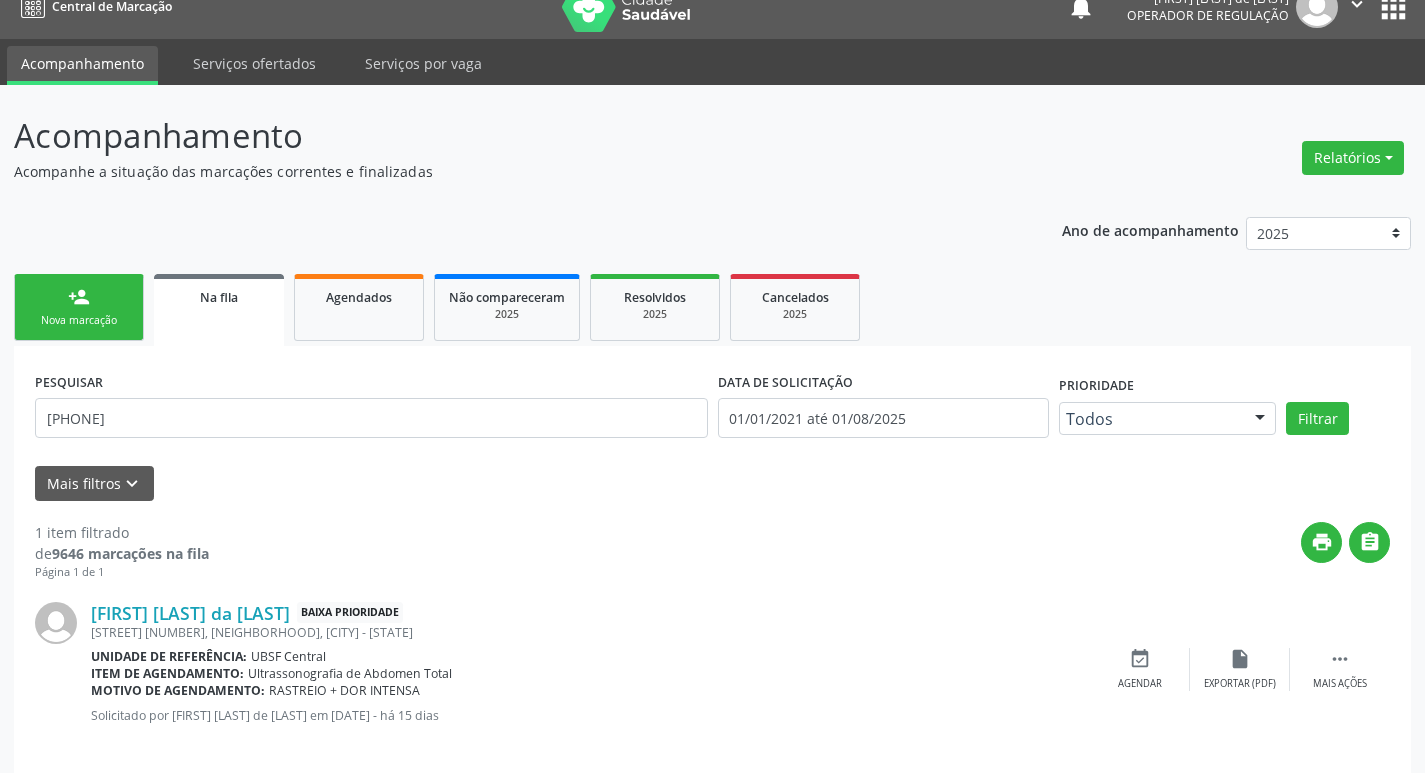 scroll, scrollTop: 46, scrollLeft: 0, axis: vertical 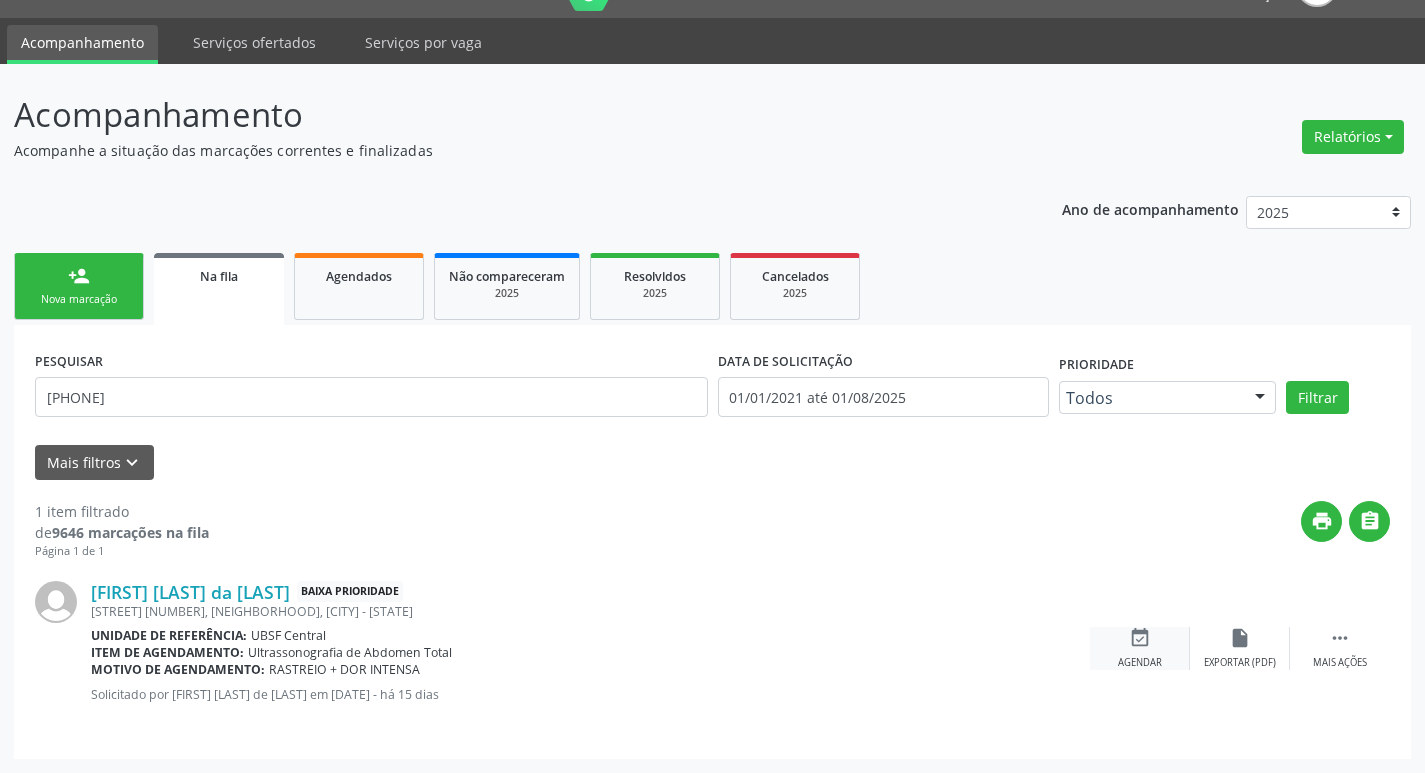 click on "event_available" at bounding box center [1140, 638] 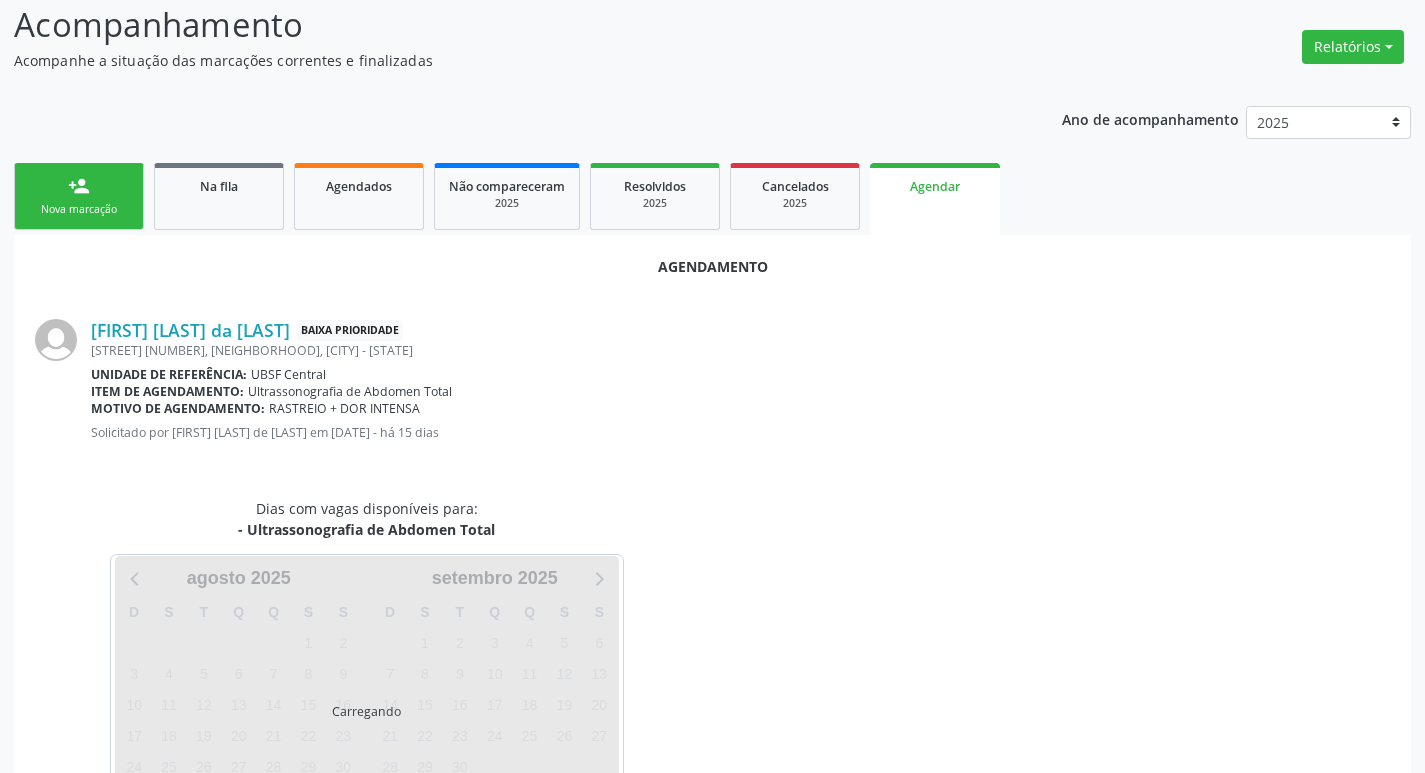 scroll, scrollTop: 221, scrollLeft: 0, axis: vertical 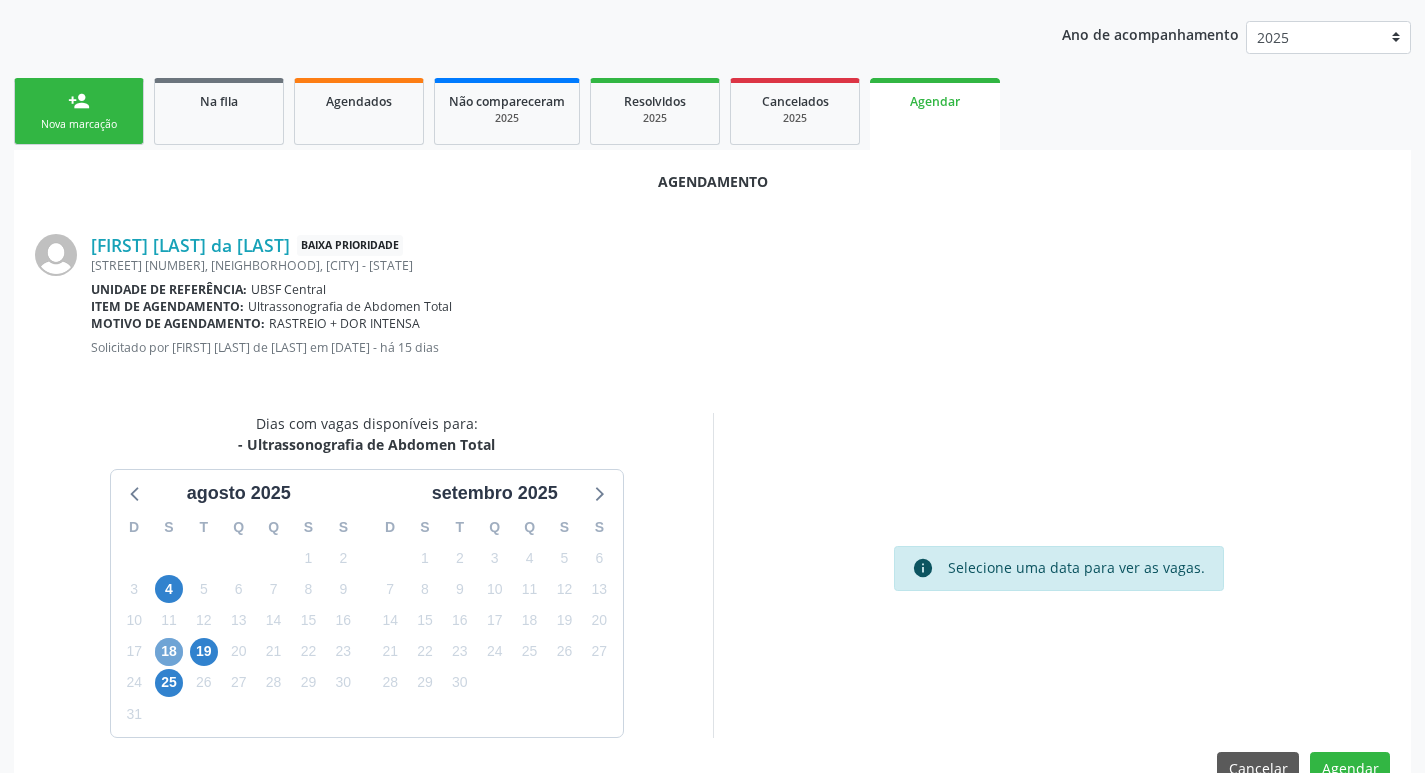 click on "18" at bounding box center [169, 652] 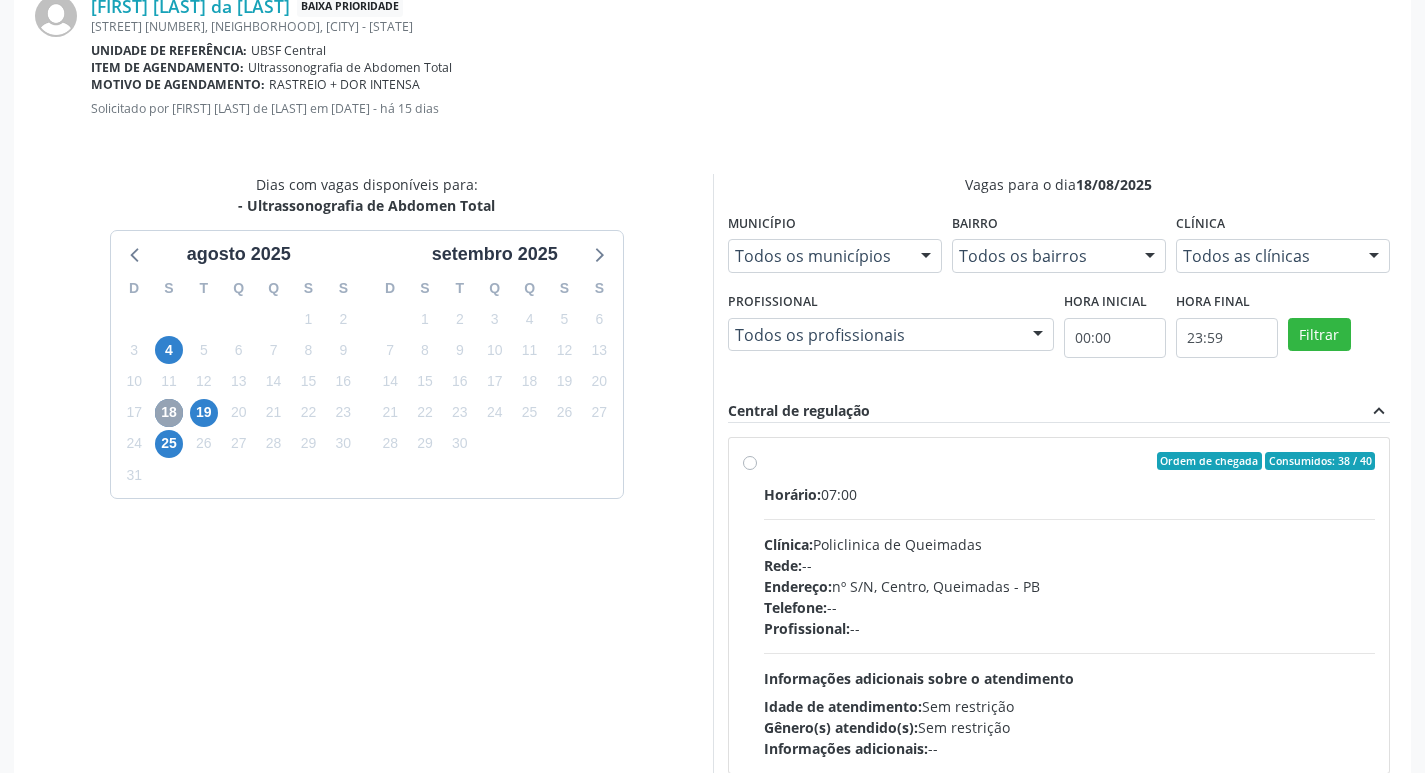 scroll, scrollTop: 521, scrollLeft: 0, axis: vertical 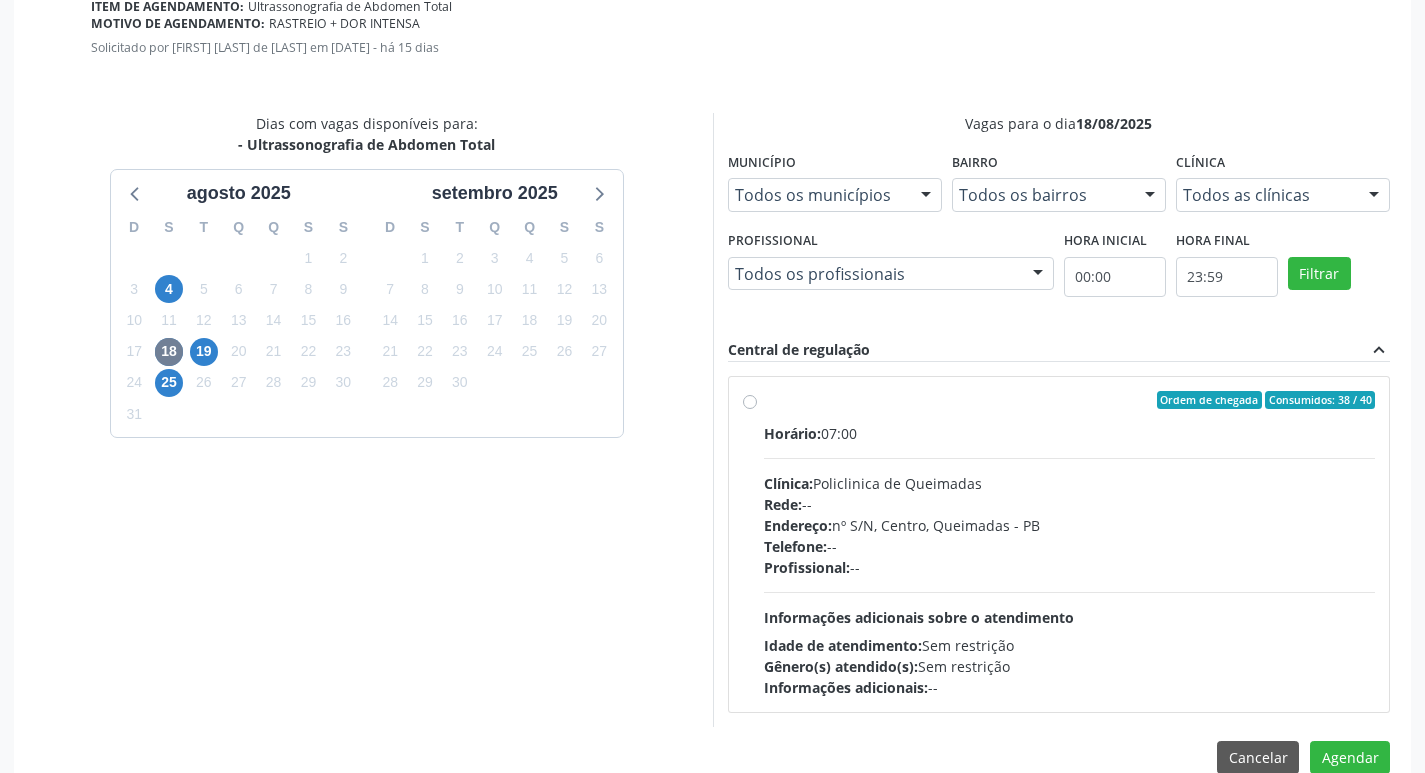click on "Profissional:
--
Informações adicionais sobre o atendimento
Idade de atendimento:
Sem restrição
Gênero(s) atendido(s):
Sem restrição
Informações adicionais:
--" at bounding box center [1070, 567] 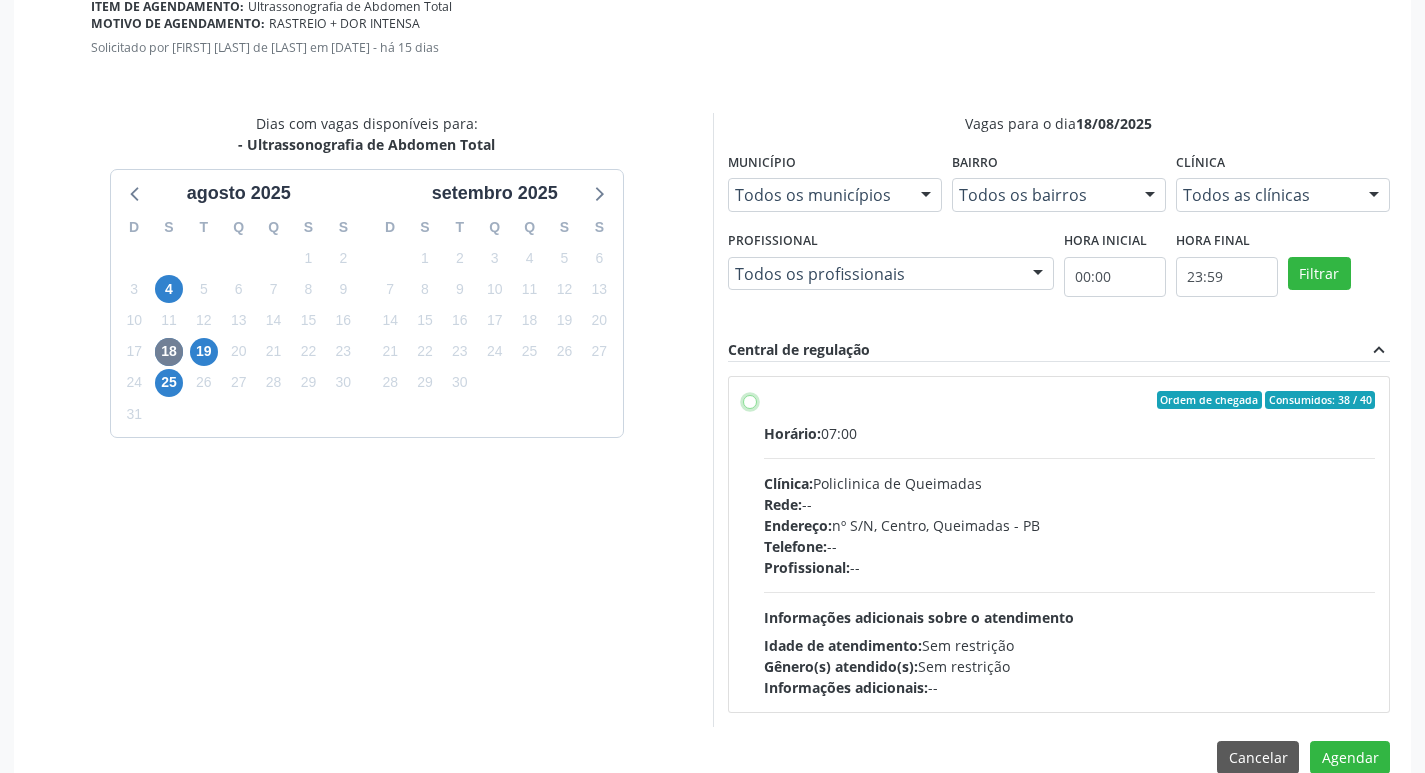 radio on "true" 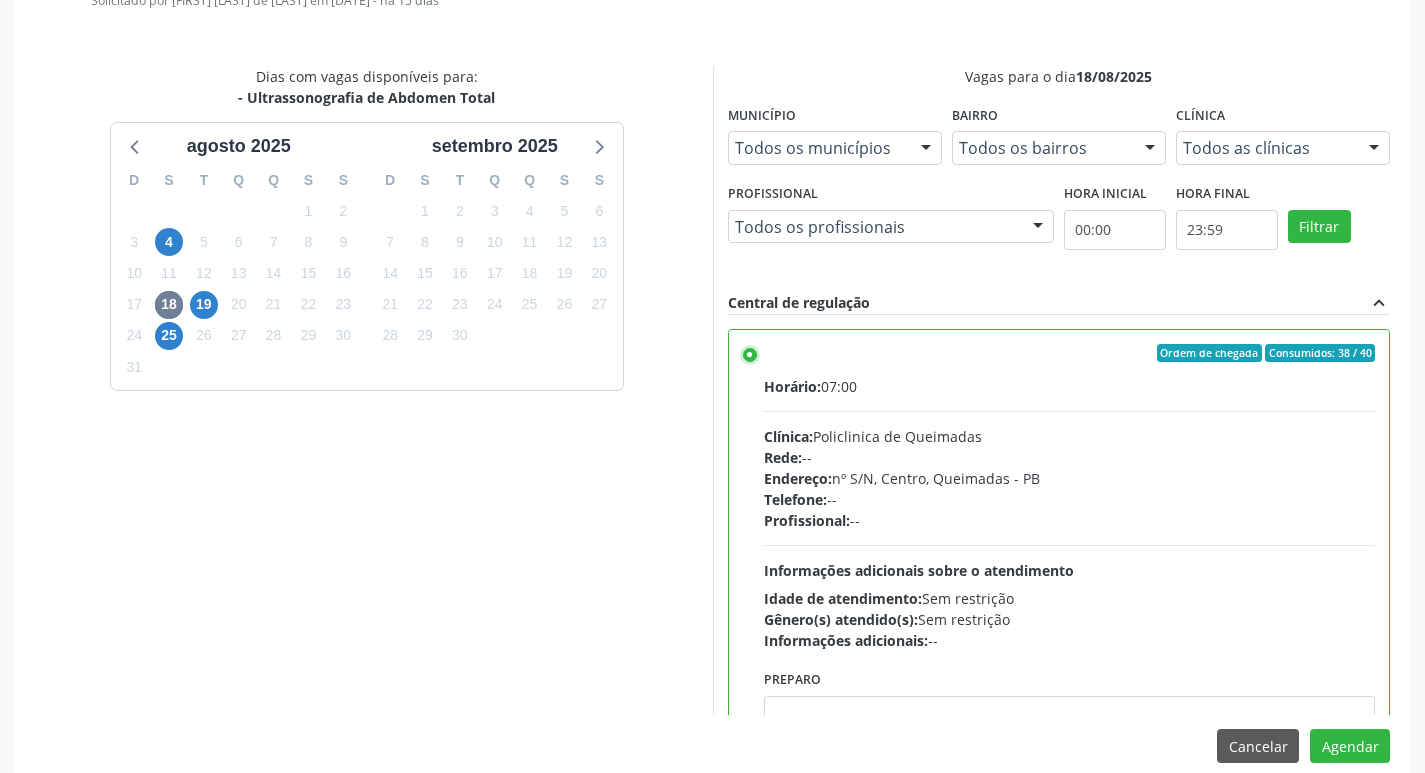 scroll, scrollTop: 593, scrollLeft: 0, axis: vertical 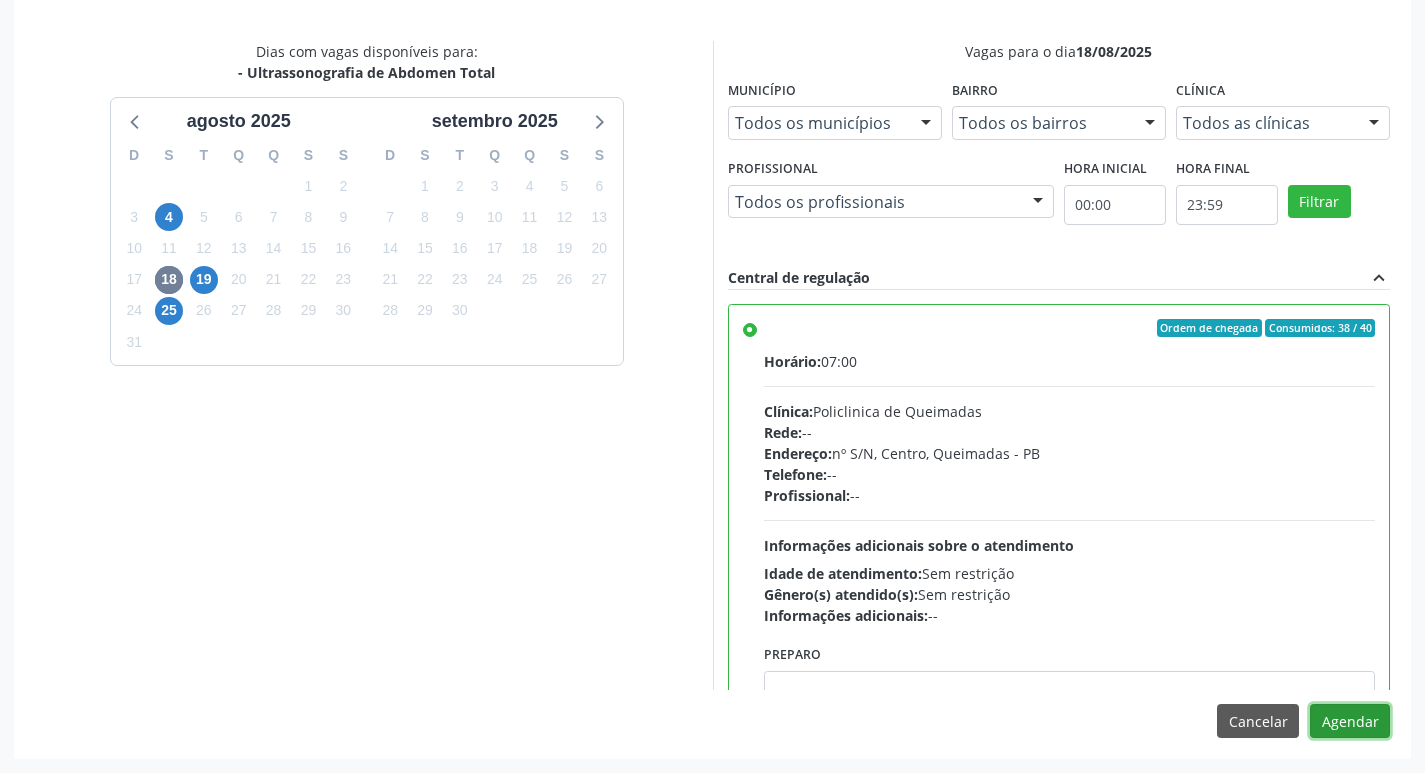 click on "Agendar" at bounding box center [1350, 721] 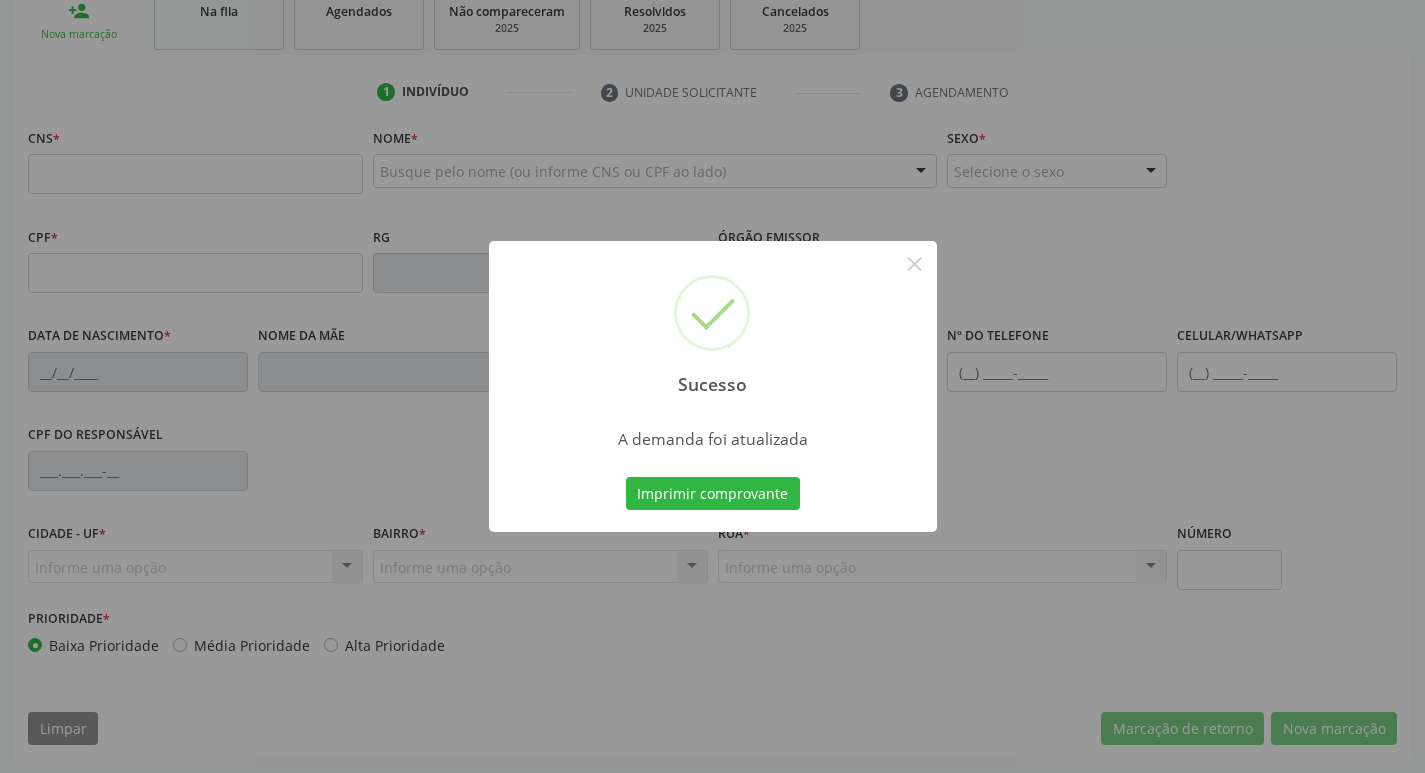 scroll, scrollTop: 311, scrollLeft: 0, axis: vertical 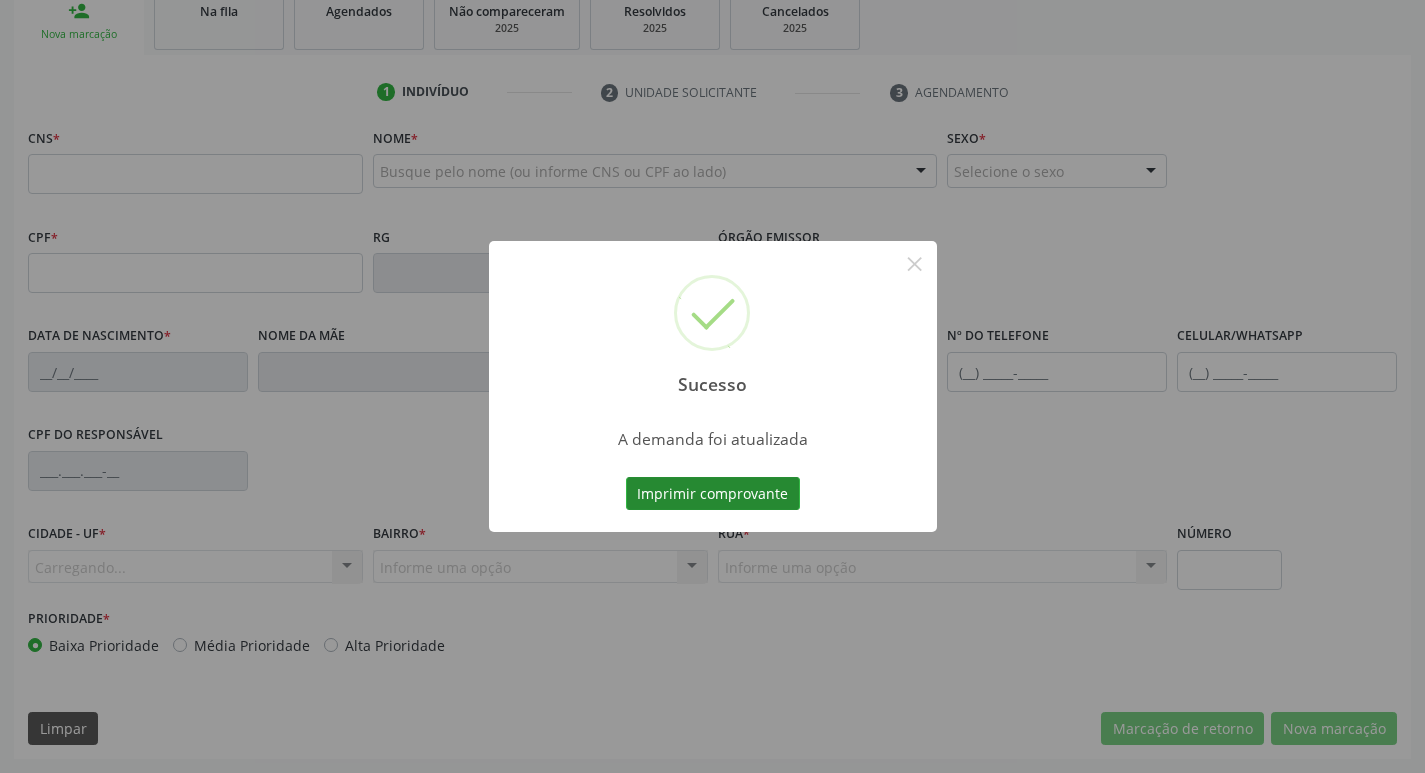 click on "Imprimir comprovante" at bounding box center (713, 494) 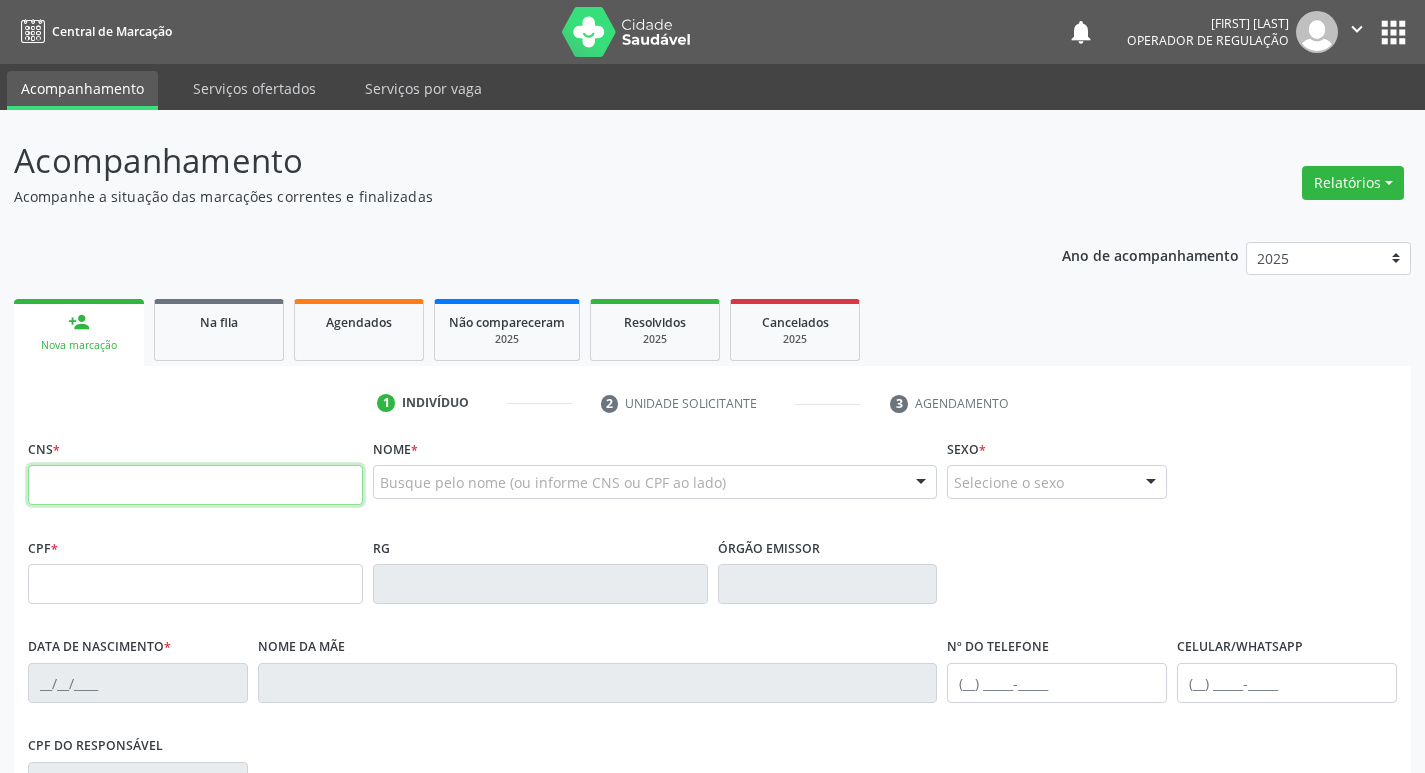 scroll, scrollTop: 0, scrollLeft: 0, axis: both 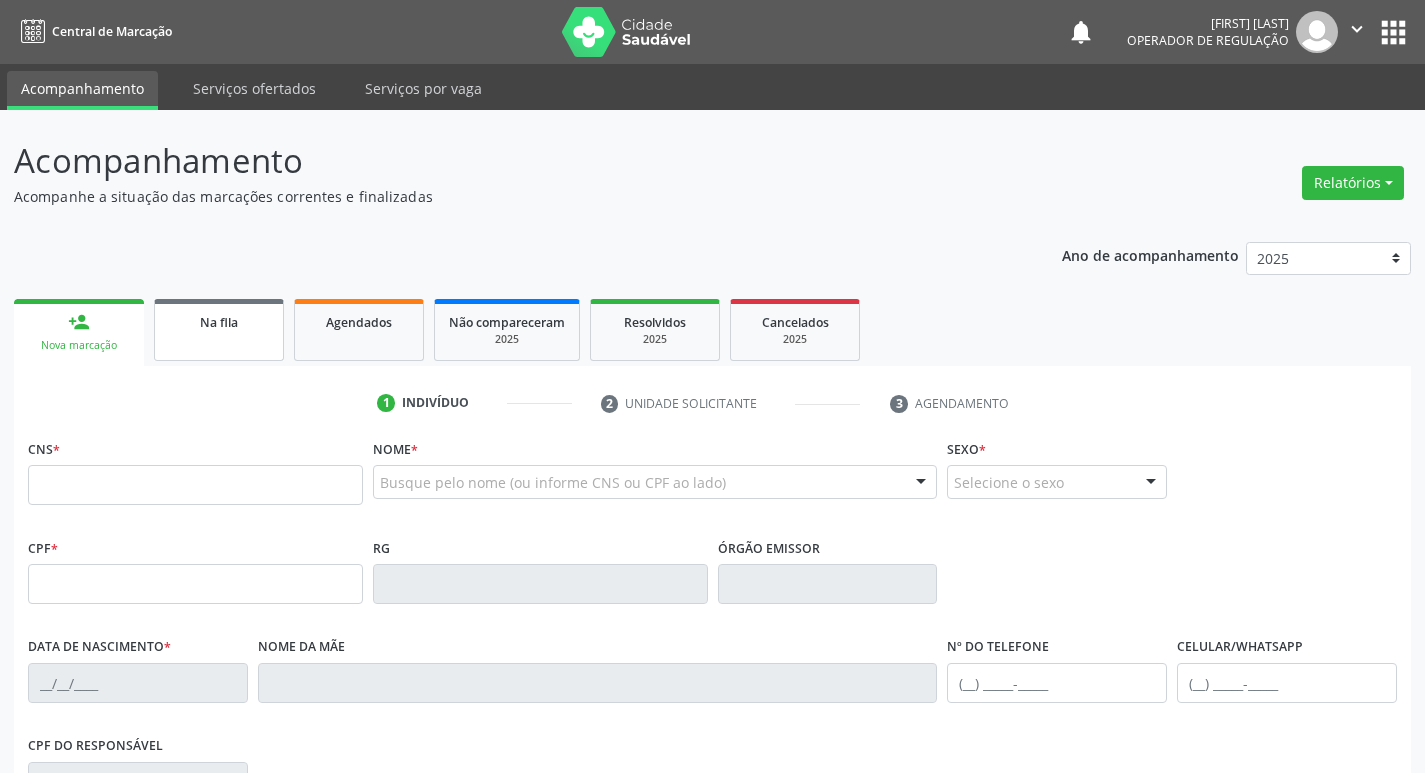 click on "Na fila" at bounding box center (219, 330) 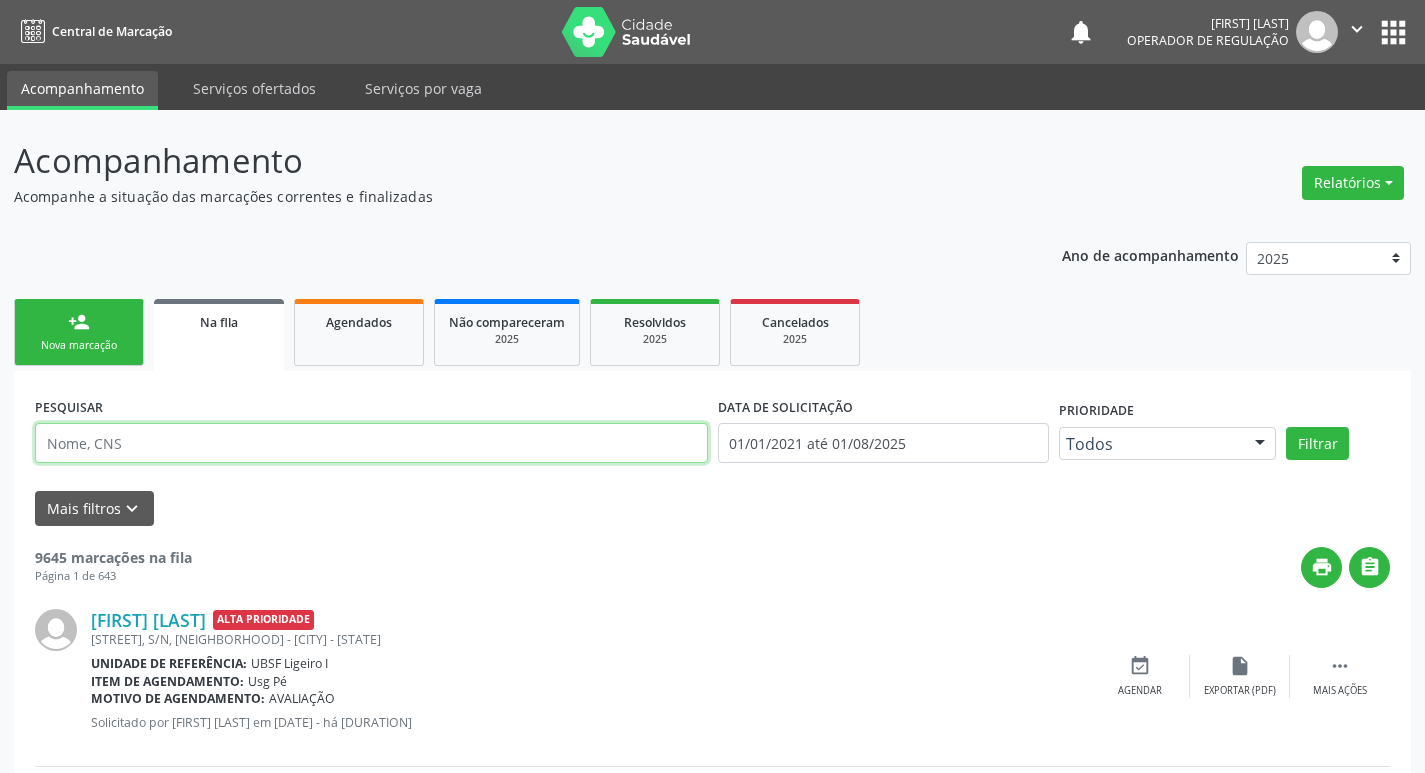 click at bounding box center [371, 443] 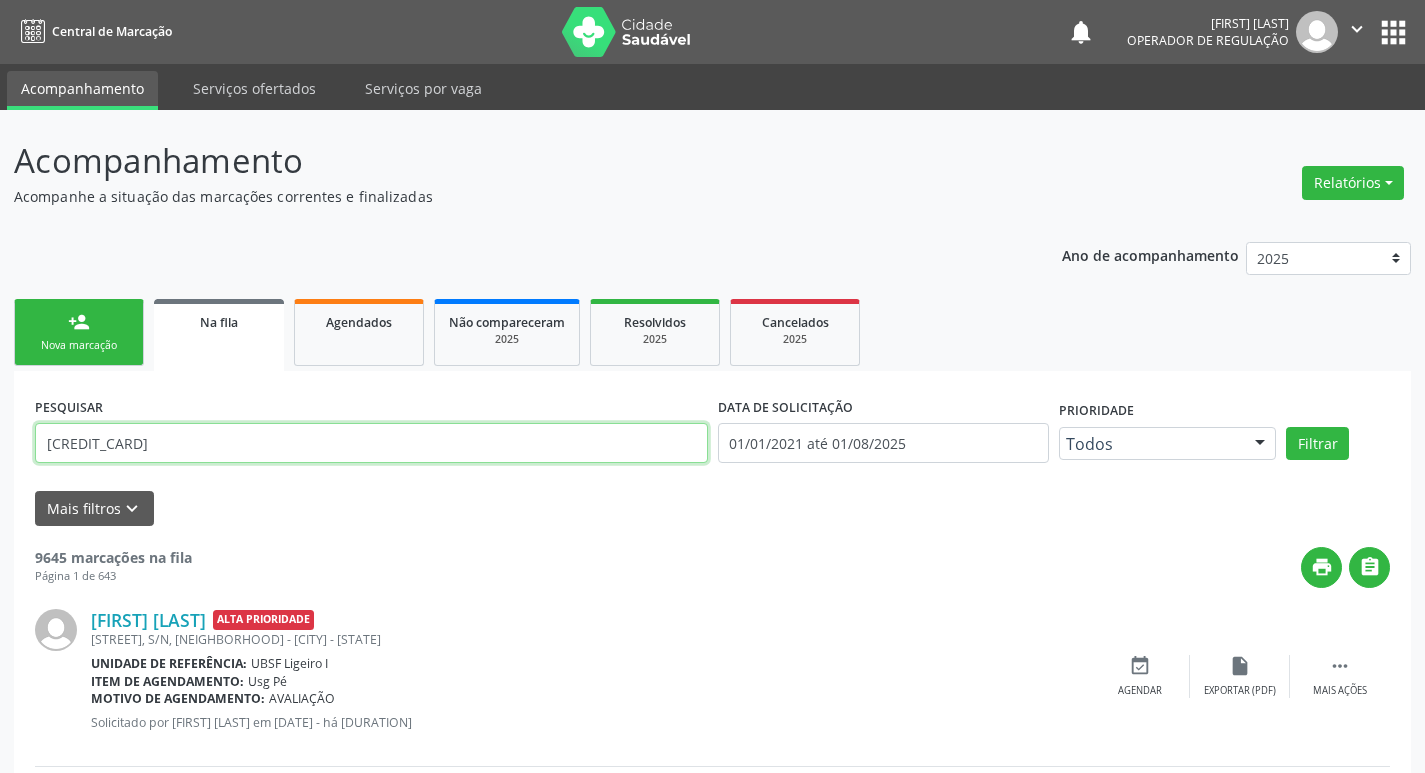 type on "706707513002913" 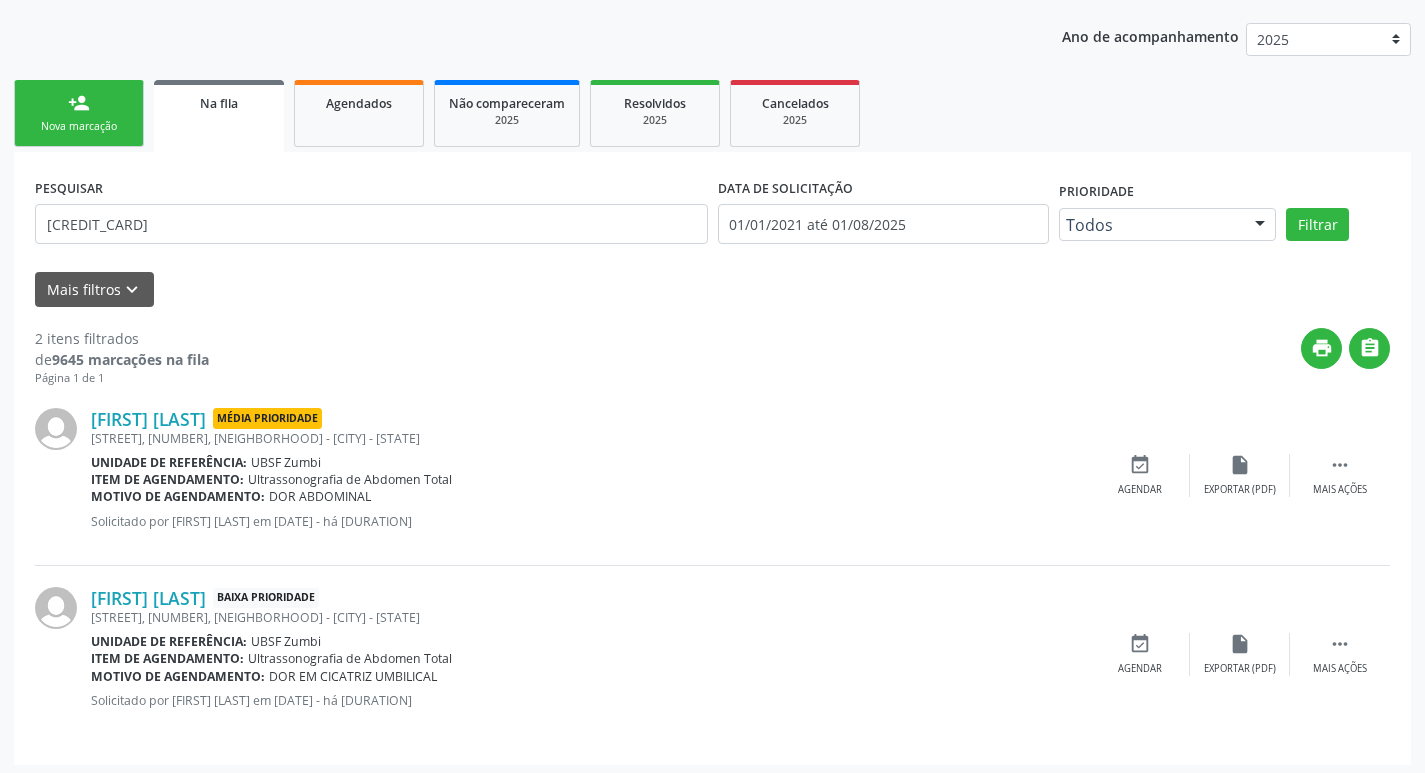 scroll, scrollTop: 225, scrollLeft: 0, axis: vertical 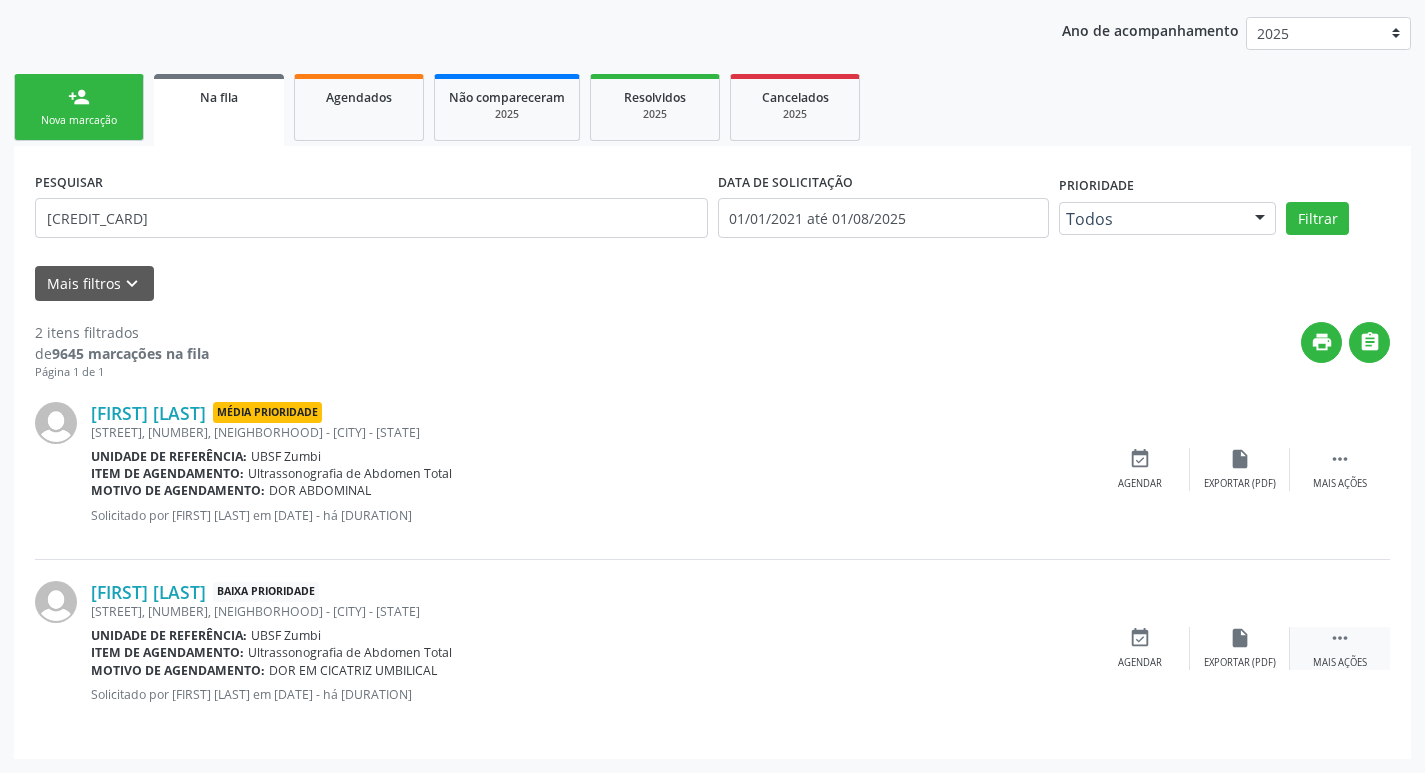 click on "Mais ações" at bounding box center [1340, 663] 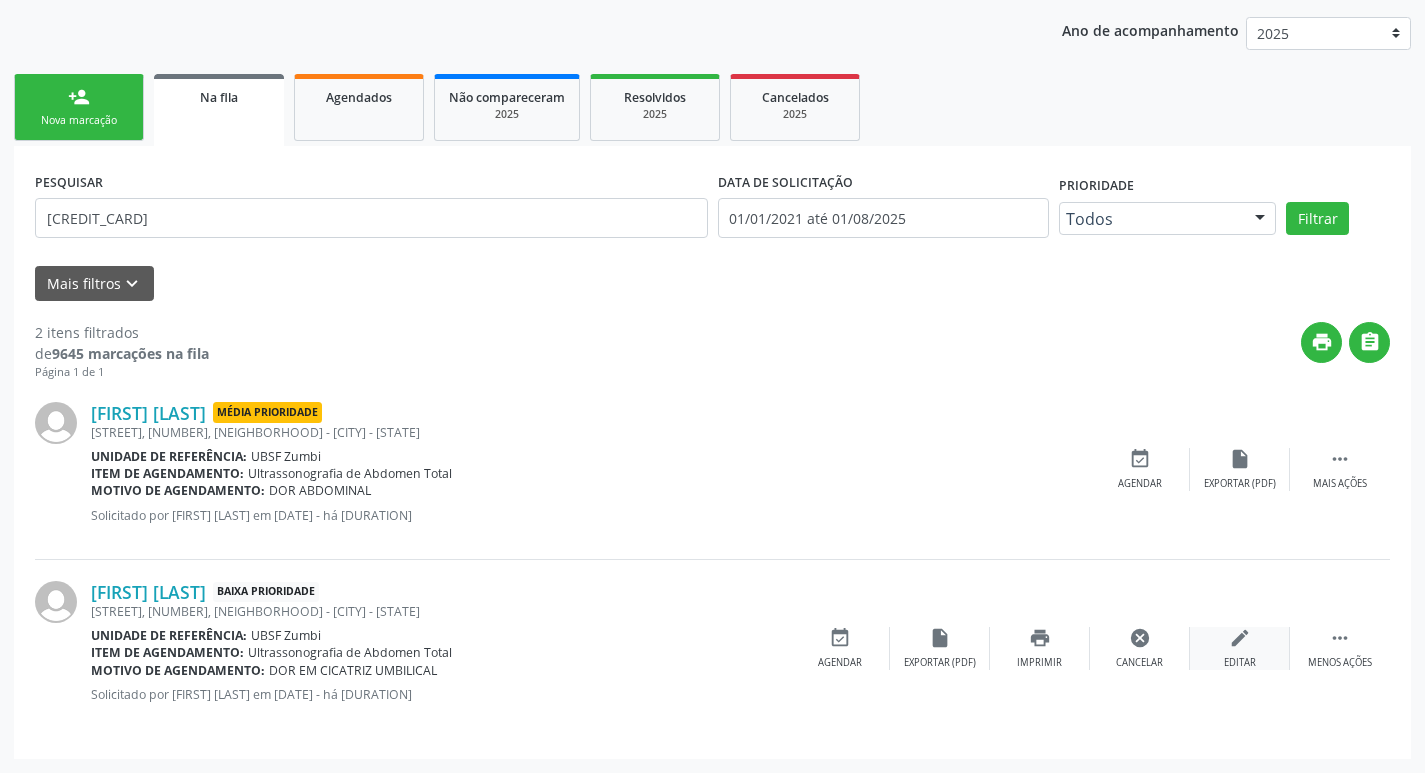 click on "edit
Editar" at bounding box center (1240, 648) 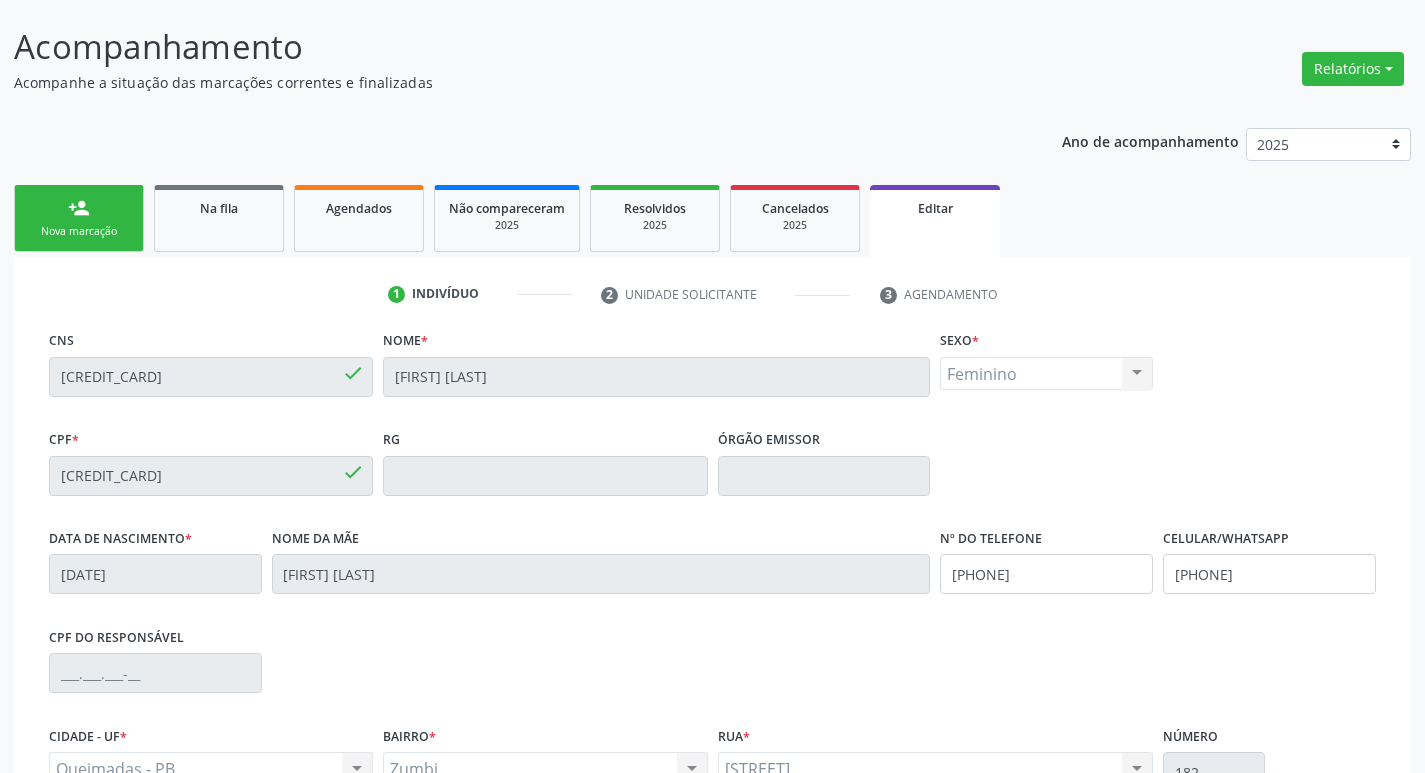 scroll, scrollTop: 338, scrollLeft: 0, axis: vertical 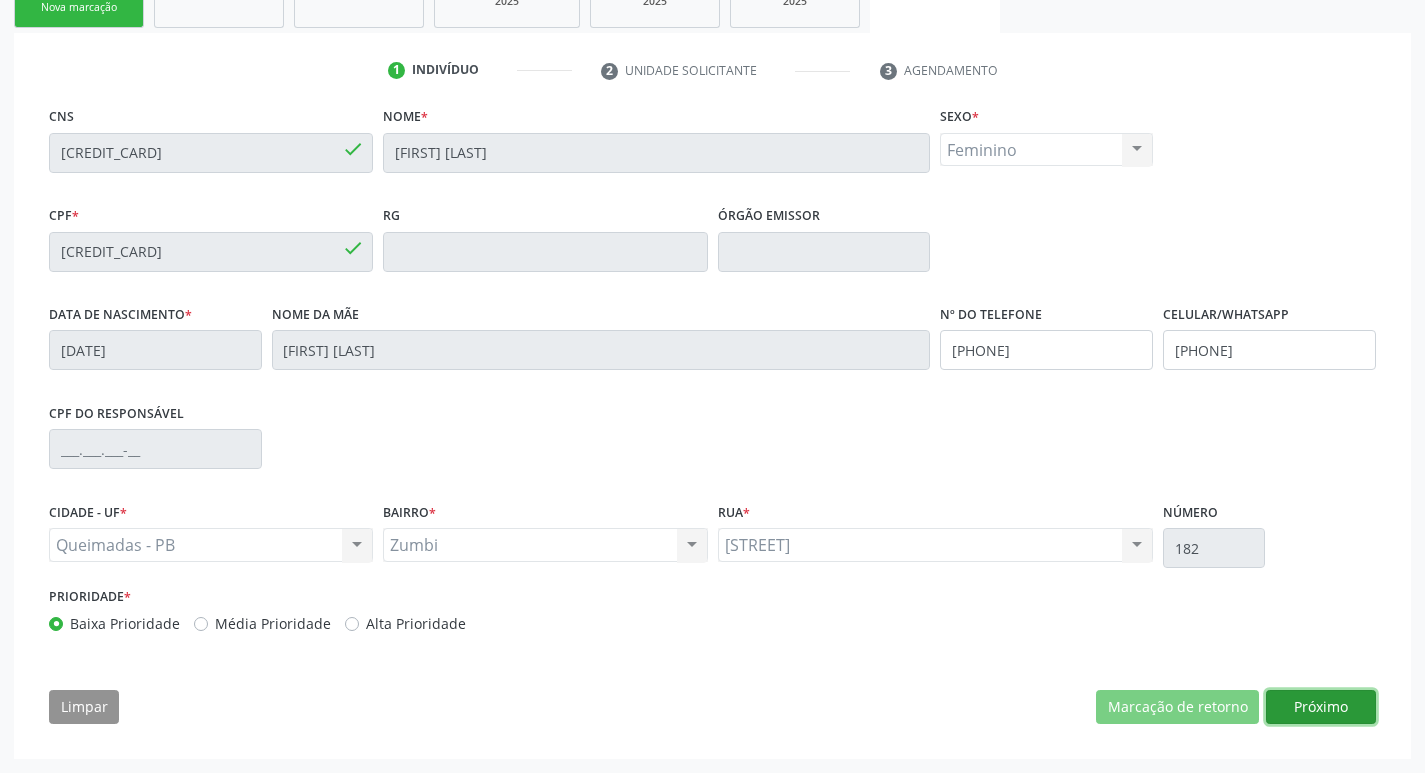 click on "Próximo" at bounding box center [1321, 707] 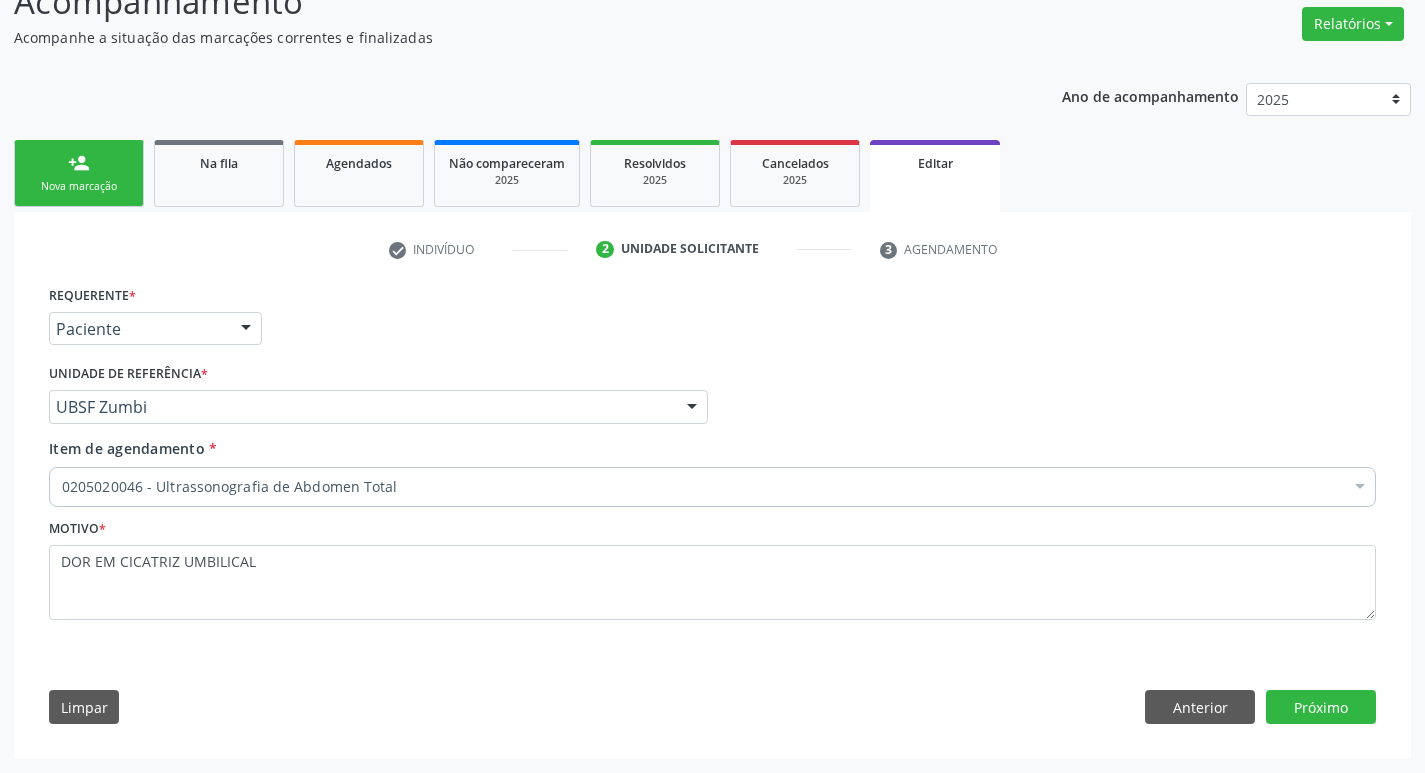scroll, scrollTop: 159, scrollLeft: 0, axis: vertical 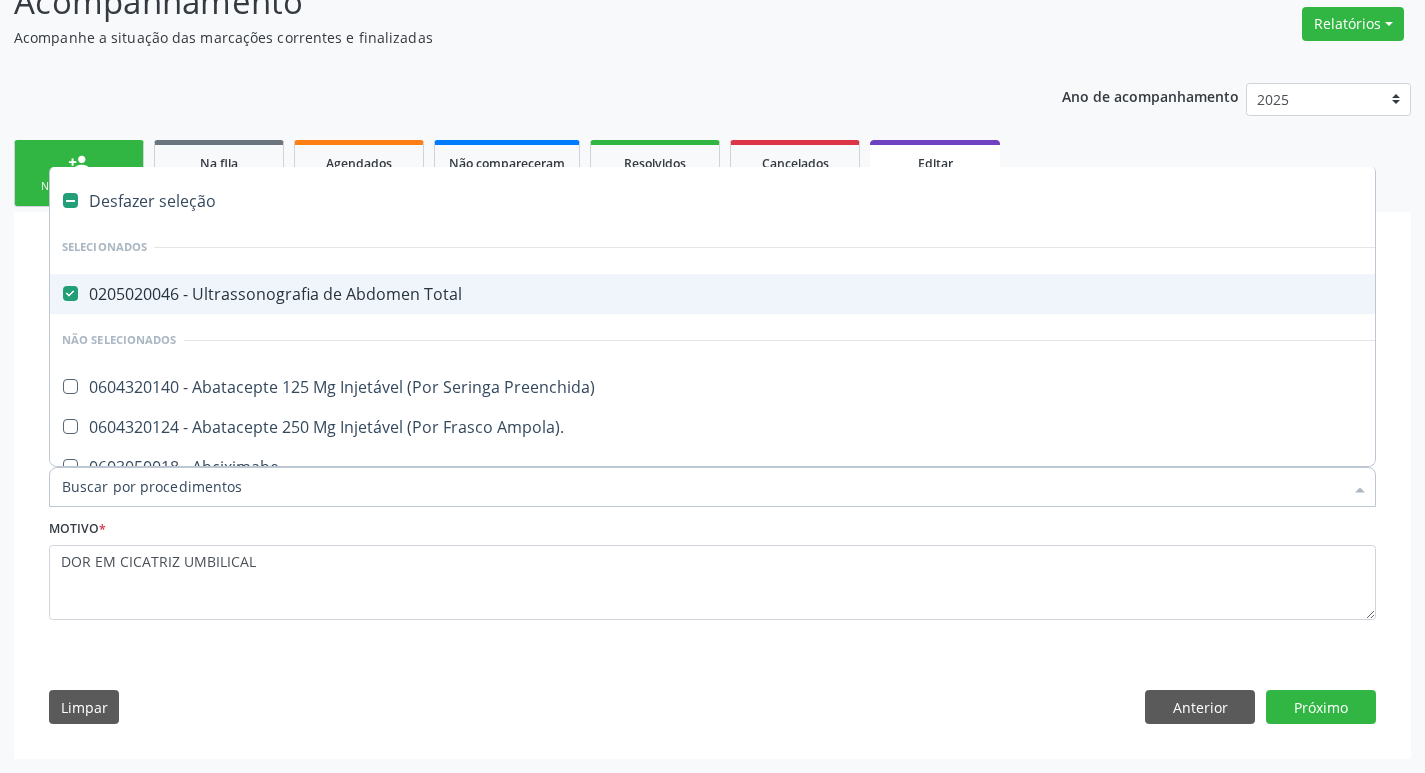 click on "0205020046 - Ultrassonografia de Abdomen Total" at bounding box center (840, 294) 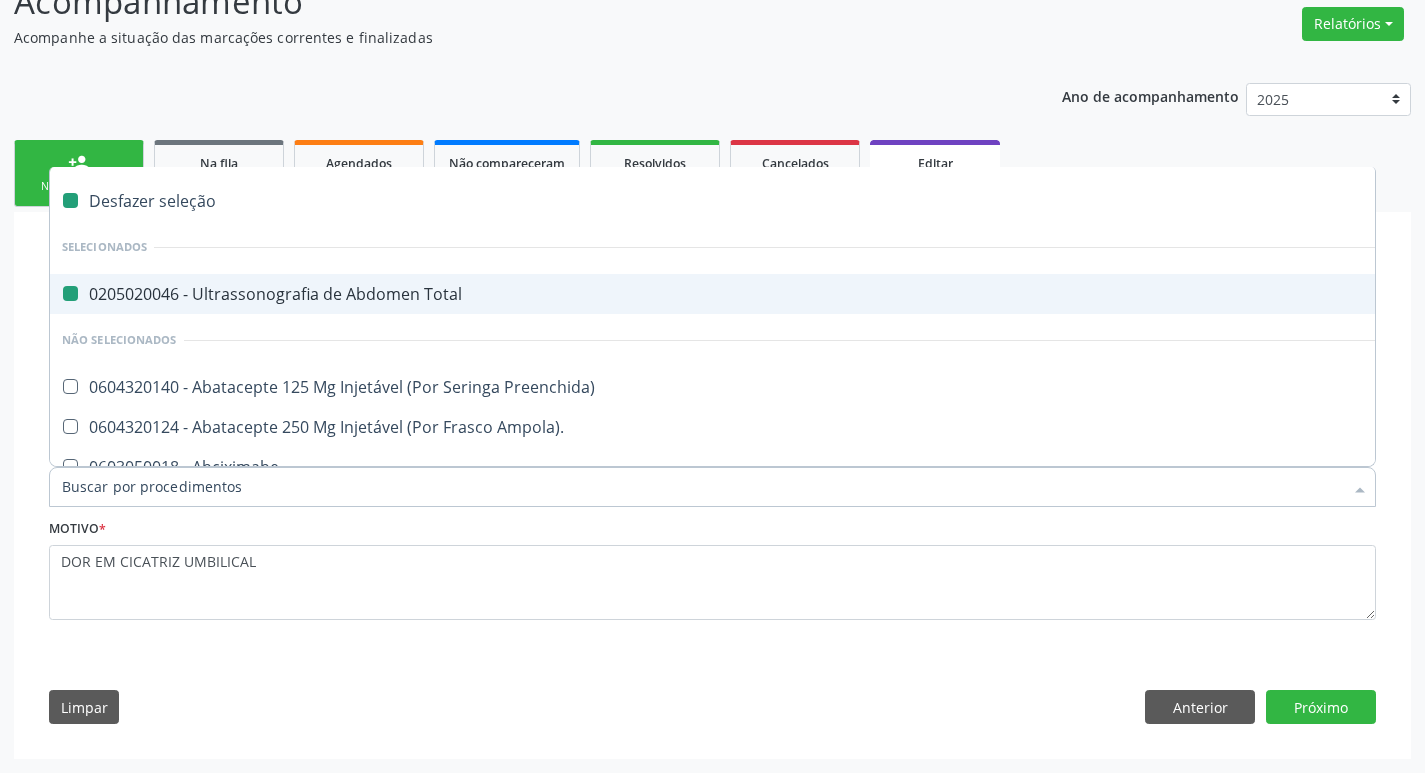checkbox on "false" 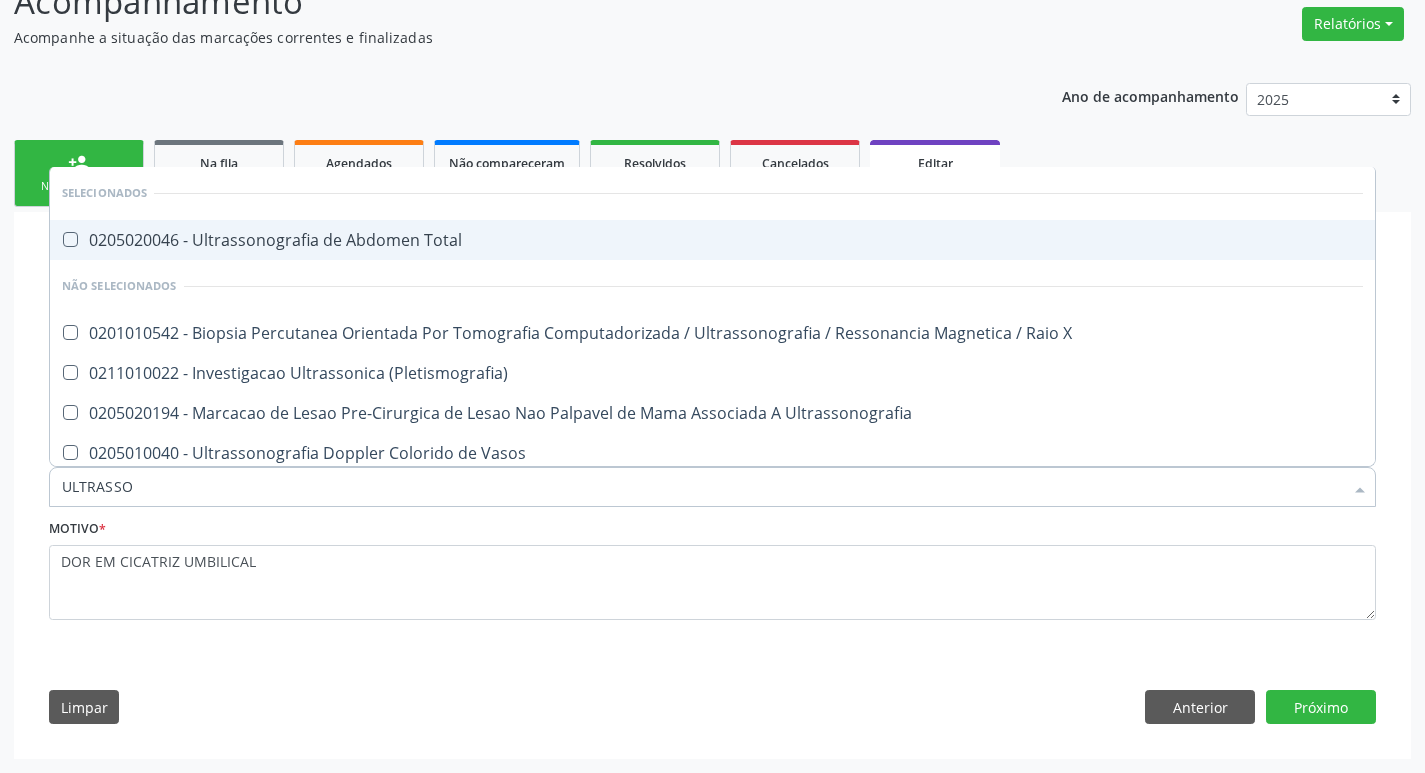 type on "ULTRASSON" 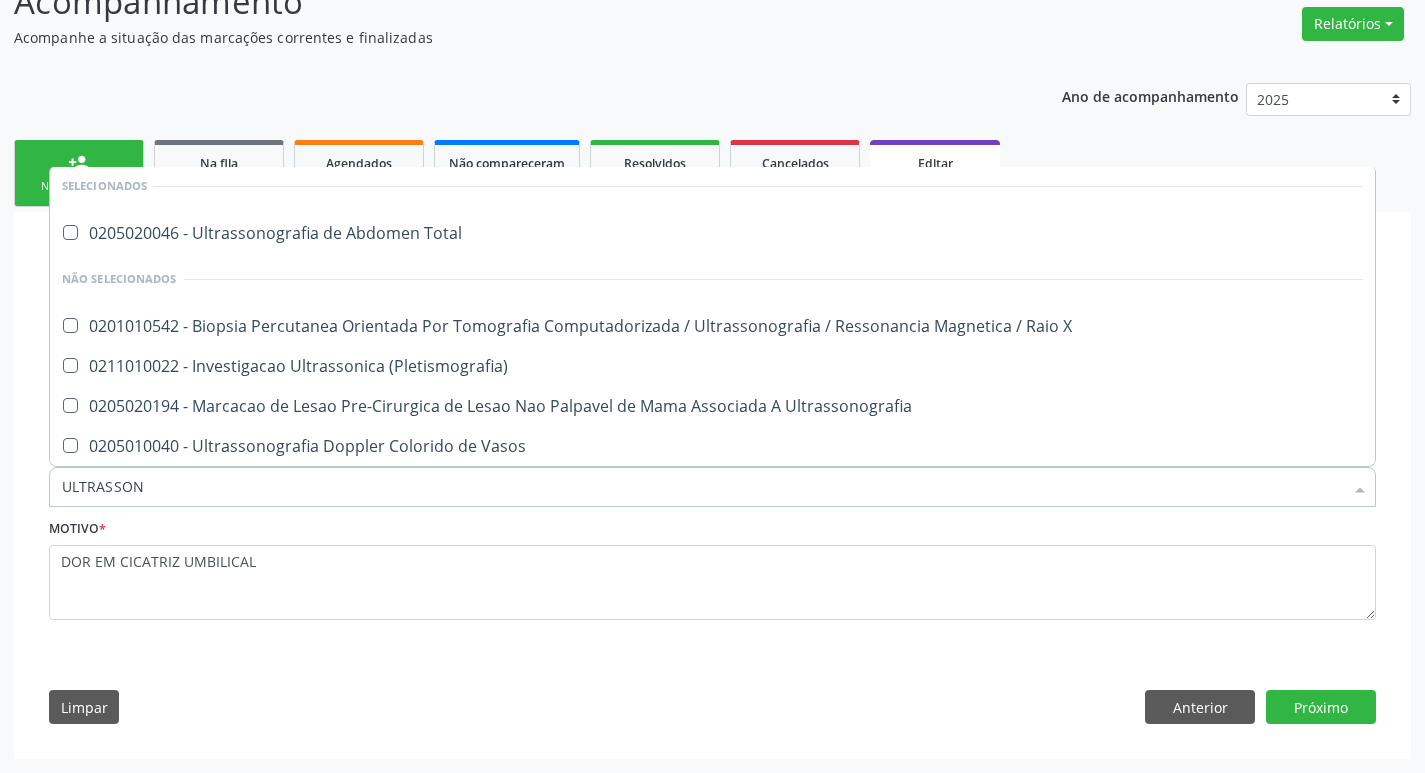 scroll, scrollTop: 0, scrollLeft: 0, axis: both 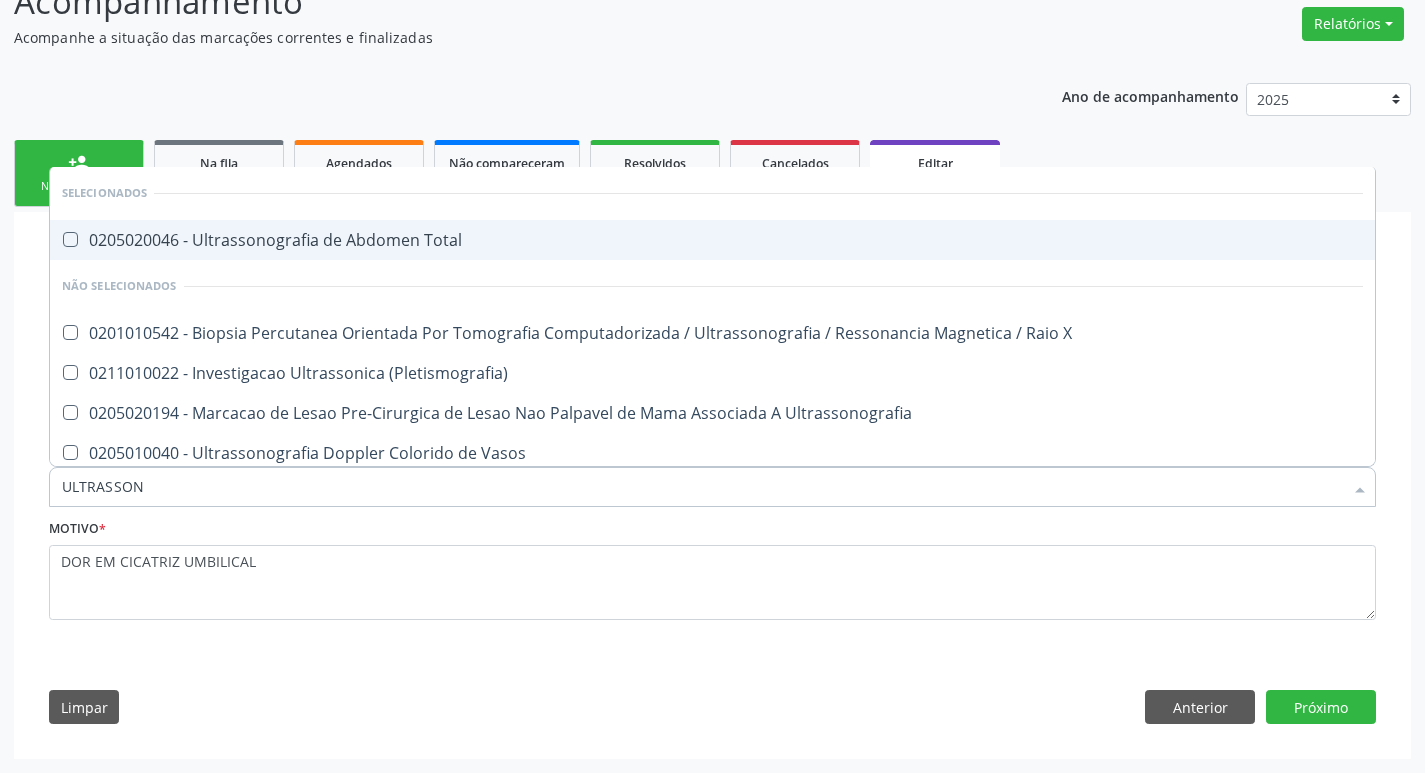 click on "0205020046 - Ultrassonografia de Abdomen Total" at bounding box center [712, 240] 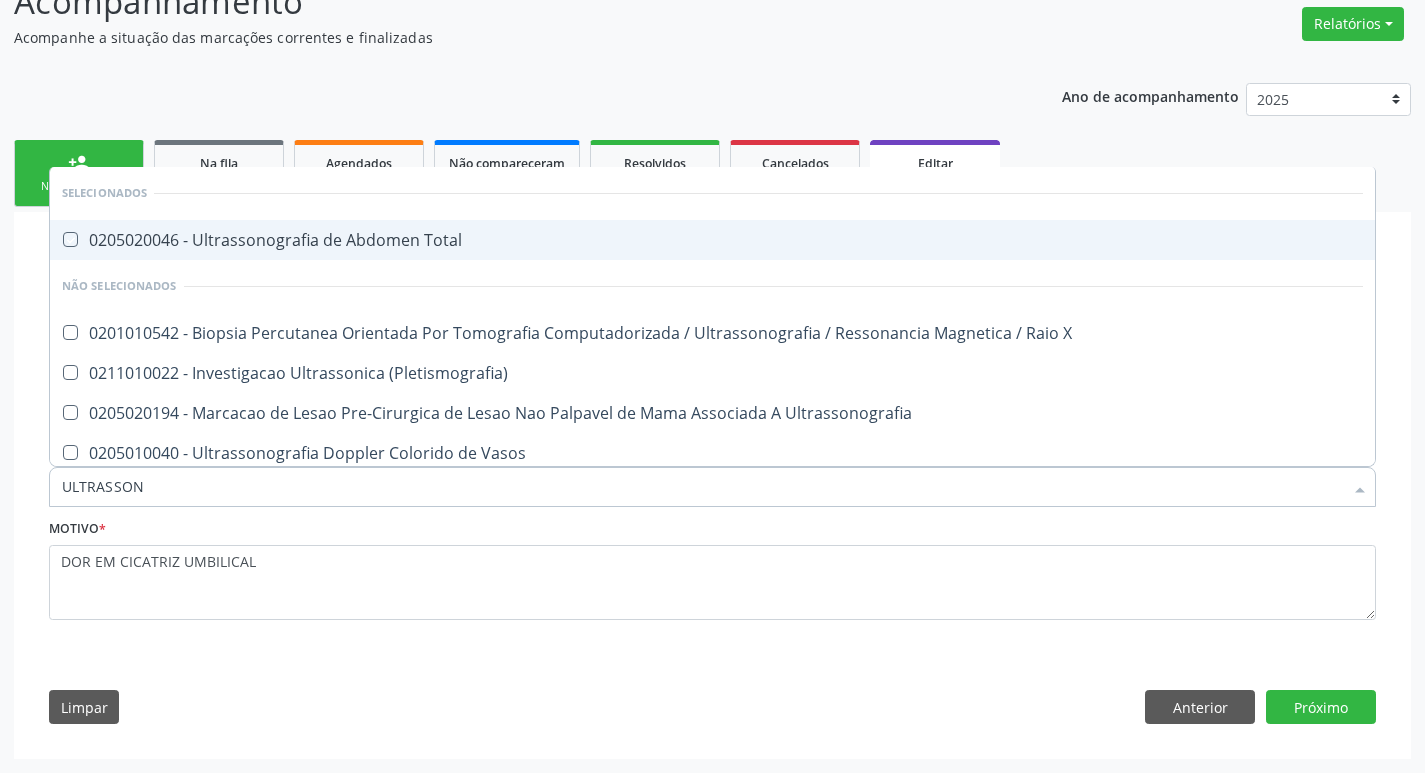 checkbox on "true" 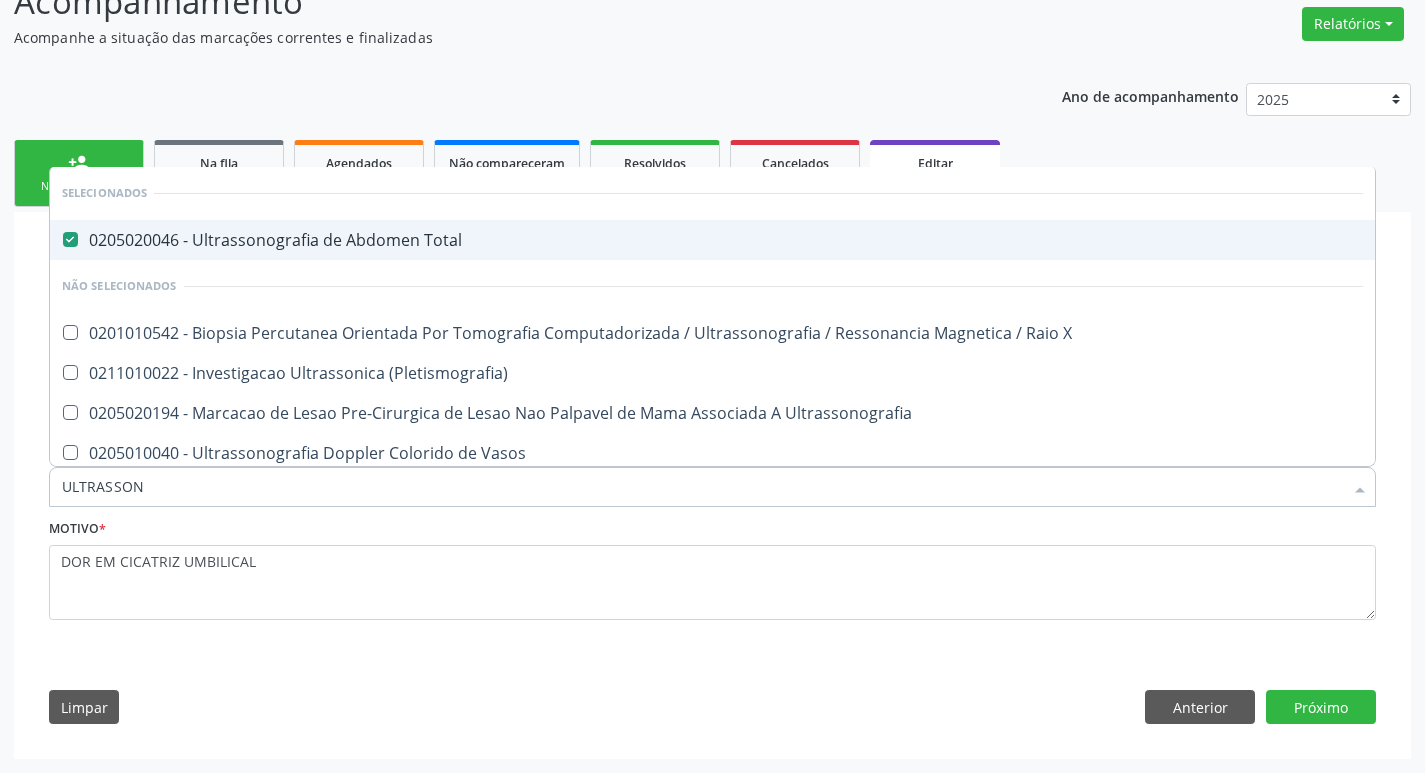 scroll, scrollTop: 0, scrollLeft: 0, axis: both 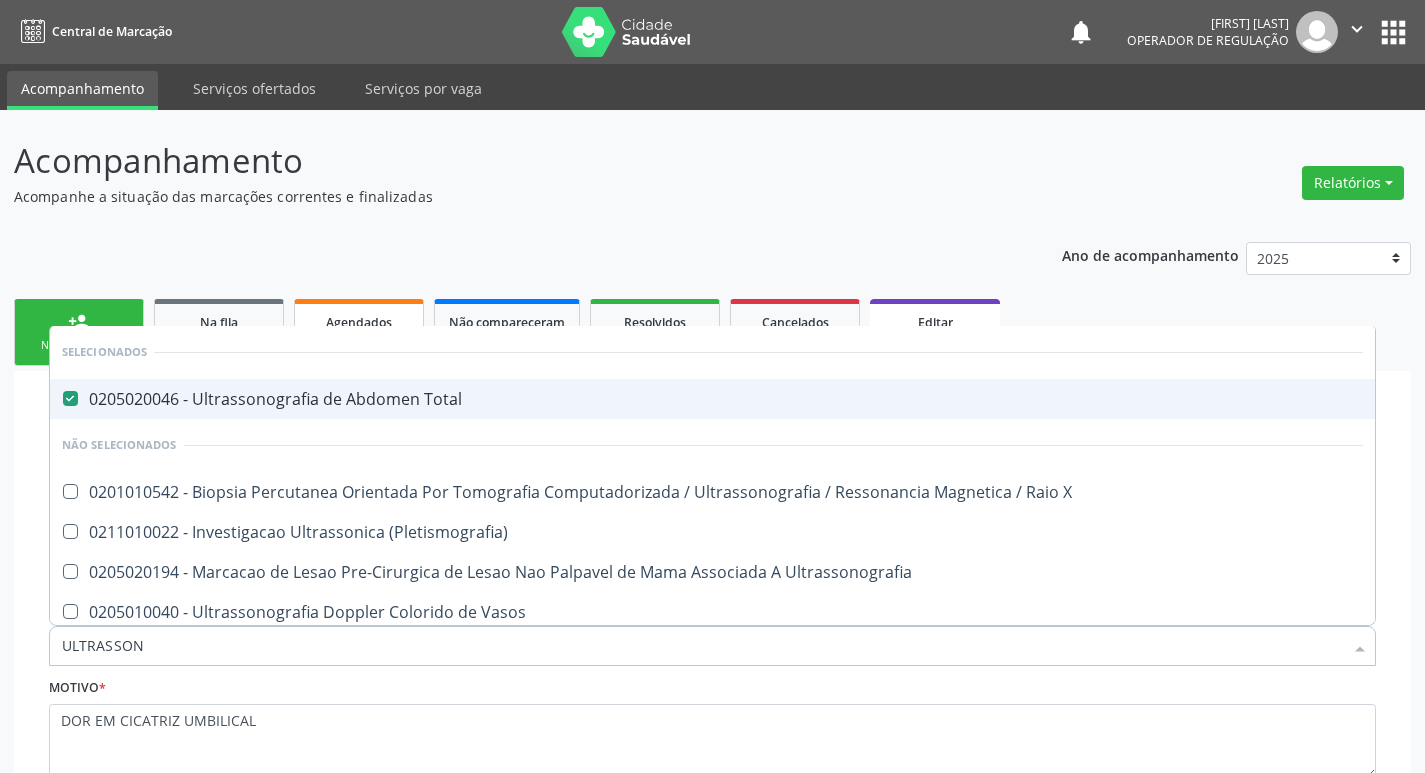 click on "Ano de acompanhamento
2025 2024 2023 2022 2021
person_add
Nova marcação
Na fila   Agendados   Não compareceram
2025
Resolvidos
2025
Cancelados
2025
Editar
check
Indivíduo
2
Unidade solicitante
3
Agendamento
CNS
706 7075 1300 2913       done
Nome
*
Luciene Barbosa da Silva Alves
Sexo
*
Feminino         Masculino   Feminino
Nenhum resultado encontrado para: "   "
Não há nenhuma opção para ser exibida.
CPF
*
056.319.354-90       done
RG
Órgão emissor
Data de nascimento
*
09/08/1976
Nome da mãe
Severina Barbosa da Silva
Nº do Telefone
(83) 99370-7975
Celular/WhatsApp
(83) 99370-7975" at bounding box center [712, 573] 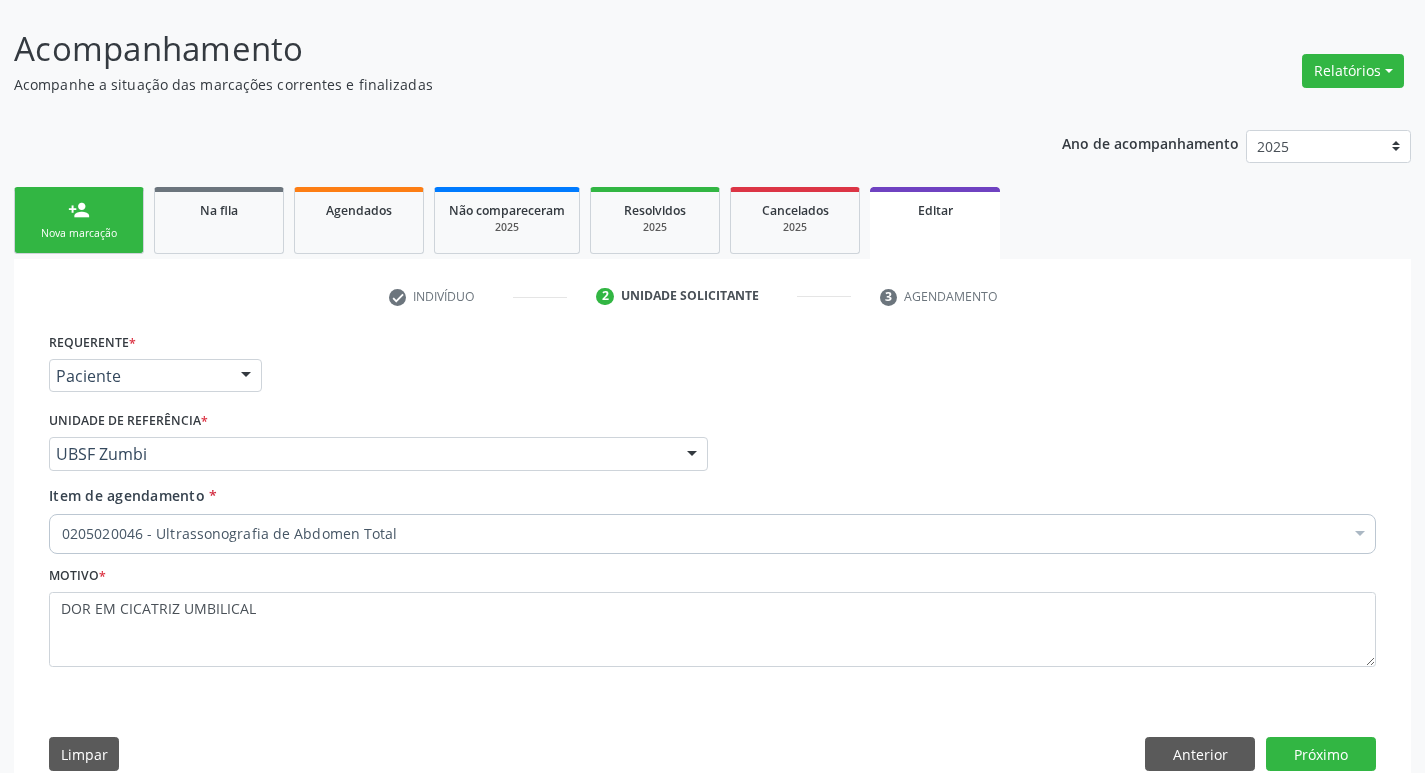 scroll, scrollTop: 159, scrollLeft: 0, axis: vertical 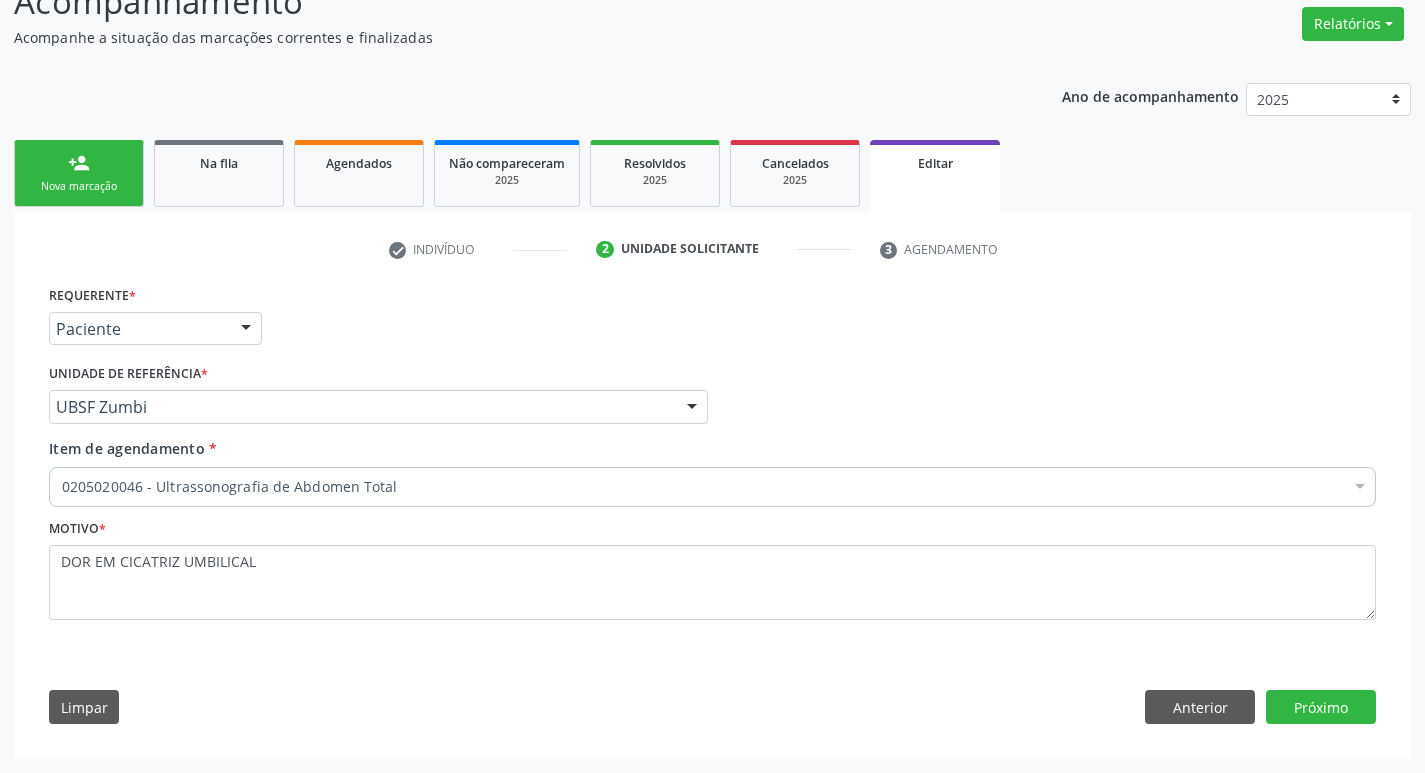 click on "Limpar
Anterior
Próximo" at bounding box center (712, 707) 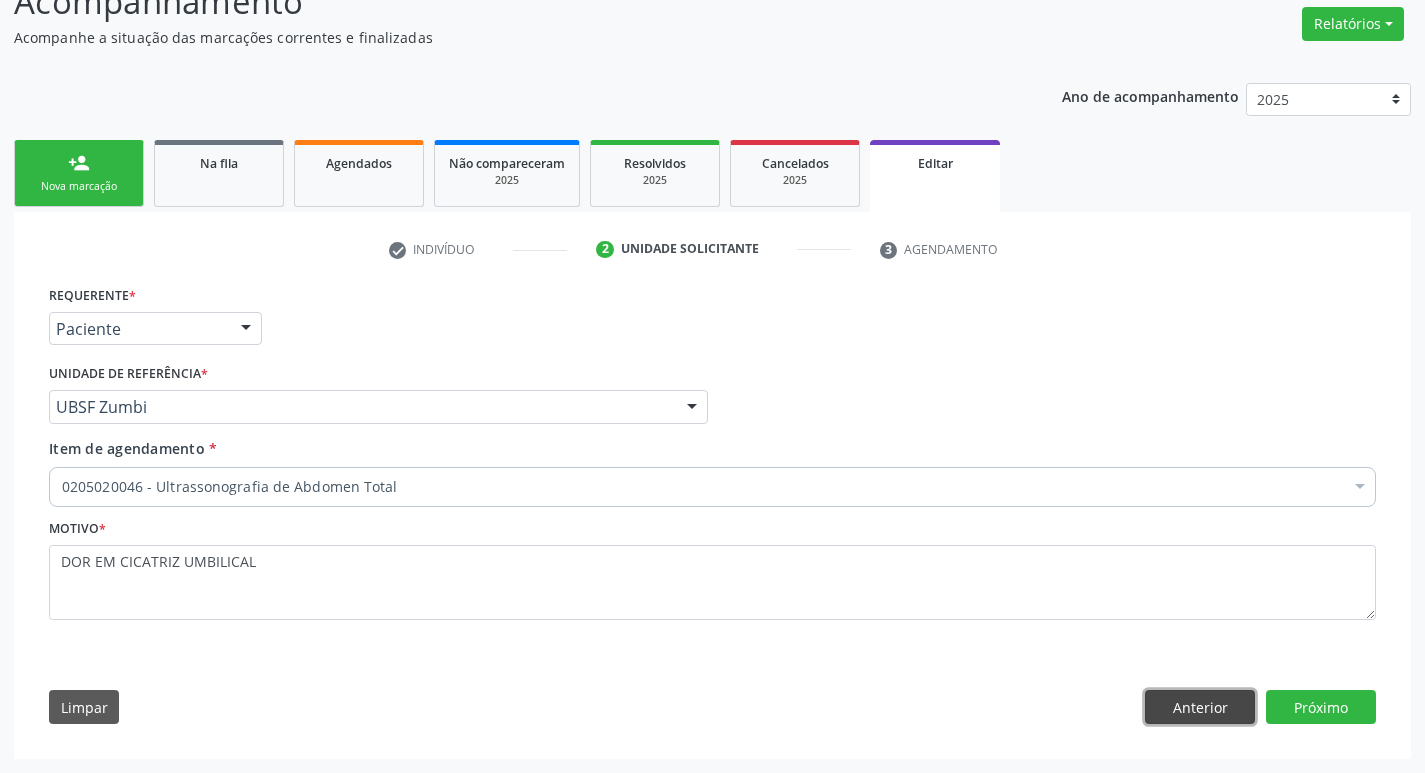 click on "Anterior" at bounding box center (1200, 707) 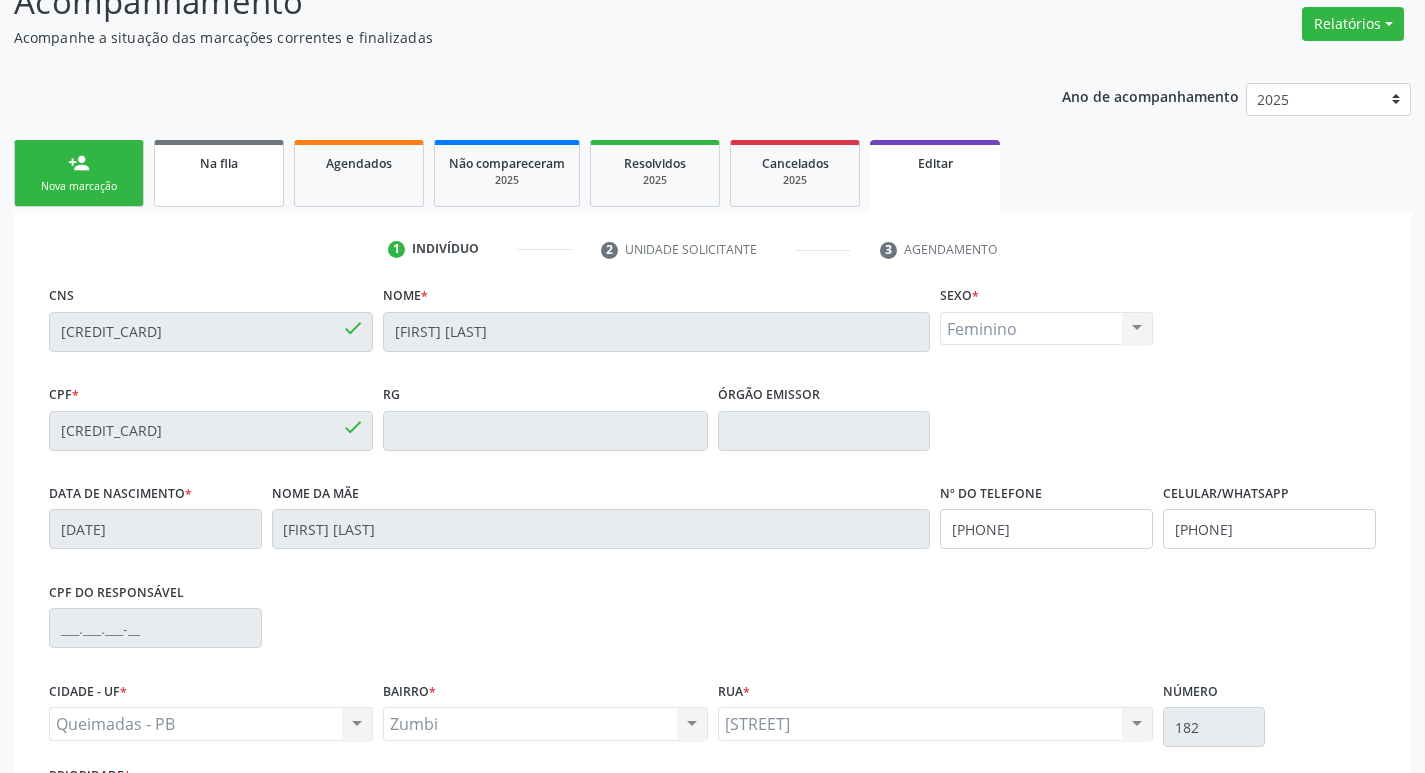 click on "Na fila" at bounding box center (219, 173) 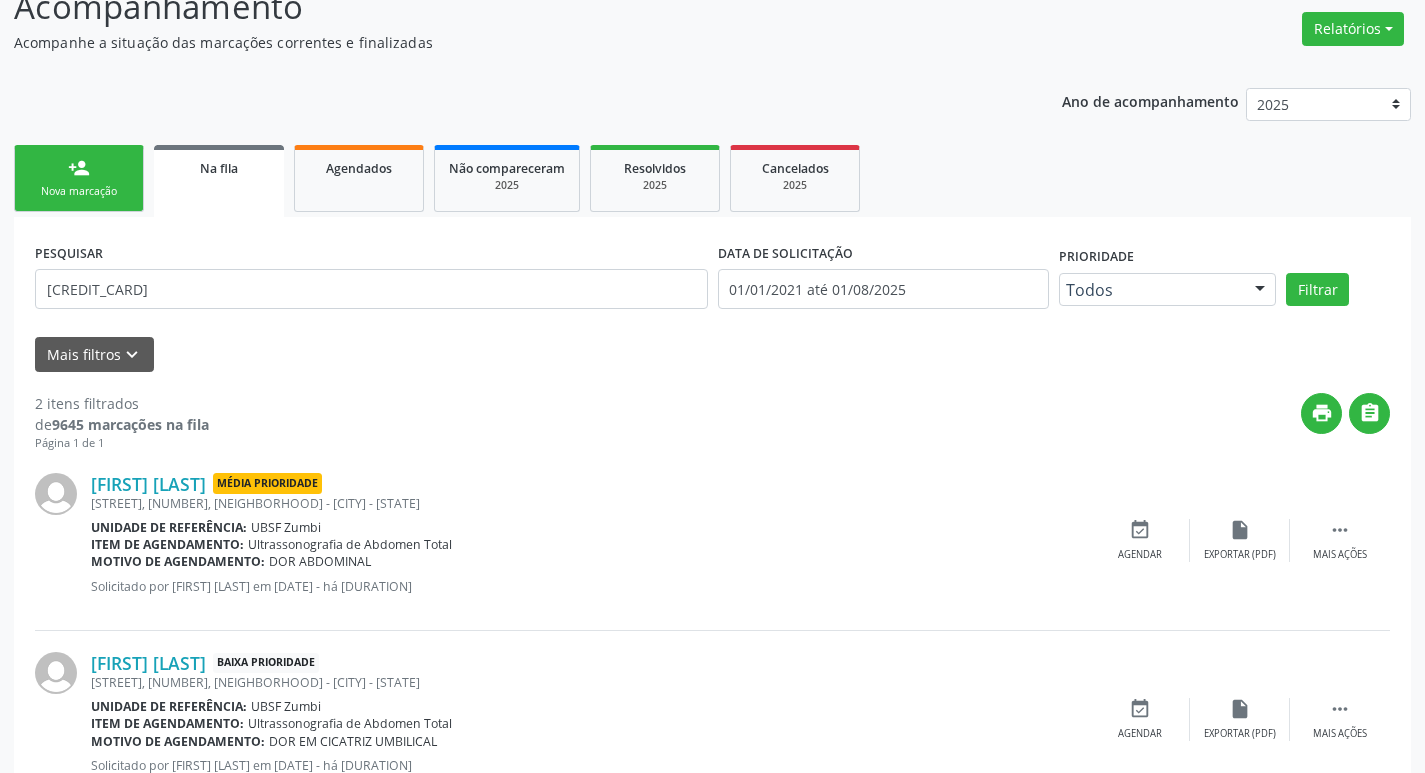scroll, scrollTop: 225, scrollLeft: 0, axis: vertical 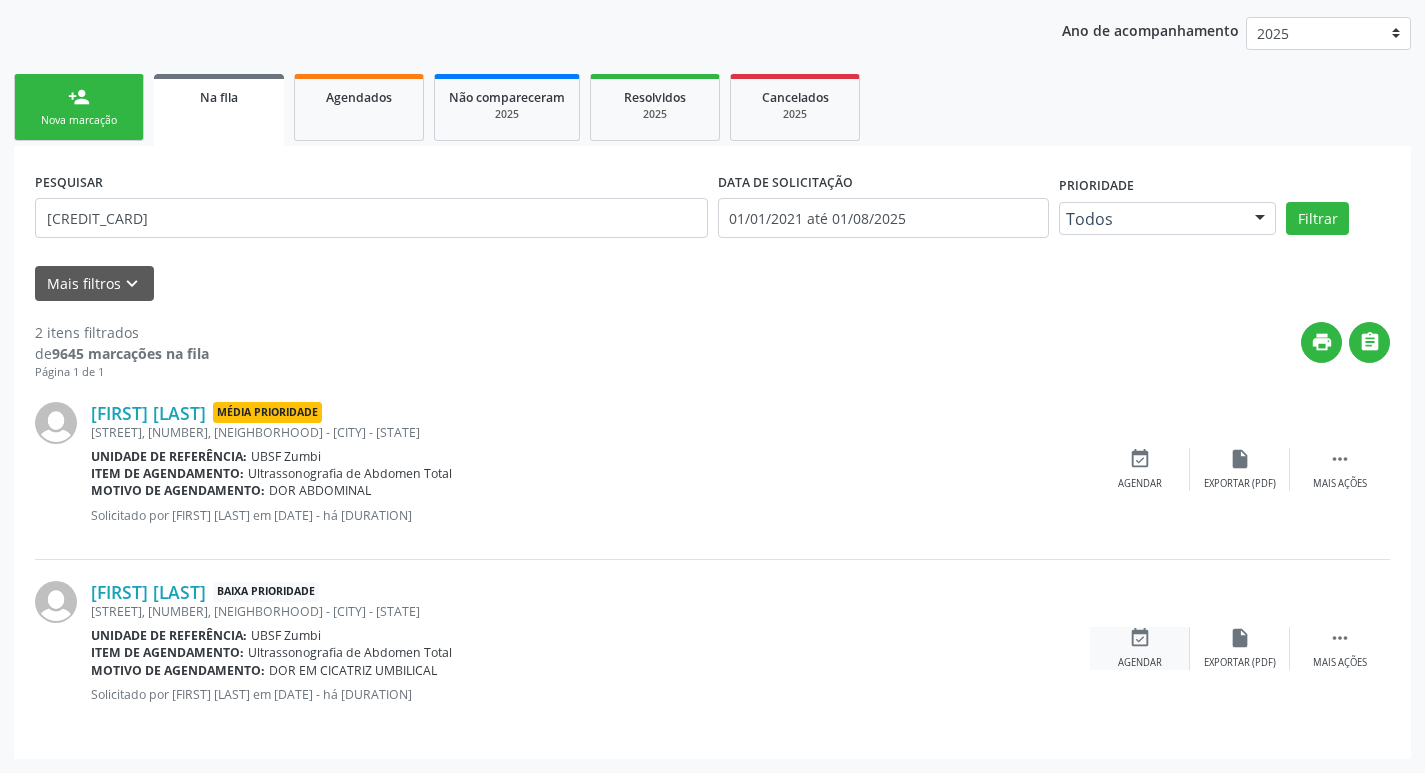 click on "event_available
Agendar" at bounding box center (1140, 648) 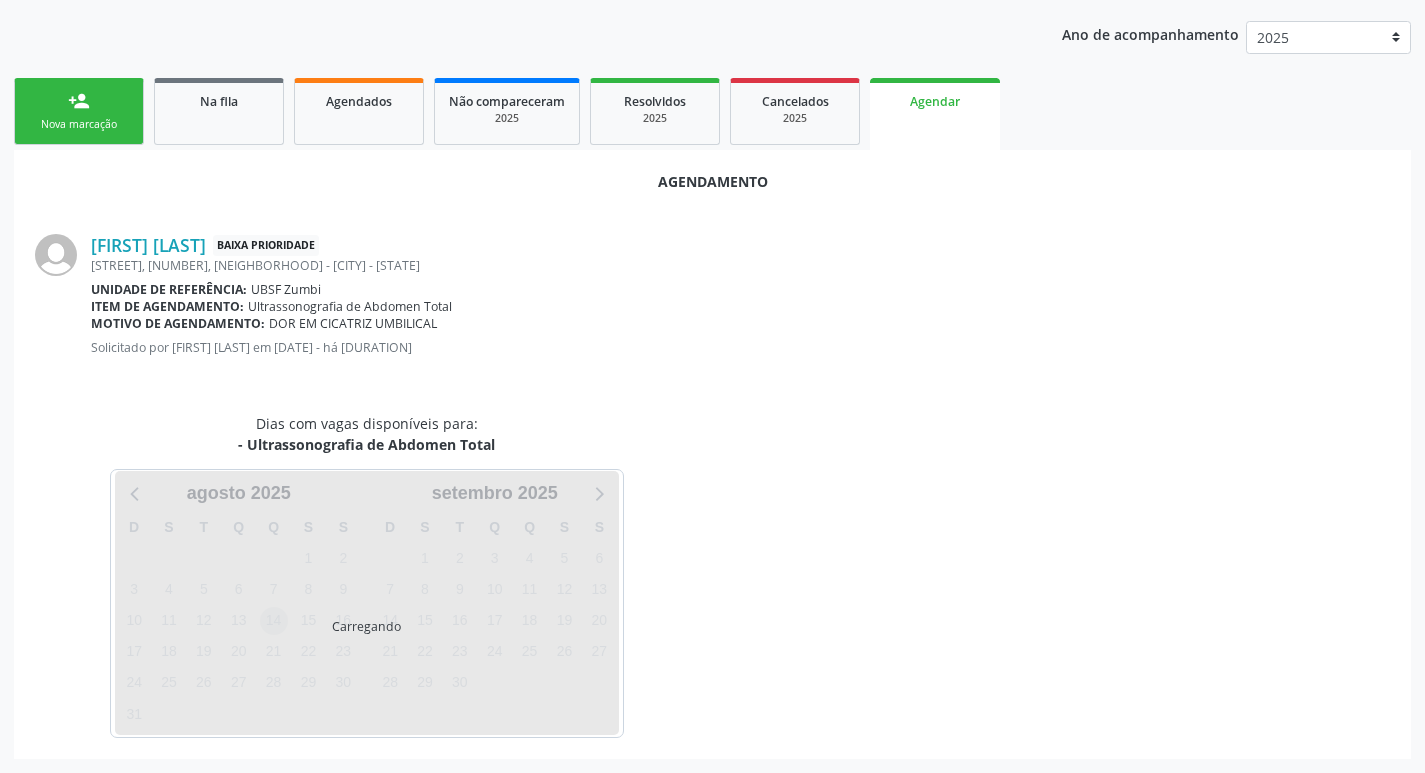 scroll, scrollTop: 225, scrollLeft: 0, axis: vertical 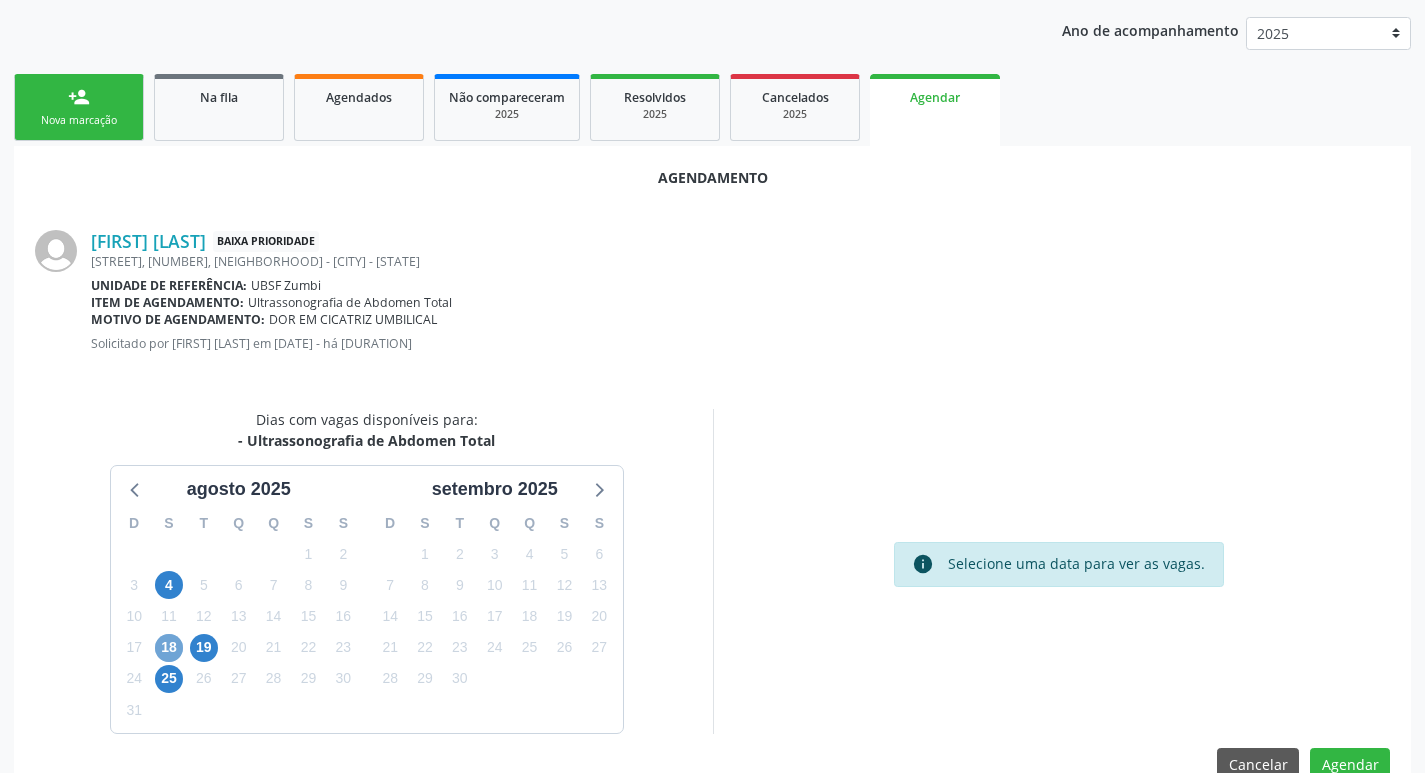 click on "18" at bounding box center (169, 648) 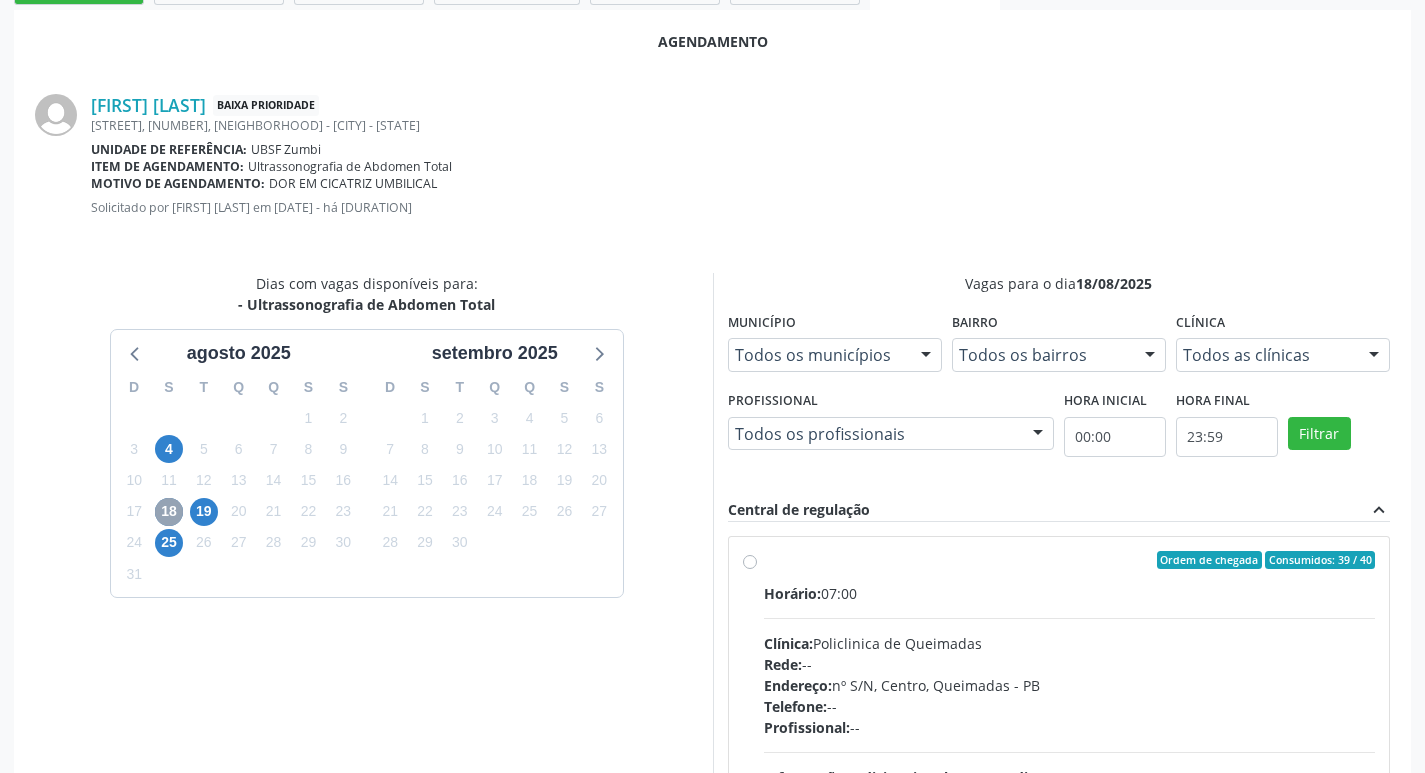 scroll, scrollTop: 557, scrollLeft: 0, axis: vertical 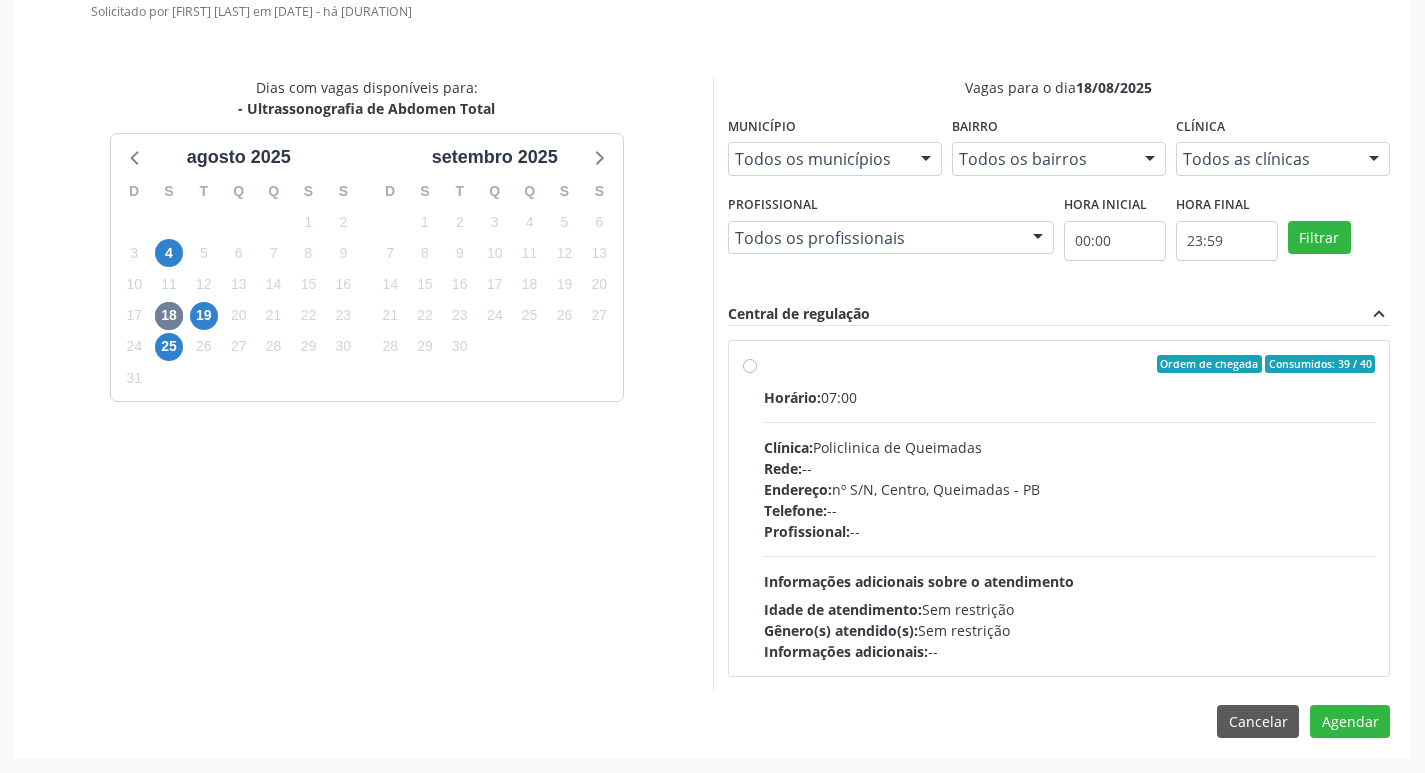 click on "Gênero(s) atendido(s):
Sem restrição" at bounding box center [1070, 630] 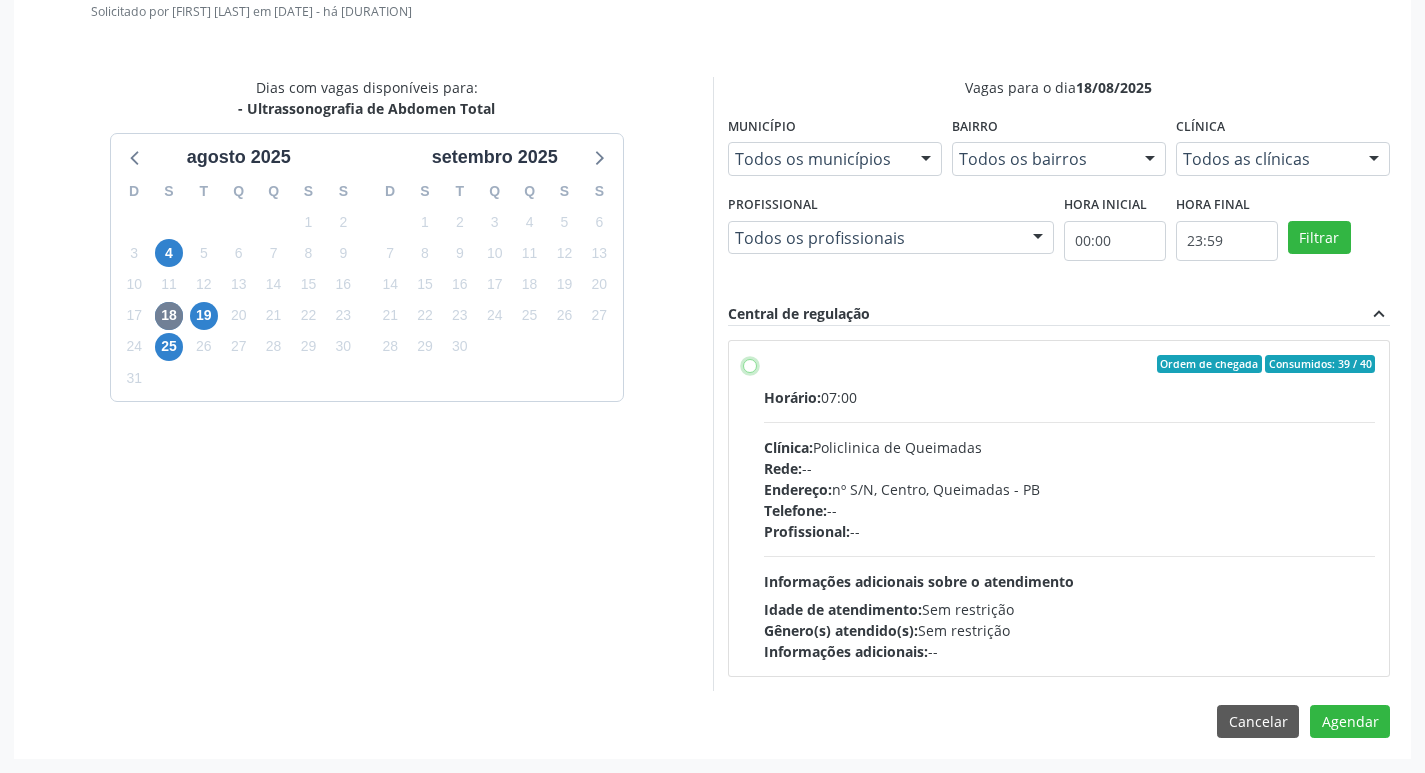 click on "Ordem de chegada
Consumidos: 39 / 40
Horário:   07:00
Clínica:  Policlinica de Queimadas
Rede:
--
Endereço:   nº S/N, Centro, Queimadas - PB
Telefone:   --
Profissional:
--
Informações adicionais sobre o atendimento
Idade de atendimento:
Sem restrição
Gênero(s) atendido(s):
Sem restrição
Informações adicionais:
--" at bounding box center (750, 364) 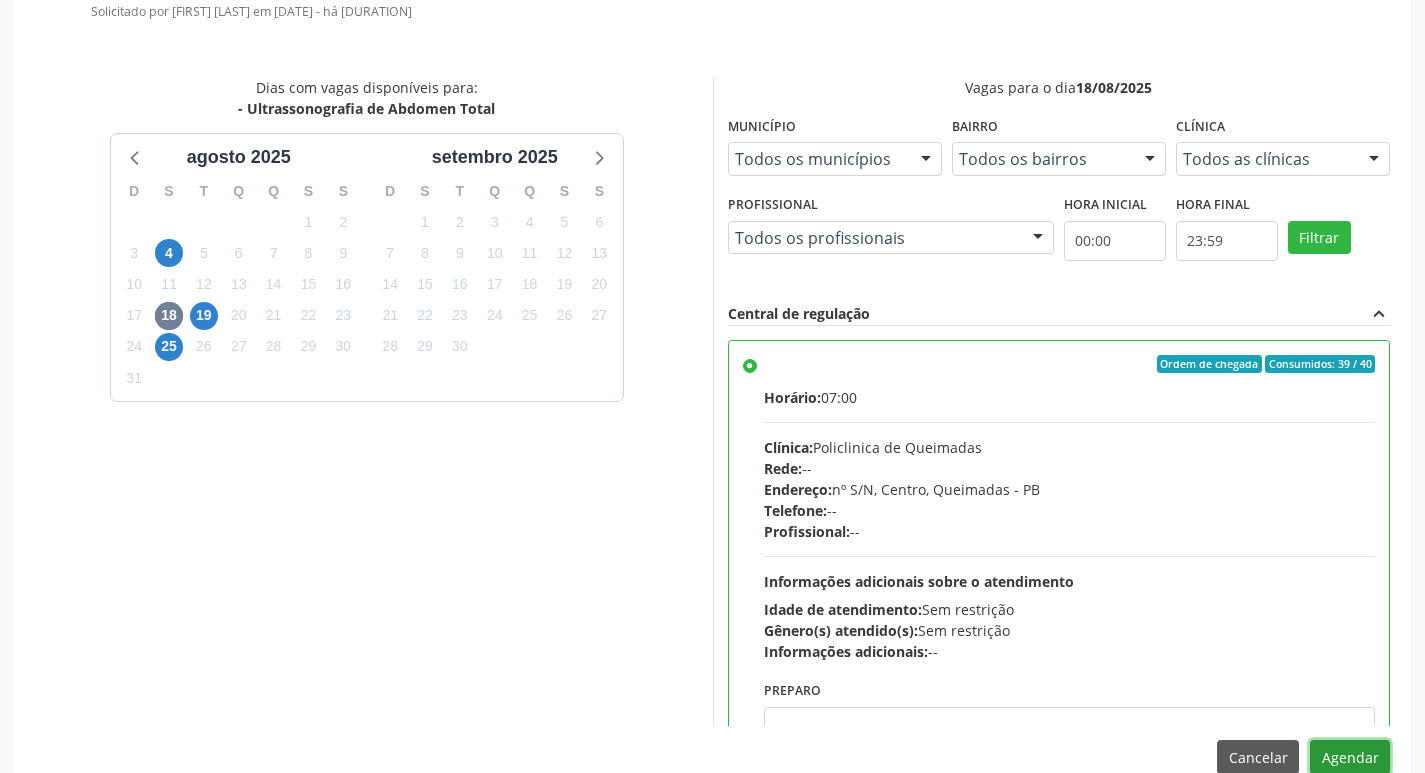 click on "Agendar" at bounding box center (1350, 757) 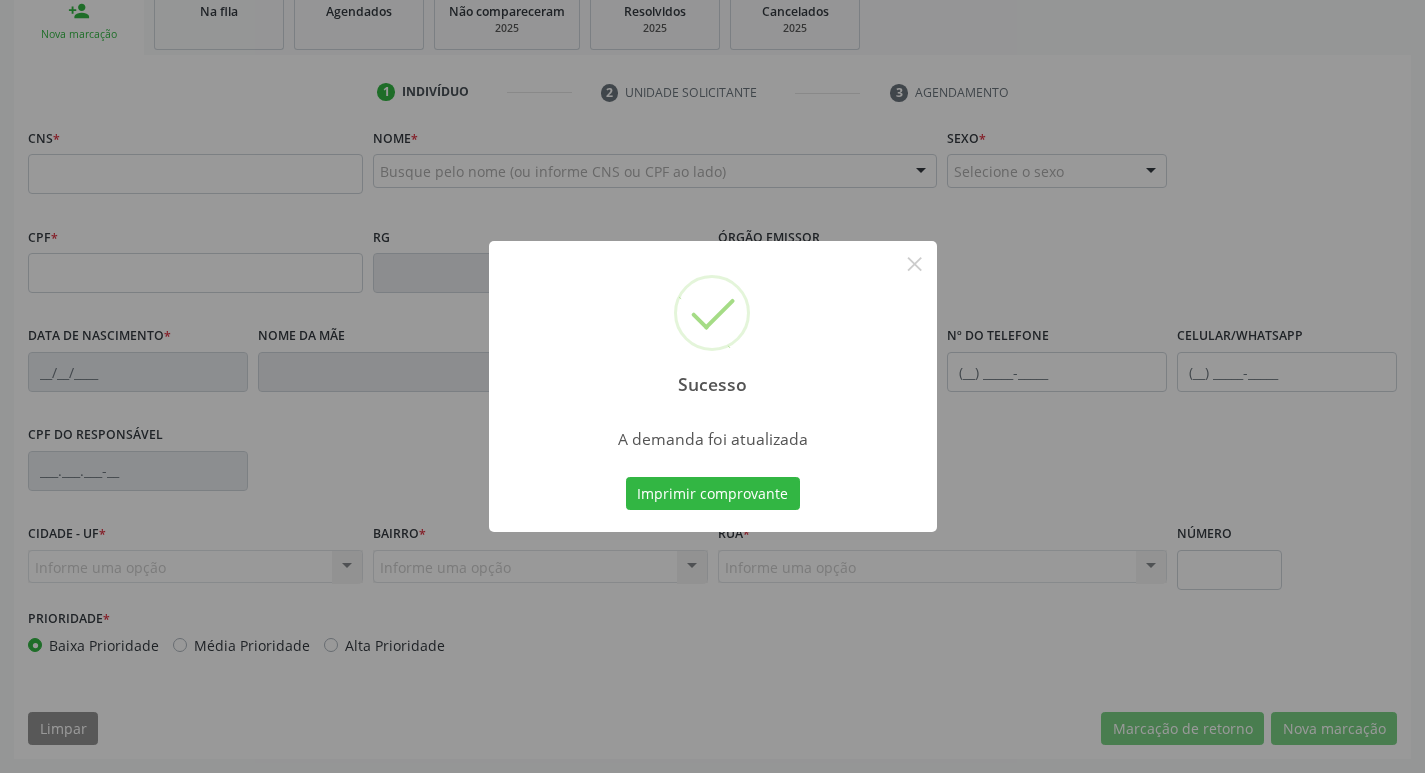 scroll, scrollTop: 311, scrollLeft: 0, axis: vertical 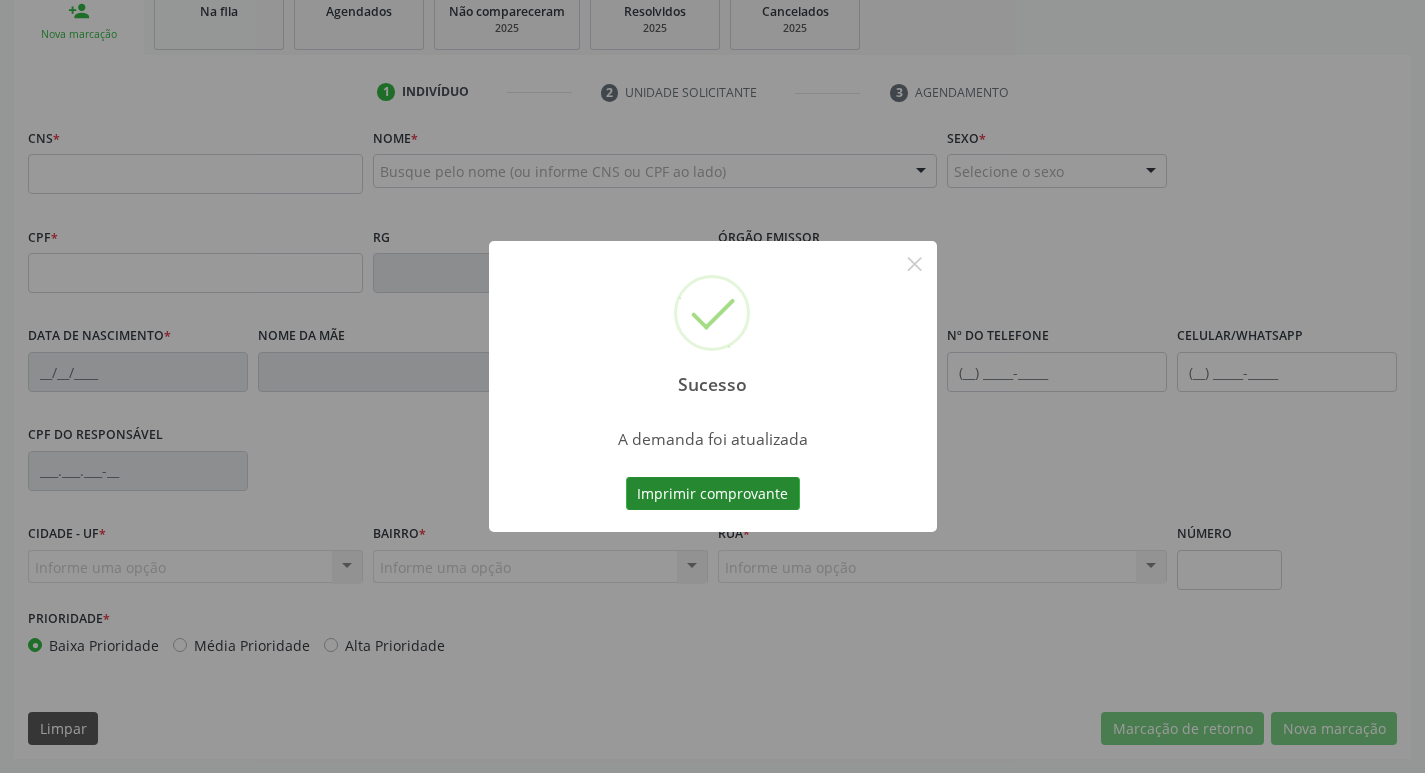 click on "Imprimir comprovante" at bounding box center (713, 494) 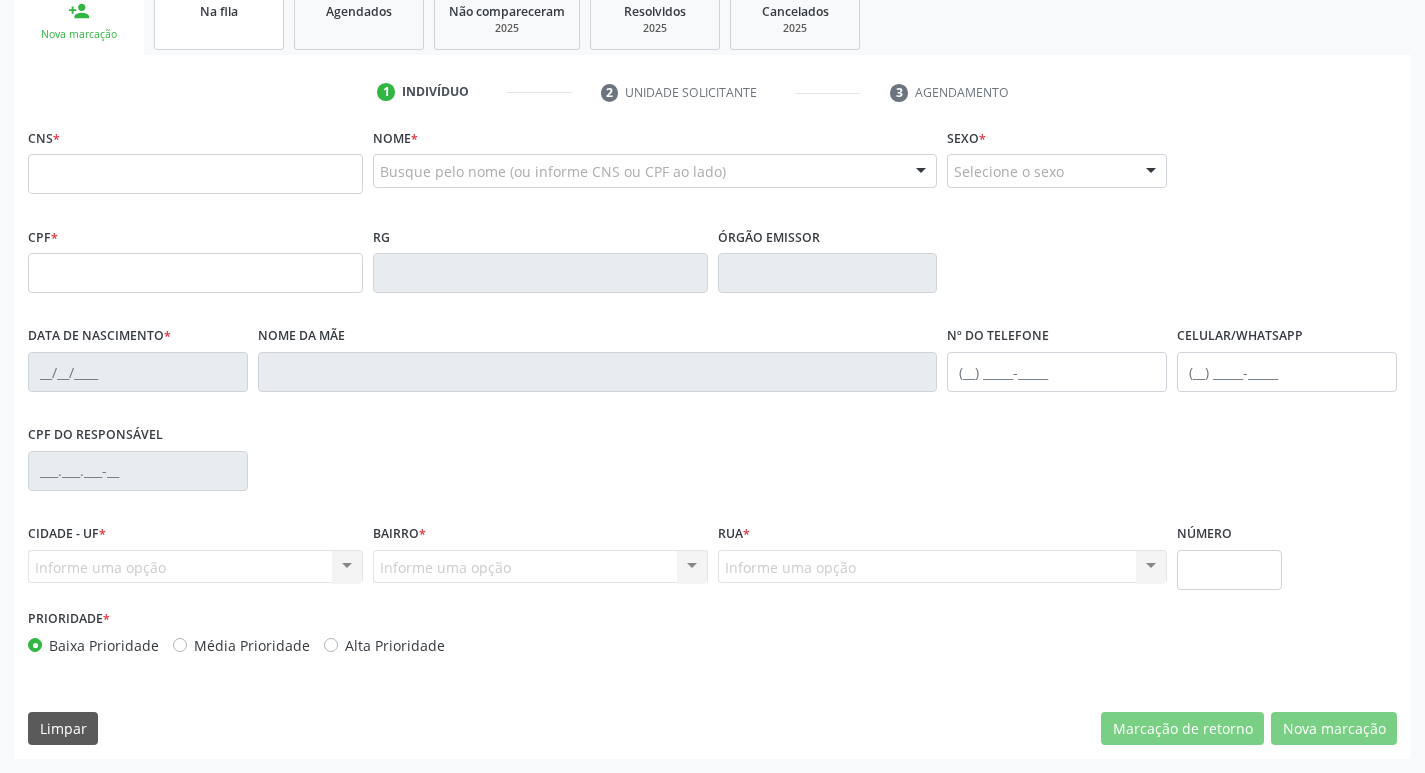 click on "Na fila" at bounding box center [219, 19] 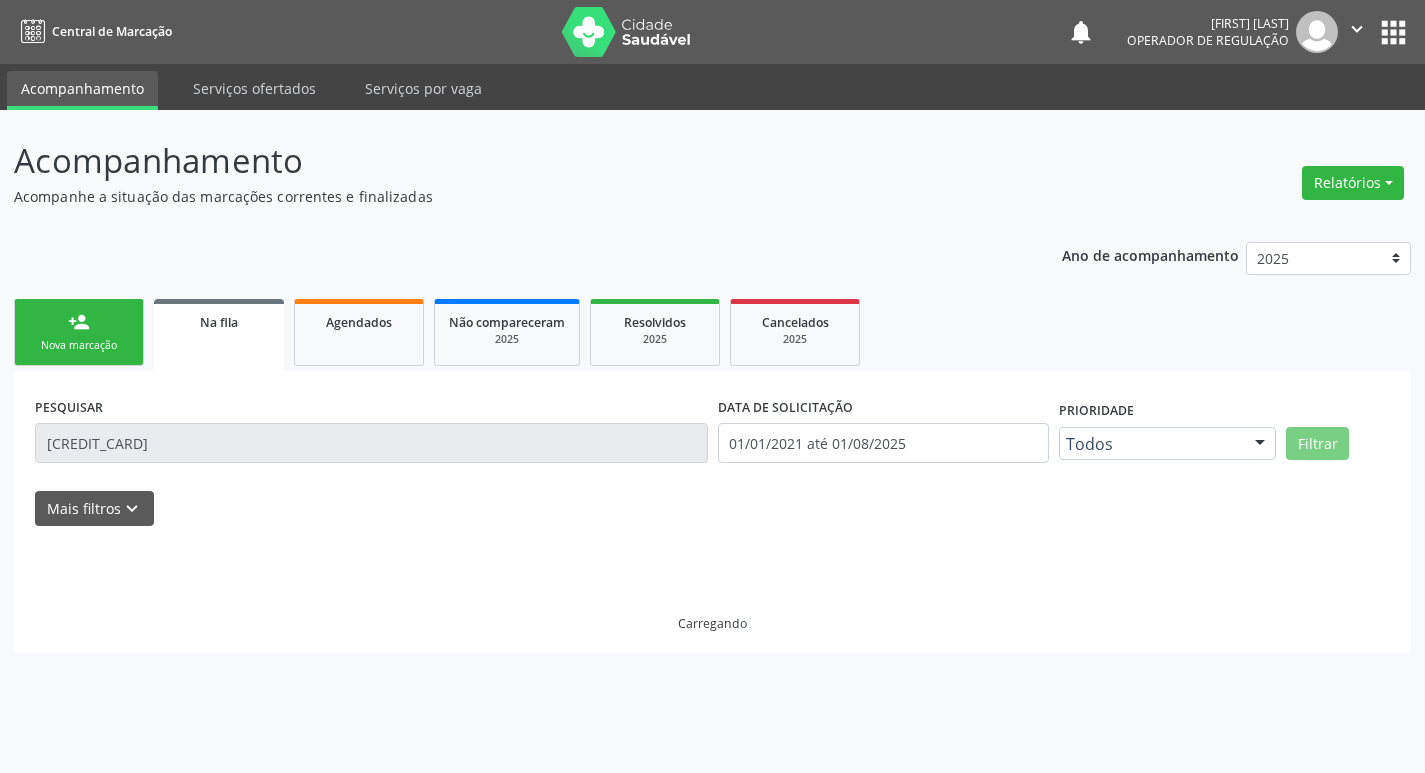 scroll, scrollTop: 0, scrollLeft: 0, axis: both 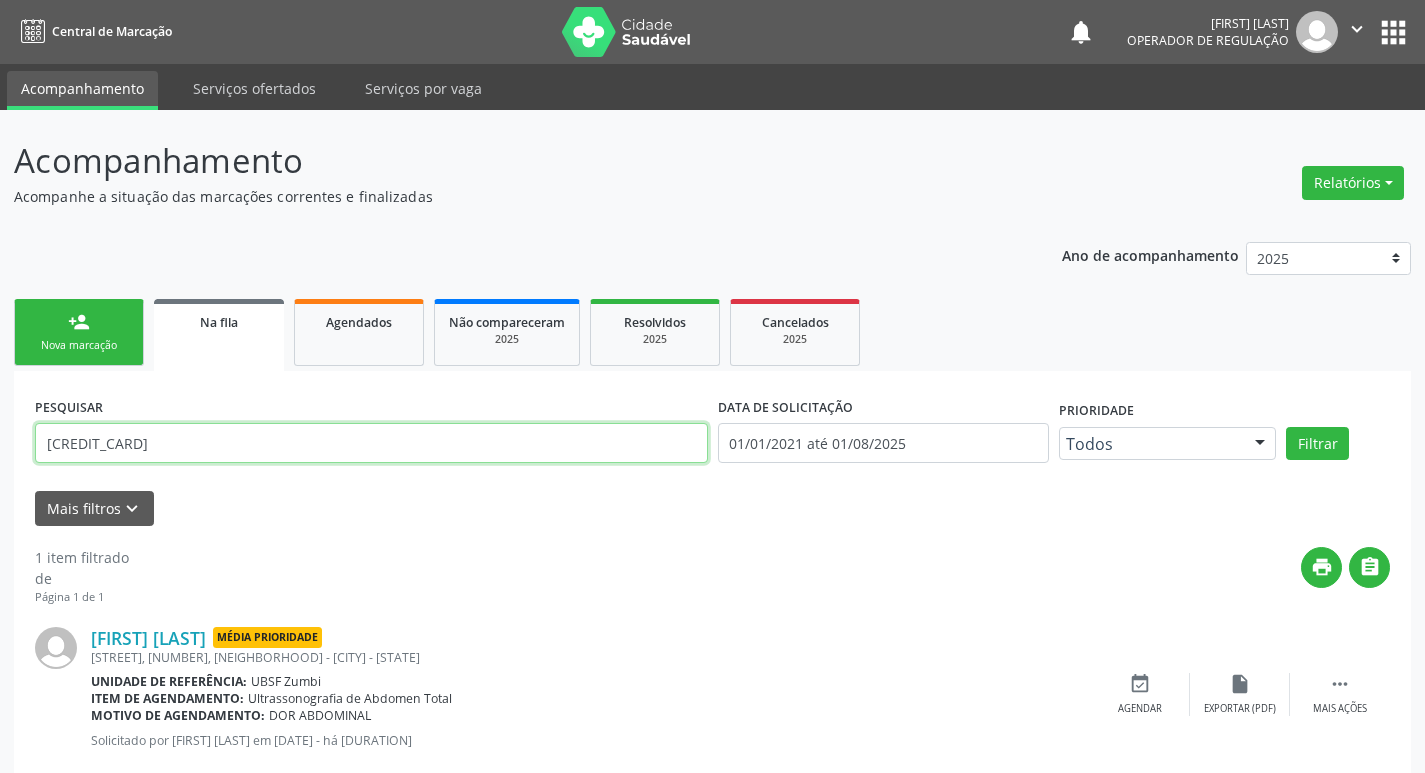 click on "706707513002913" at bounding box center (371, 443) 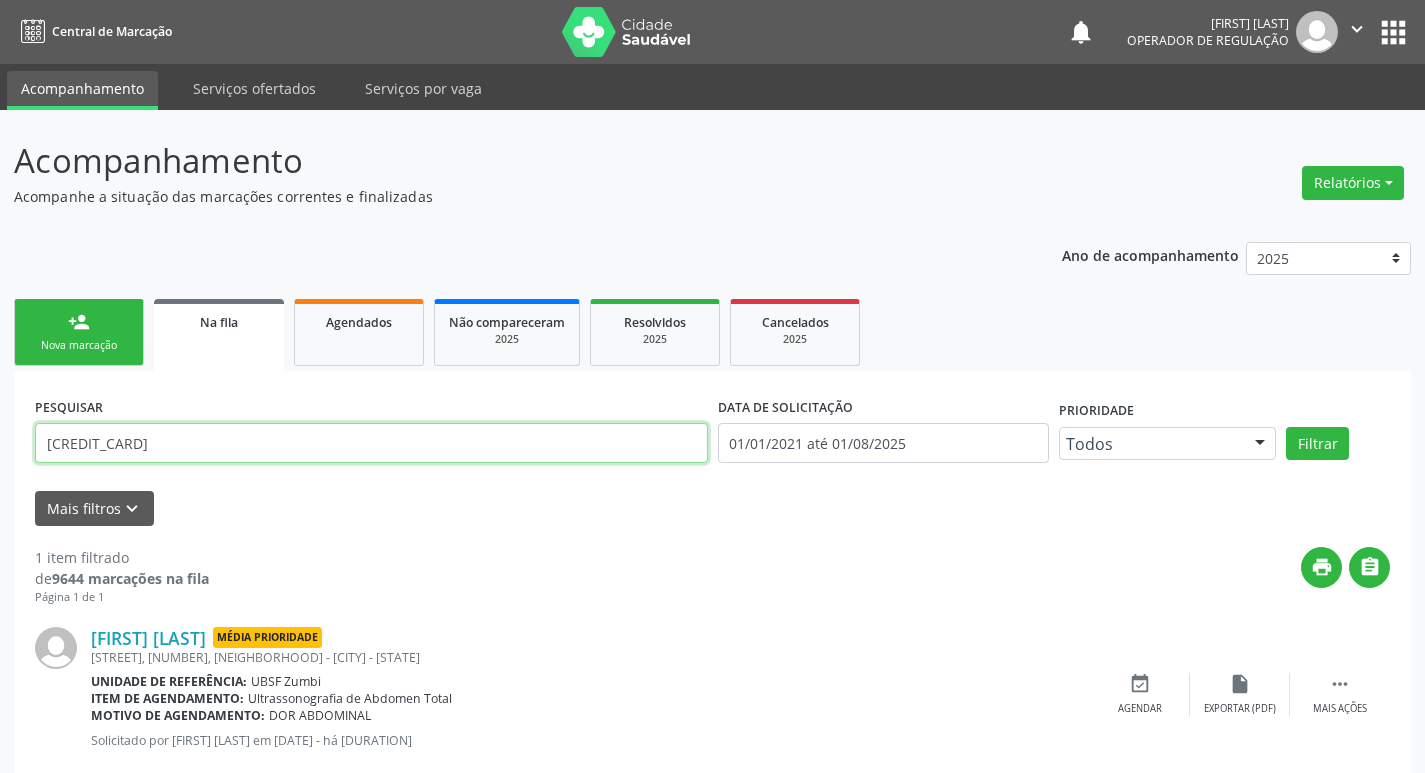 type on "700905963232097" 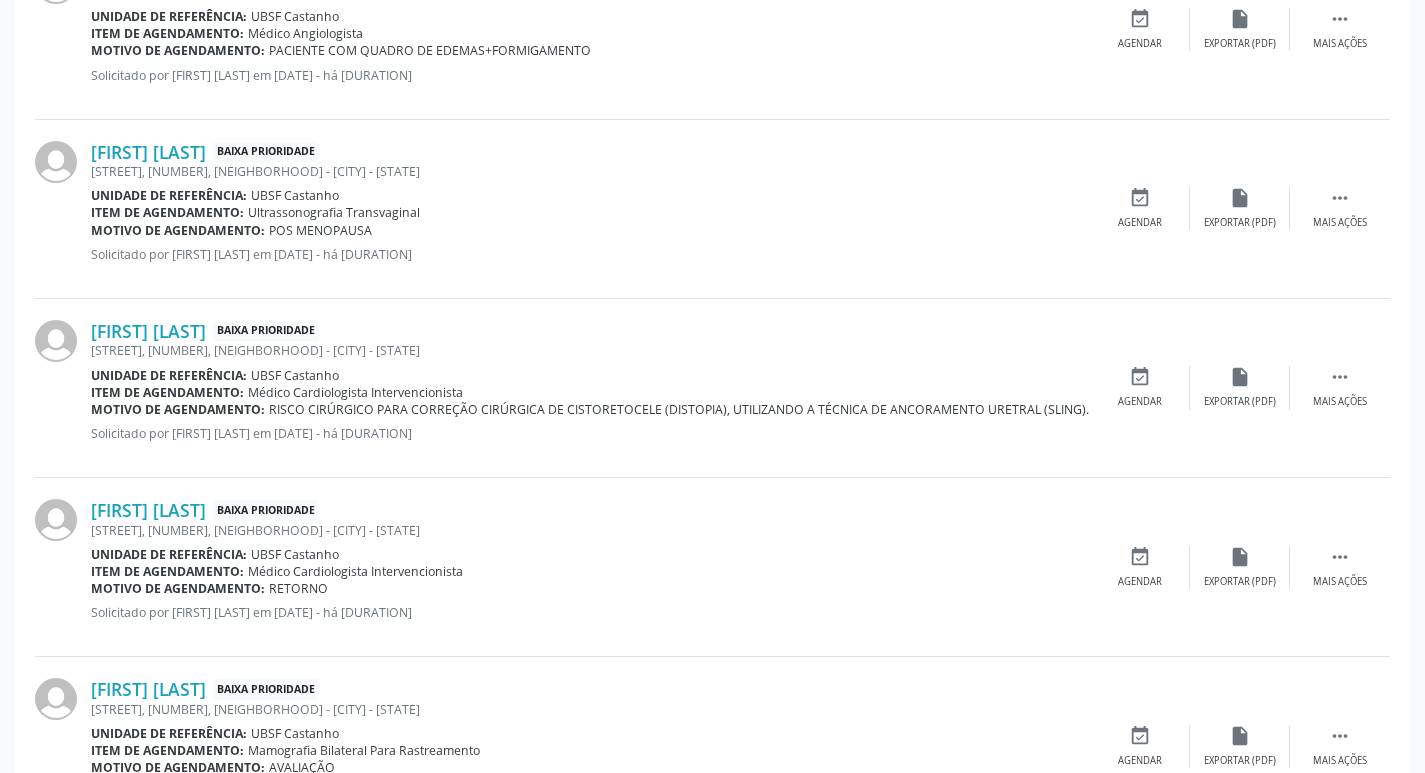 scroll, scrollTop: 700, scrollLeft: 0, axis: vertical 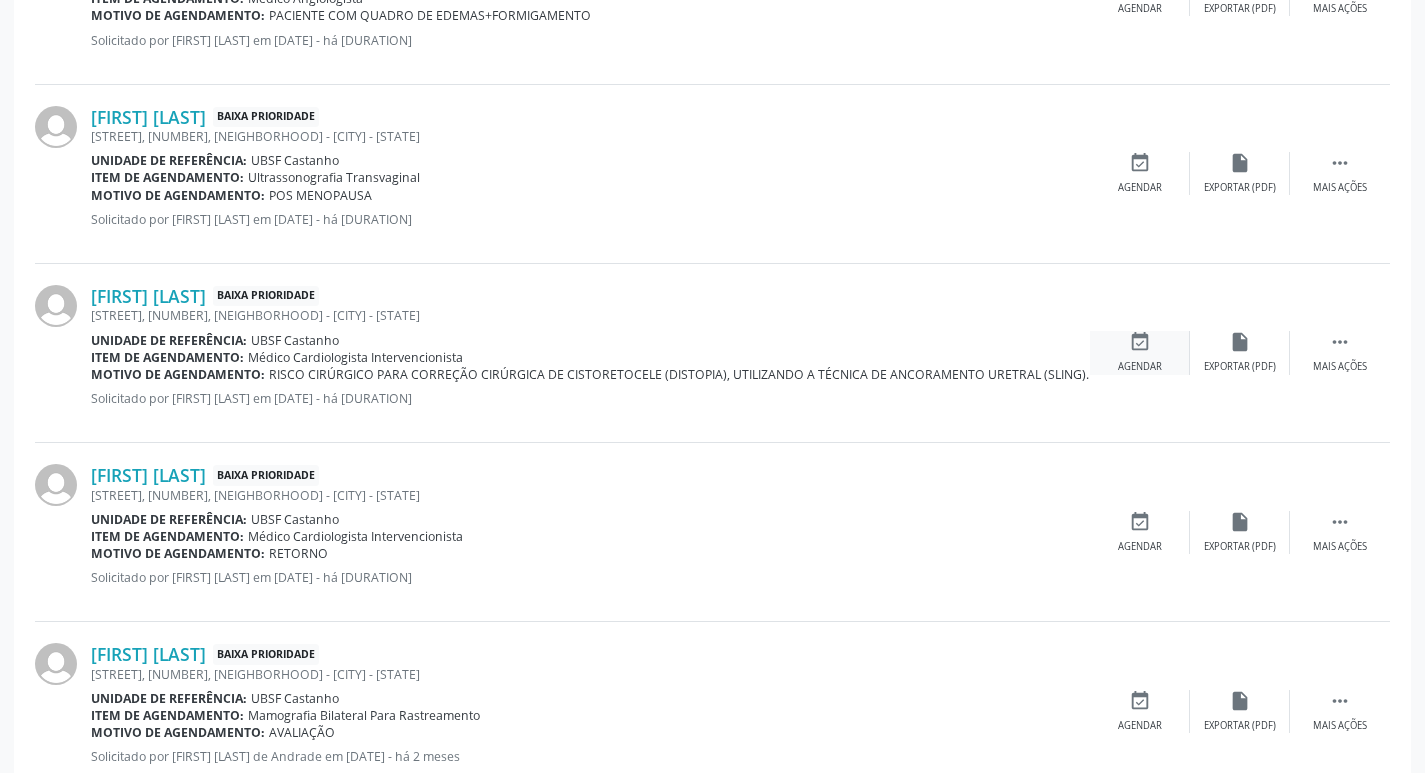 click on "Agendar" at bounding box center [1140, 367] 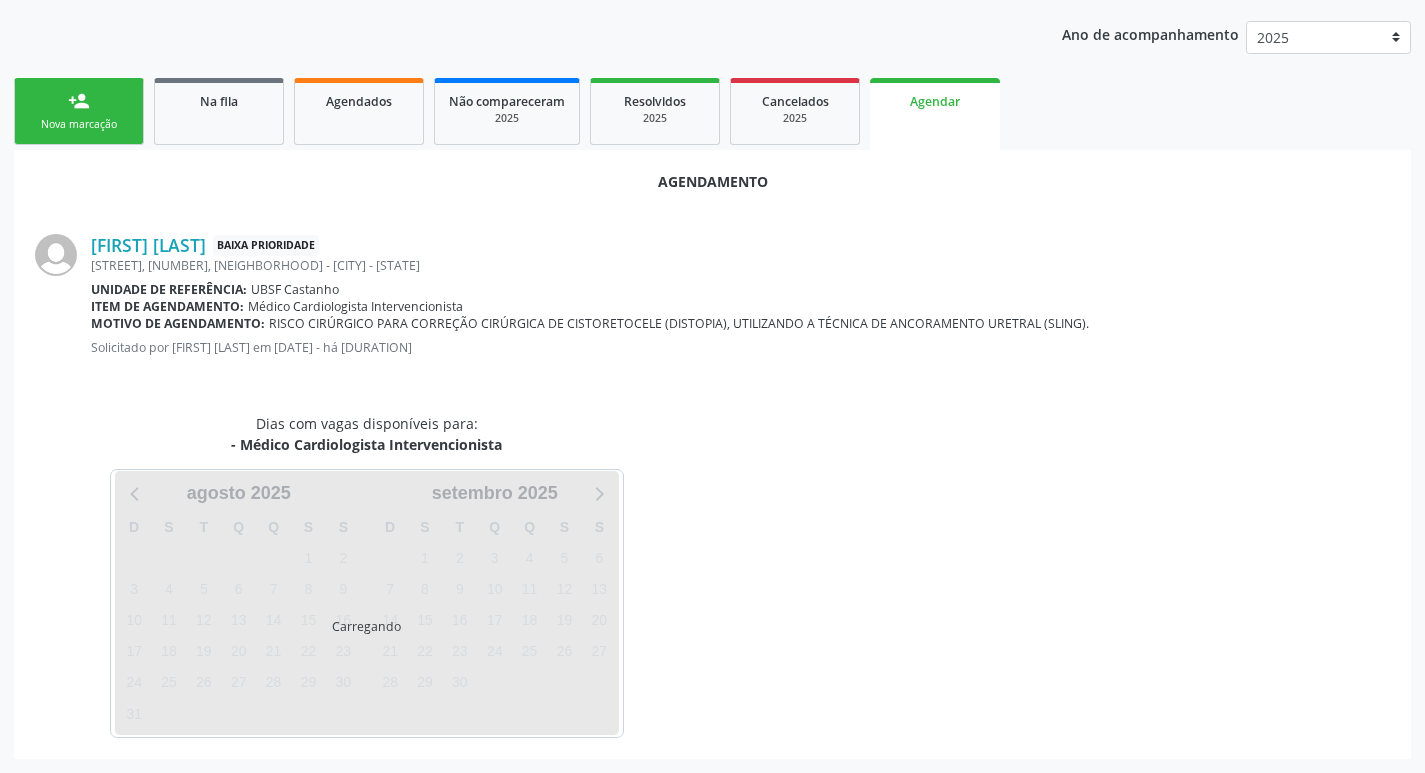 scroll, scrollTop: 268, scrollLeft: 0, axis: vertical 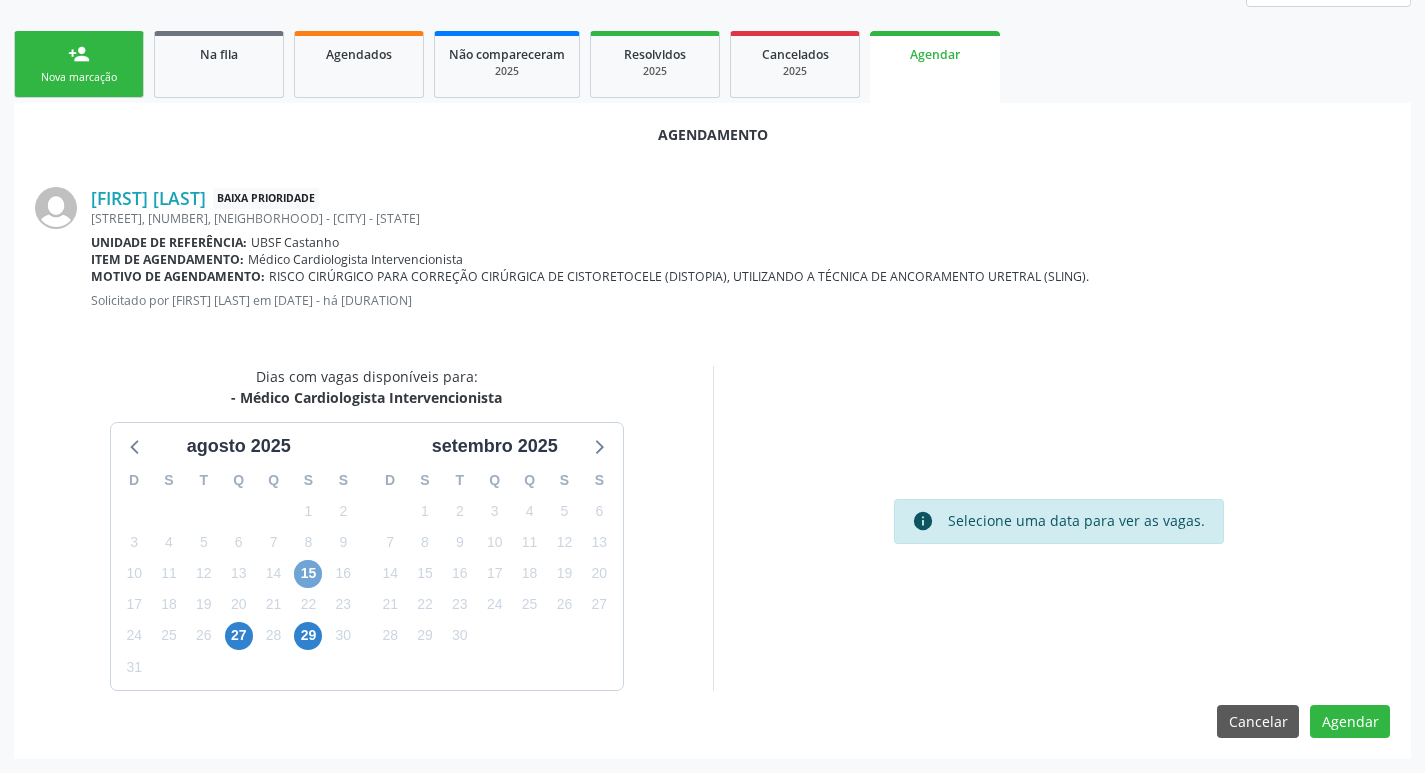 click on "15" at bounding box center (308, 574) 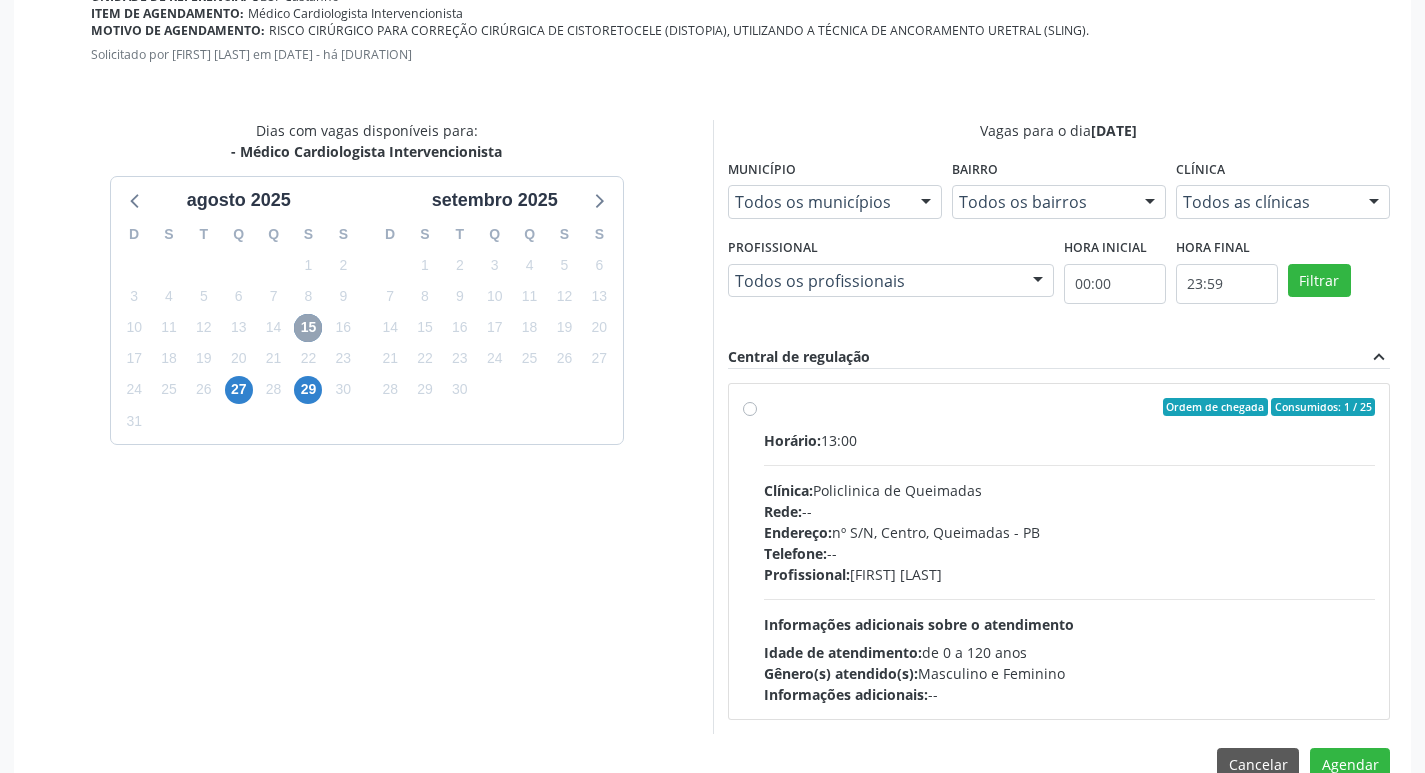 scroll, scrollTop: 557, scrollLeft: 0, axis: vertical 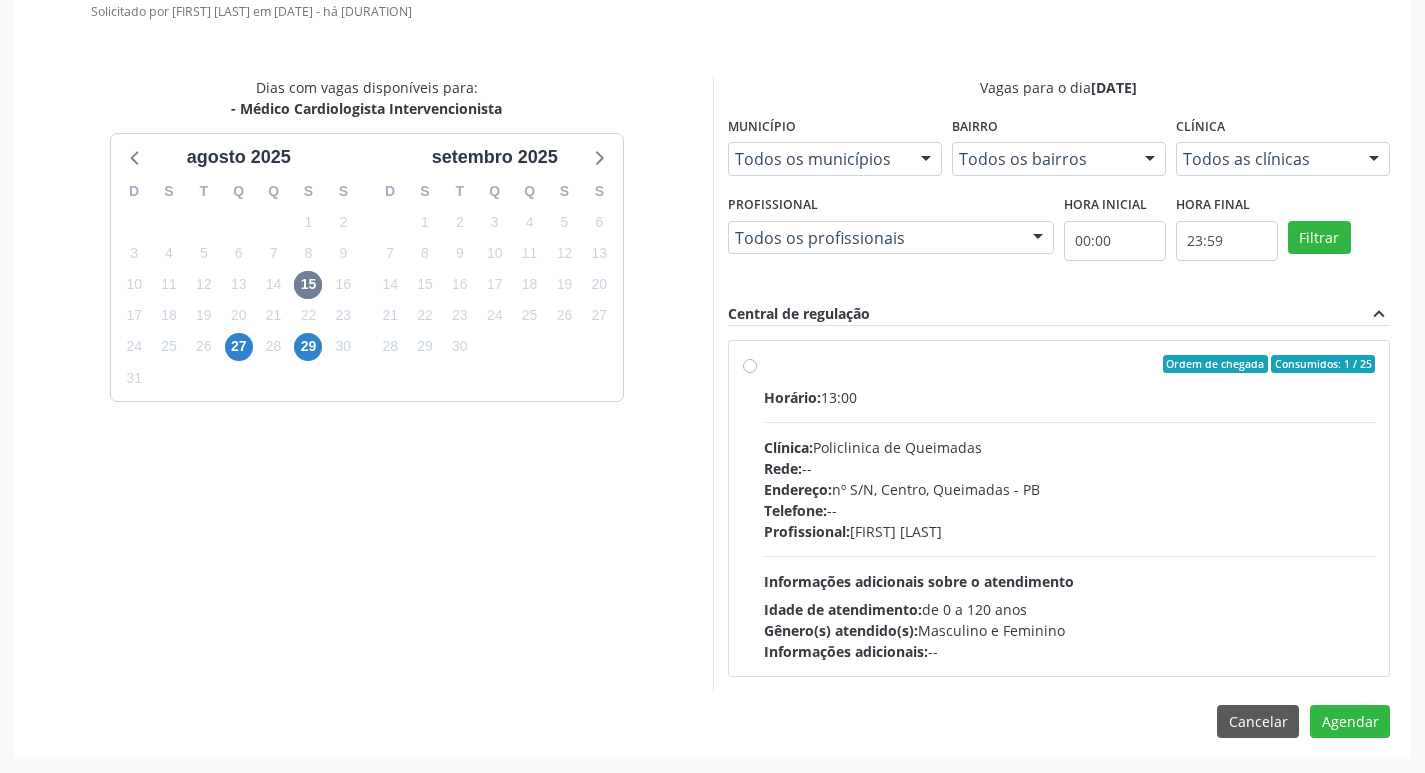 click on "Rede:
--" at bounding box center (1070, 468) 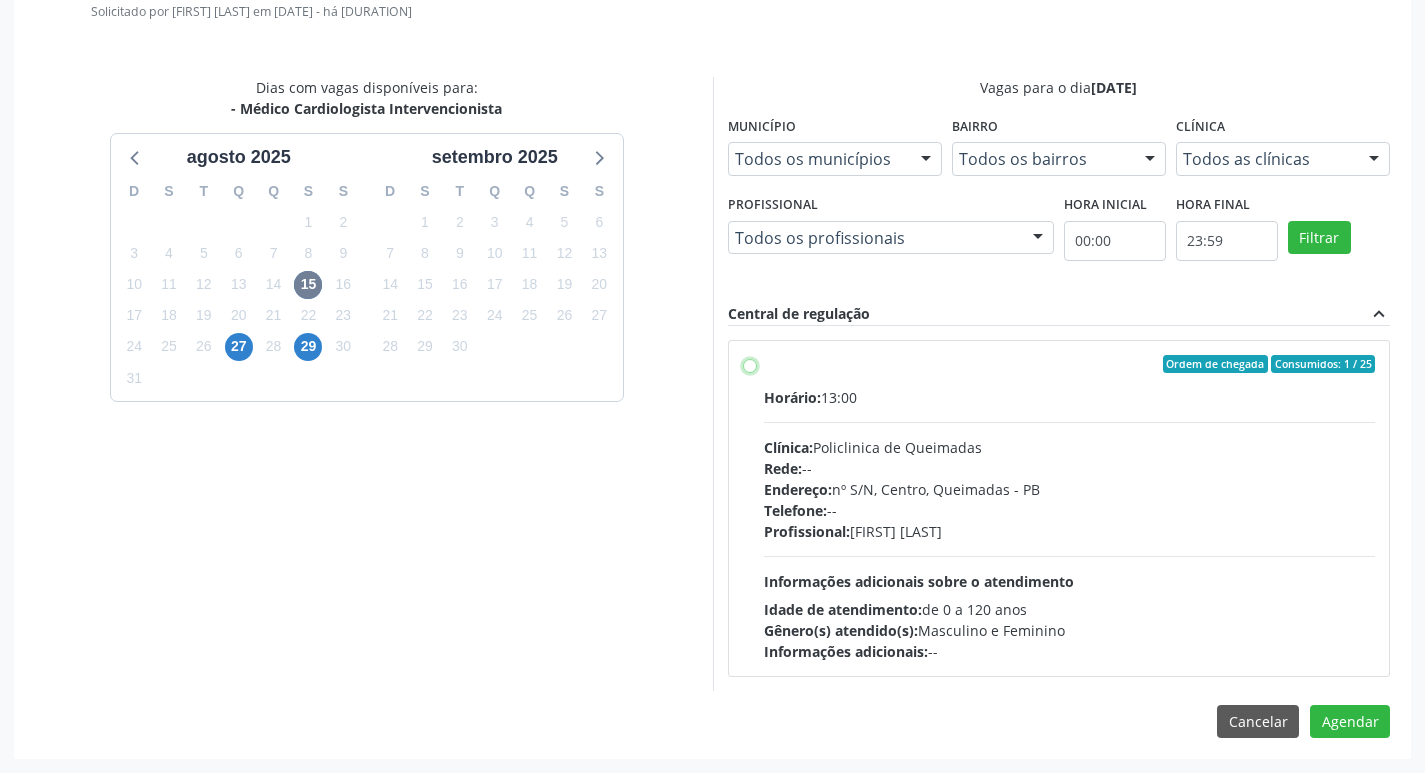 radio on "true" 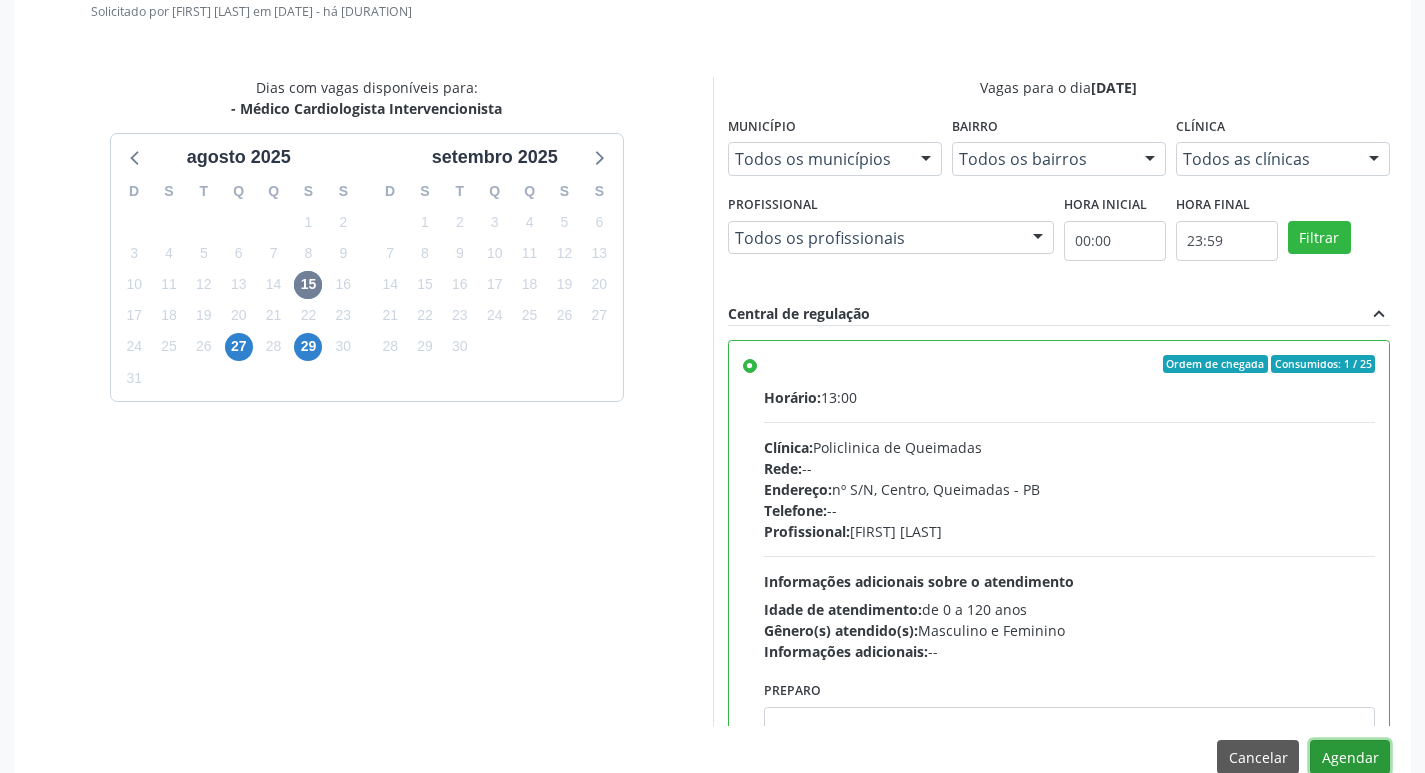 click on "Agendar" at bounding box center (1350, 757) 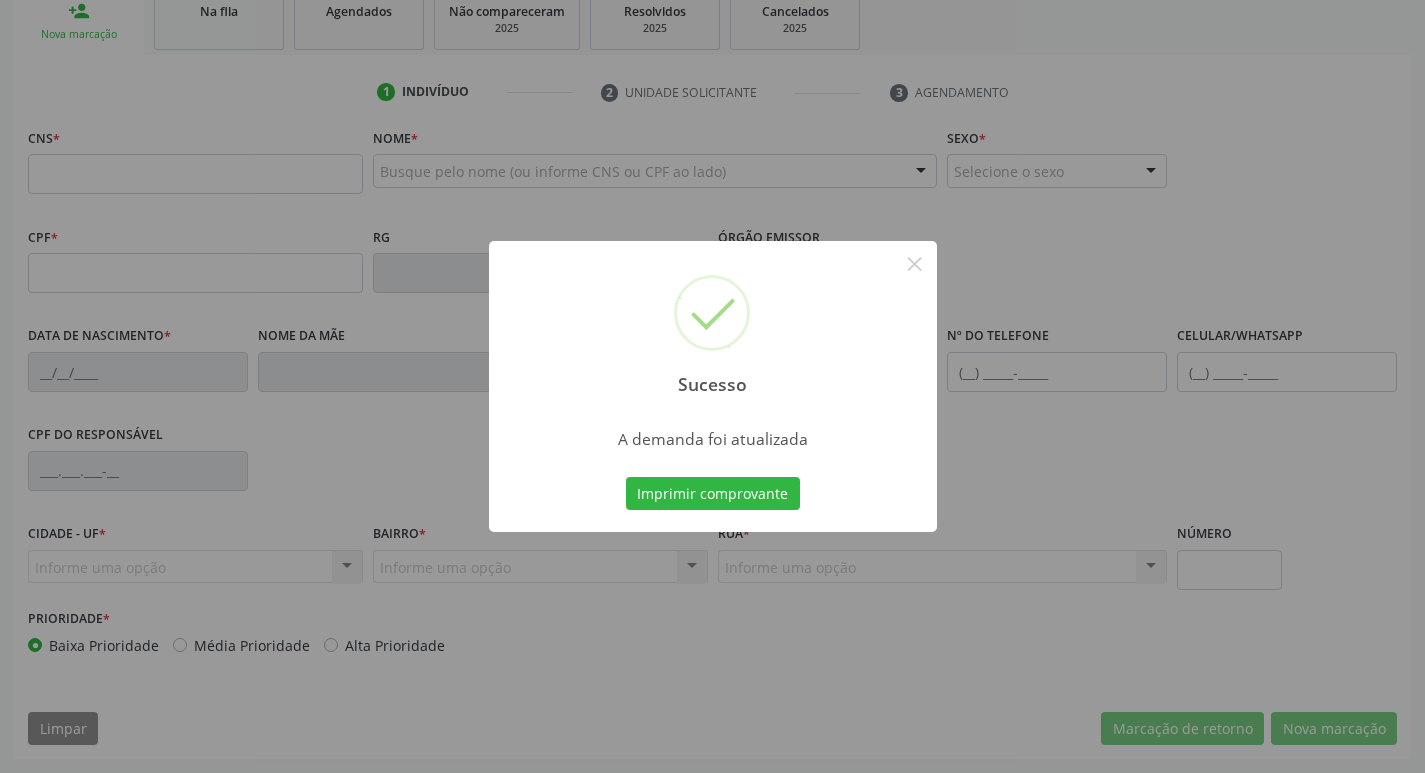 scroll, scrollTop: 311, scrollLeft: 0, axis: vertical 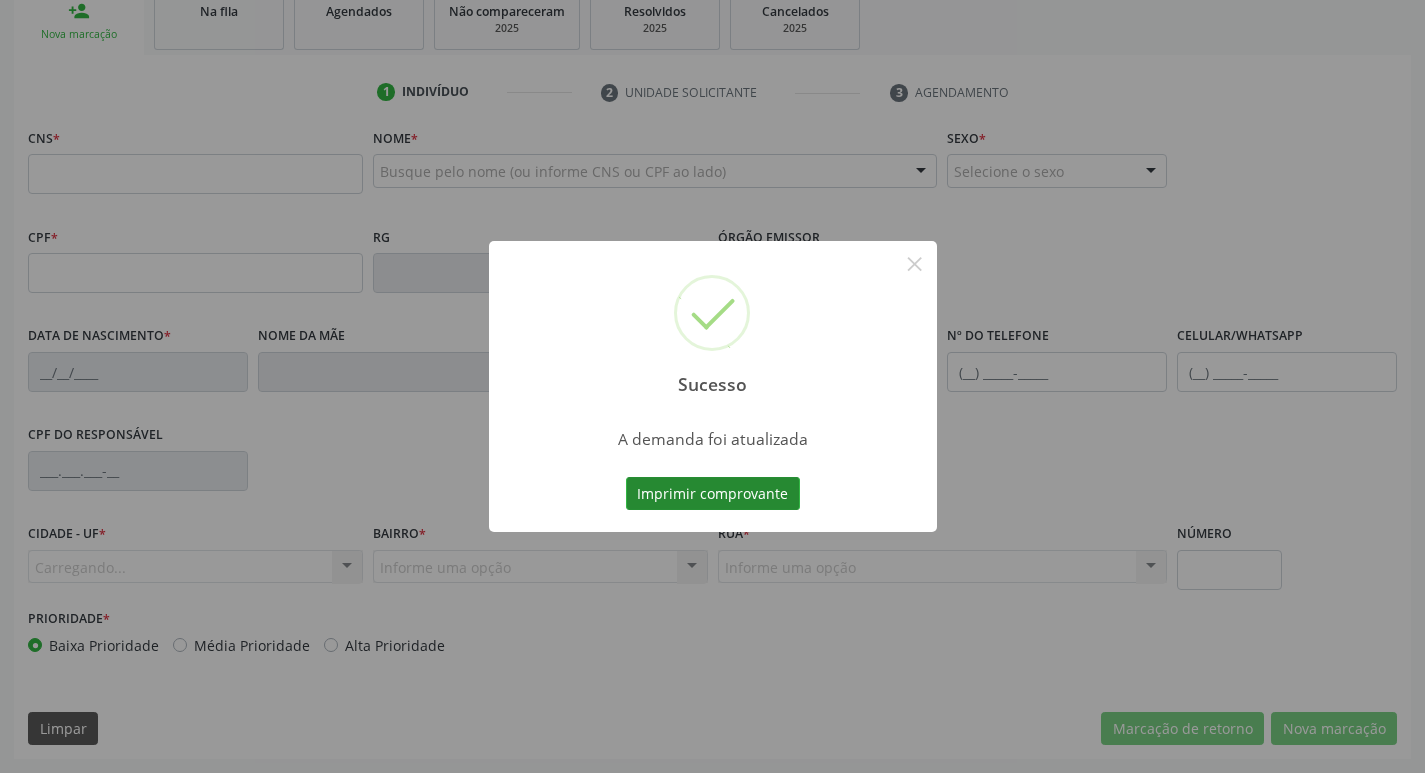 click on "Imprimir comprovante" at bounding box center (713, 494) 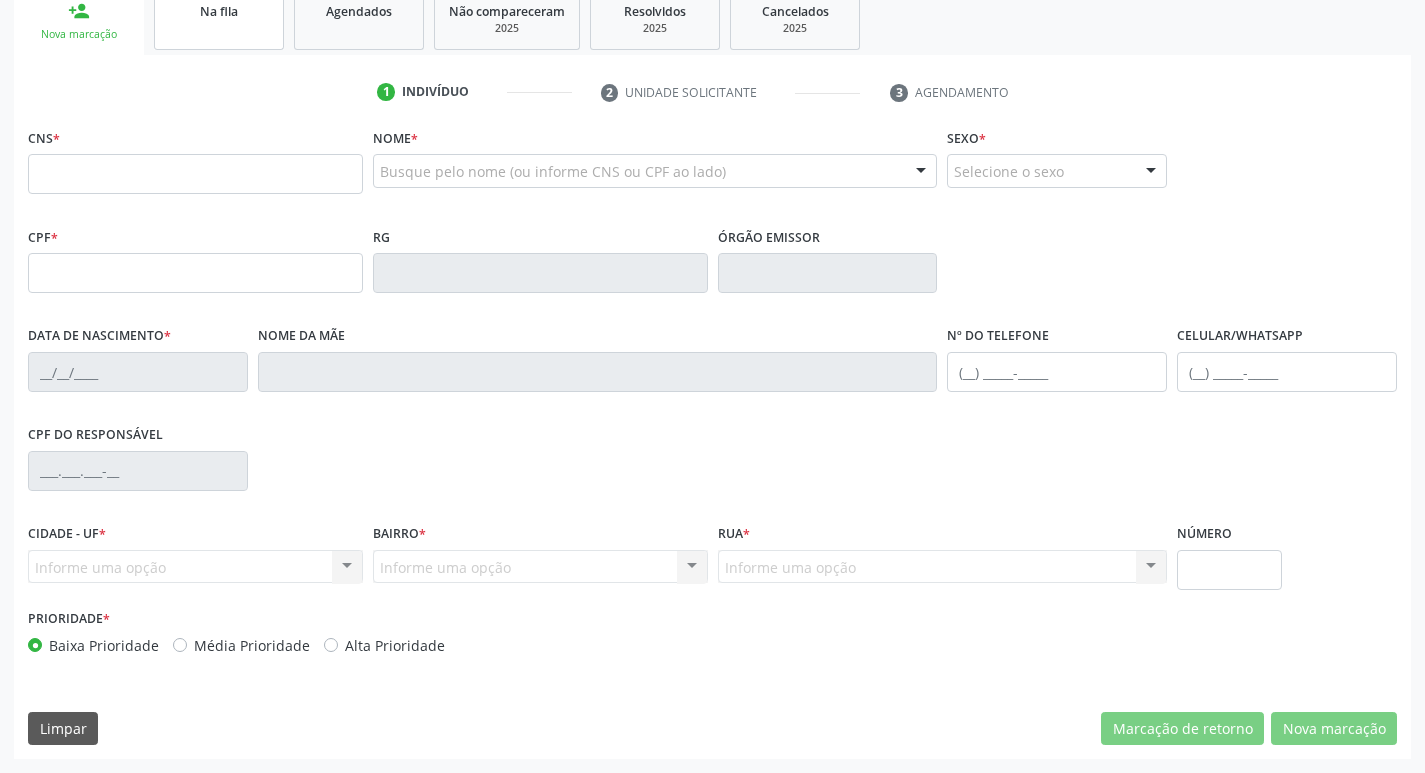 click on "Na fila" at bounding box center (219, 10) 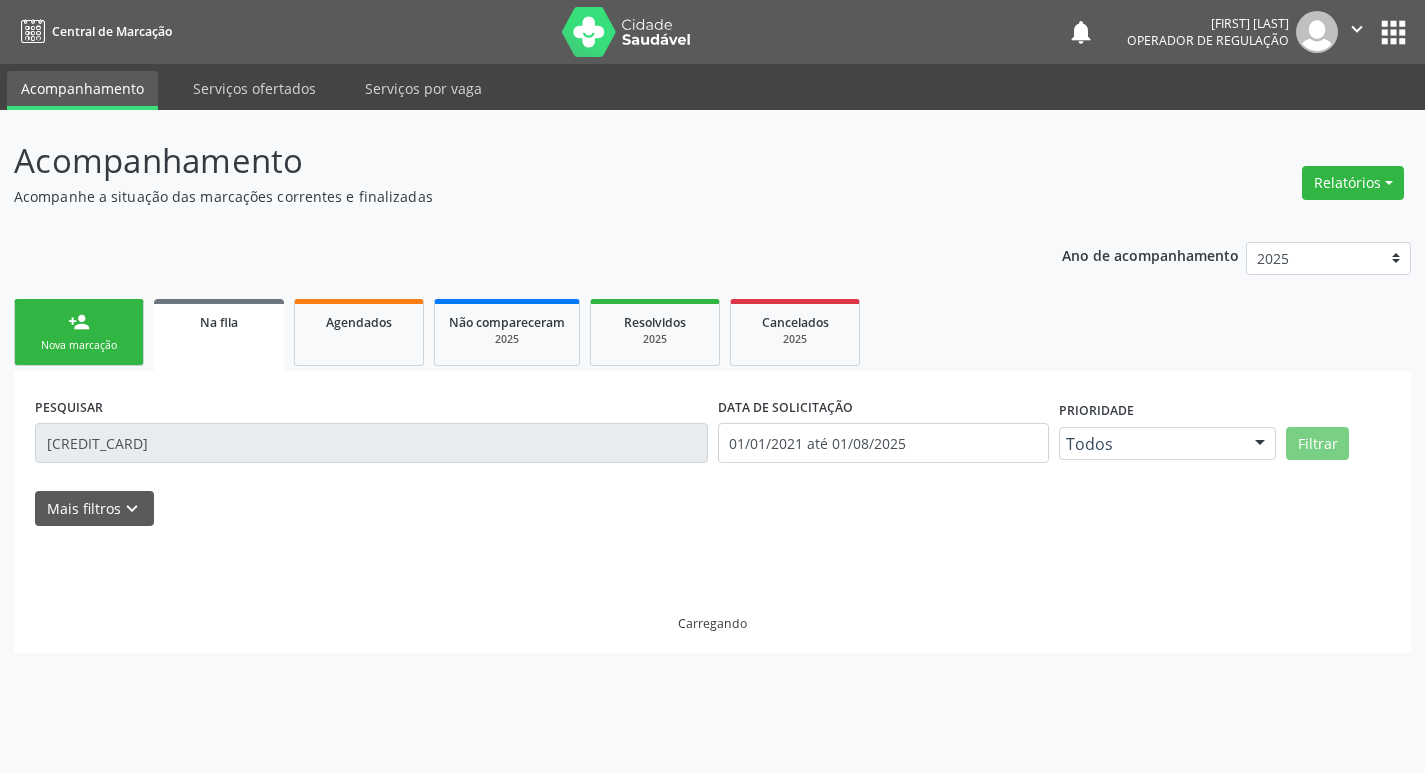 scroll, scrollTop: 0, scrollLeft: 0, axis: both 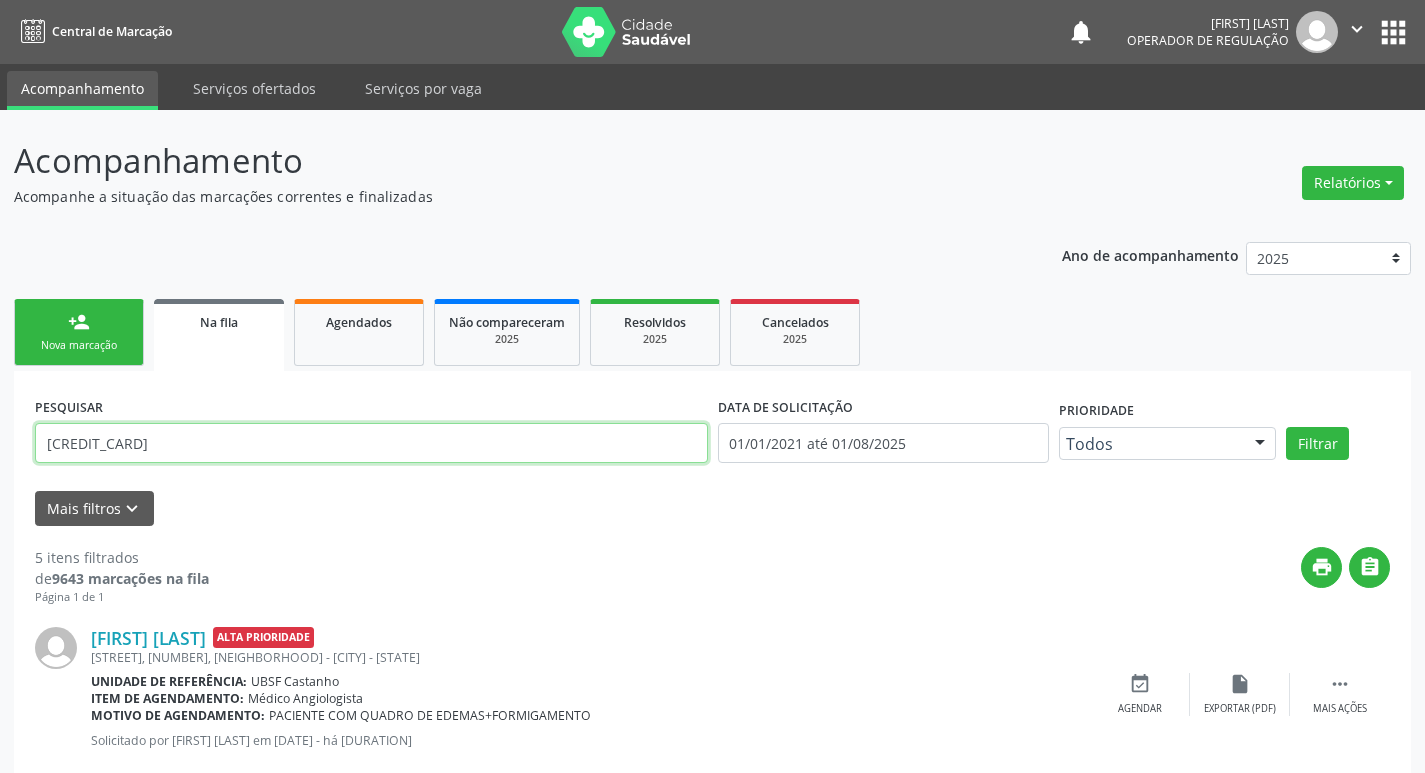 click on "700905963232097" at bounding box center [371, 443] 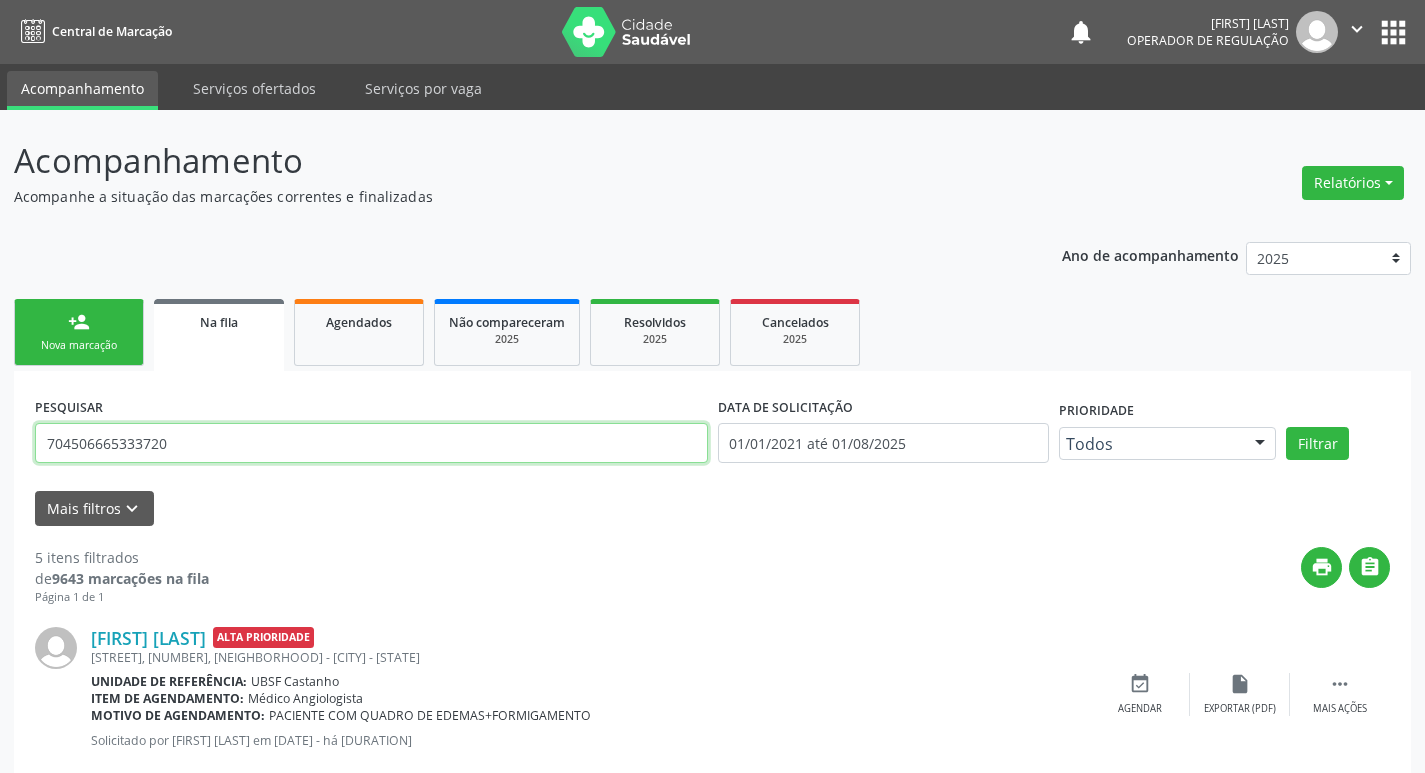 type on "704506665333720" 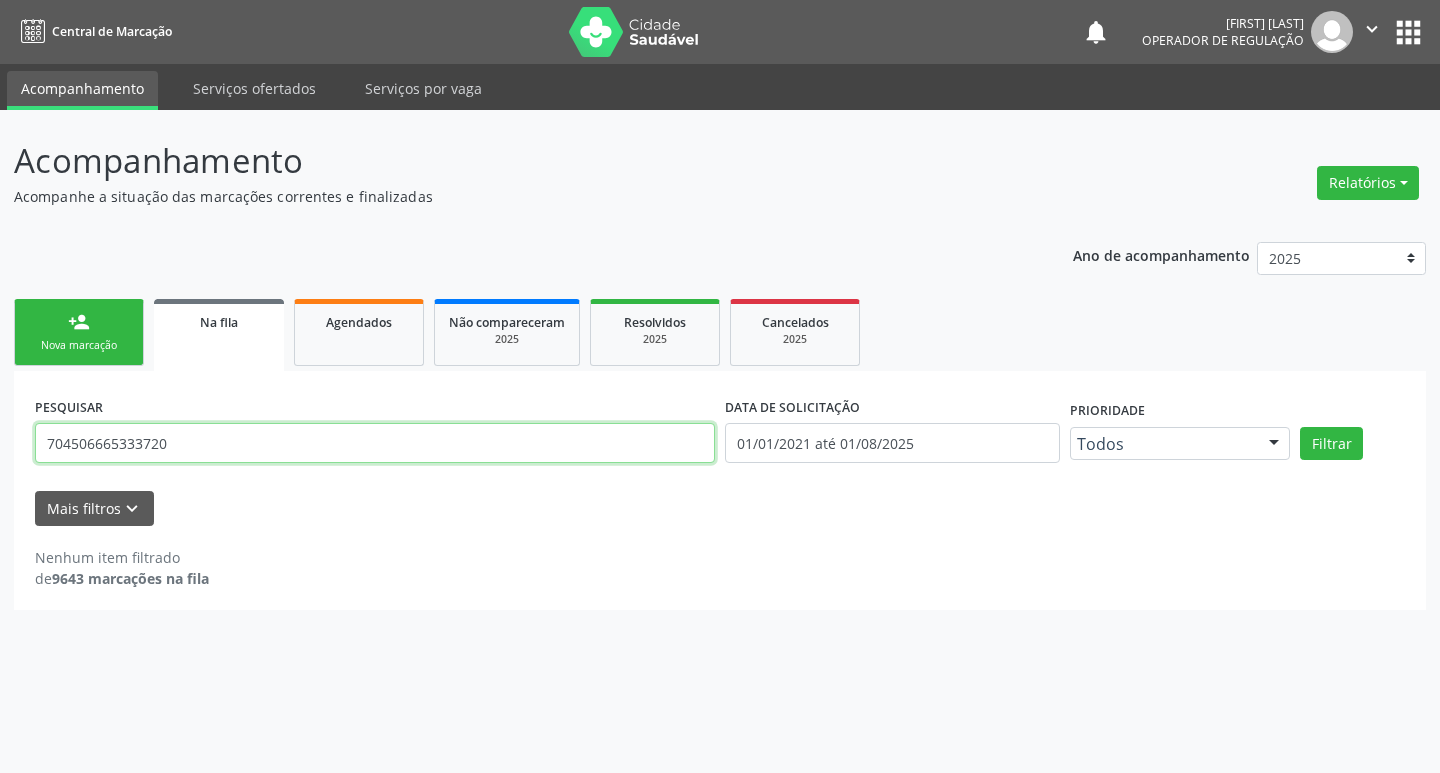 click on "704506665333720" at bounding box center (375, 443) 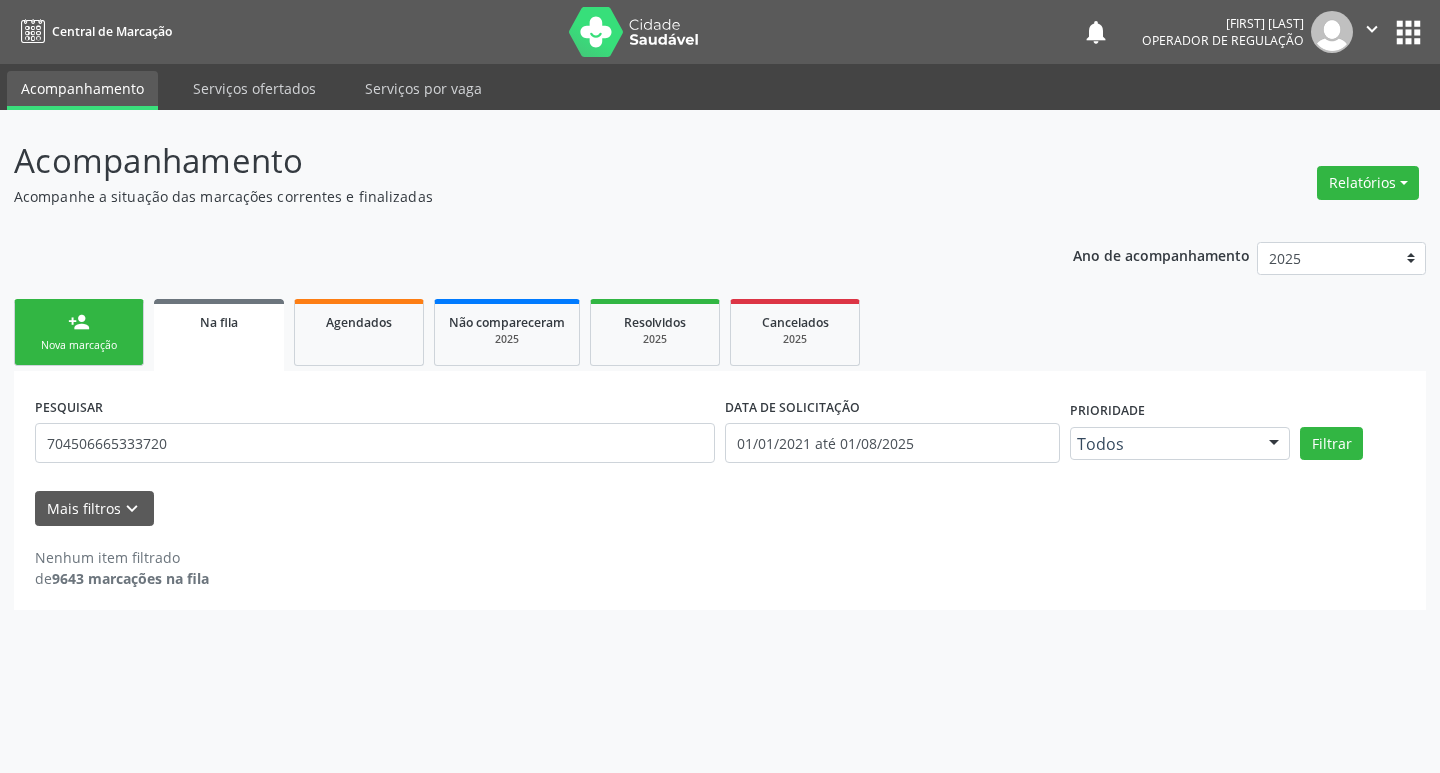 click on "Nova marcação" at bounding box center (79, 345) 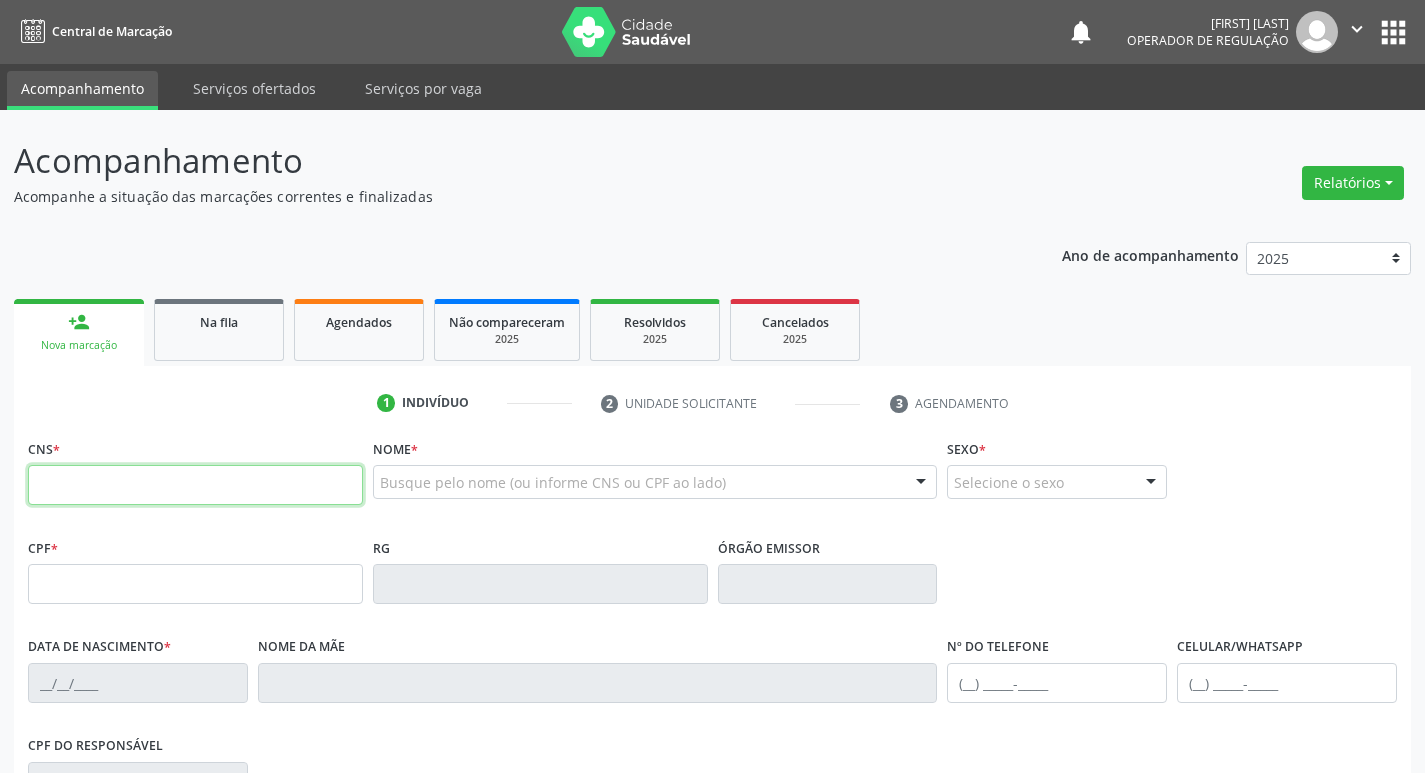click at bounding box center (195, 485) 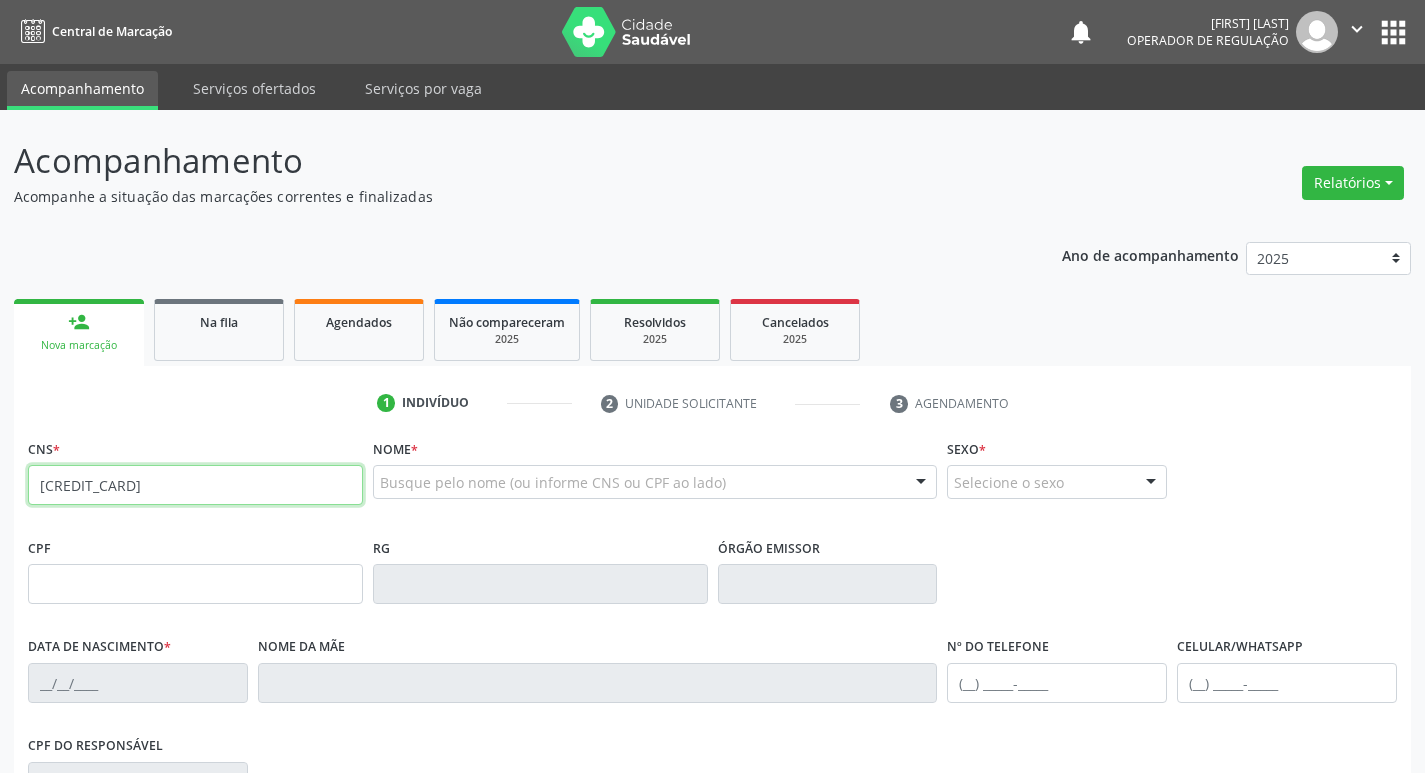 type on "704 5066 6533 3720" 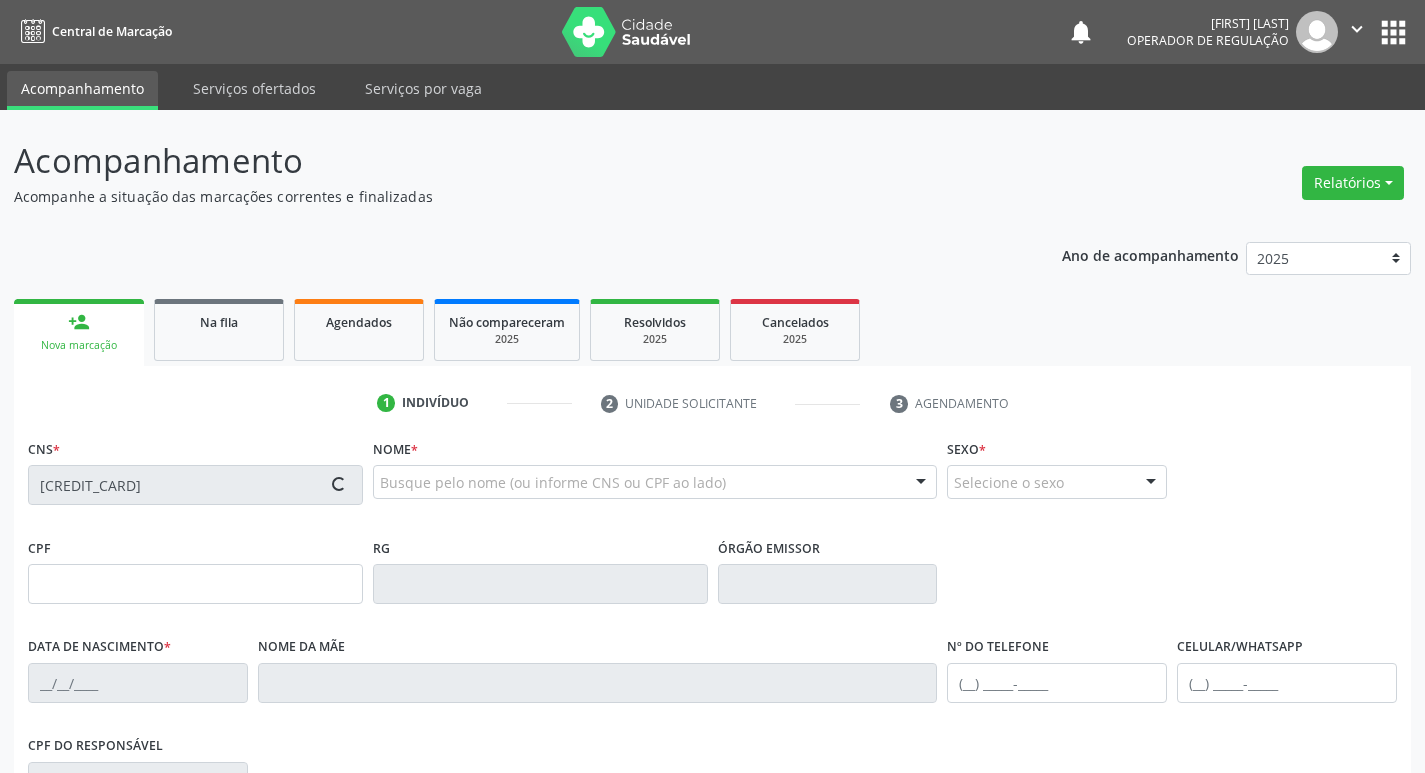 type on "020.845.874-33" 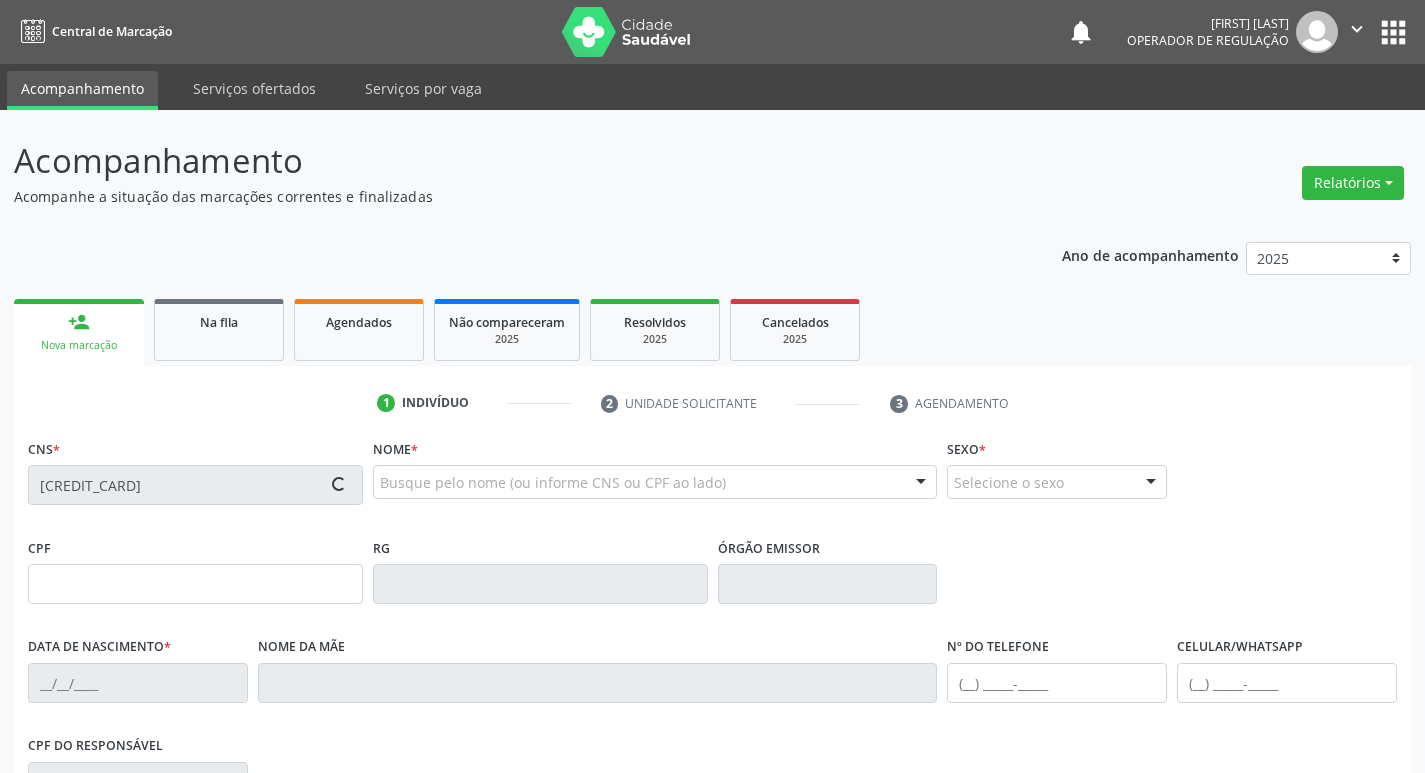 type on "10/10/1950" 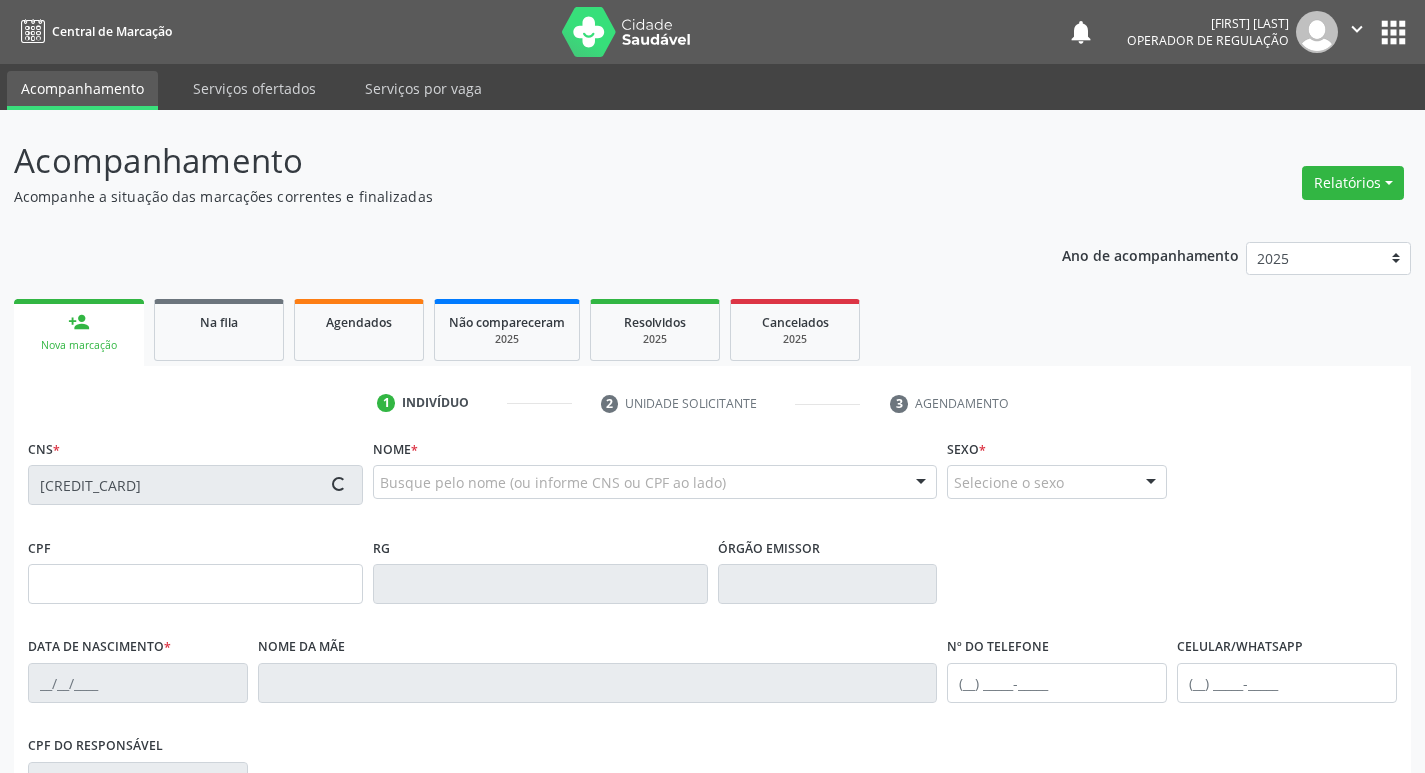 type on "Maria Teresa de Farias Leite" 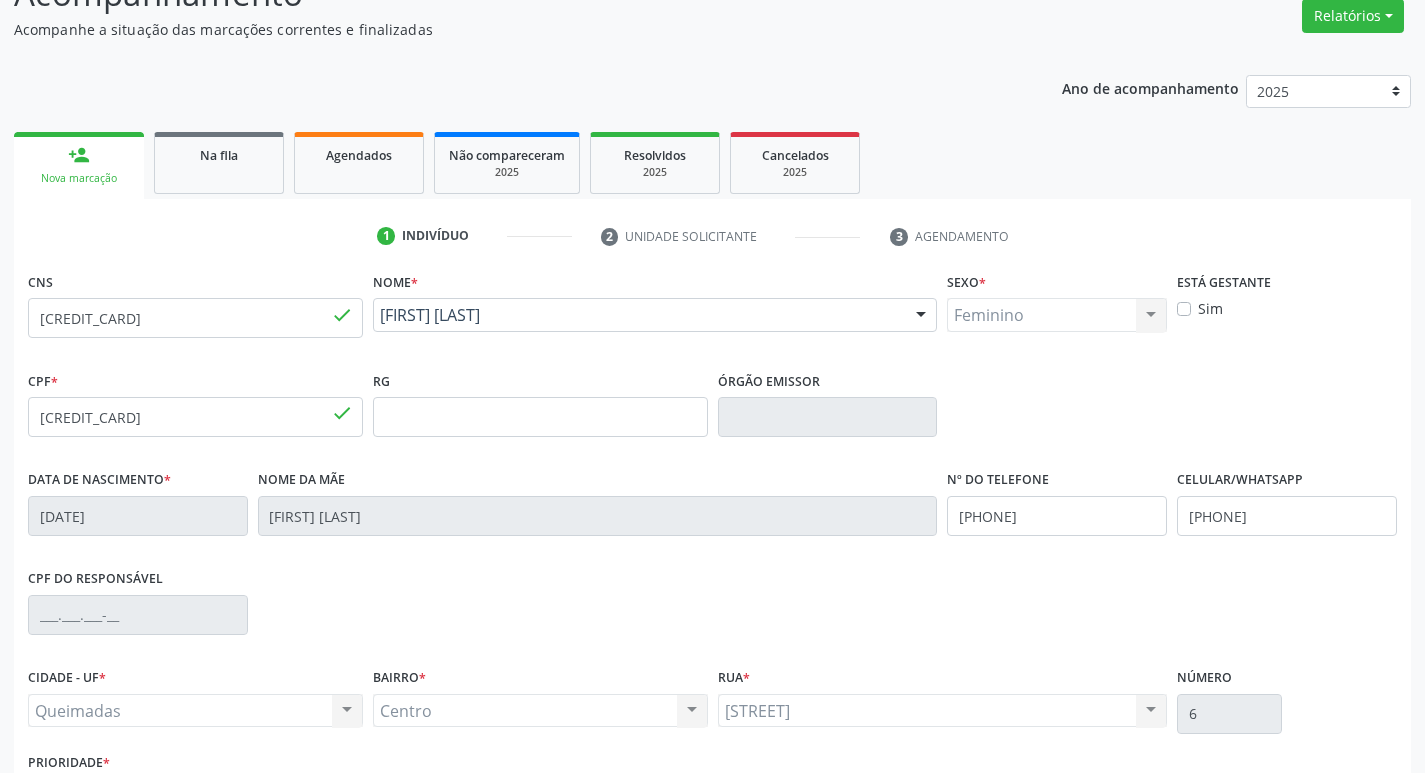 scroll, scrollTop: 311, scrollLeft: 0, axis: vertical 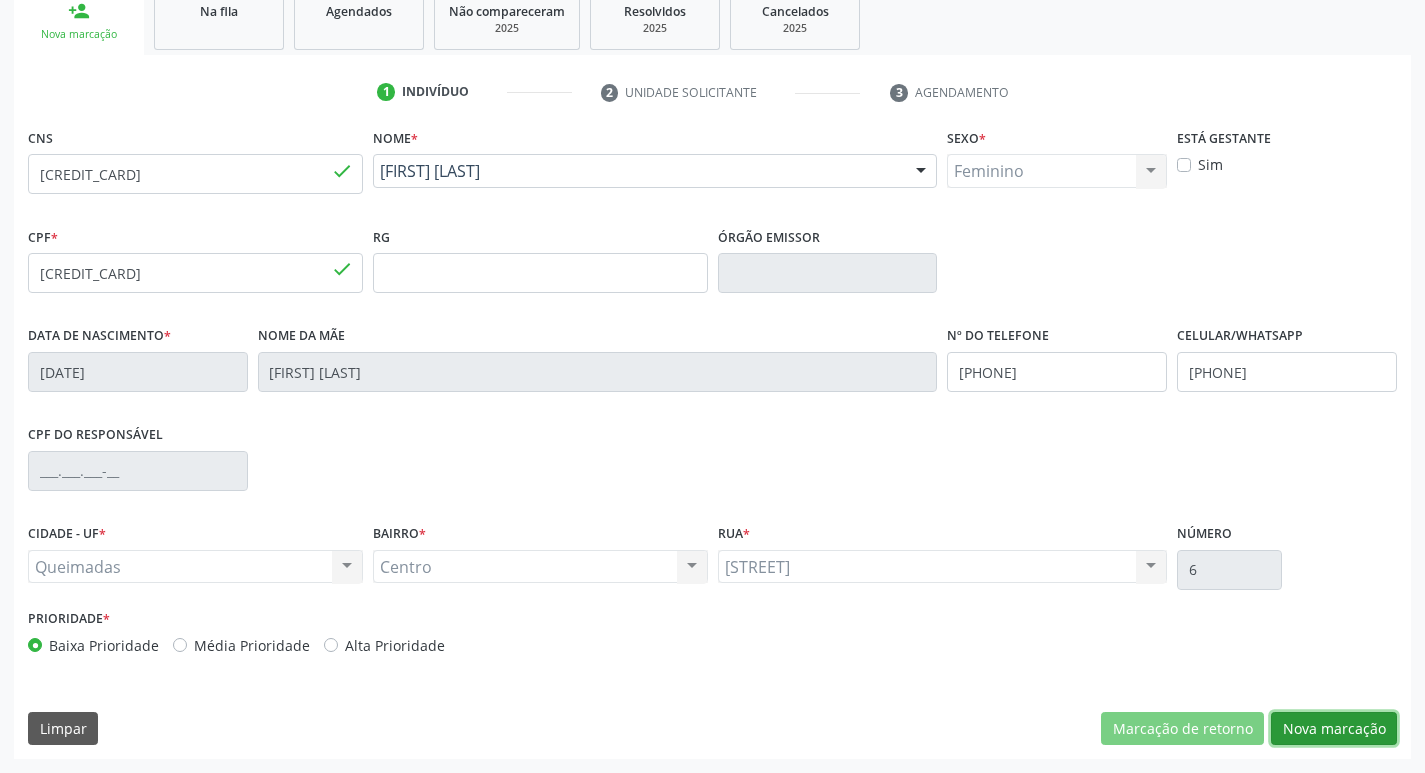 click on "Nova marcação" at bounding box center [1334, 729] 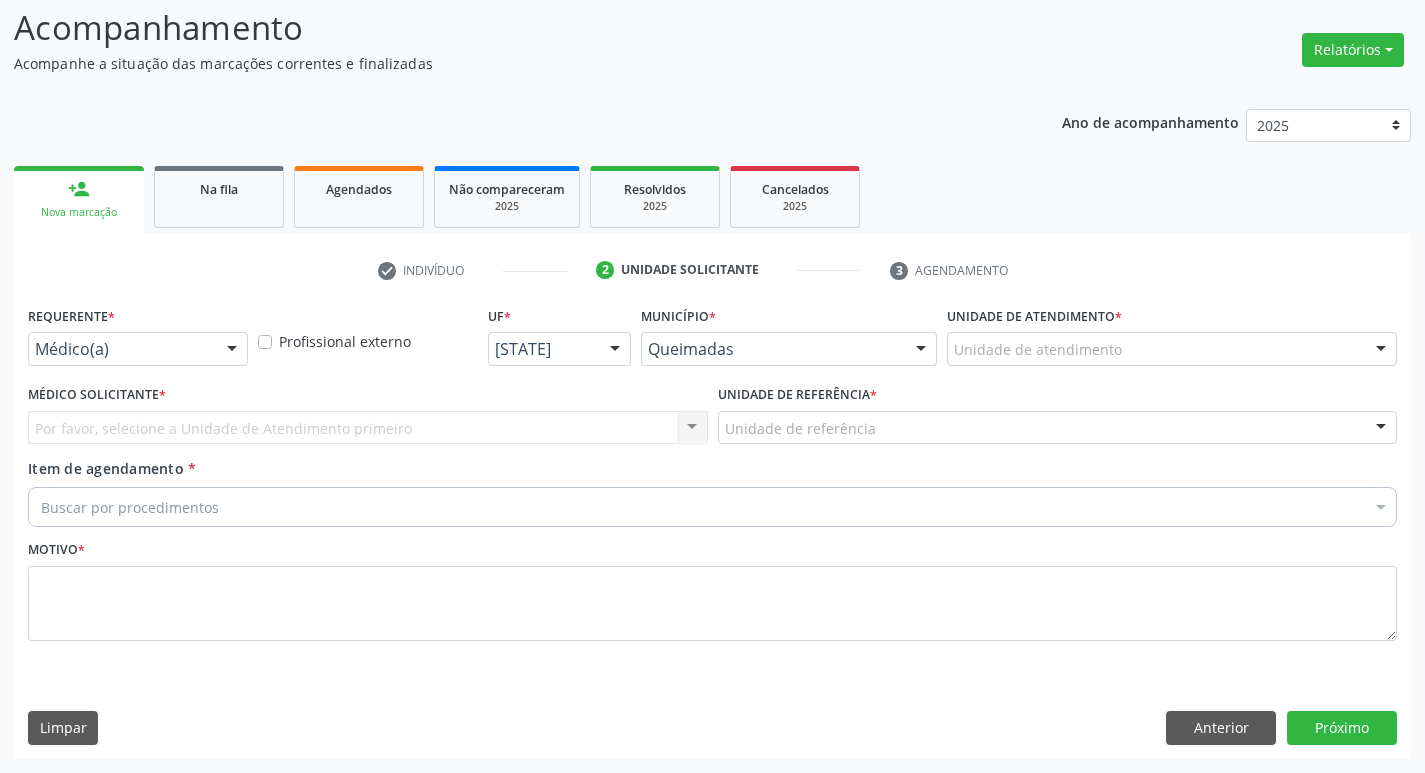 scroll, scrollTop: 133, scrollLeft: 0, axis: vertical 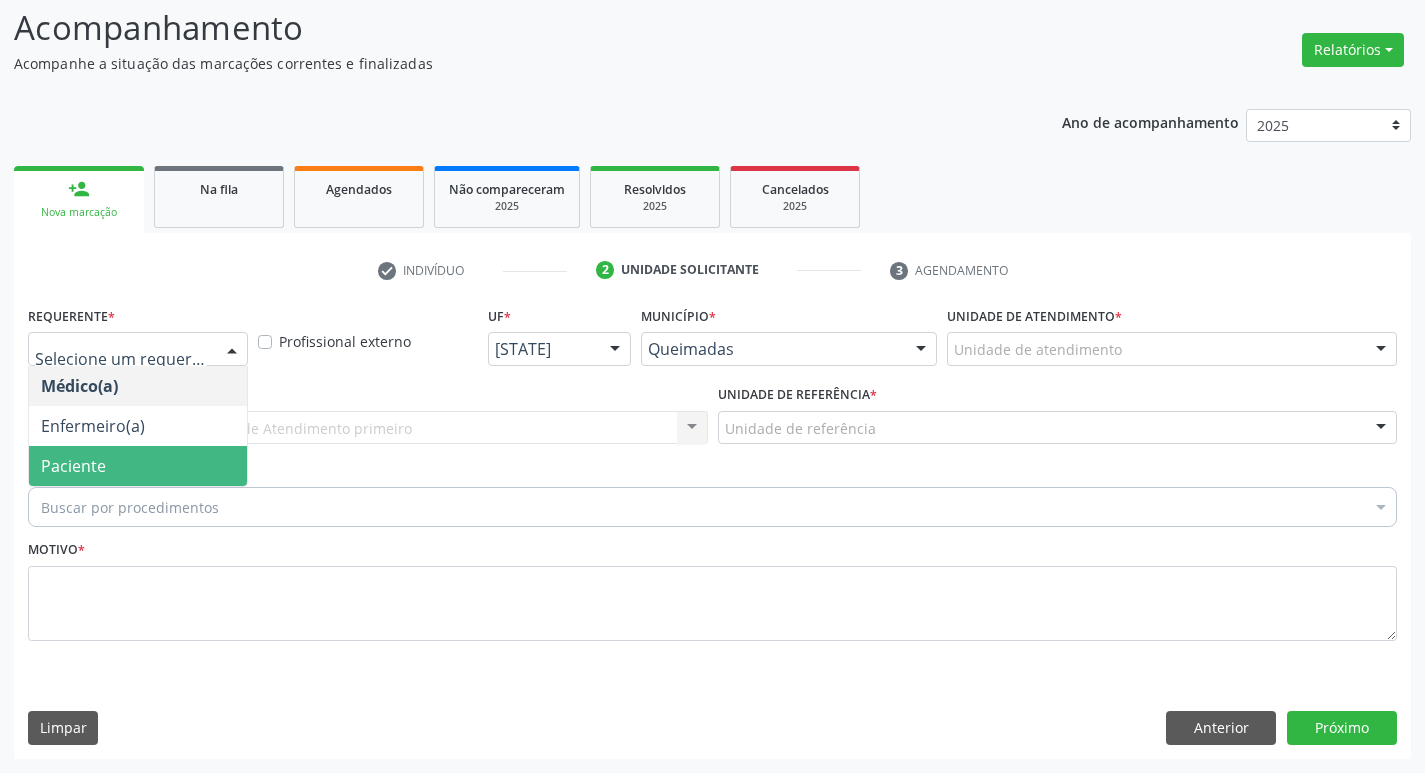 click on "Paciente" at bounding box center [138, 466] 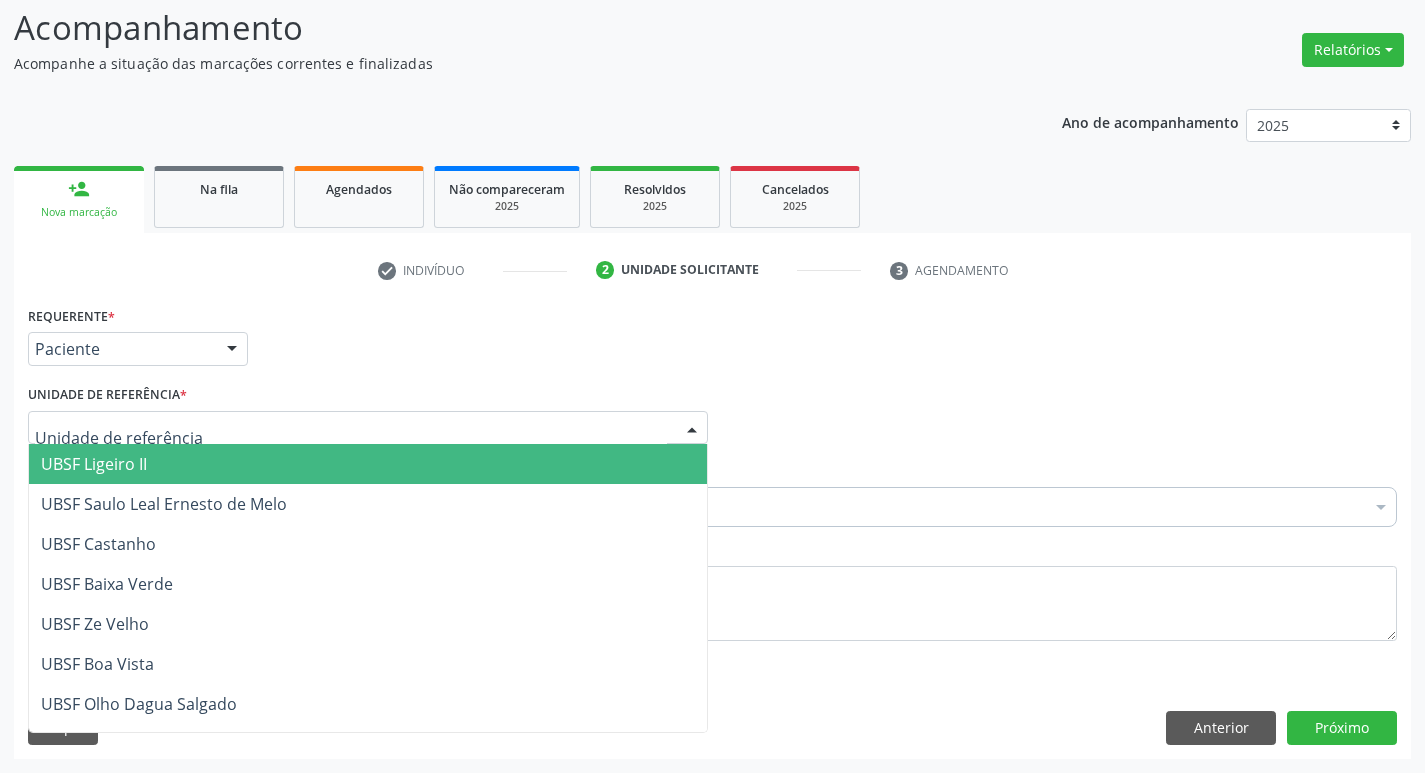 click at bounding box center [368, 428] 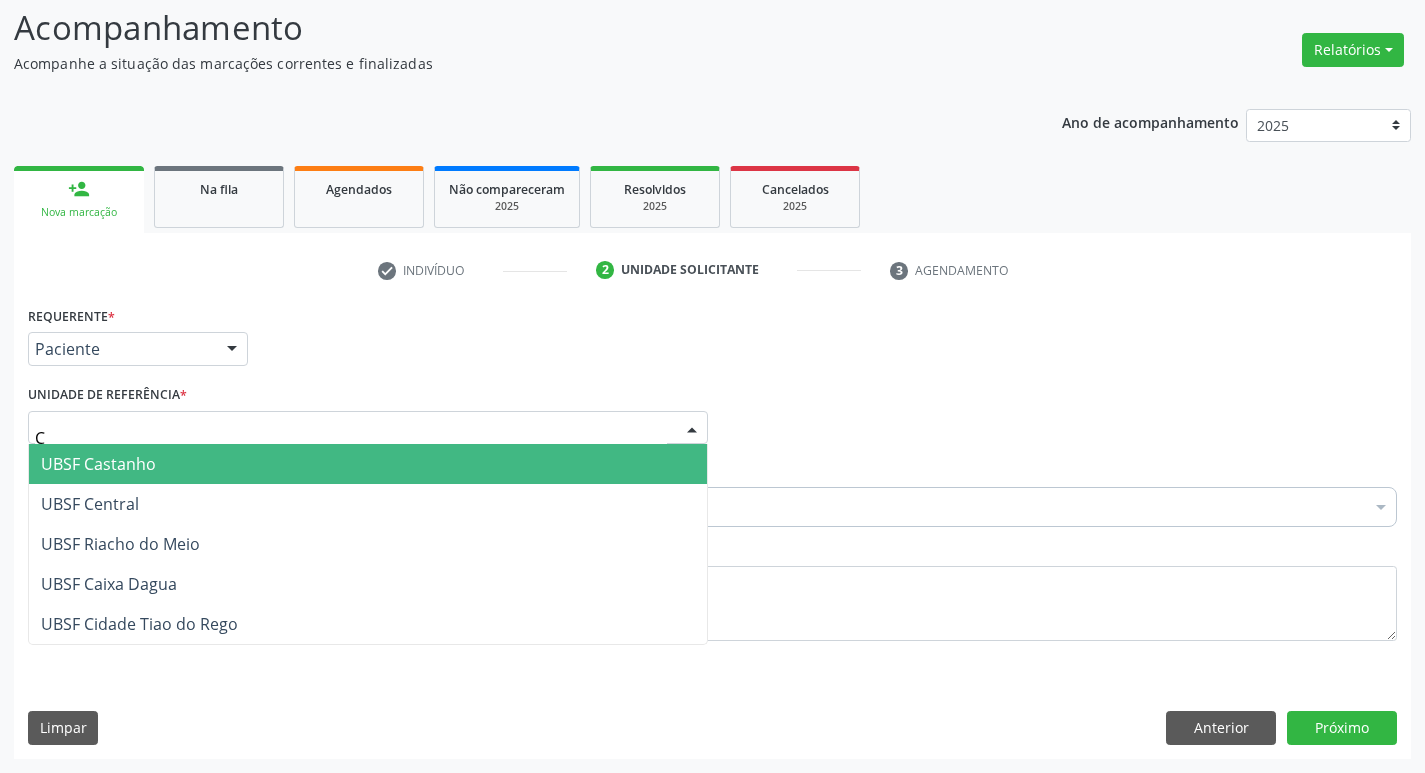 click on "UBSF Castanho" at bounding box center [368, 464] 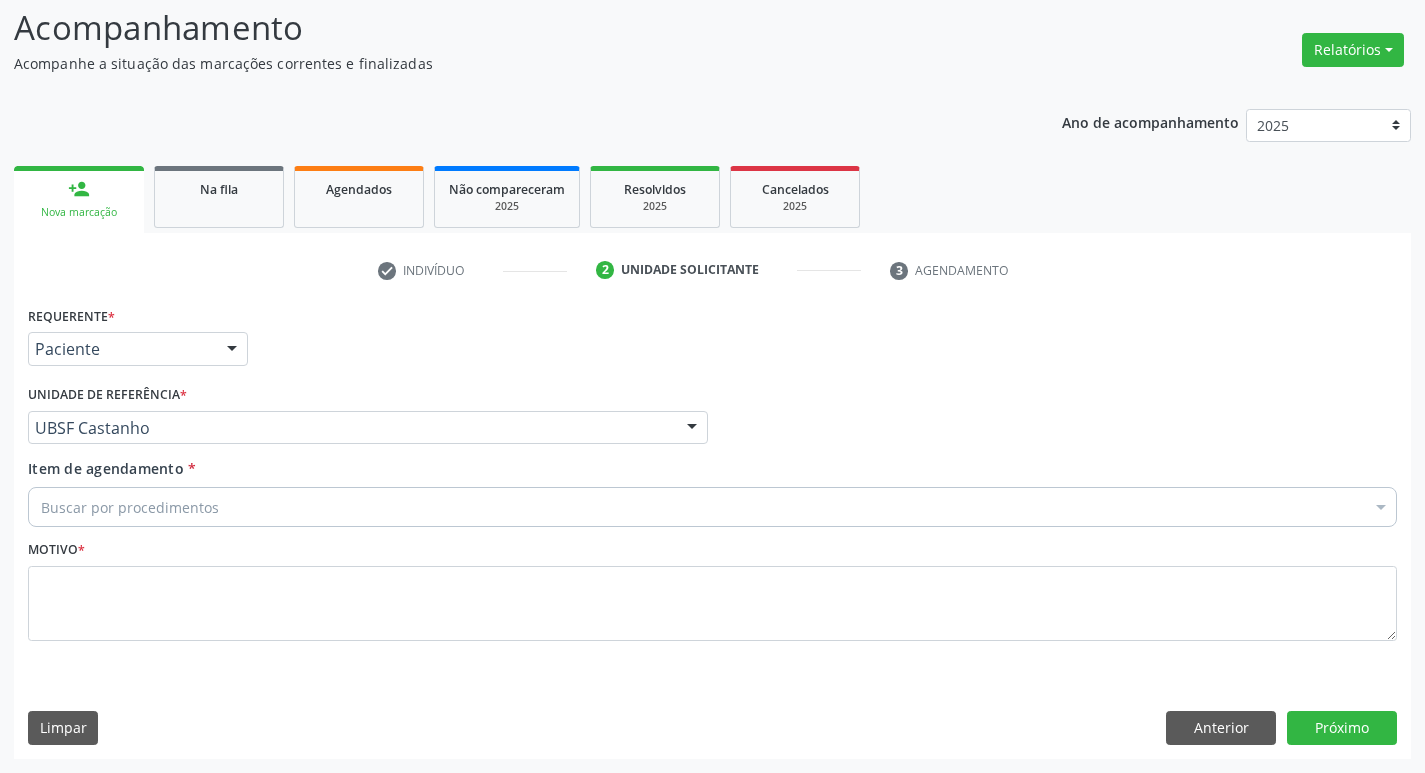 click on "UBSF Castanho" at bounding box center (368, 428) 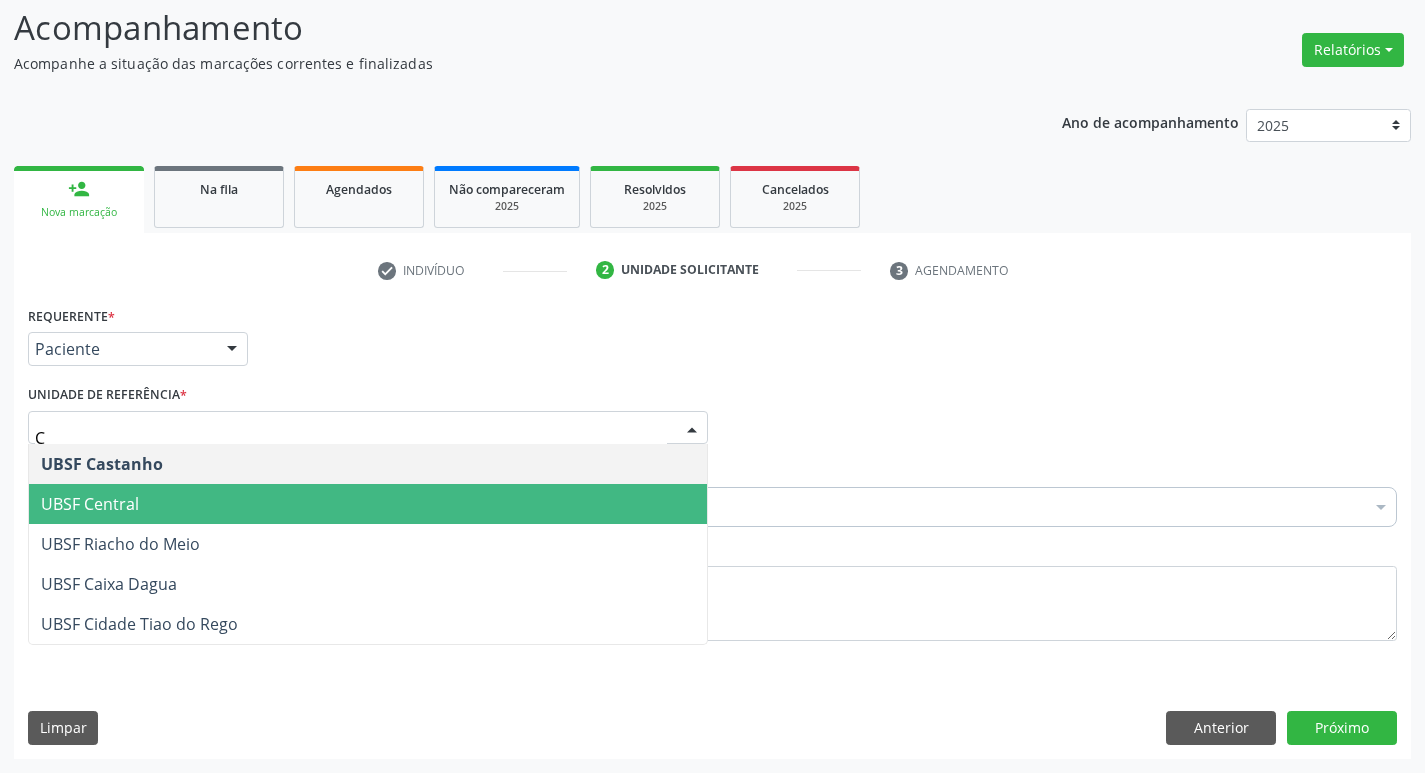 click on "UBSF Central" at bounding box center (368, 504) 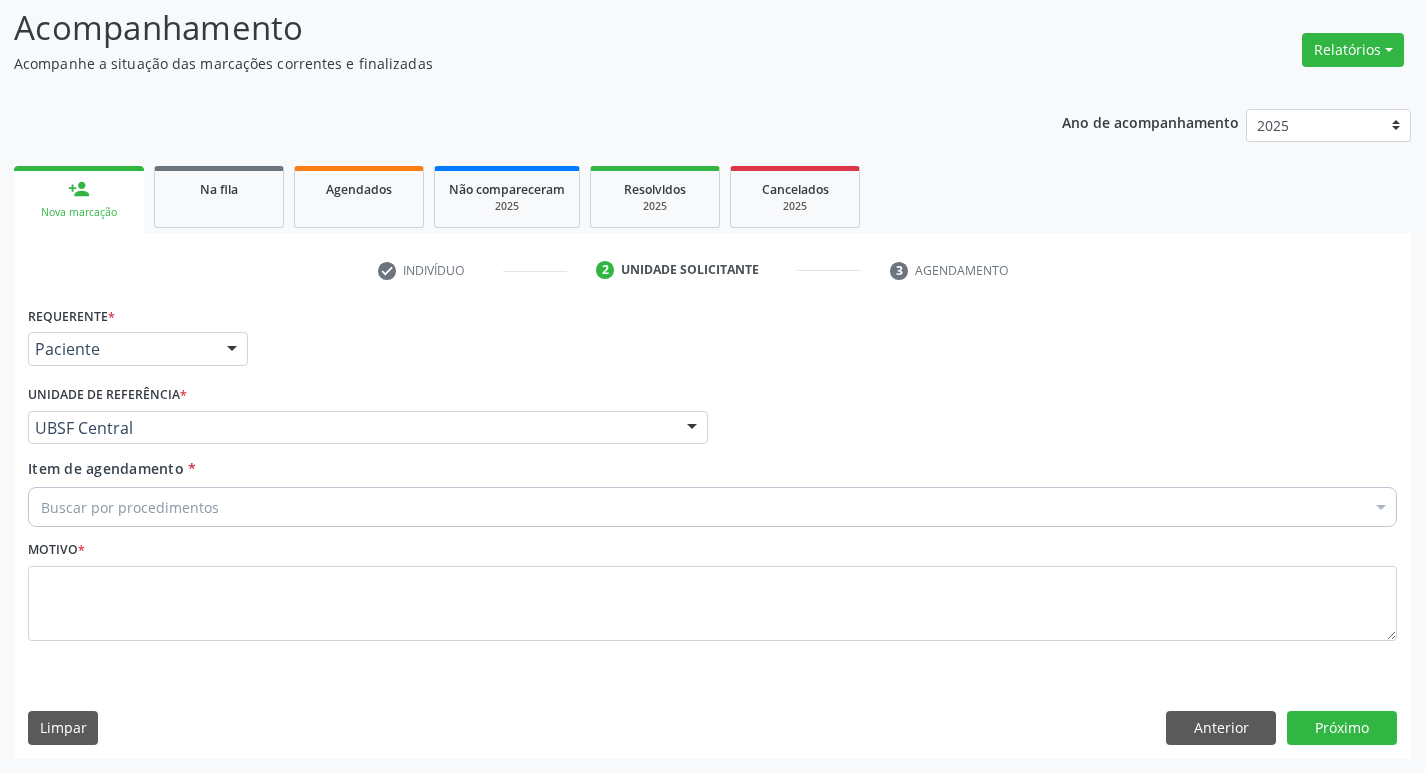 click on "Buscar por procedimentos" at bounding box center (712, 507) 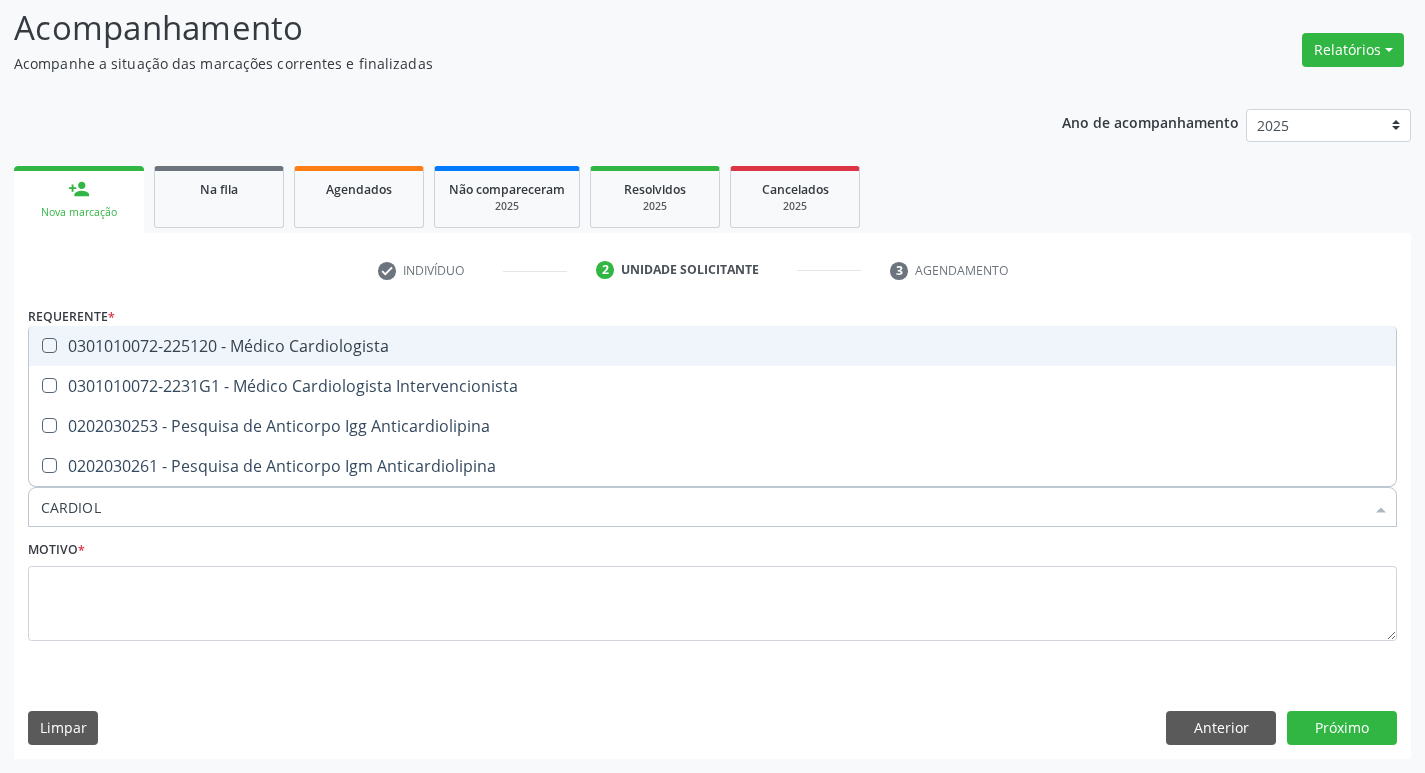 type on "CARDIOLO" 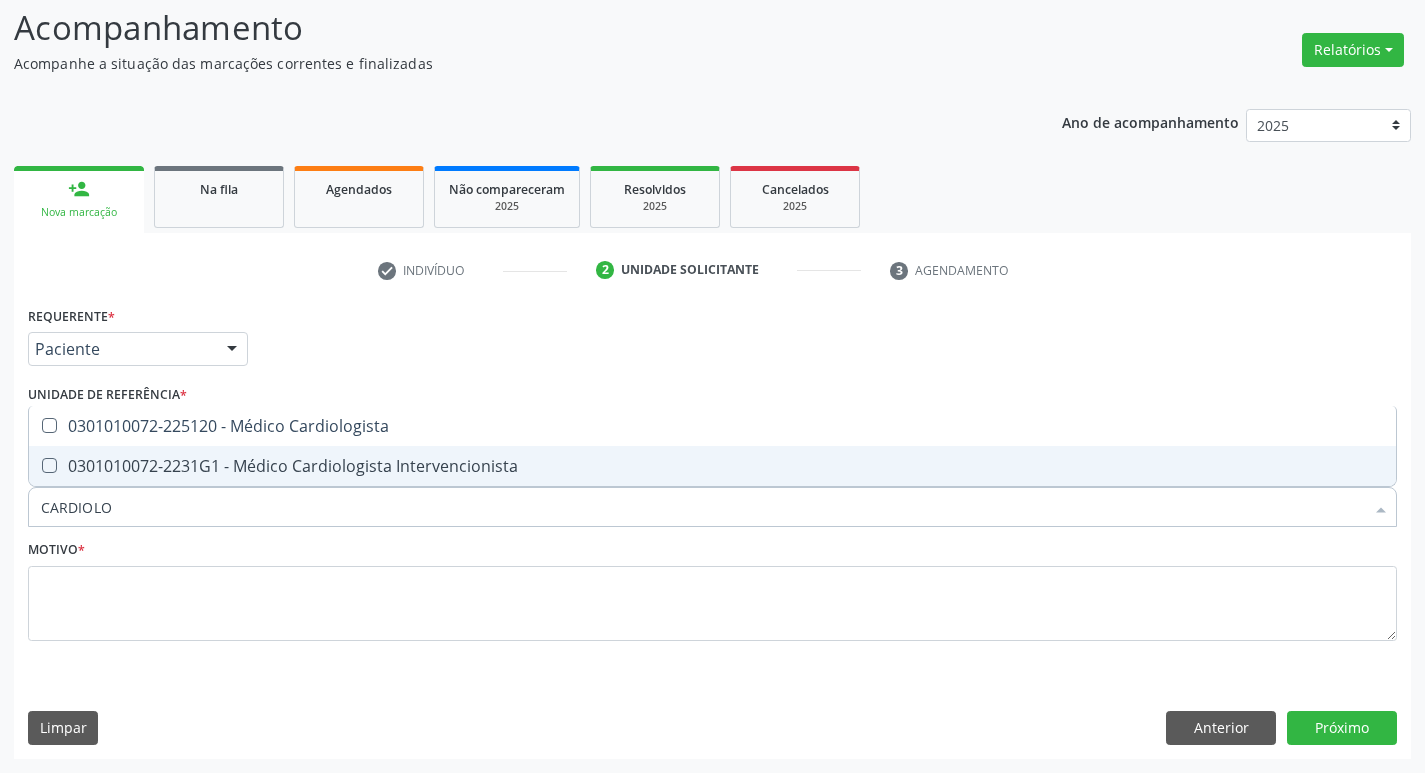 click on "0301010072-2231G1 - Médico Cardiologista Intervencionista" at bounding box center [712, 466] 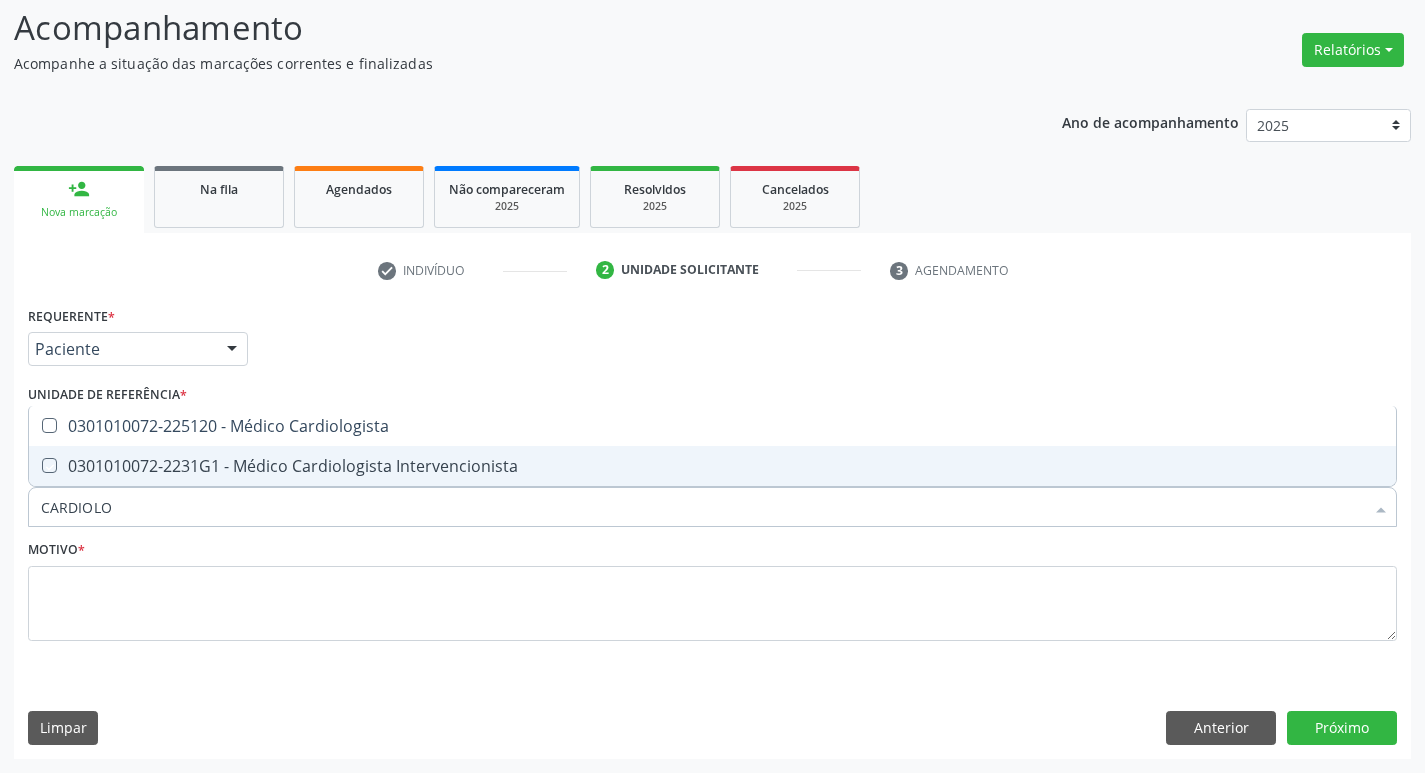 checkbox on "true" 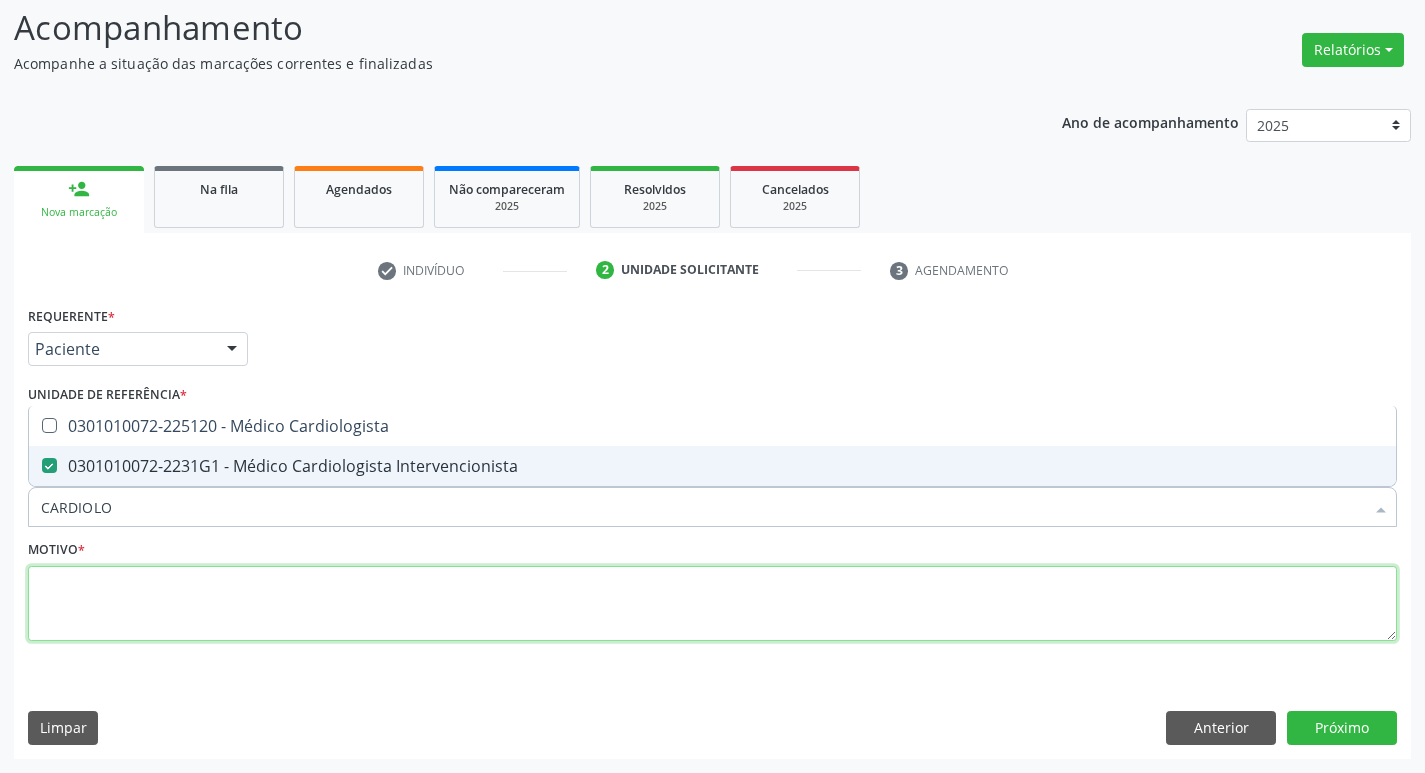 click at bounding box center [712, 604] 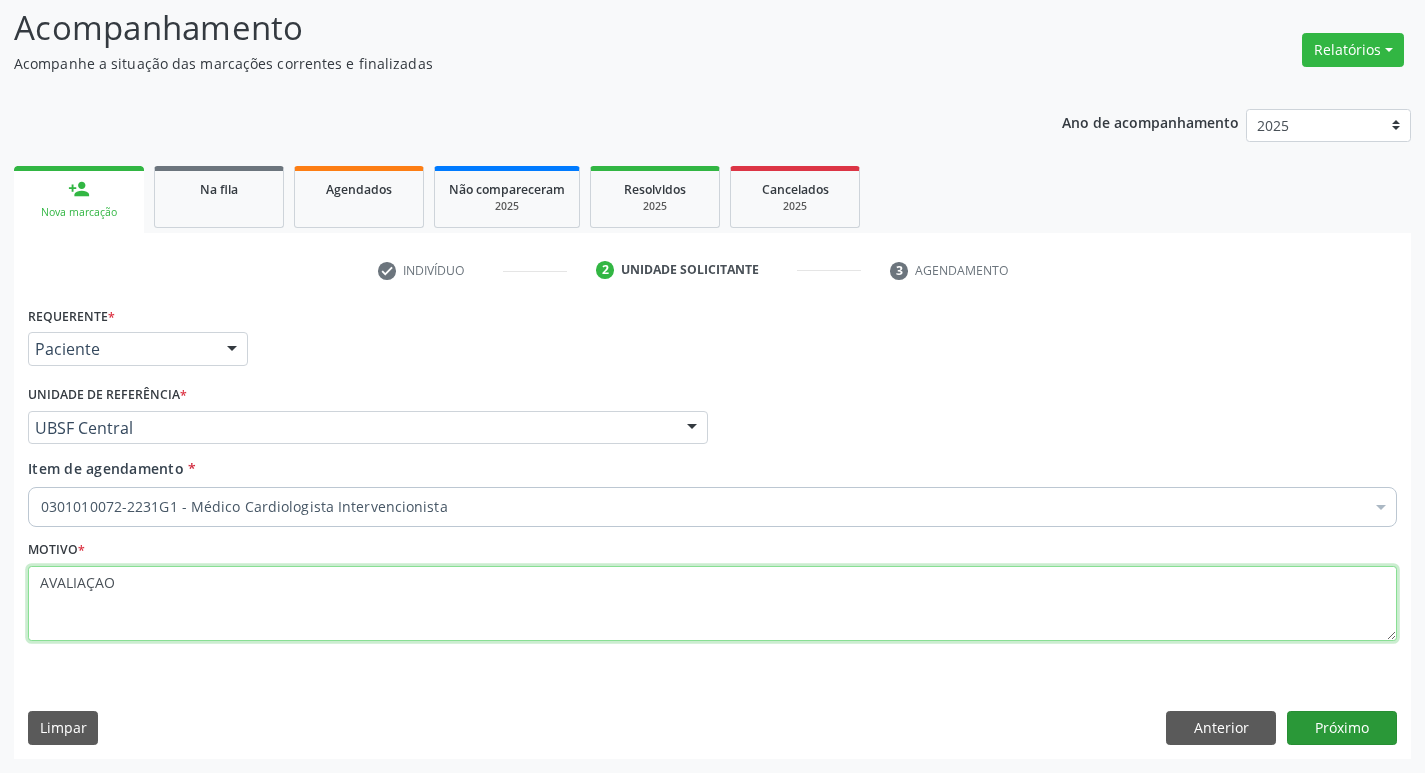 type on "AVALIAÇAO" 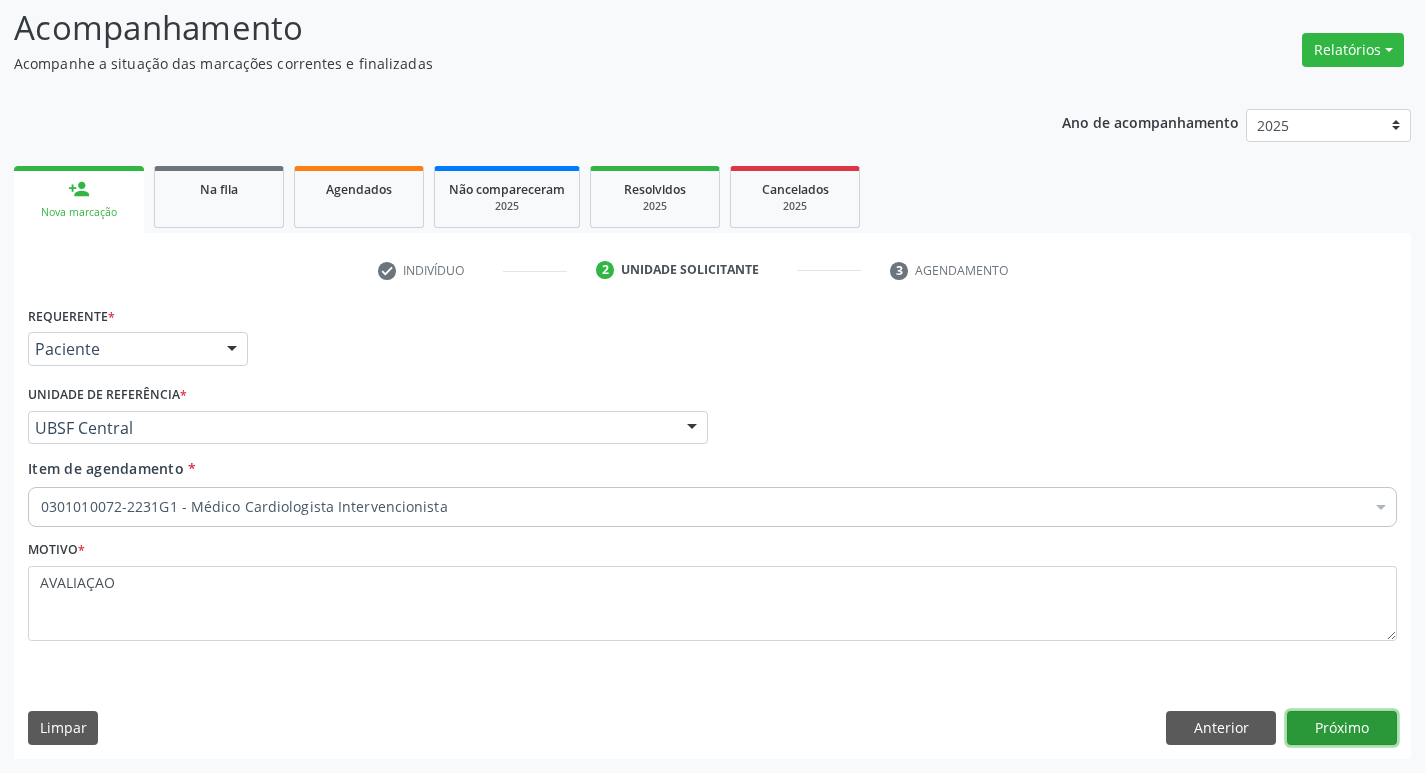 click on "Próximo" at bounding box center (1342, 728) 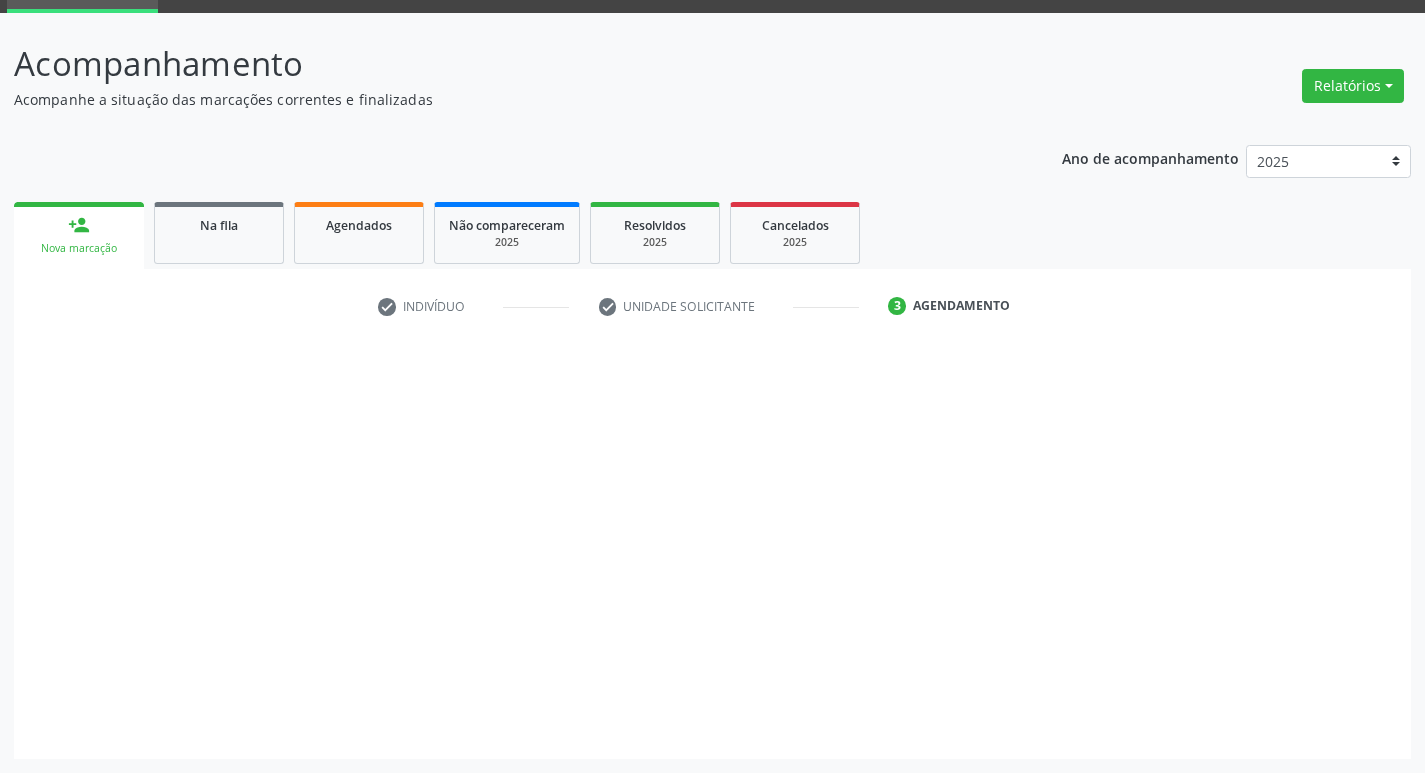 scroll, scrollTop: 97, scrollLeft: 0, axis: vertical 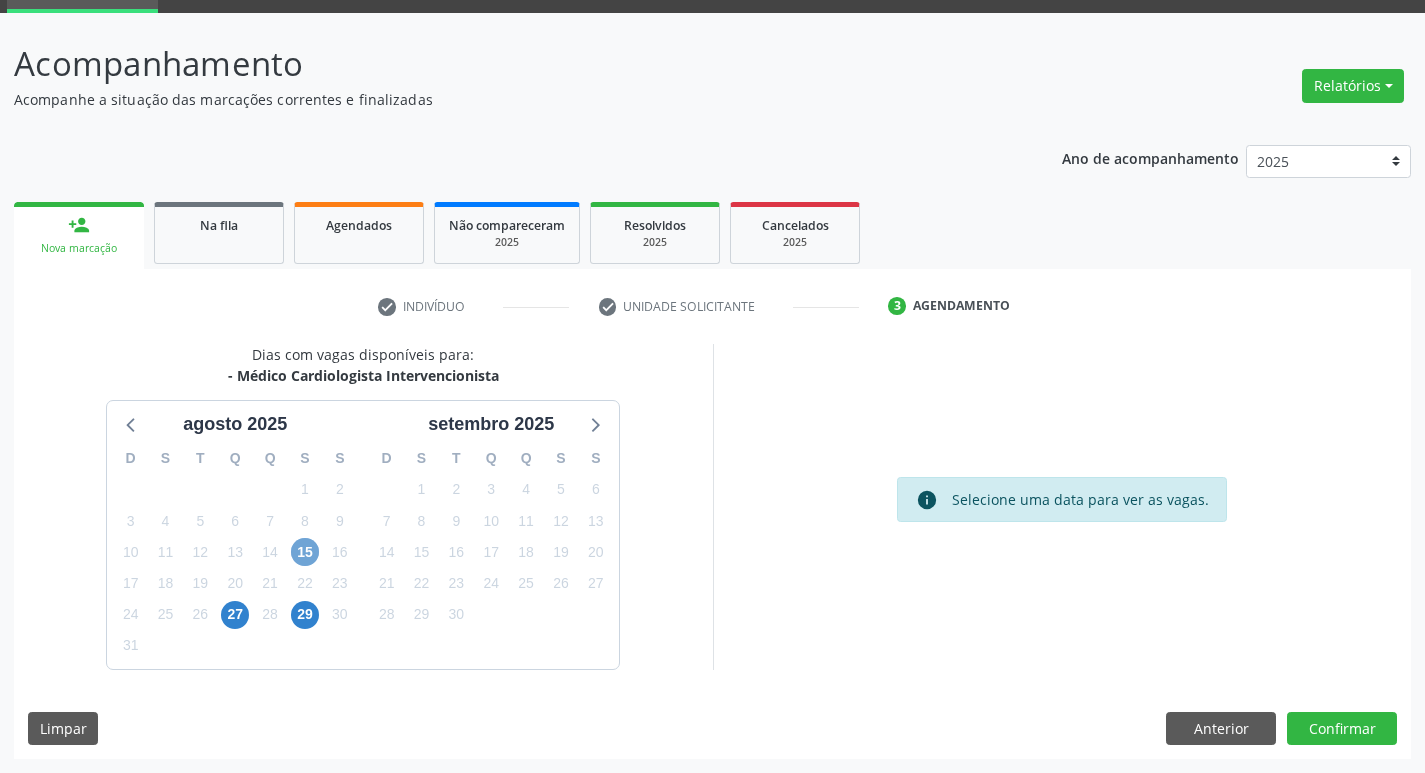 click on "15" at bounding box center [305, 552] 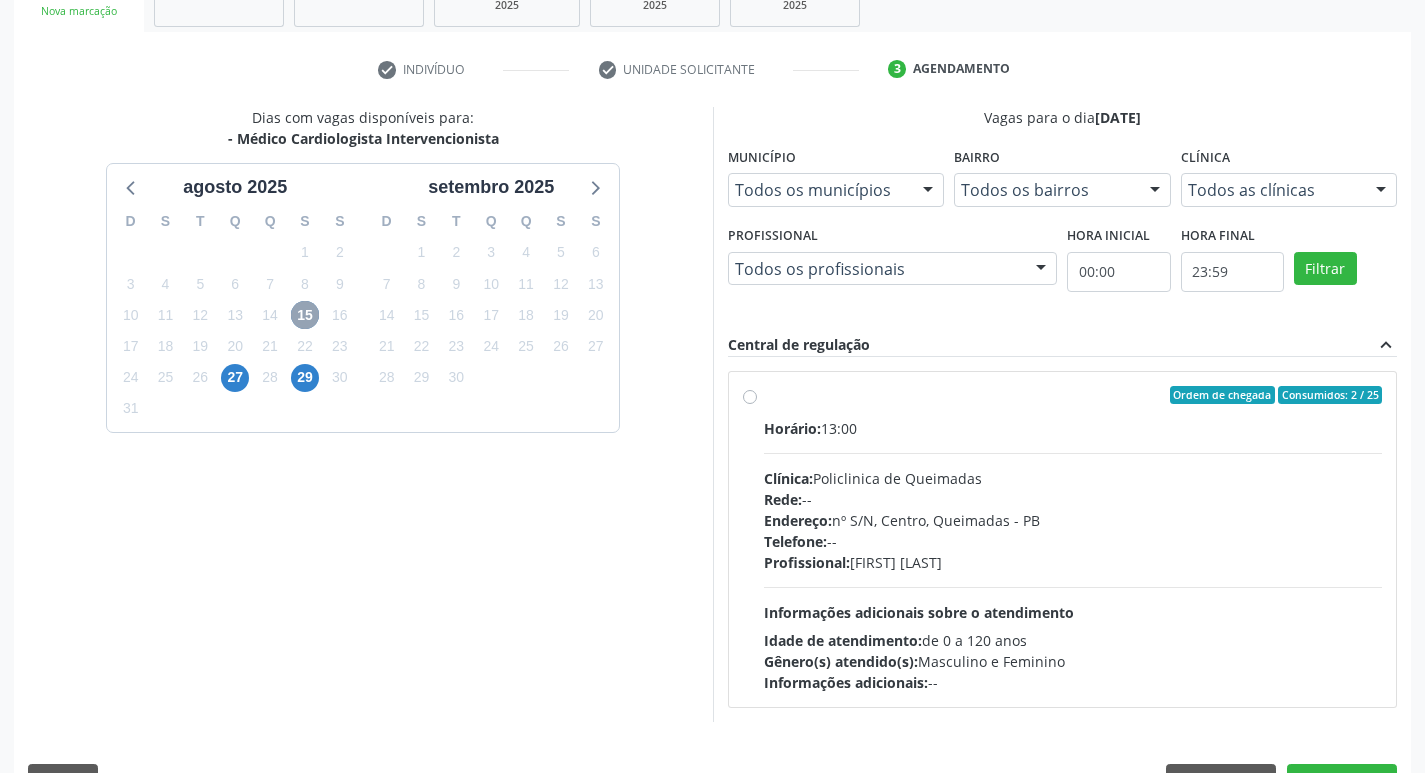 scroll, scrollTop: 386, scrollLeft: 0, axis: vertical 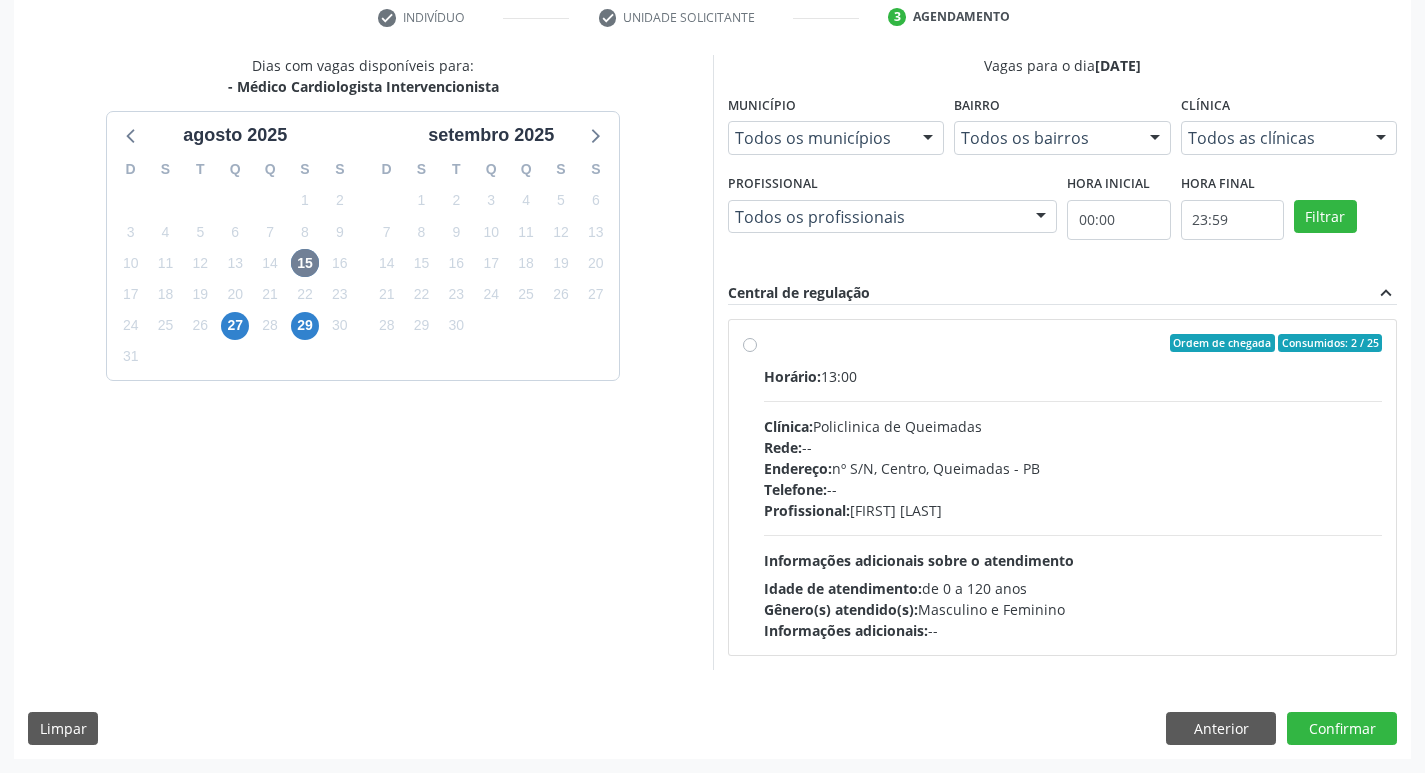 click on "Idade de atendimento:
de 0 a 120 anos" at bounding box center (1073, 588) 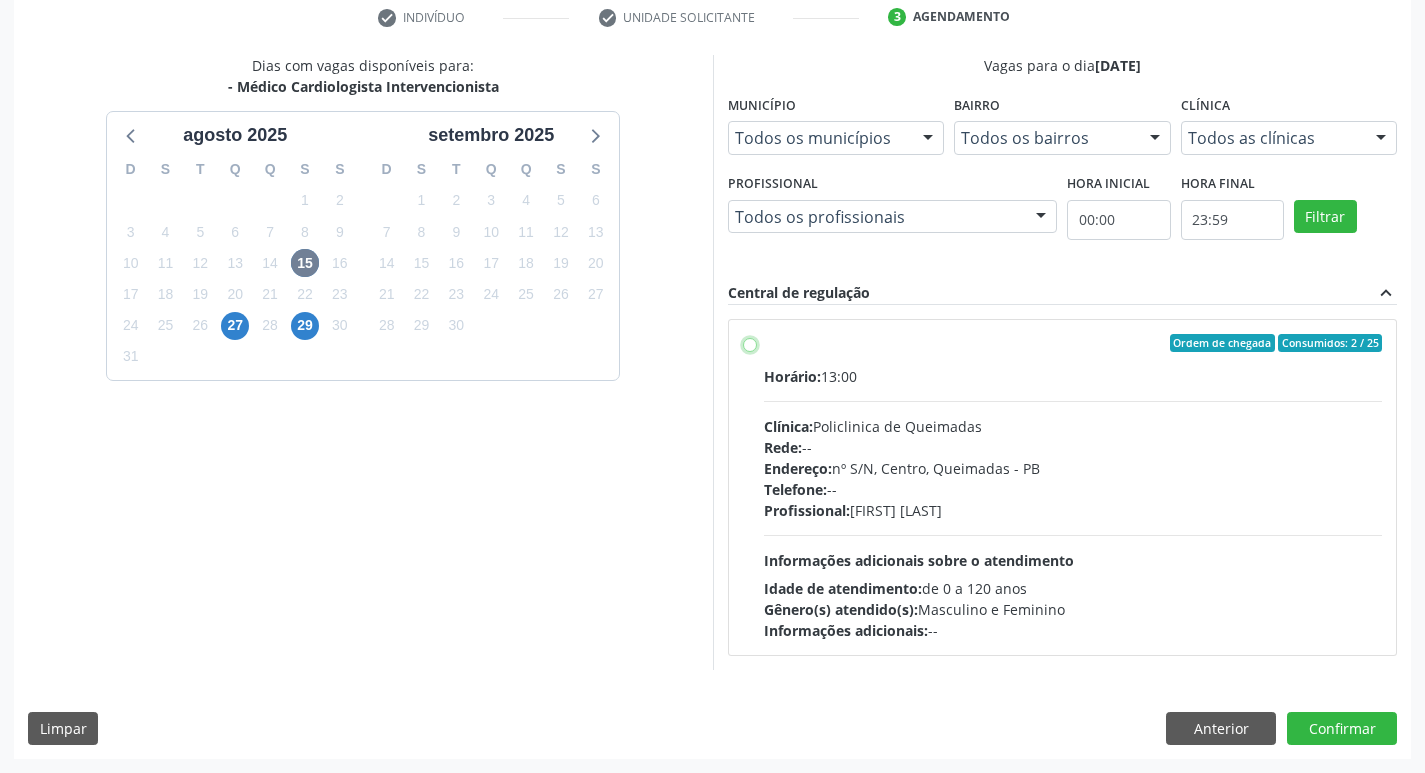 click on "Ordem de chegada
Consumidos: 2 / 25
Horário:   13:00
Clínica:  Policlinica de Queimadas
Rede:
--
Endereço:   nº S/N, Centro, Queimadas - PB
Telefone:   --
Profissional:
Filipe Rodrigues Pinto
Informações adicionais sobre o atendimento
Idade de atendimento:
de 0 a 120 anos
Gênero(s) atendido(s):
Masculino e Feminino
Informações adicionais:
--" at bounding box center [750, 343] 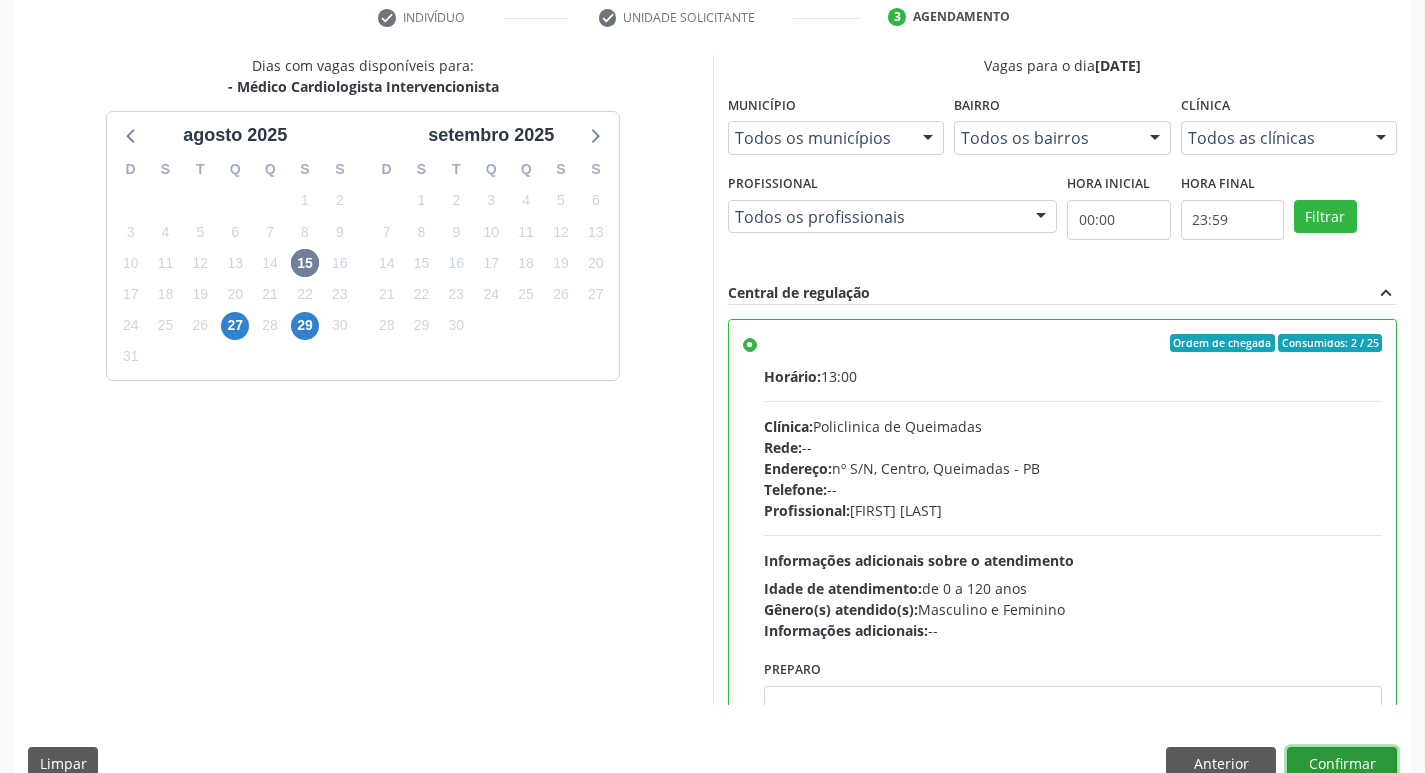 click on "Confirmar" at bounding box center (1342, 764) 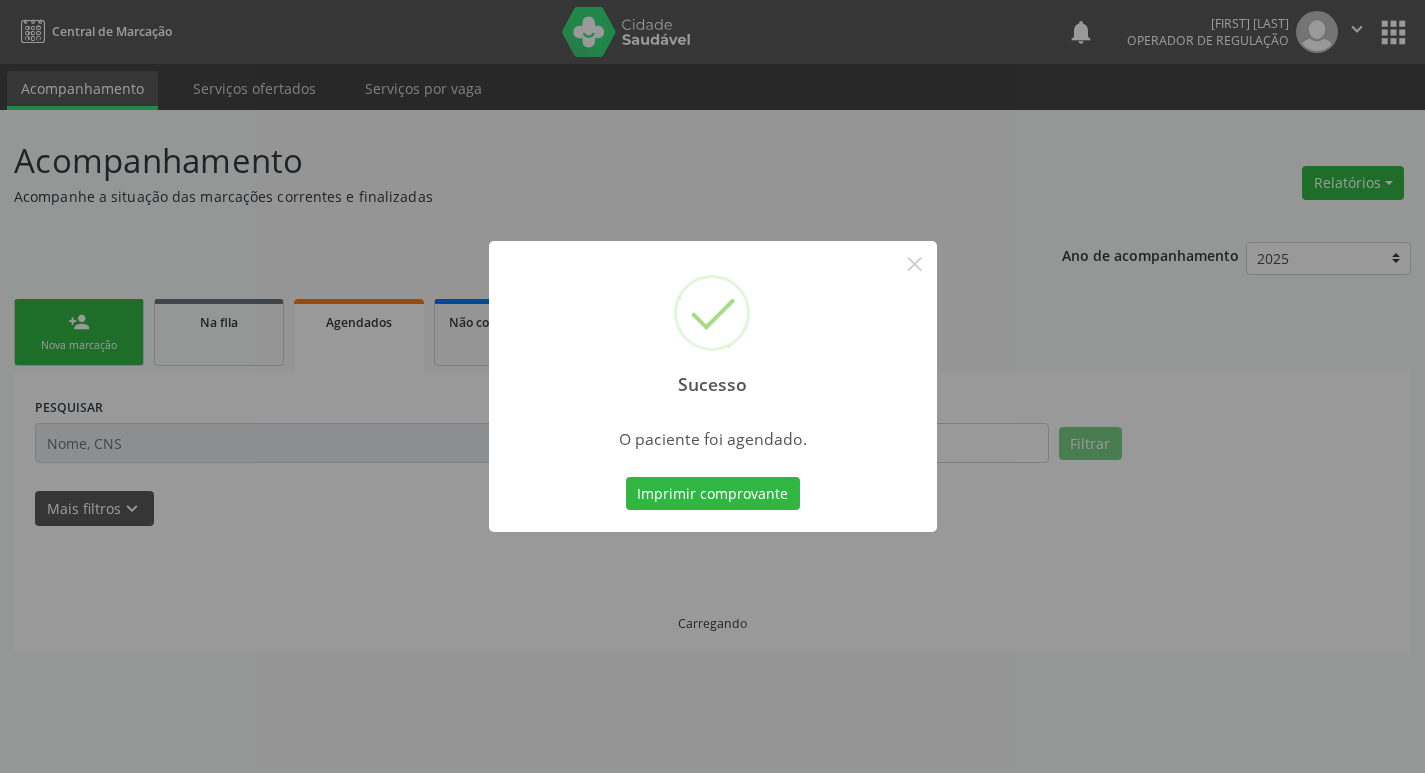 scroll, scrollTop: 0, scrollLeft: 0, axis: both 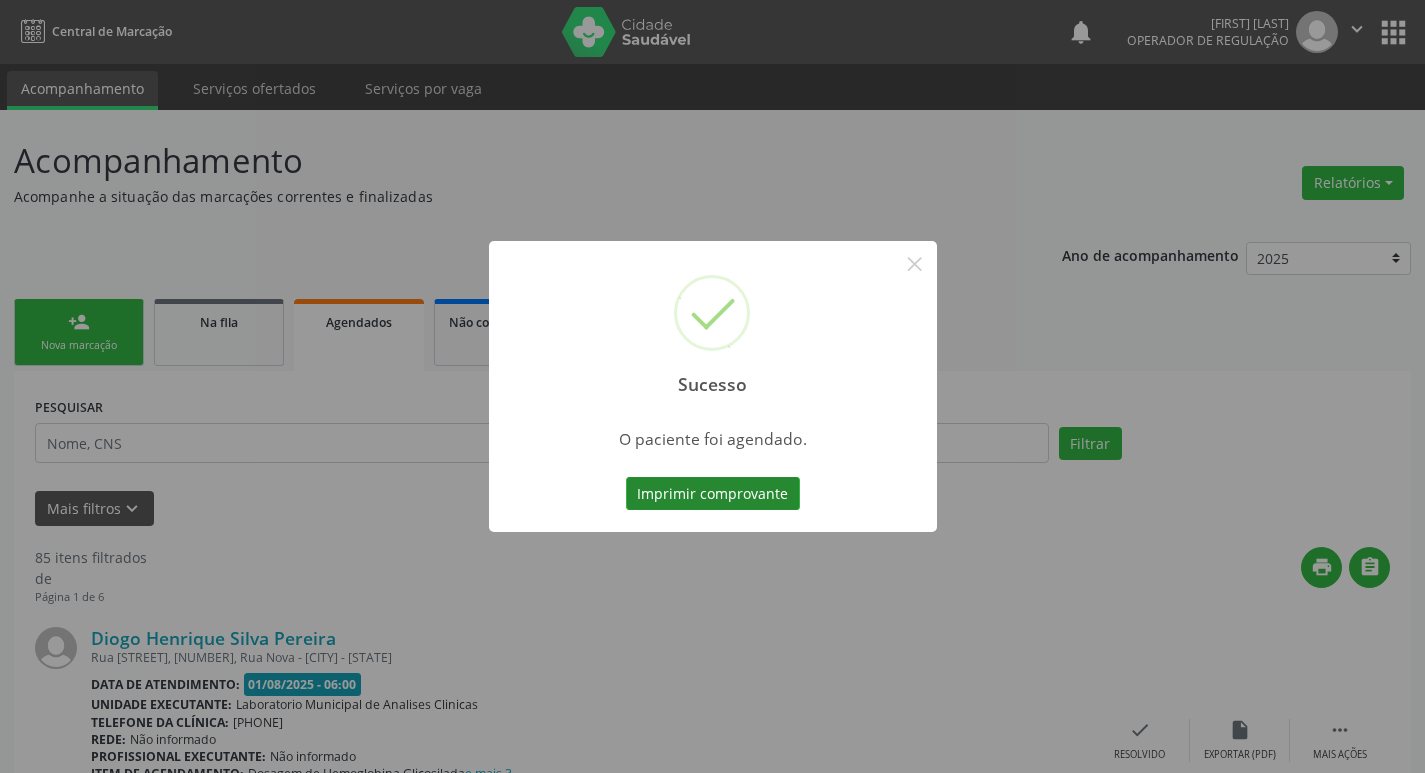 click on "Imprimir comprovante" at bounding box center (713, 494) 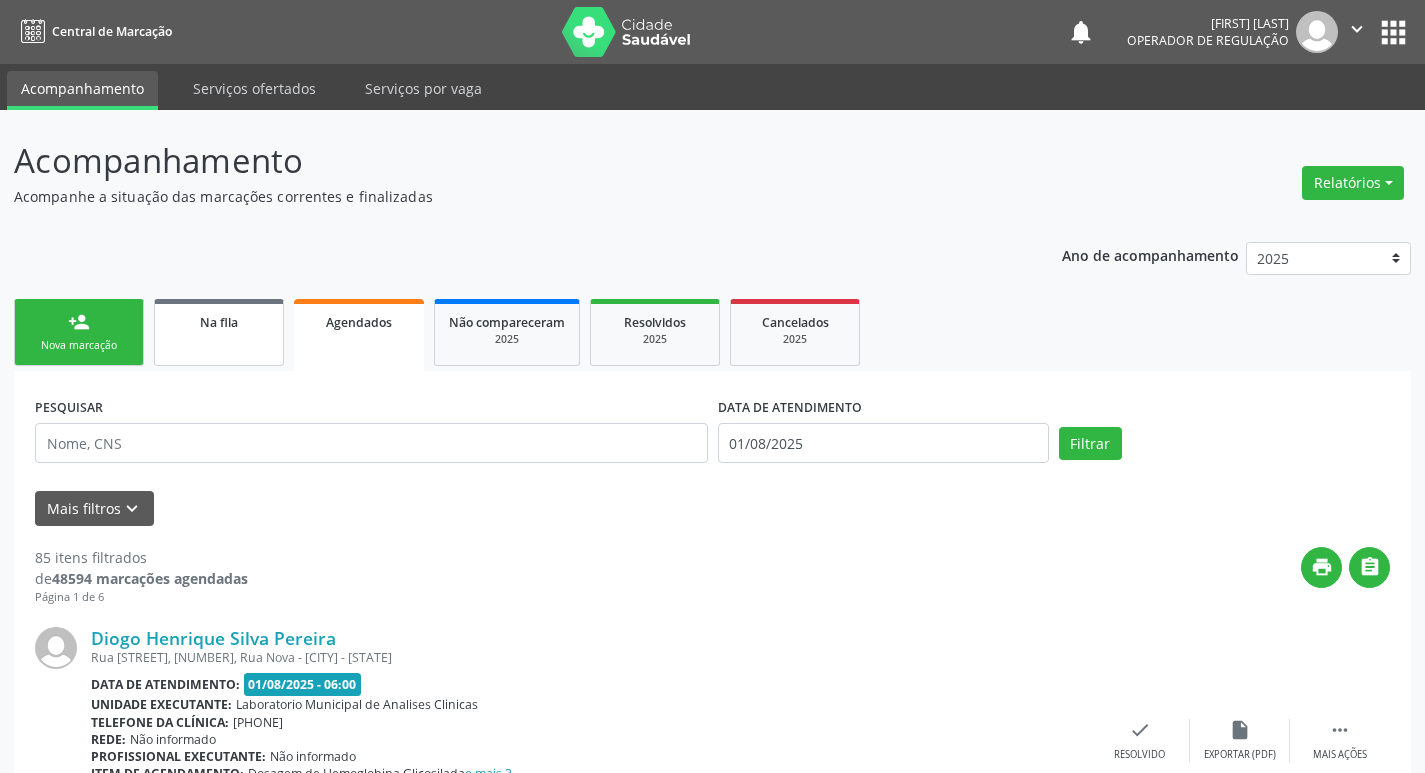 click on "Na fila" at bounding box center [219, 332] 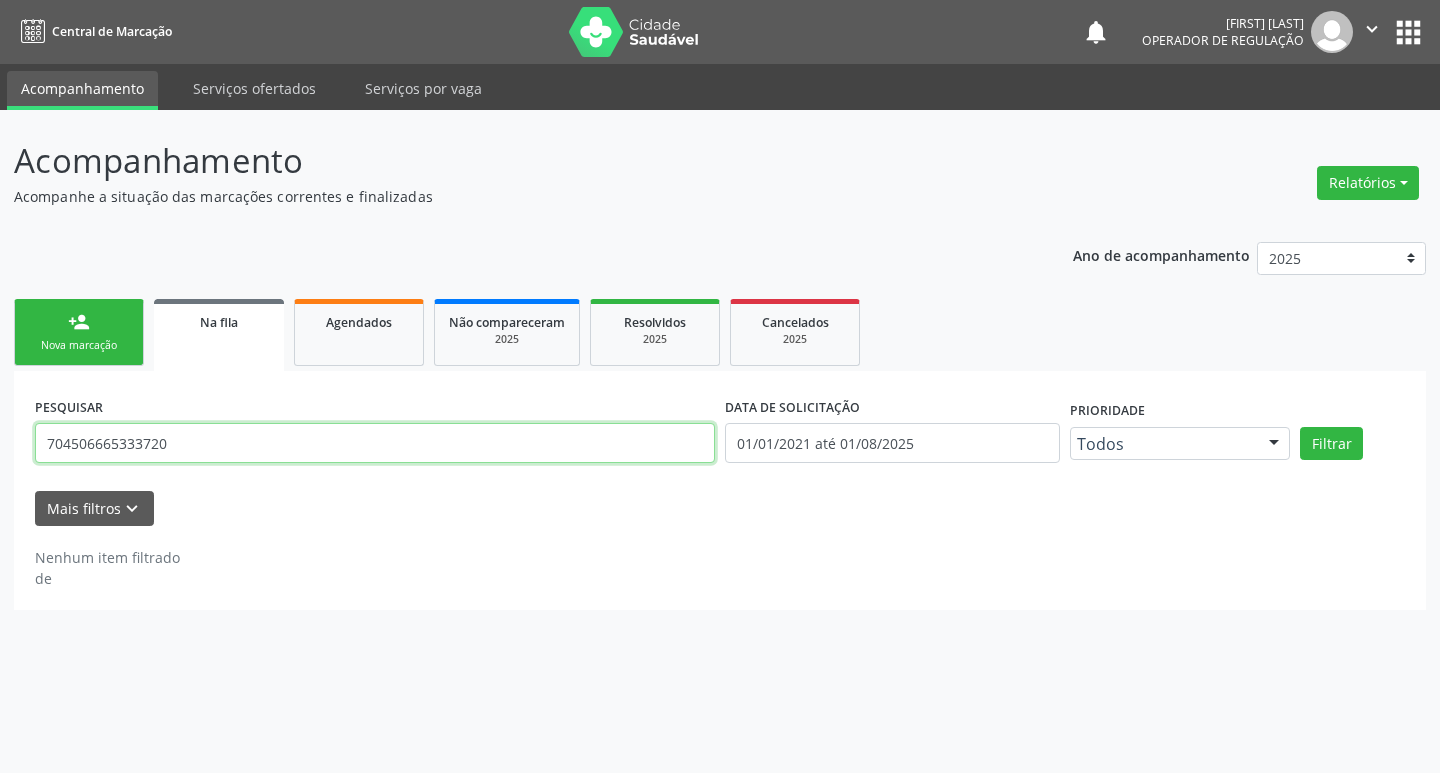 click on "704506665333720" at bounding box center (375, 443) 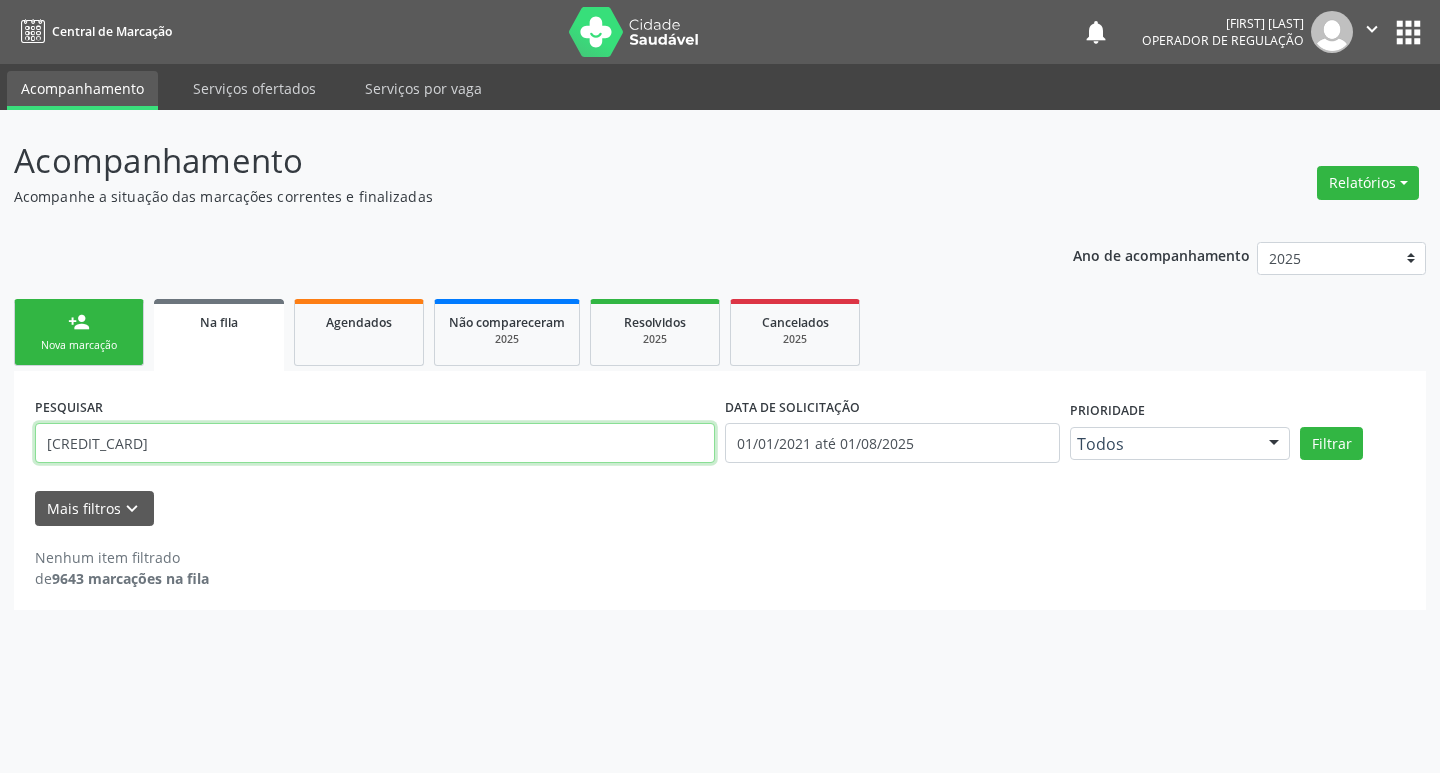 type on "708604021829584" 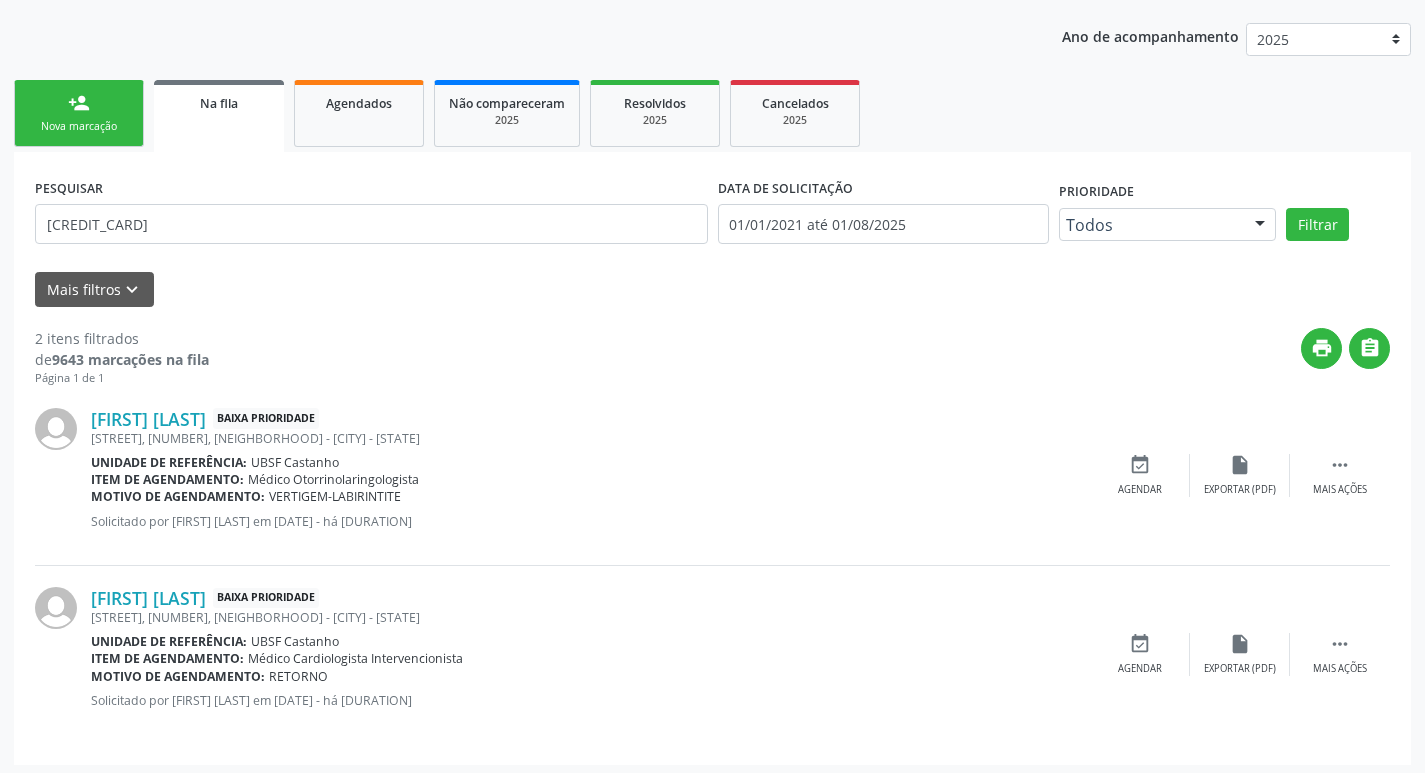 scroll, scrollTop: 225, scrollLeft: 0, axis: vertical 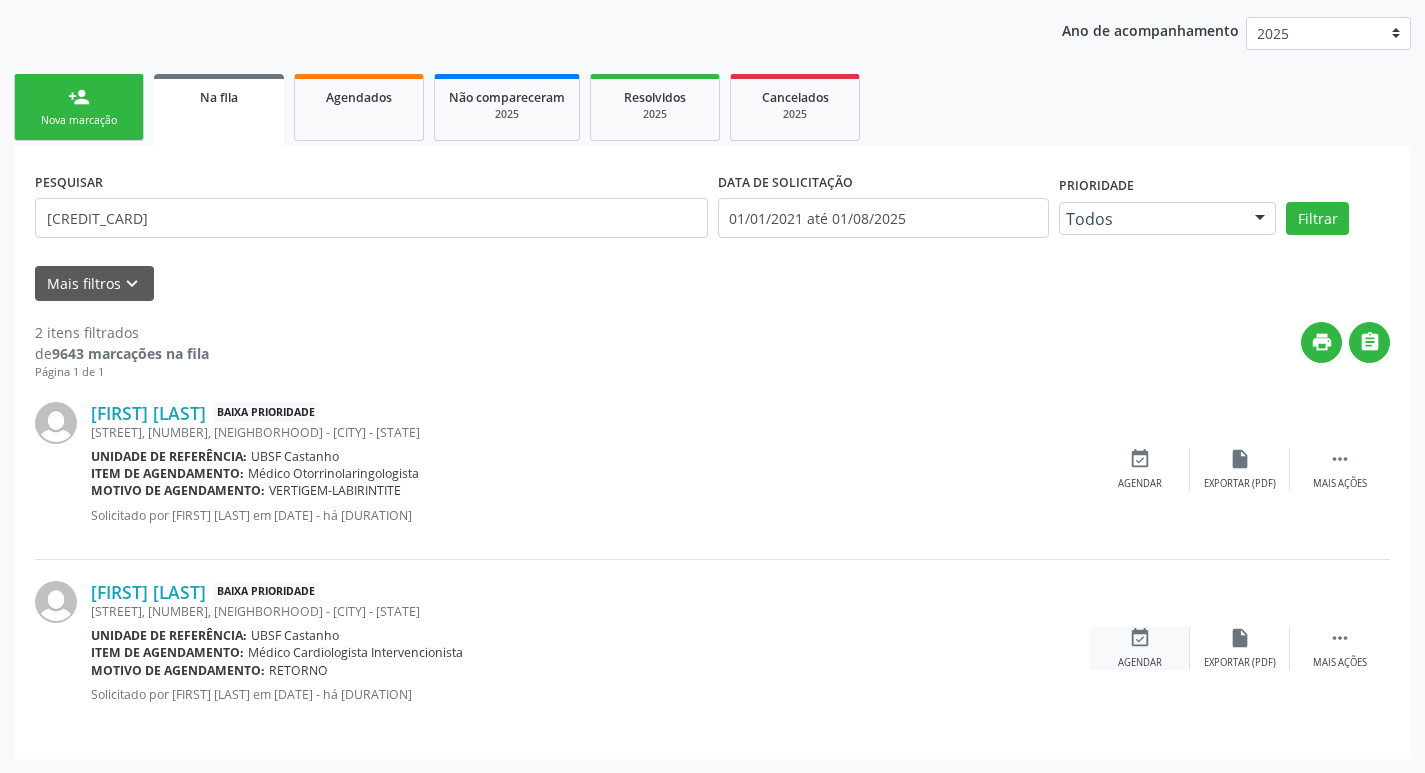 click on "event_available" at bounding box center [1140, 638] 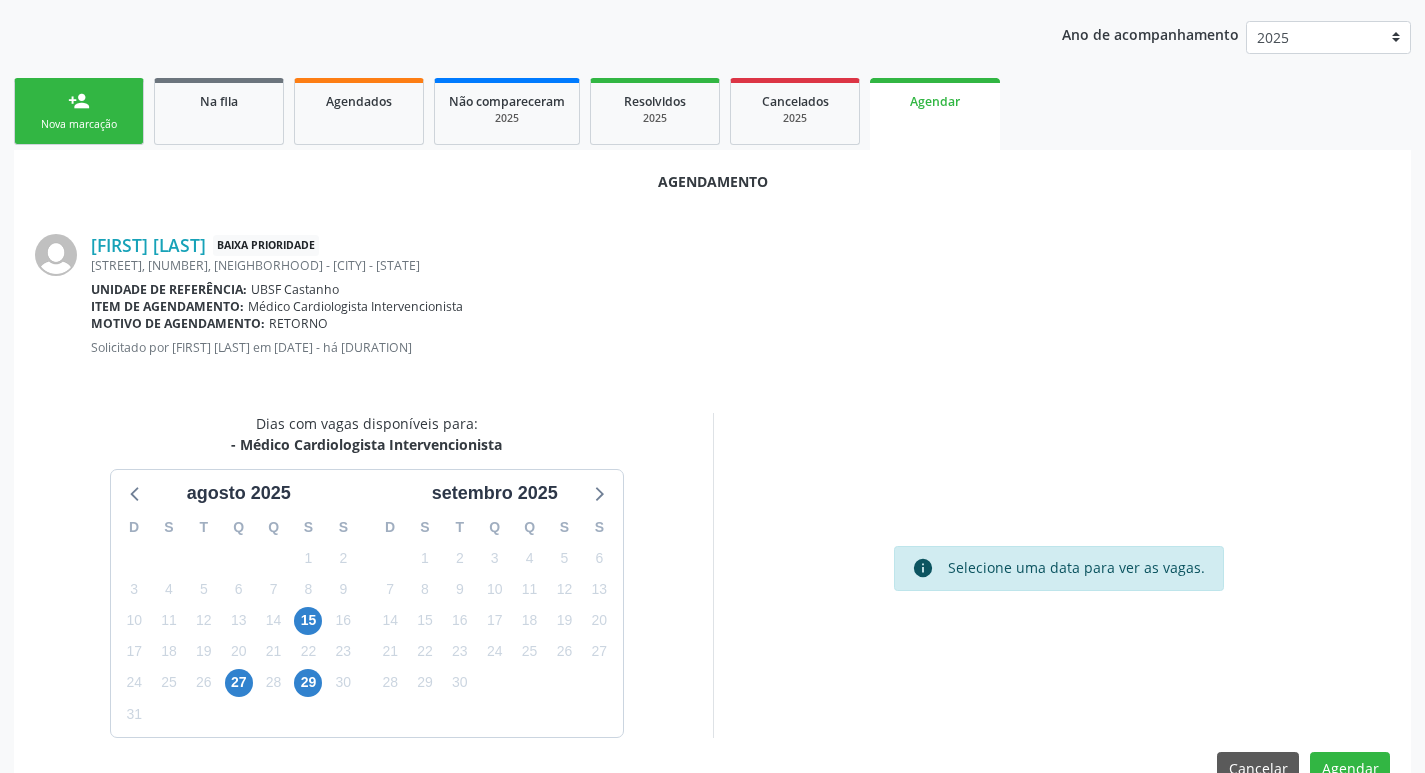 scroll, scrollTop: 225, scrollLeft: 0, axis: vertical 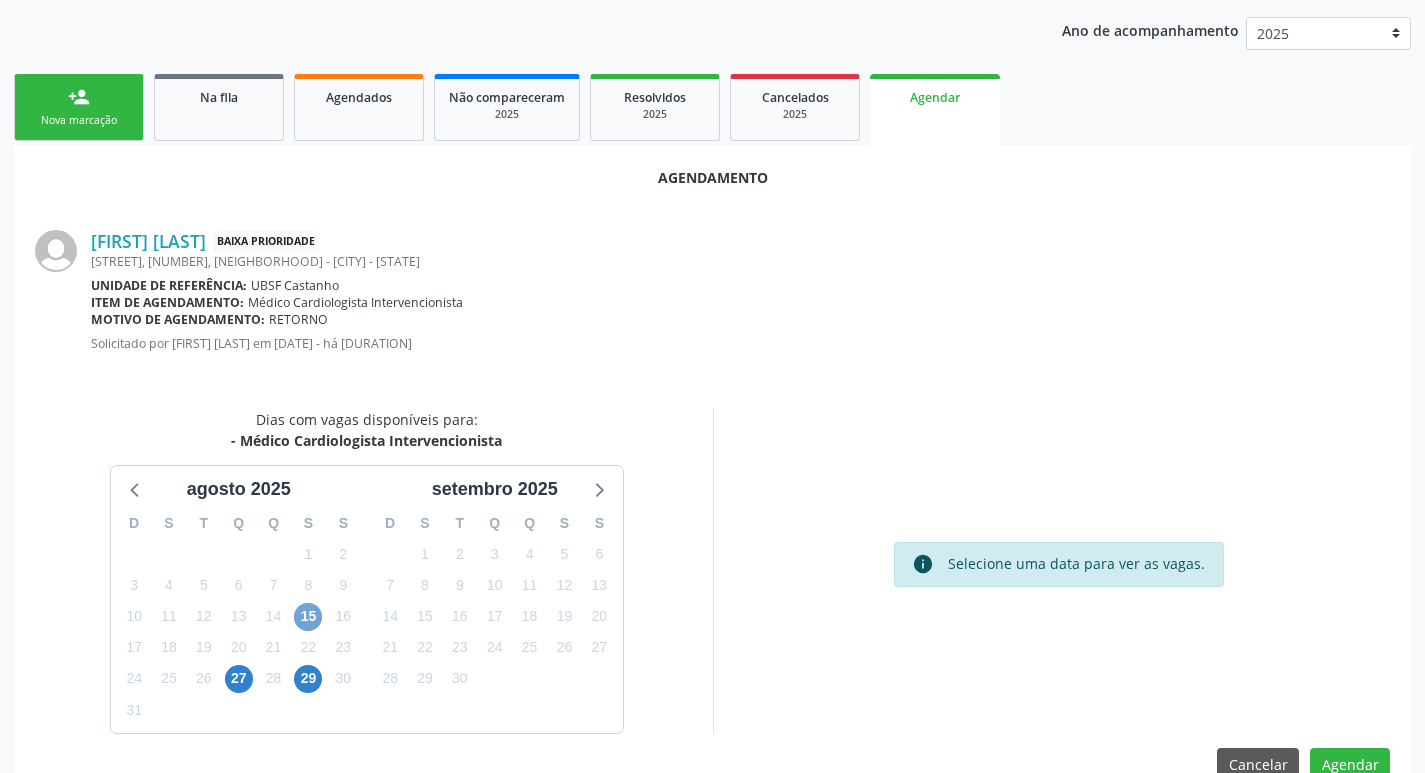 click on "15" at bounding box center [308, 617] 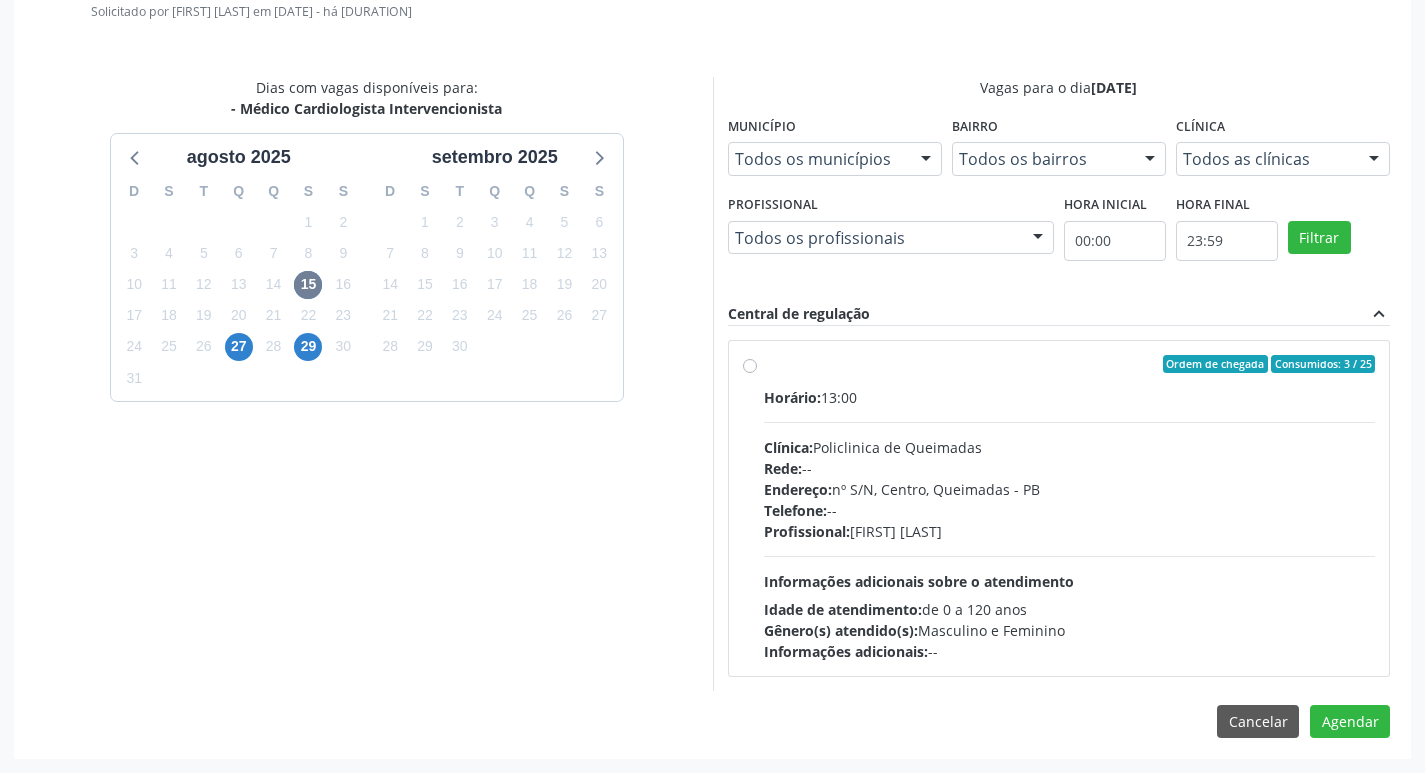 click at bounding box center [1070, 556] 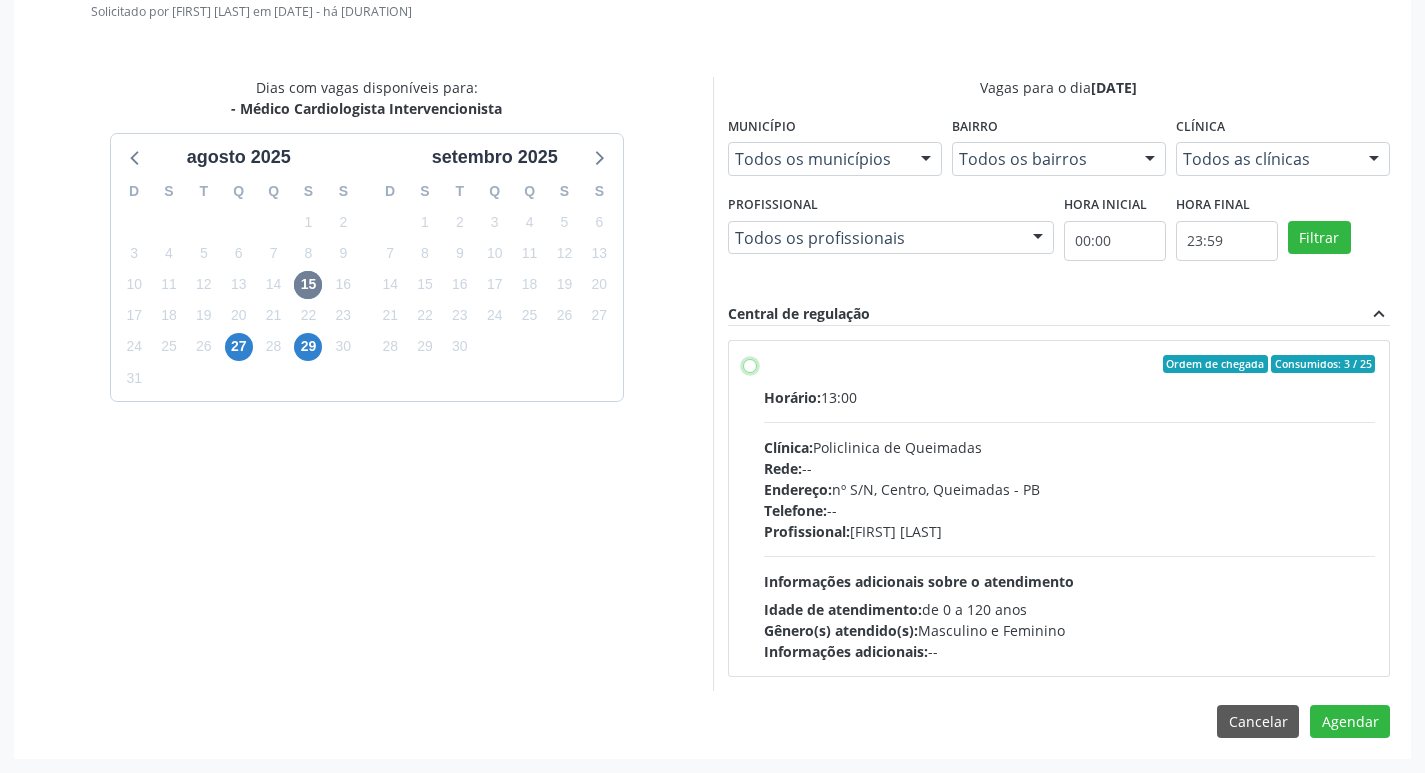 click on "Ordem de chegada
Consumidos: 3 / 25
Horário:   13:00
Clínica:  Policlinica de Queimadas
Rede:
--
Endereço:   nº S/N, Centro, Queimadas - PB
Telefone:   --
Profissional:
Filipe Rodrigues Pinto
Informações adicionais sobre o atendimento
Idade de atendimento:
de 0 a 120 anos
Gênero(s) atendido(s):
Masculino e Feminino
Informações adicionais:
--" at bounding box center [750, 364] 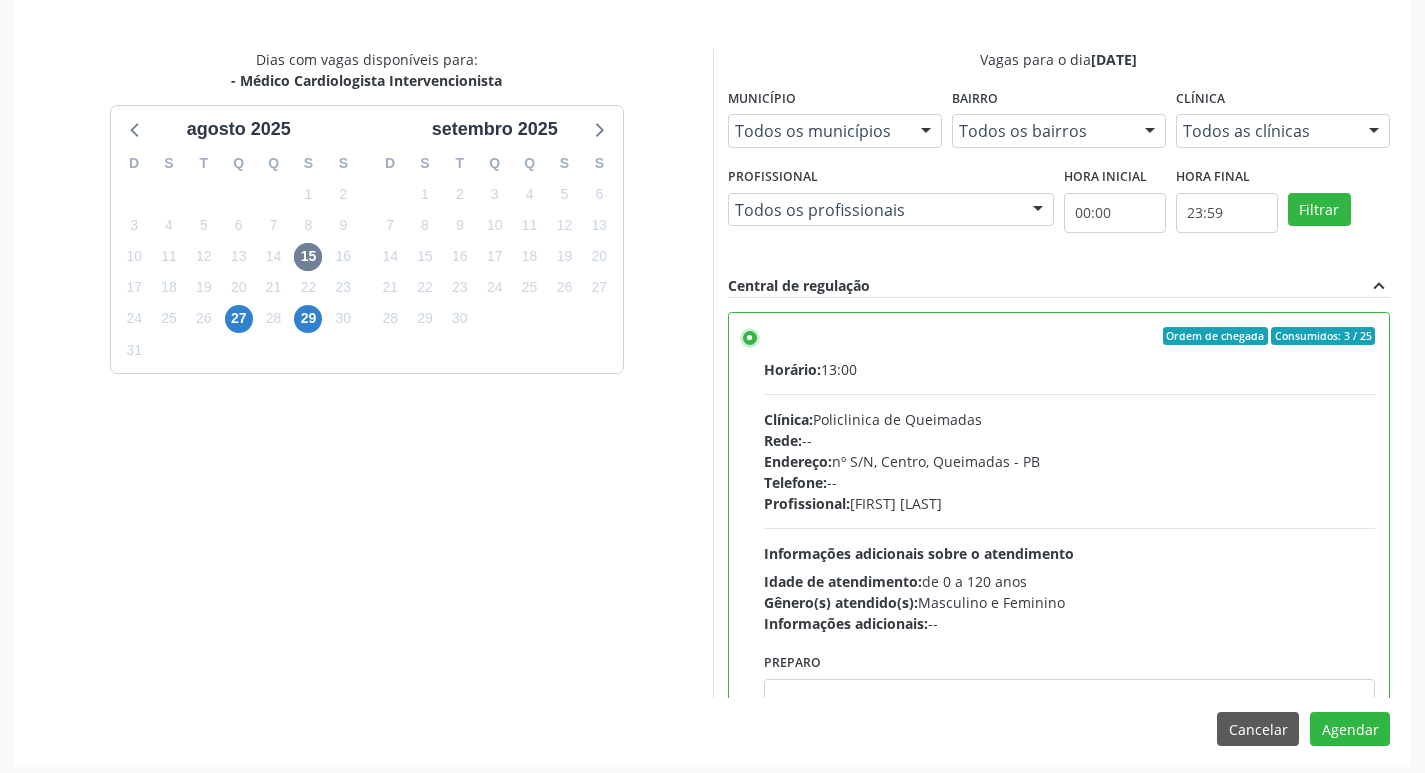 scroll, scrollTop: 593, scrollLeft: 0, axis: vertical 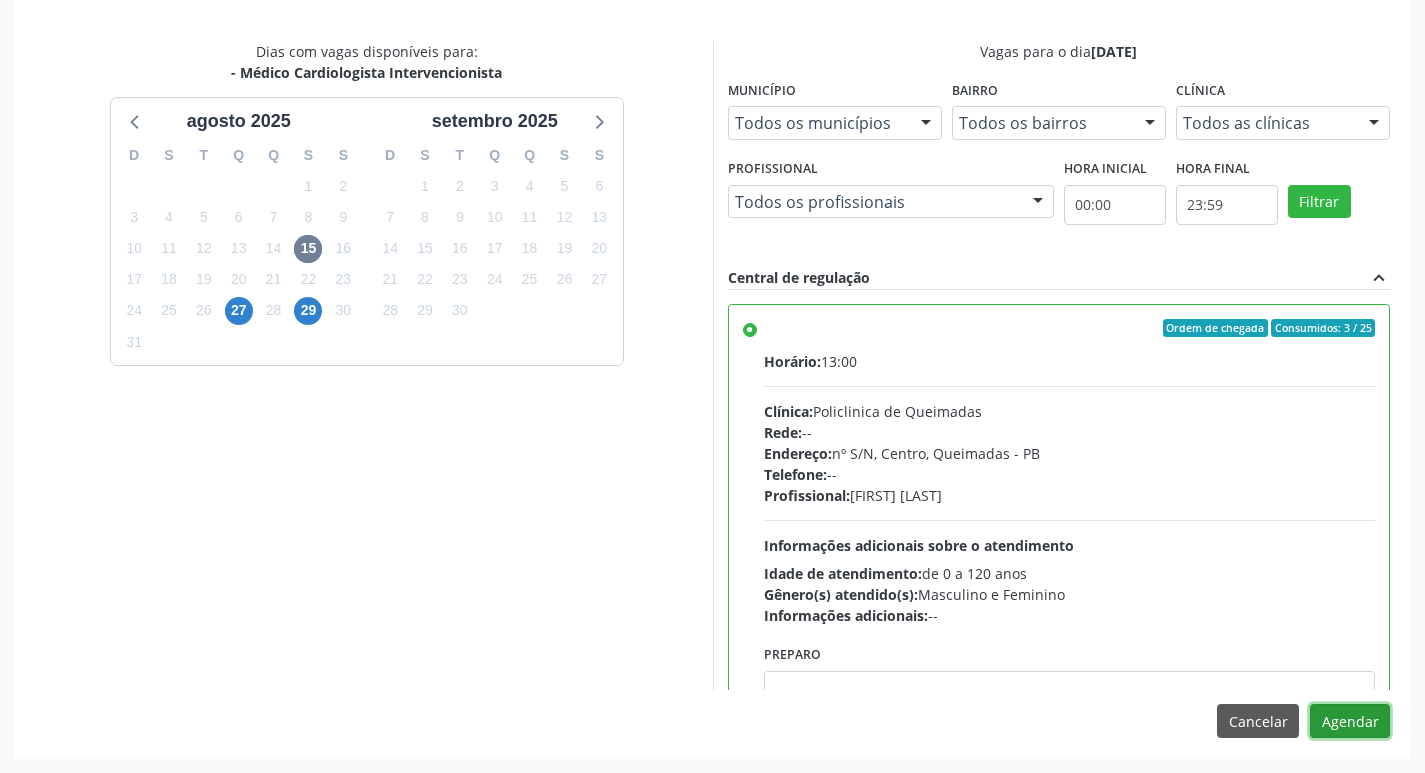 click on "Agendar" at bounding box center [1350, 721] 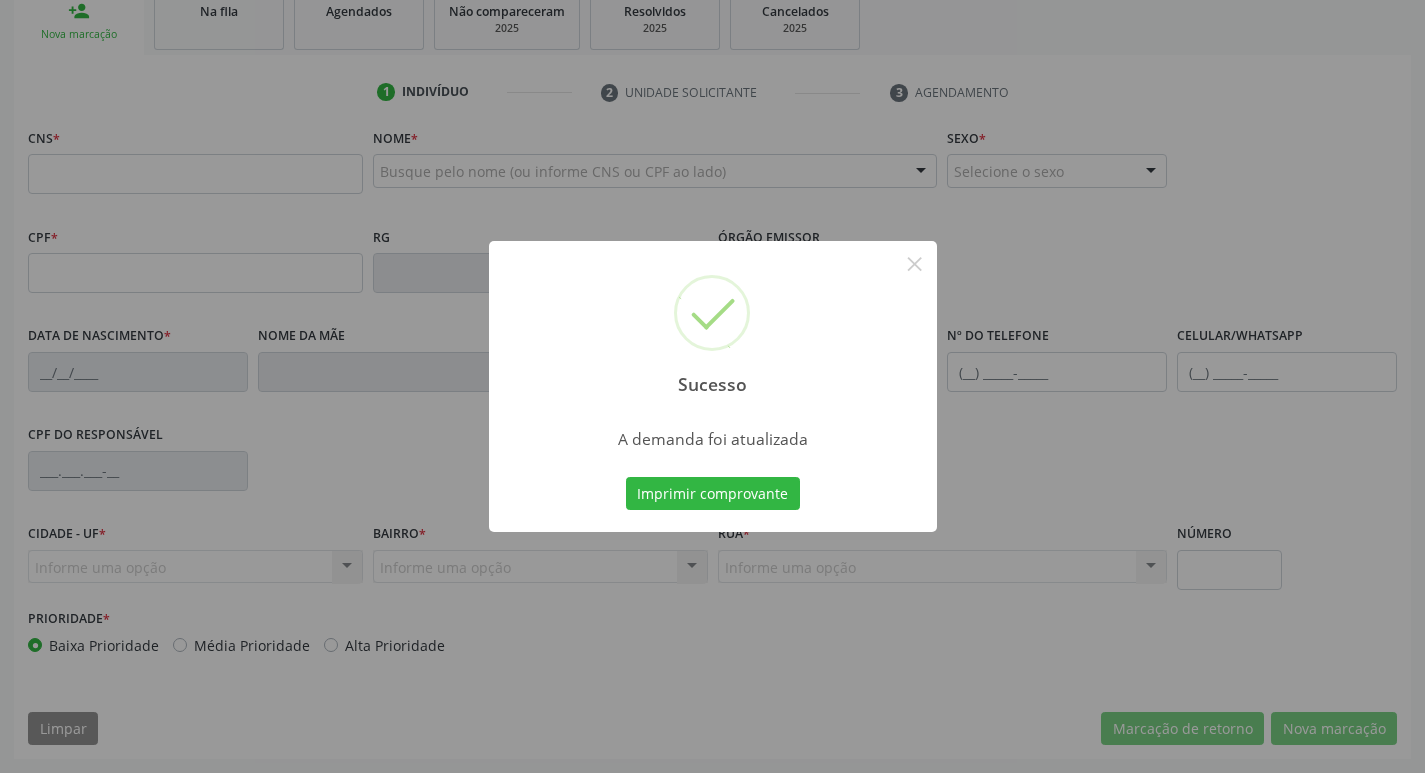 scroll, scrollTop: 311, scrollLeft: 0, axis: vertical 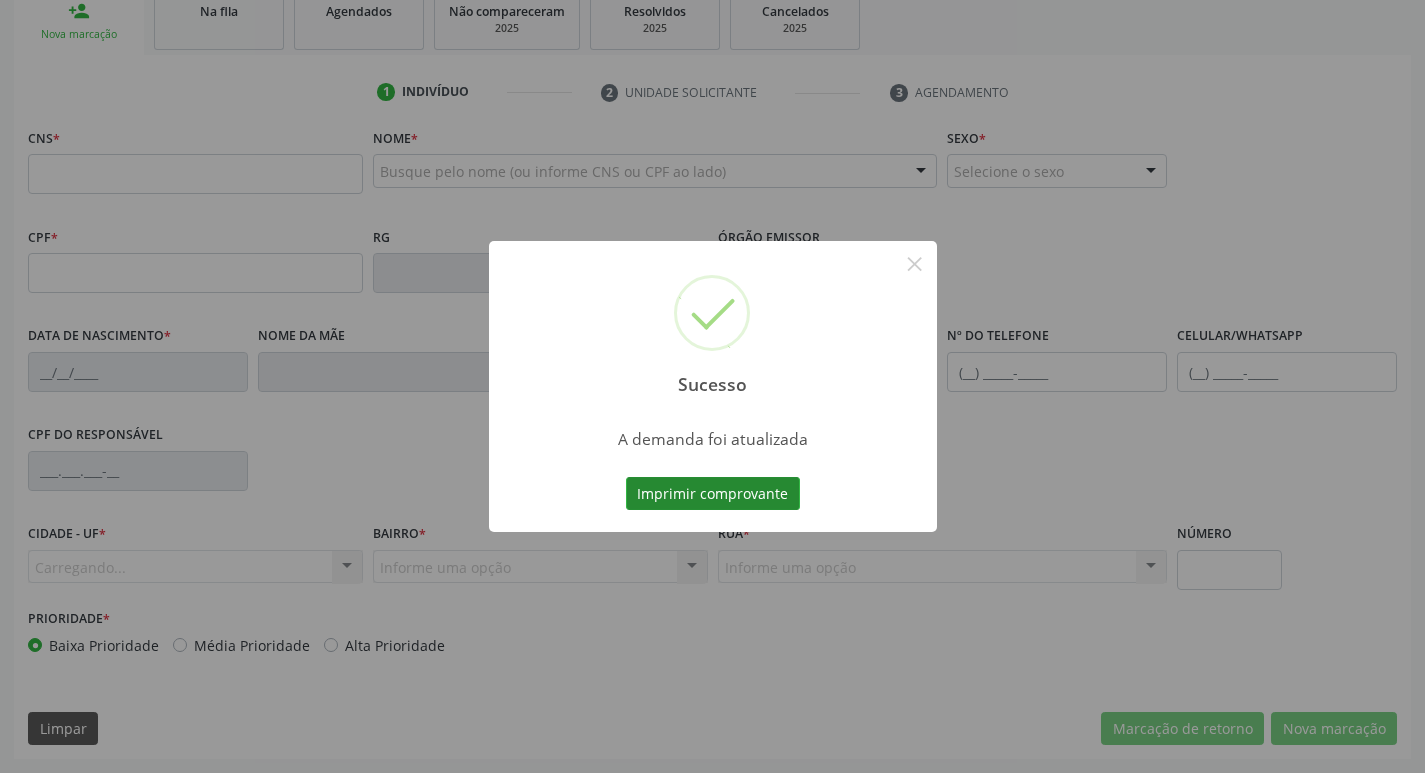 click on "Imprimir comprovante" at bounding box center (713, 494) 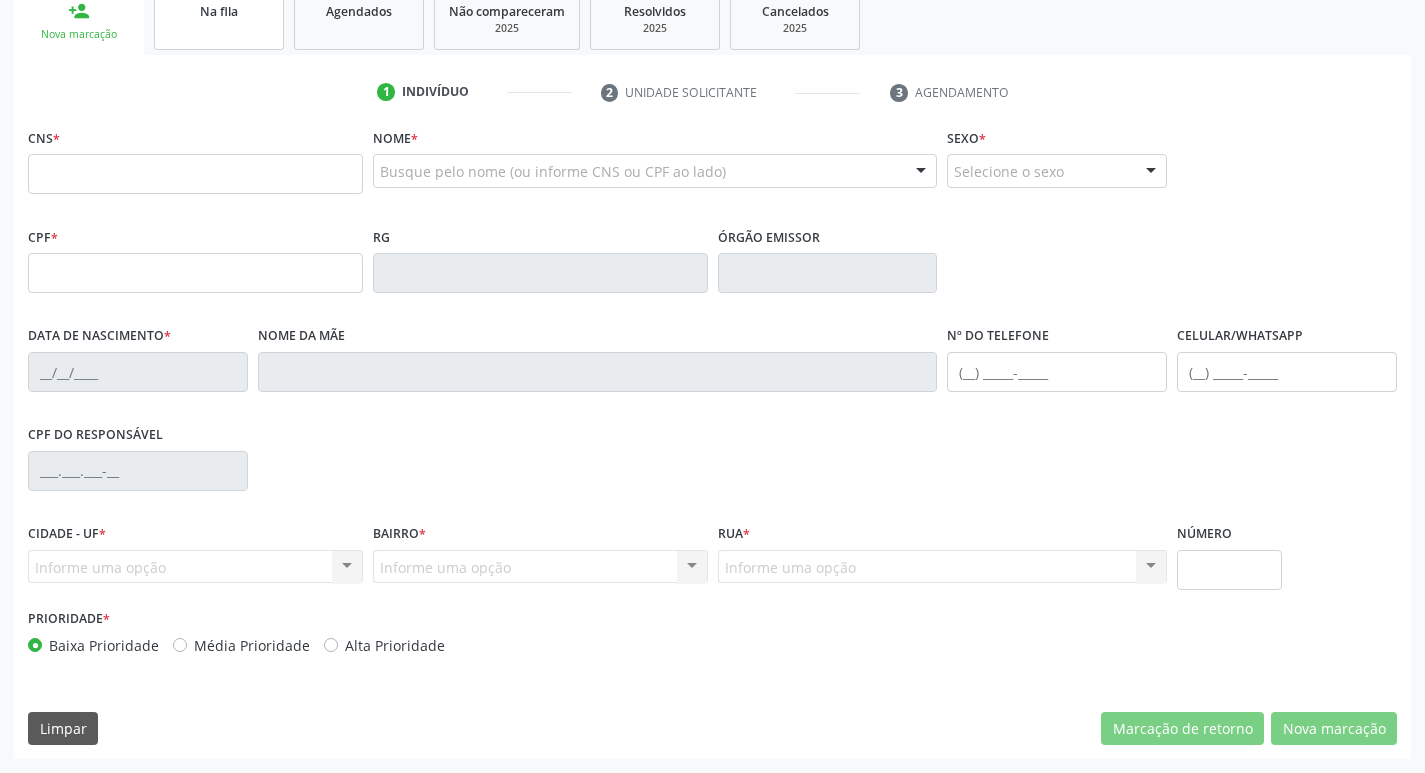 click on "Na fila" at bounding box center [219, 19] 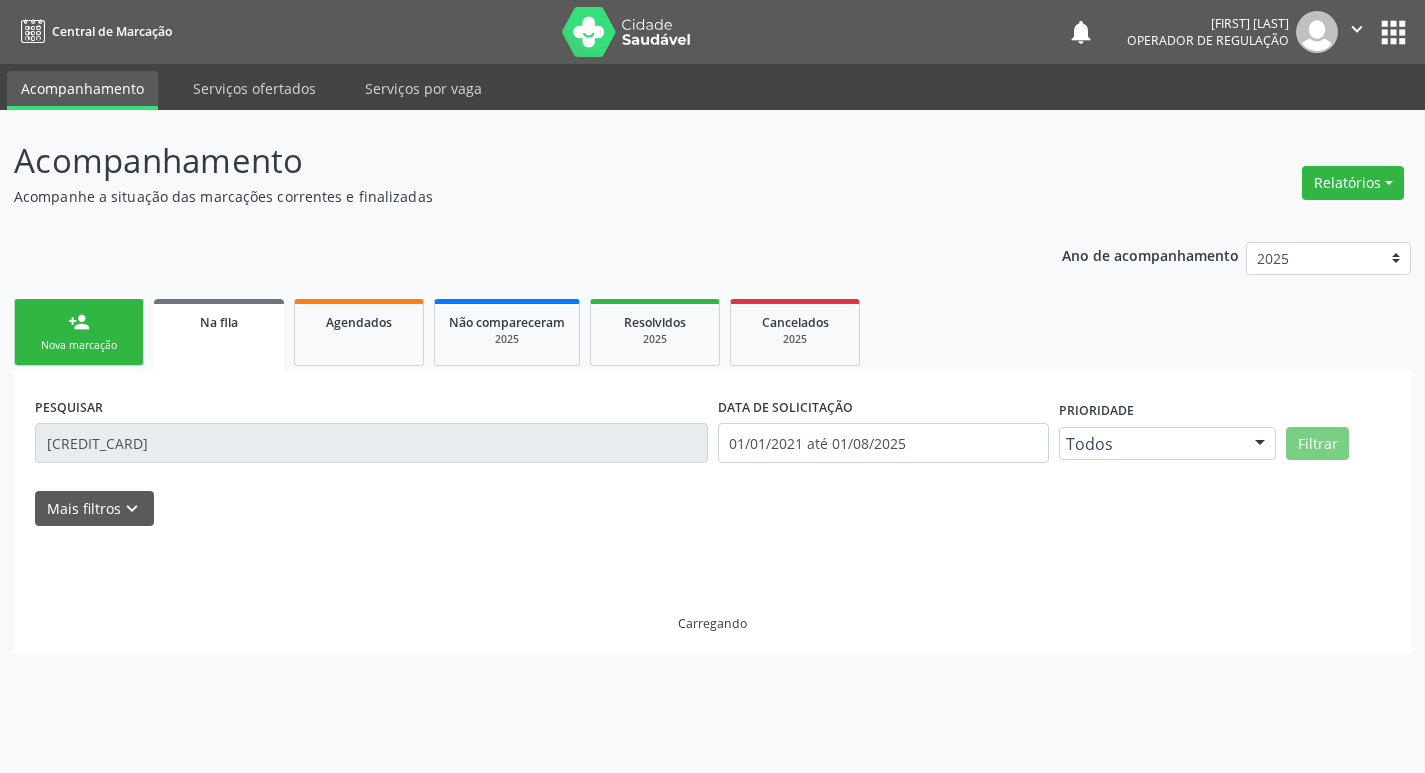 scroll, scrollTop: 0, scrollLeft: 0, axis: both 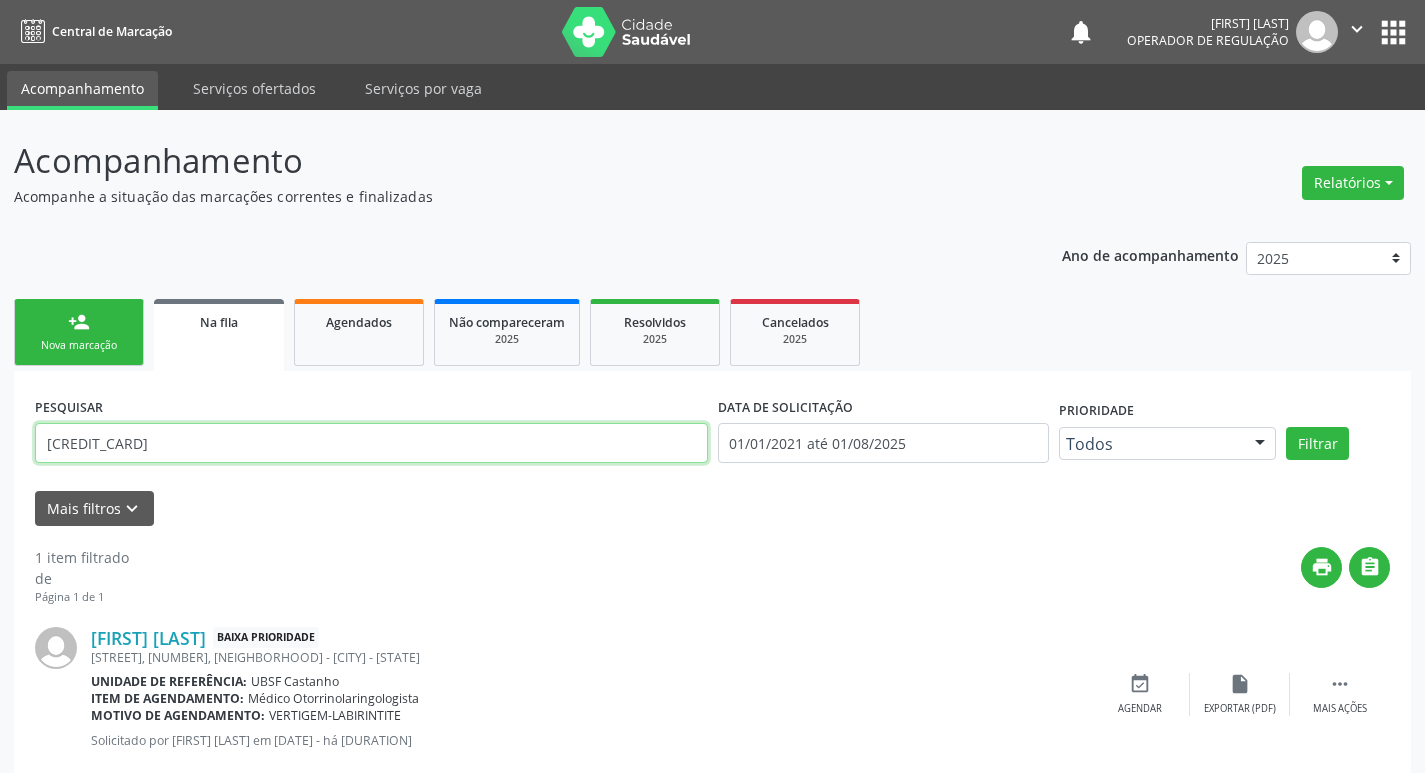 click on "708604021829584" at bounding box center (371, 443) 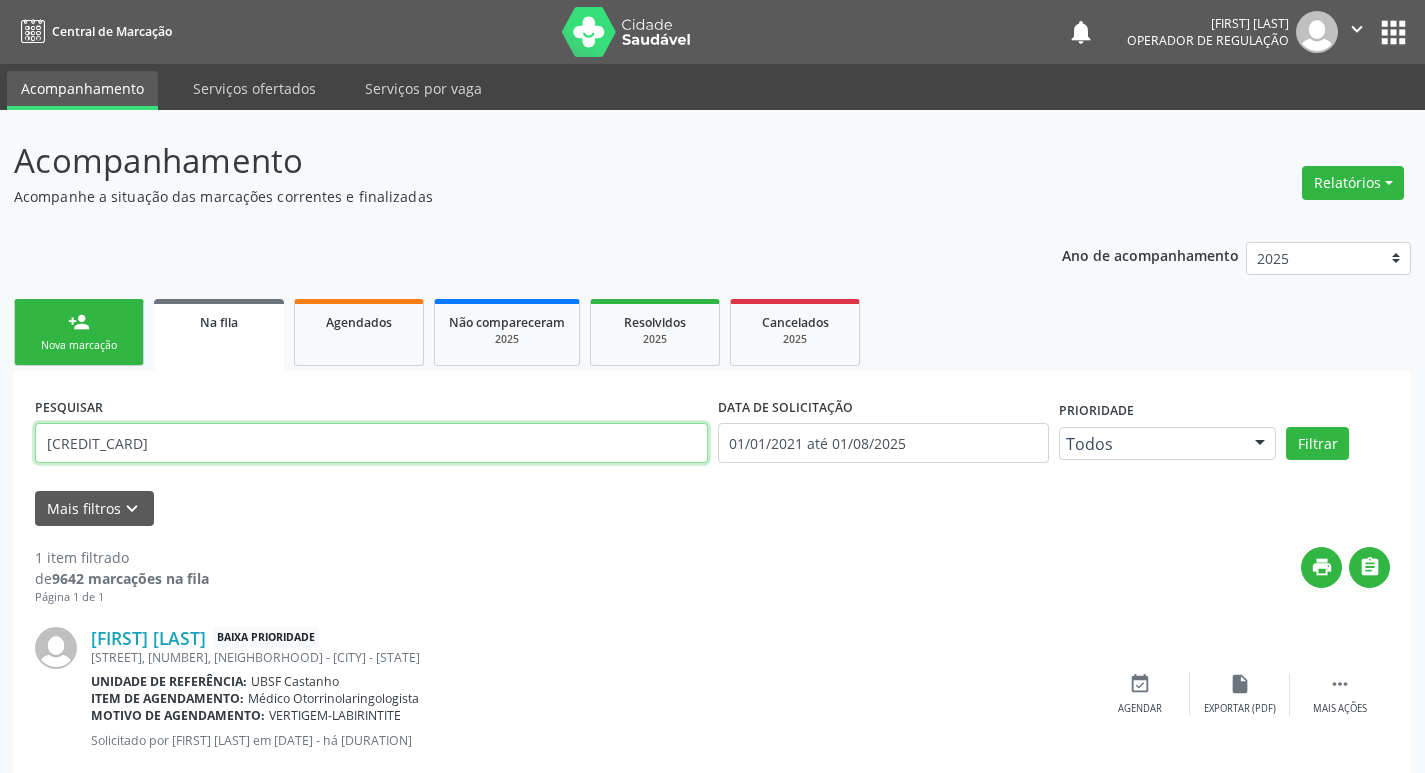 type on "702005355498389" 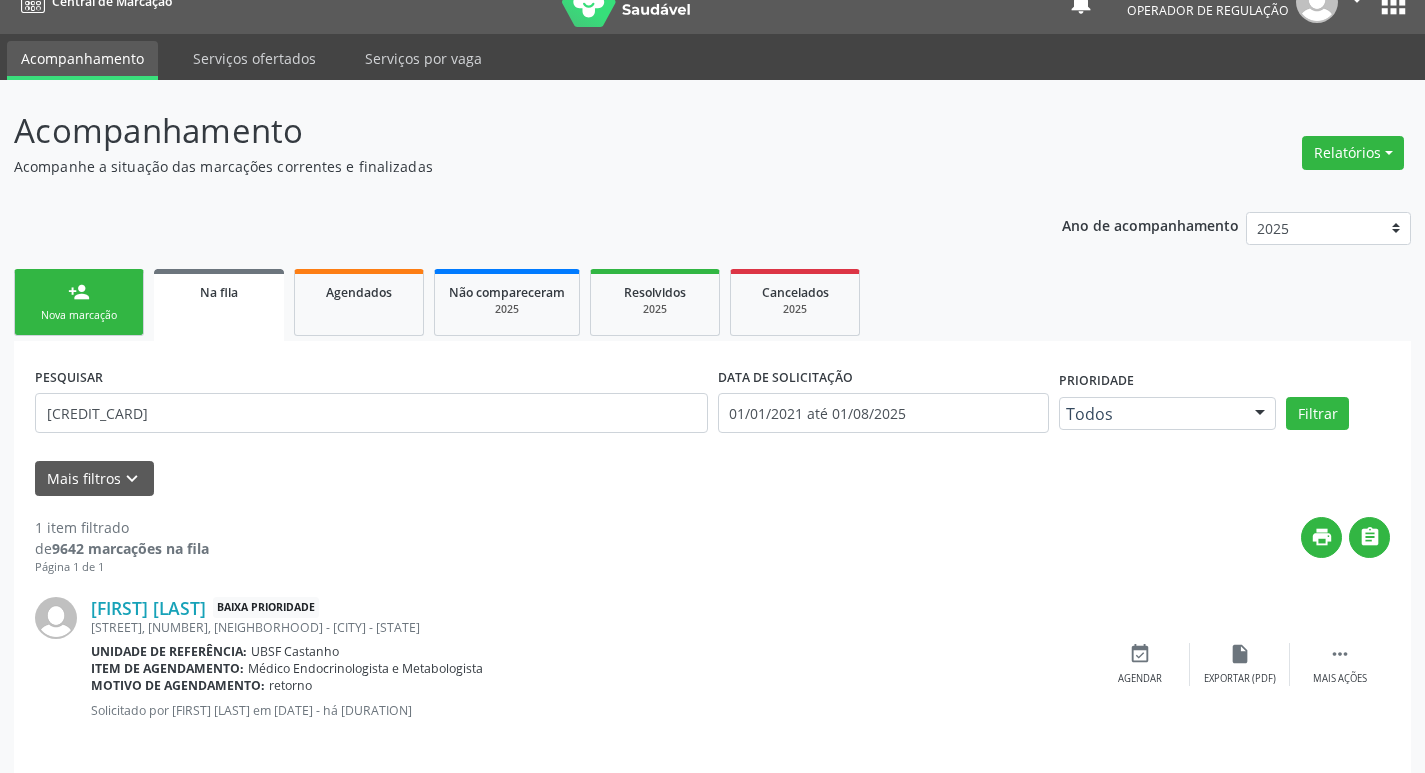 scroll, scrollTop: 46, scrollLeft: 0, axis: vertical 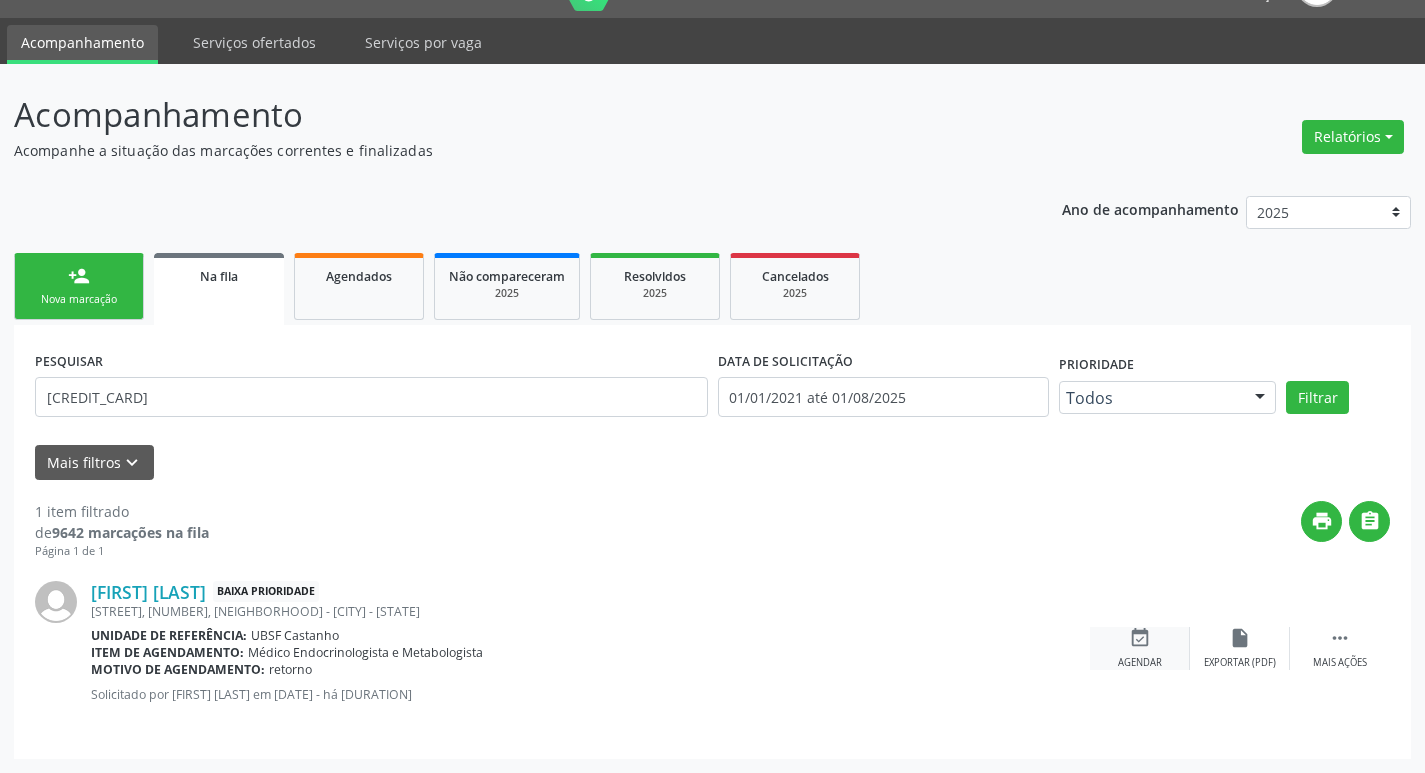 click on "Agendar" at bounding box center [1140, 663] 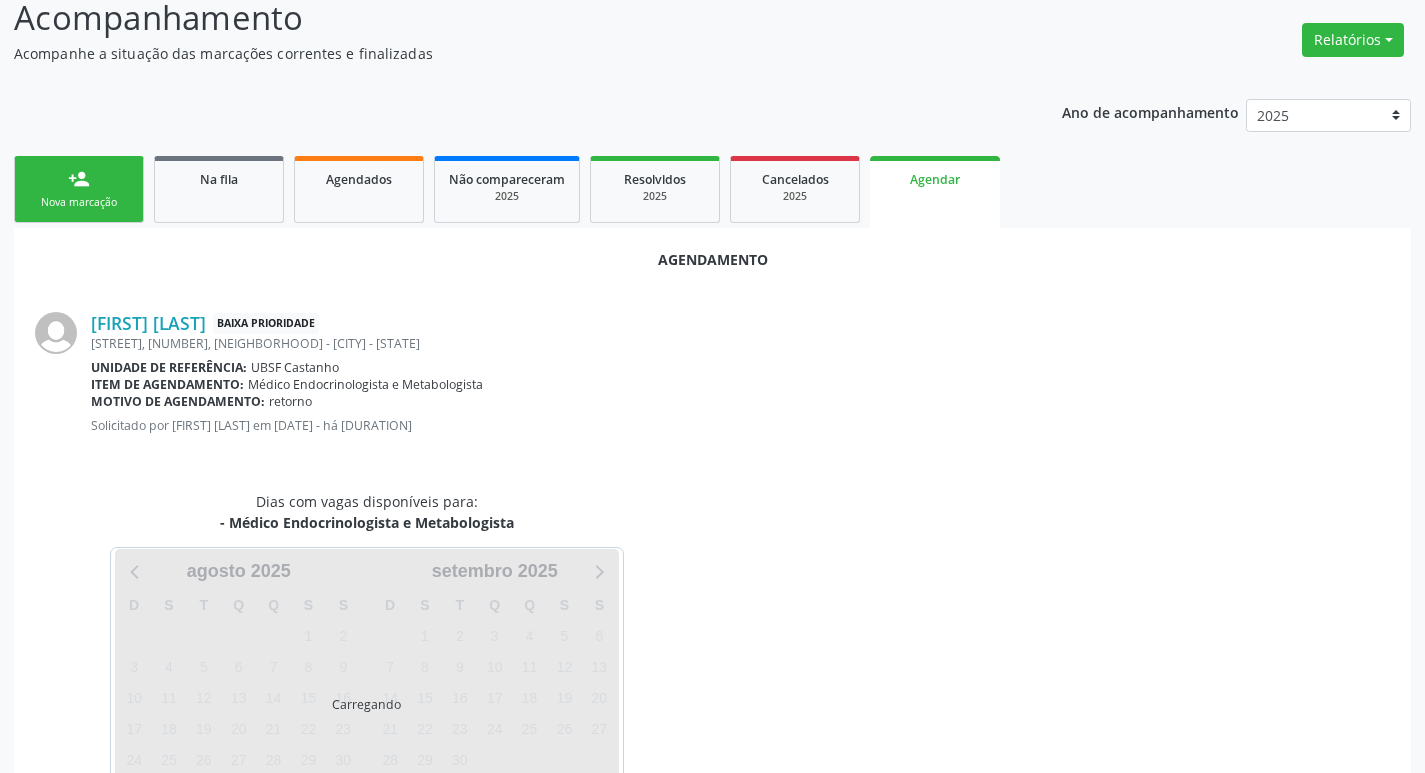 scroll, scrollTop: 221, scrollLeft: 0, axis: vertical 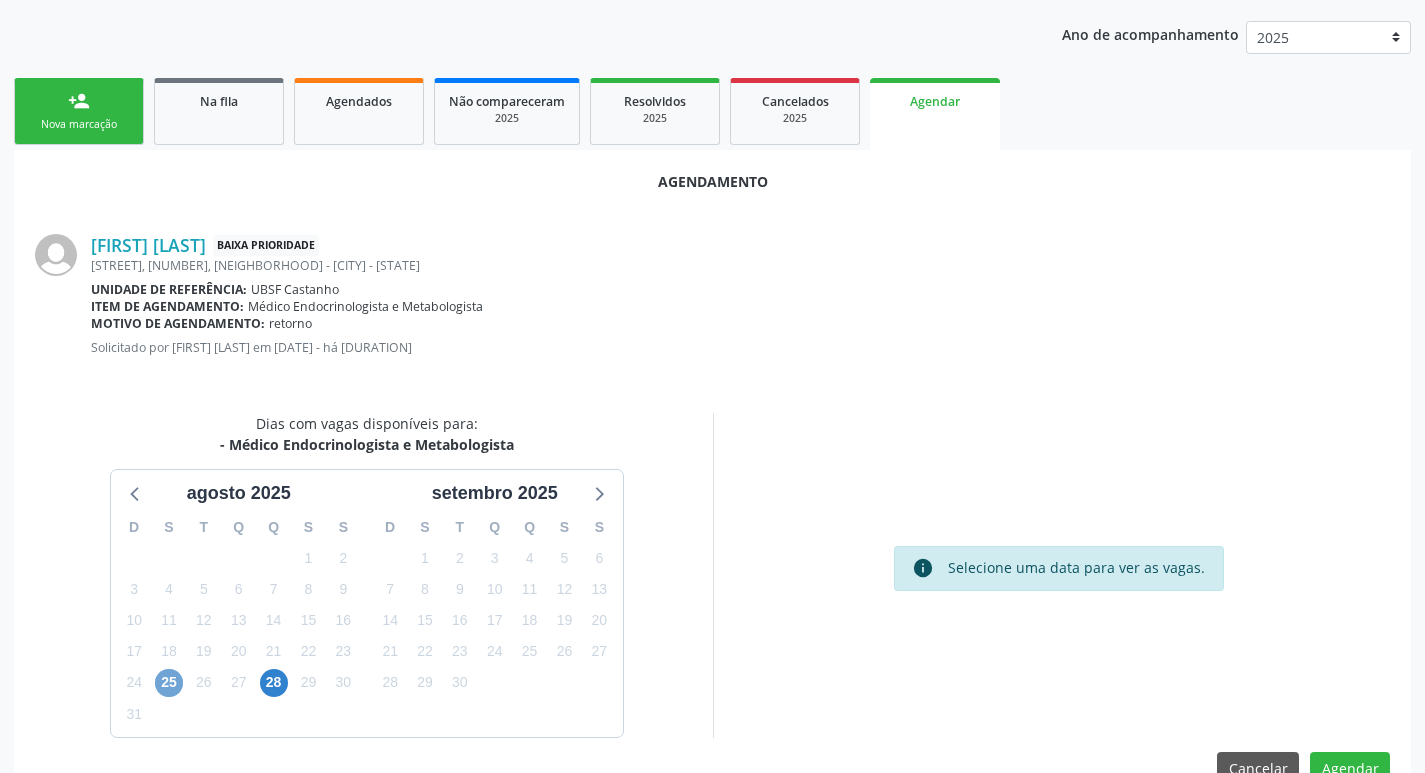 click on "25" at bounding box center (169, 683) 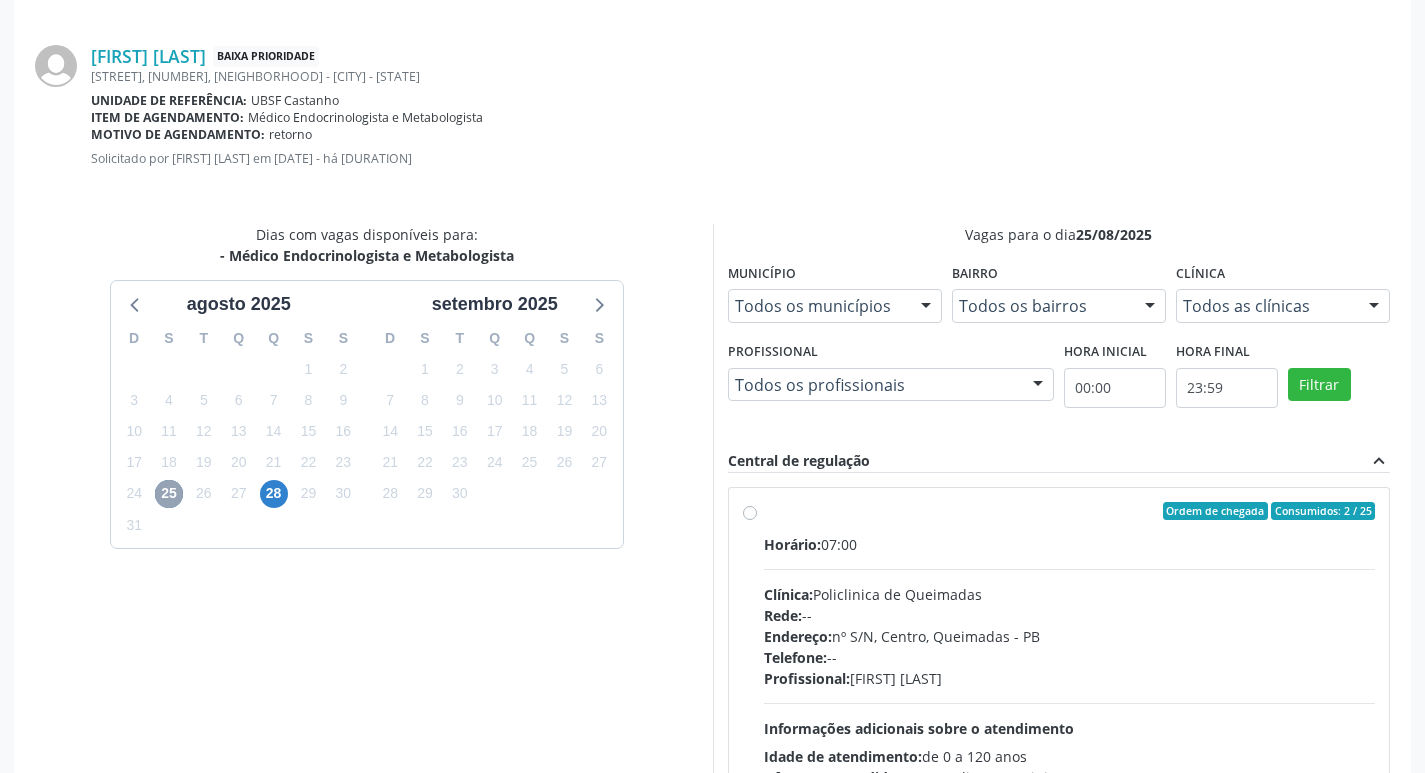 scroll, scrollTop: 521, scrollLeft: 0, axis: vertical 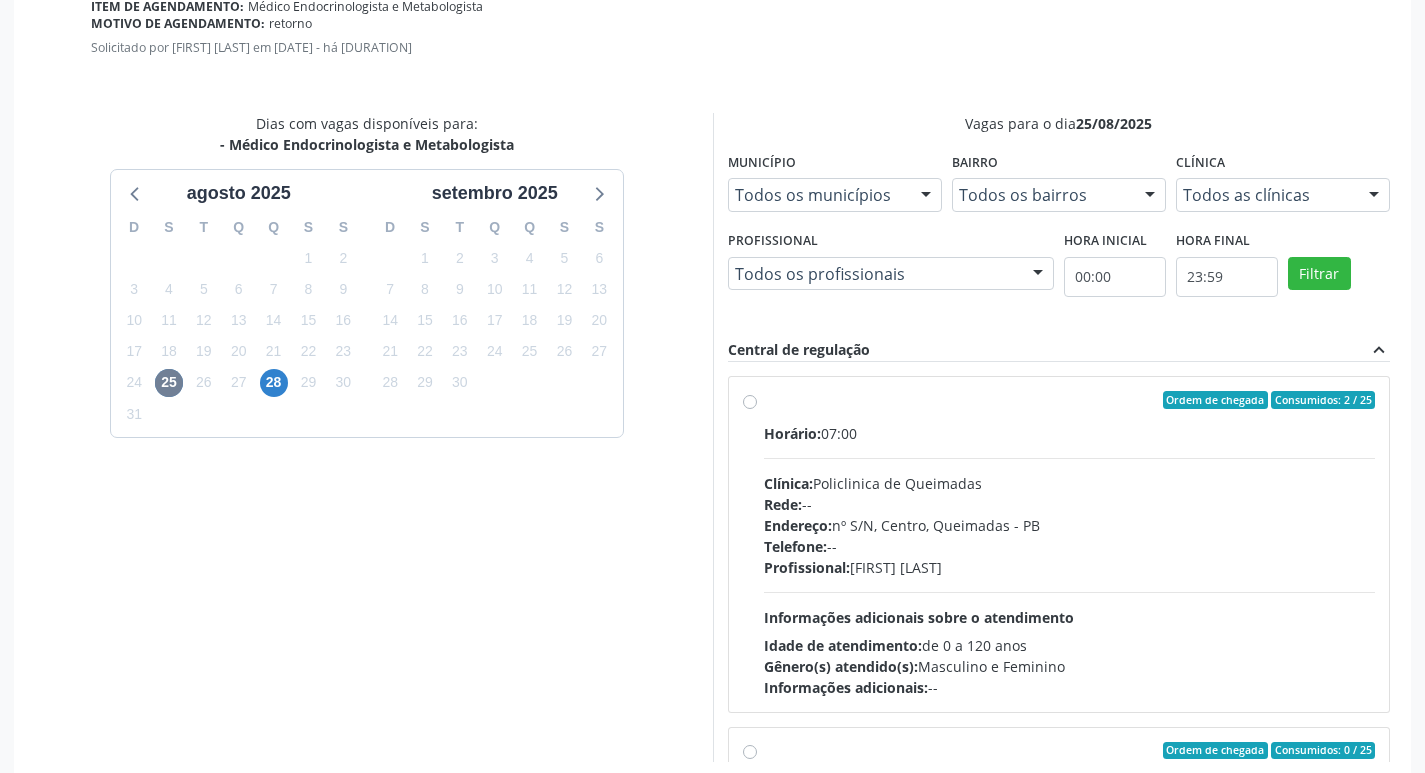 click on "Profissional:
Emille Araujo Cavalcante da Cunha" at bounding box center (1070, 567) 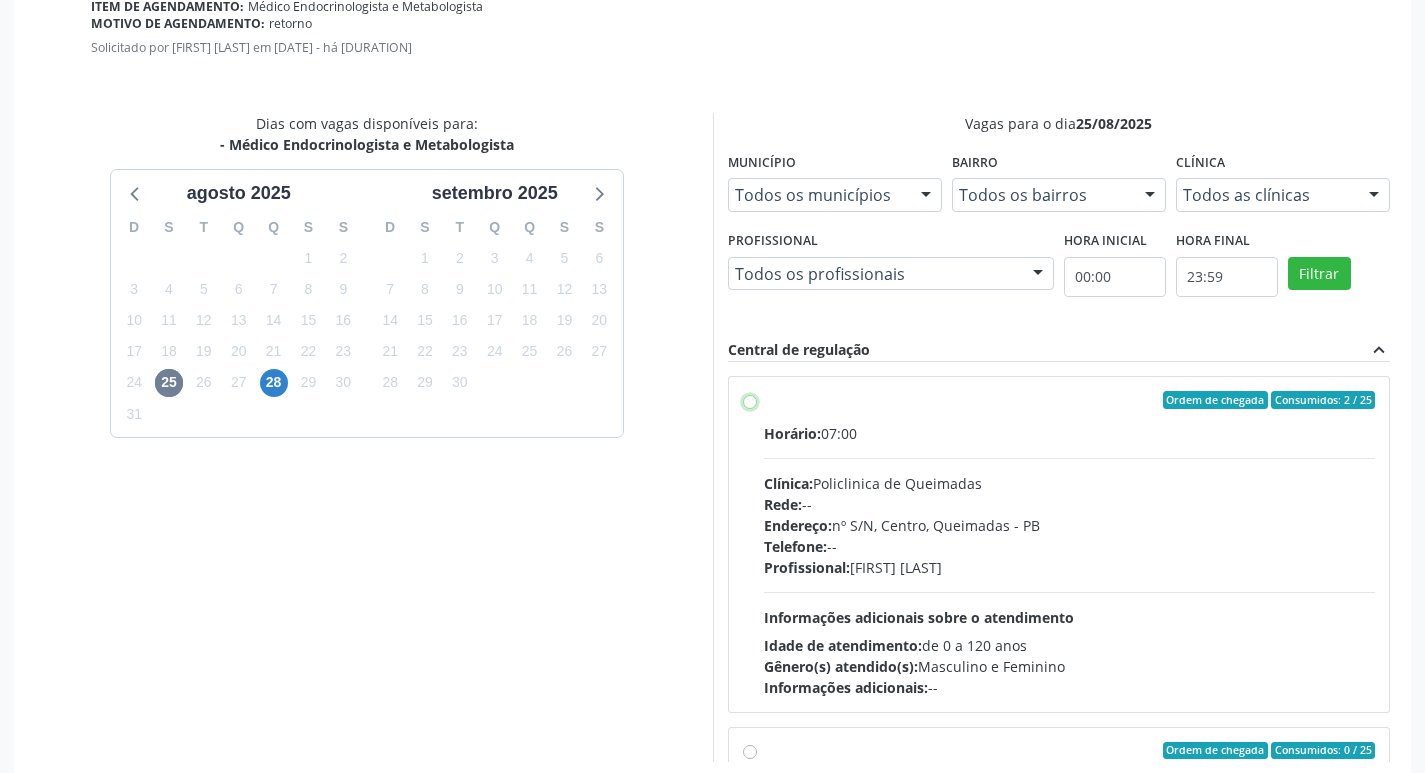 radio on "true" 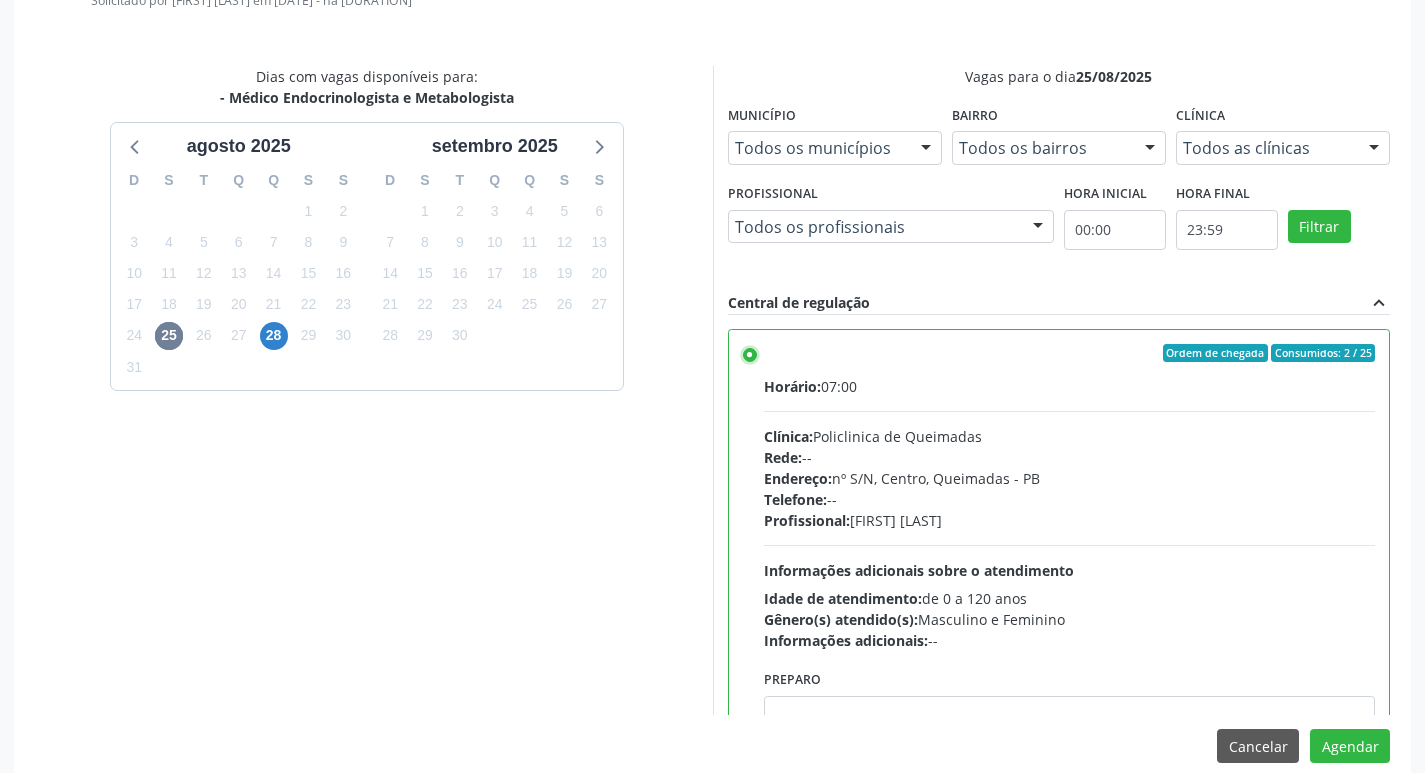 scroll, scrollTop: 593, scrollLeft: 0, axis: vertical 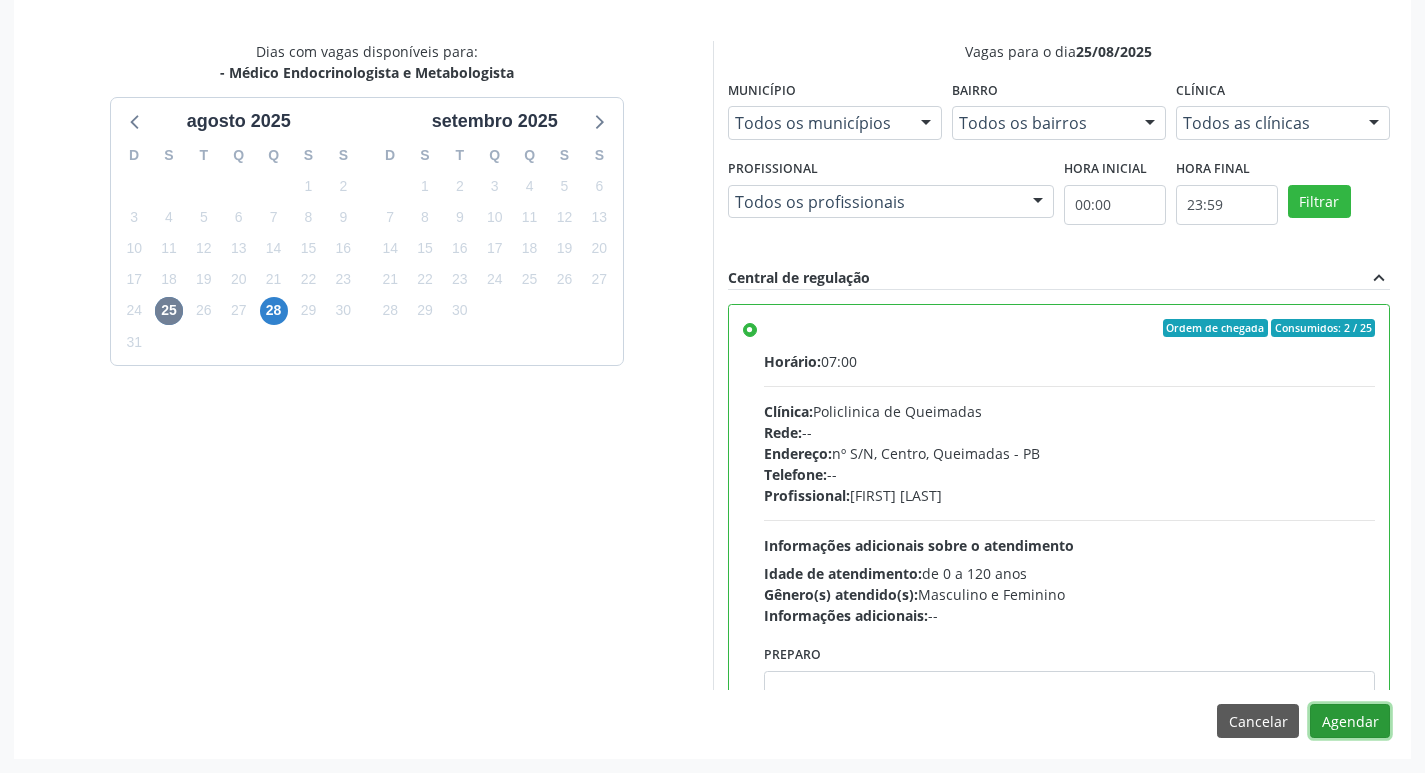 click on "Agendar" at bounding box center (1350, 721) 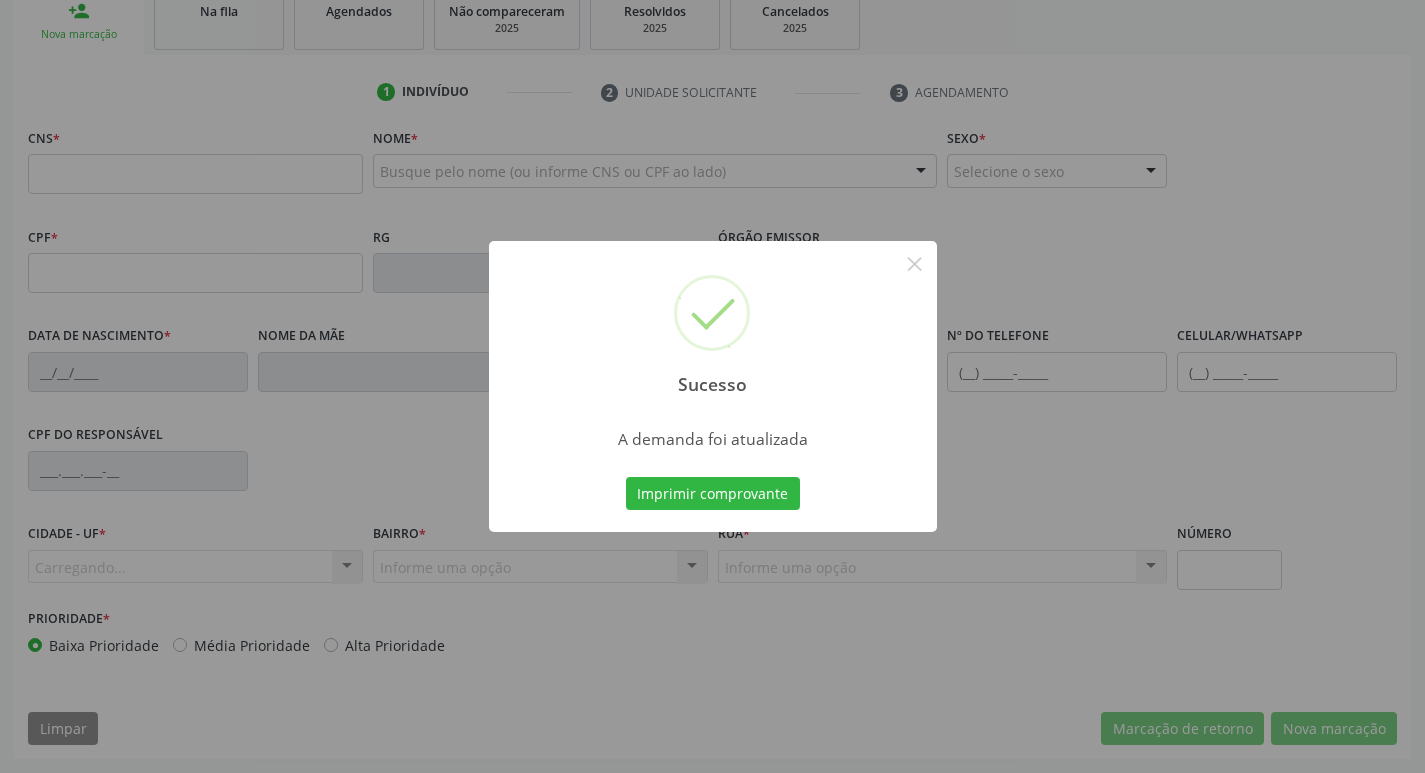 scroll, scrollTop: 311, scrollLeft: 0, axis: vertical 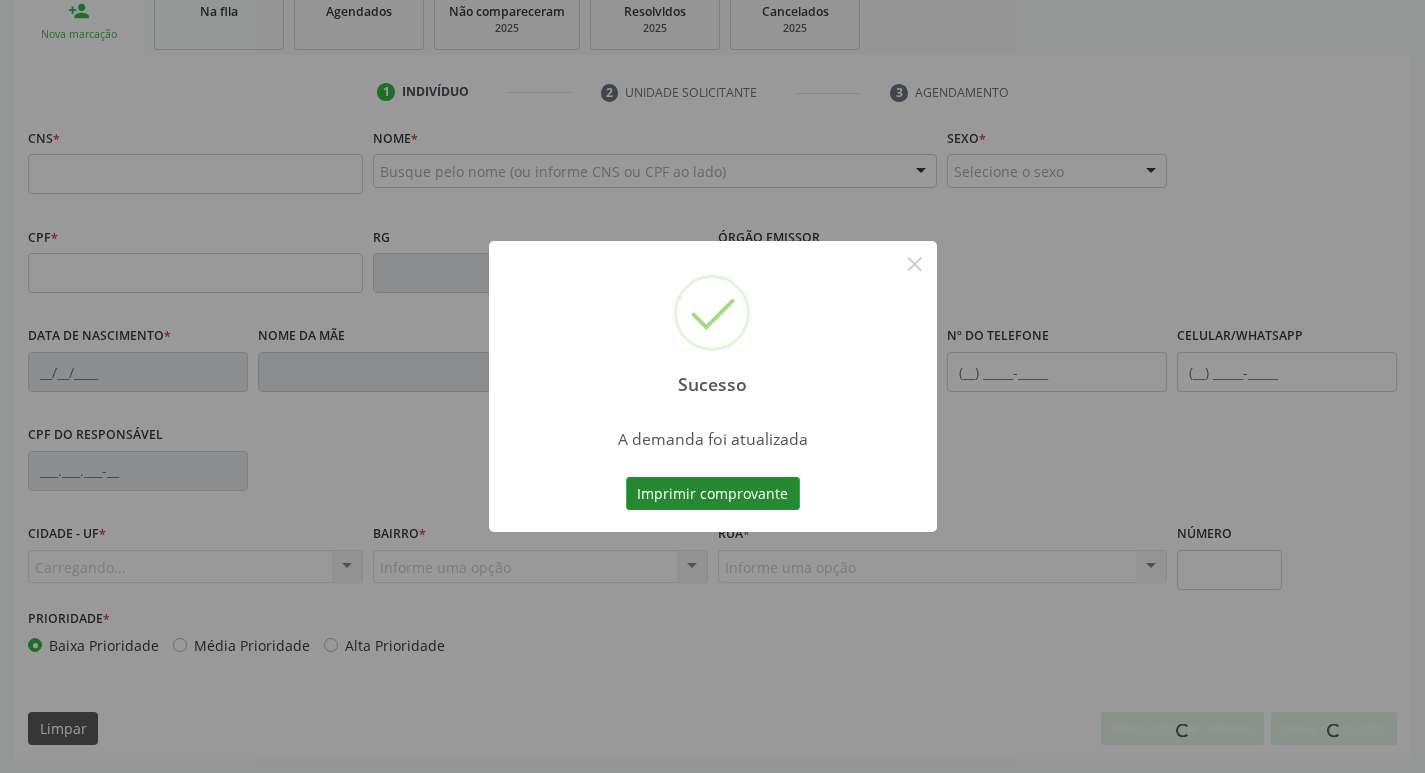 click on "Imprimir comprovante" at bounding box center (713, 494) 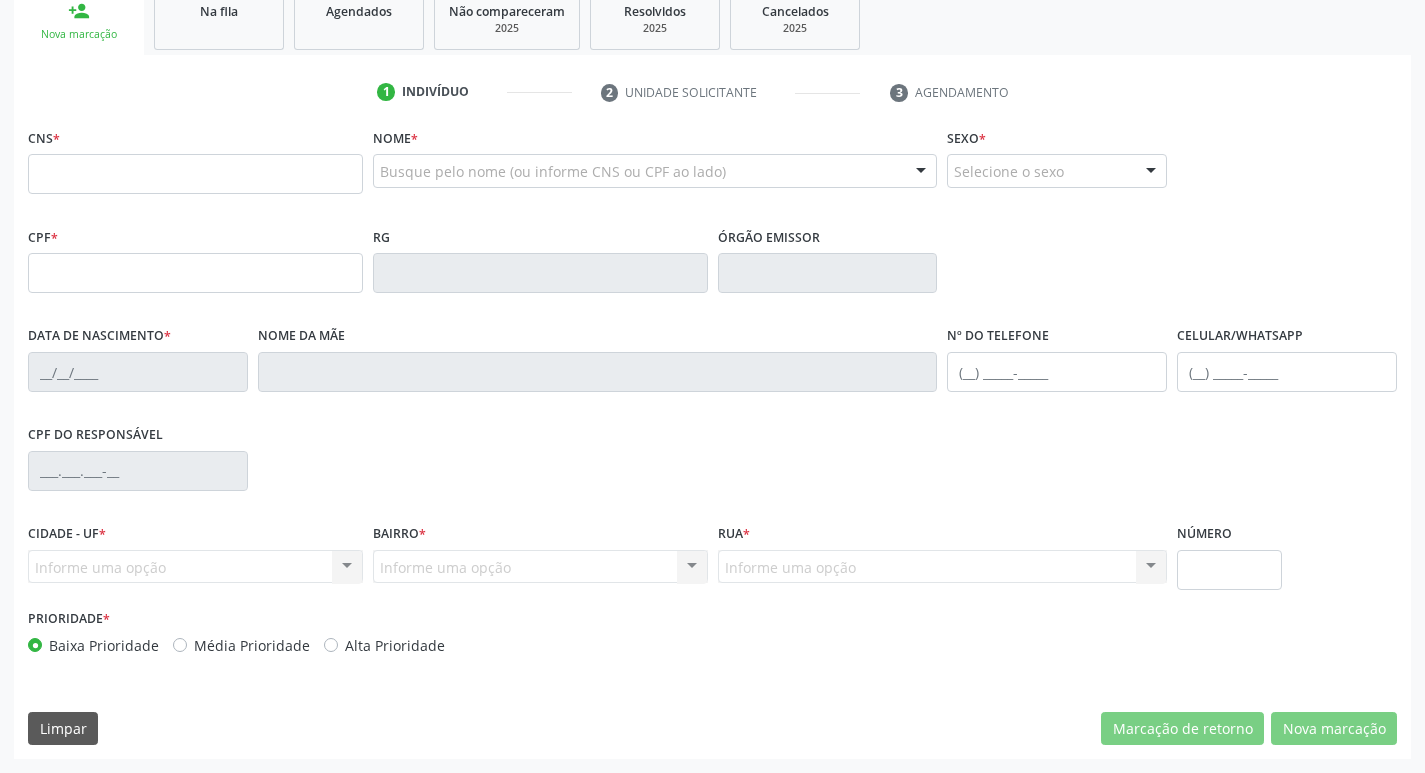click on "Na fila" at bounding box center [219, 19] 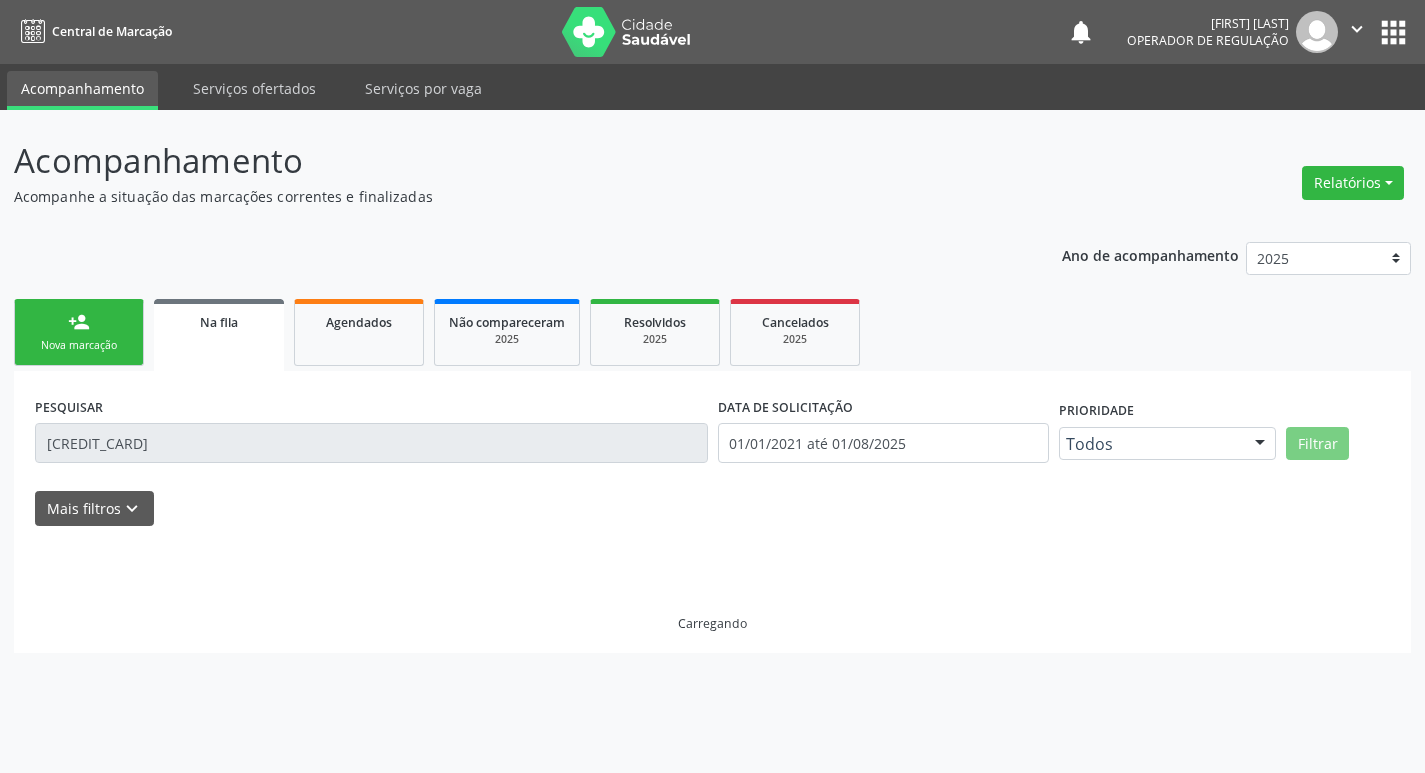scroll, scrollTop: 0, scrollLeft: 0, axis: both 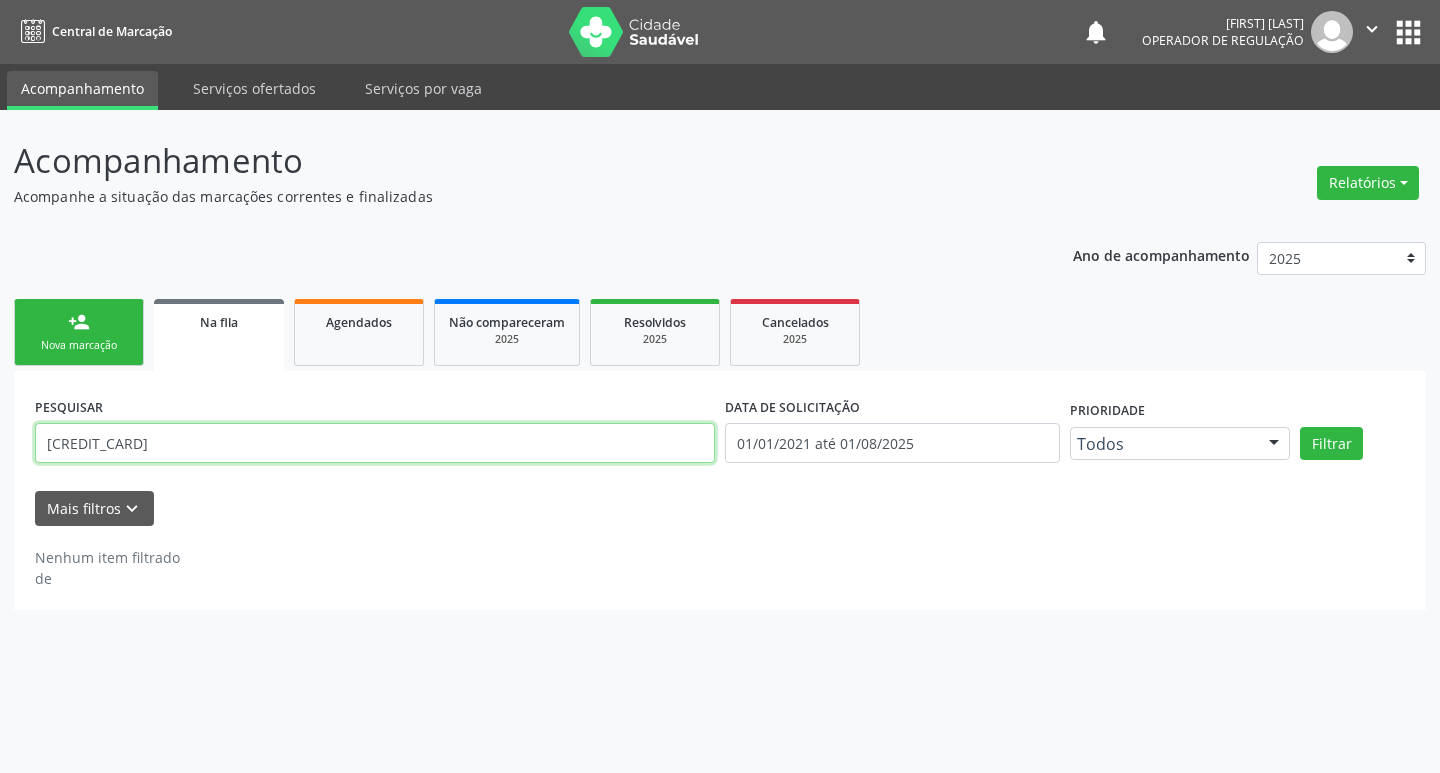 click on "702005355498389" at bounding box center (375, 443) 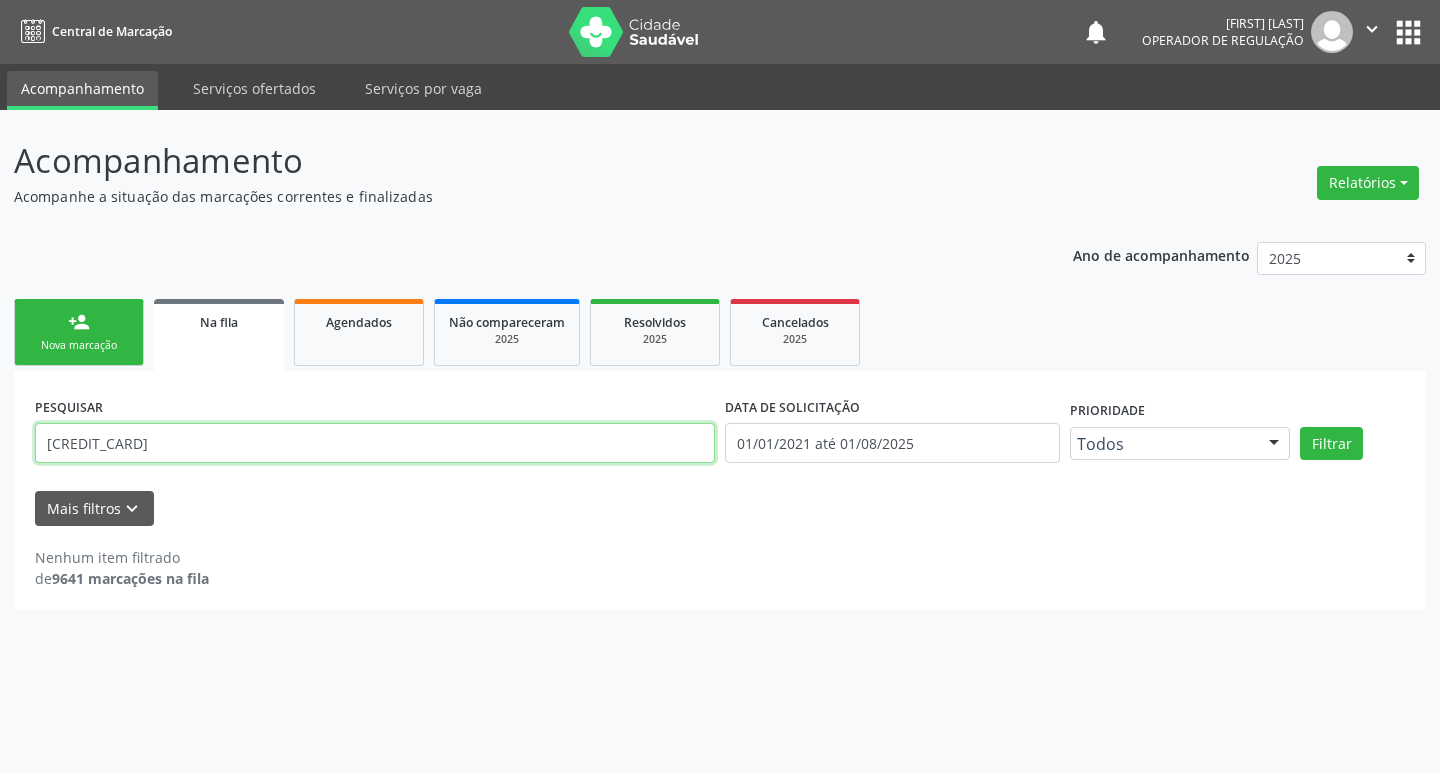 click on "Filtrar" at bounding box center [1331, 444] 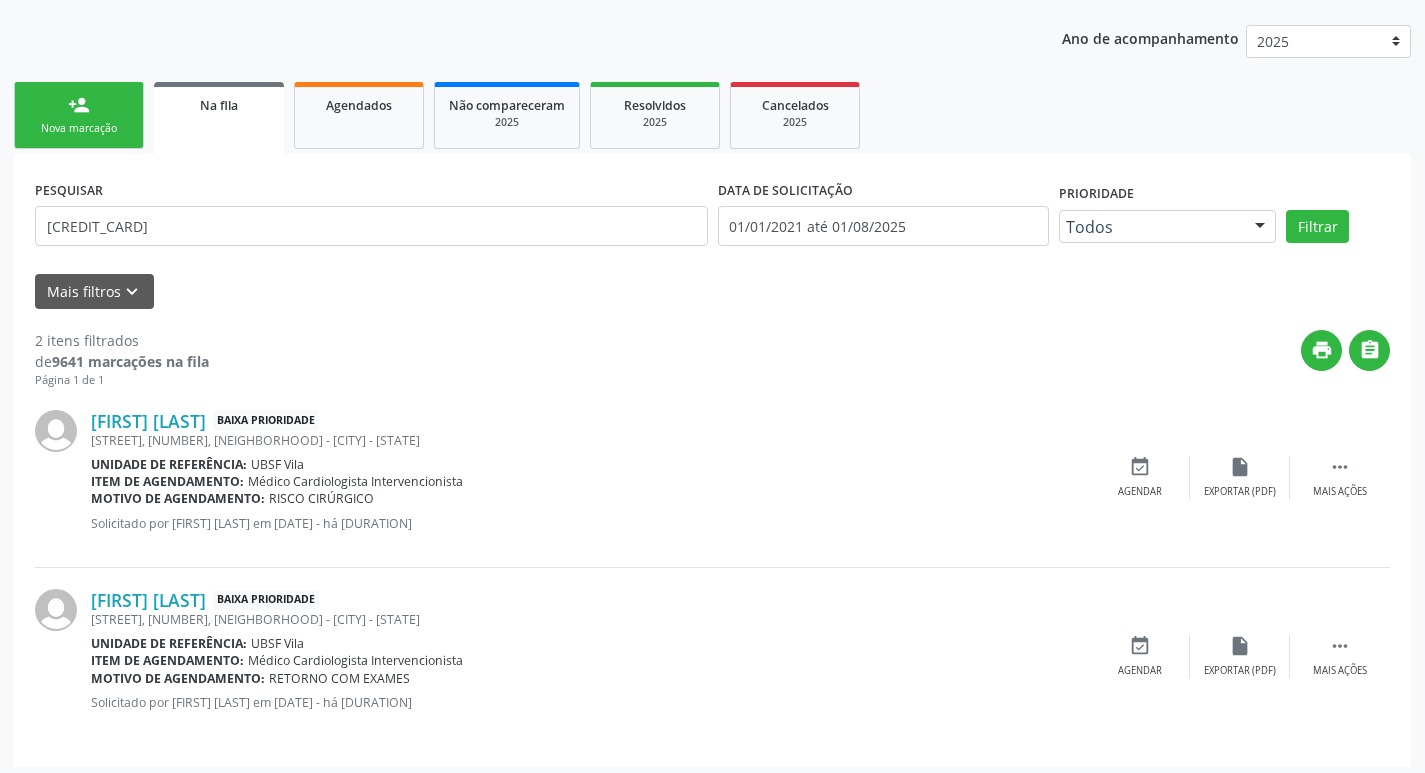 scroll, scrollTop: 225, scrollLeft: 0, axis: vertical 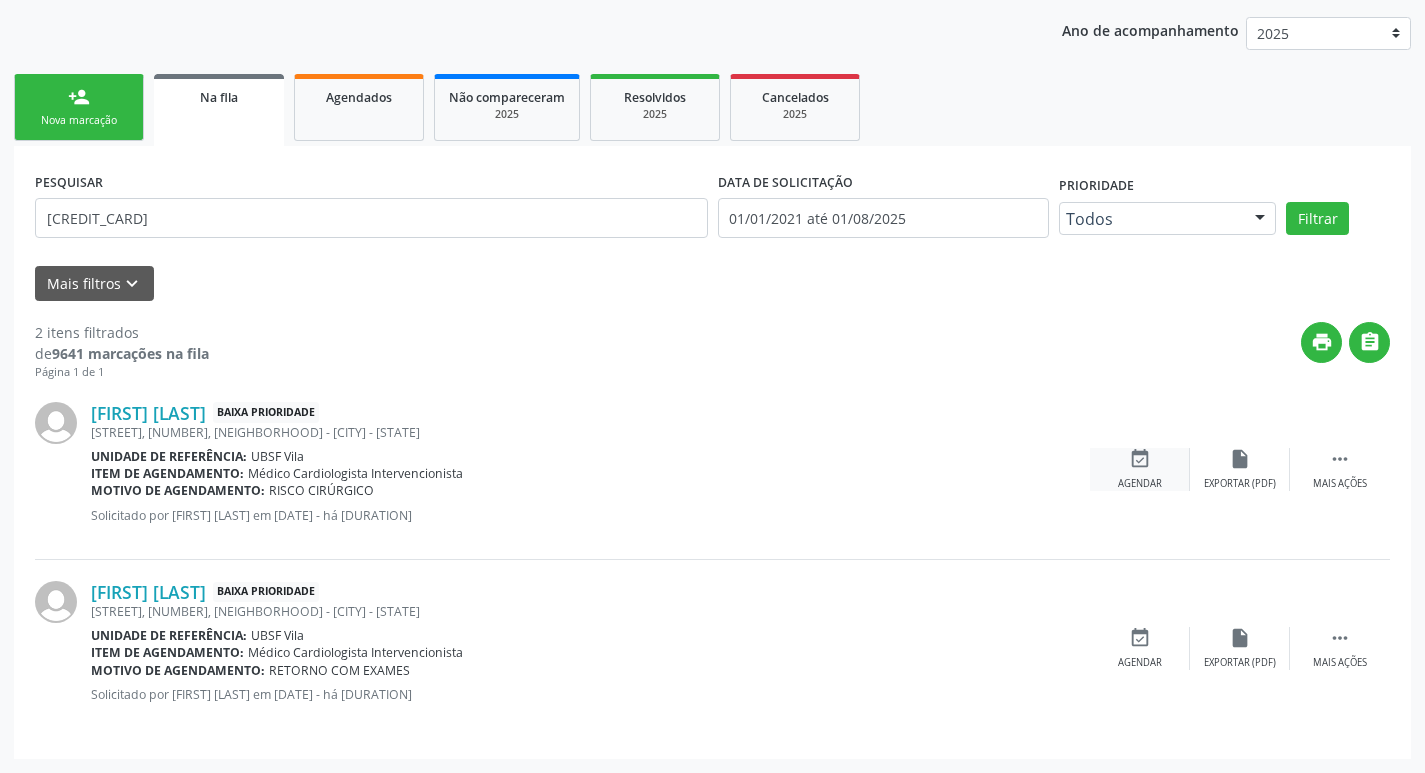 click on "event_available
Agendar" at bounding box center [1140, 469] 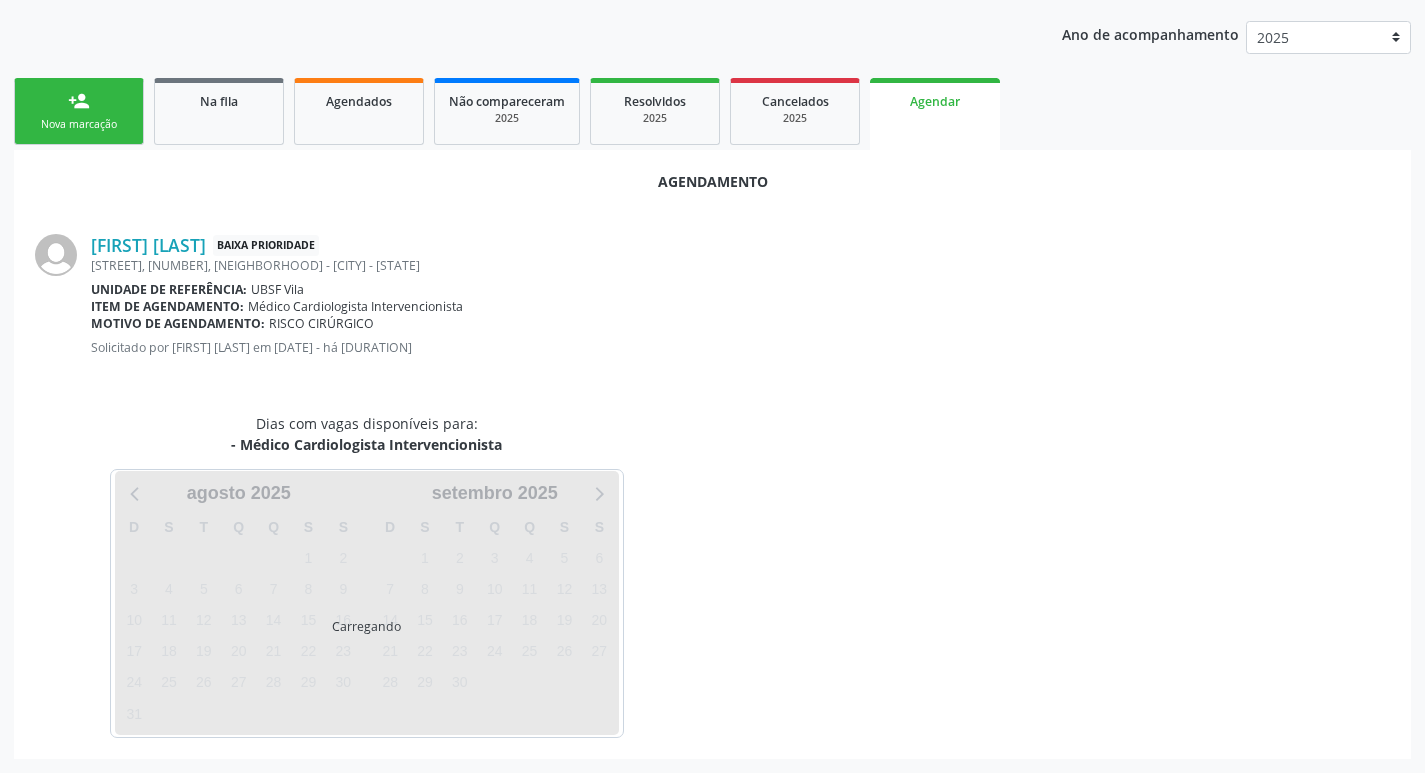 scroll, scrollTop: 225, scrollLeft: 0, axis: vertical 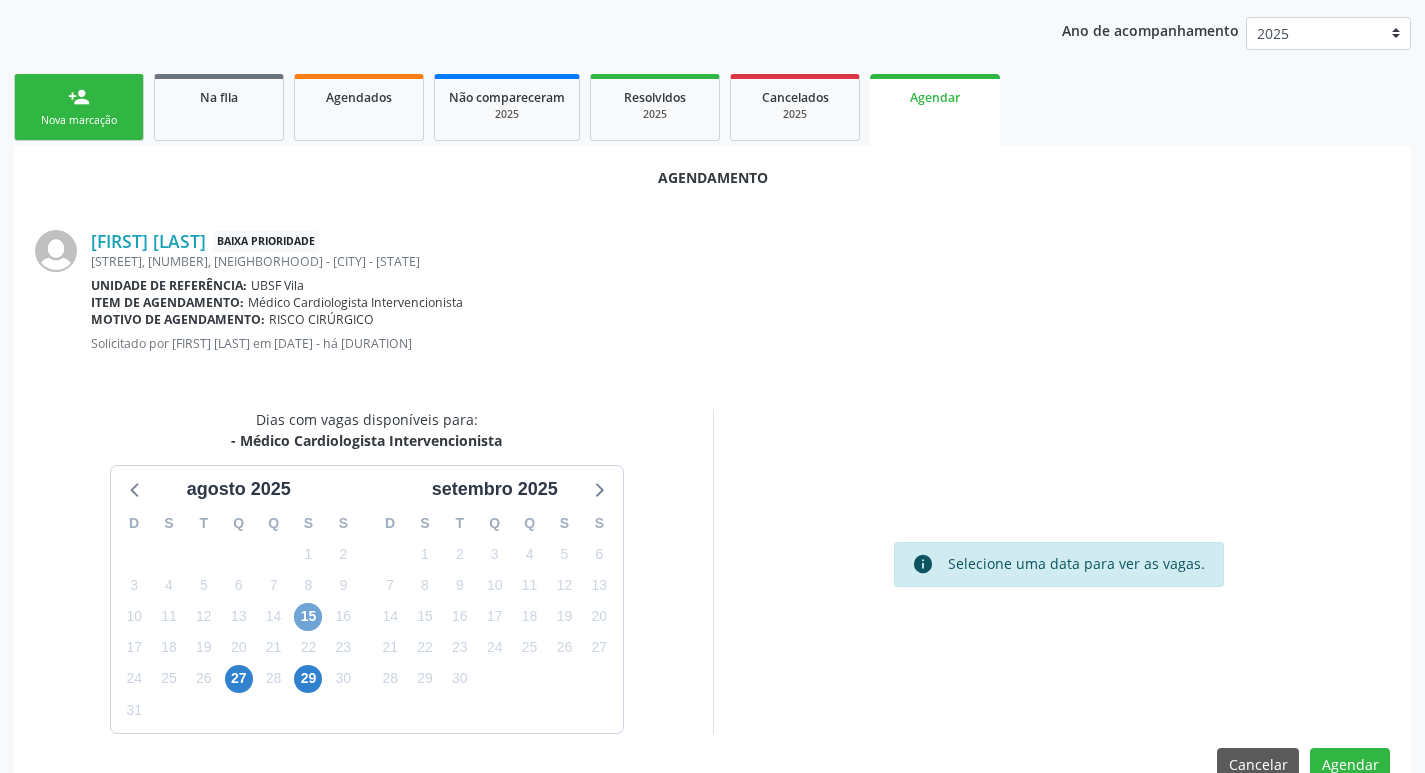 click on "15" at bounding box center (308, 617) 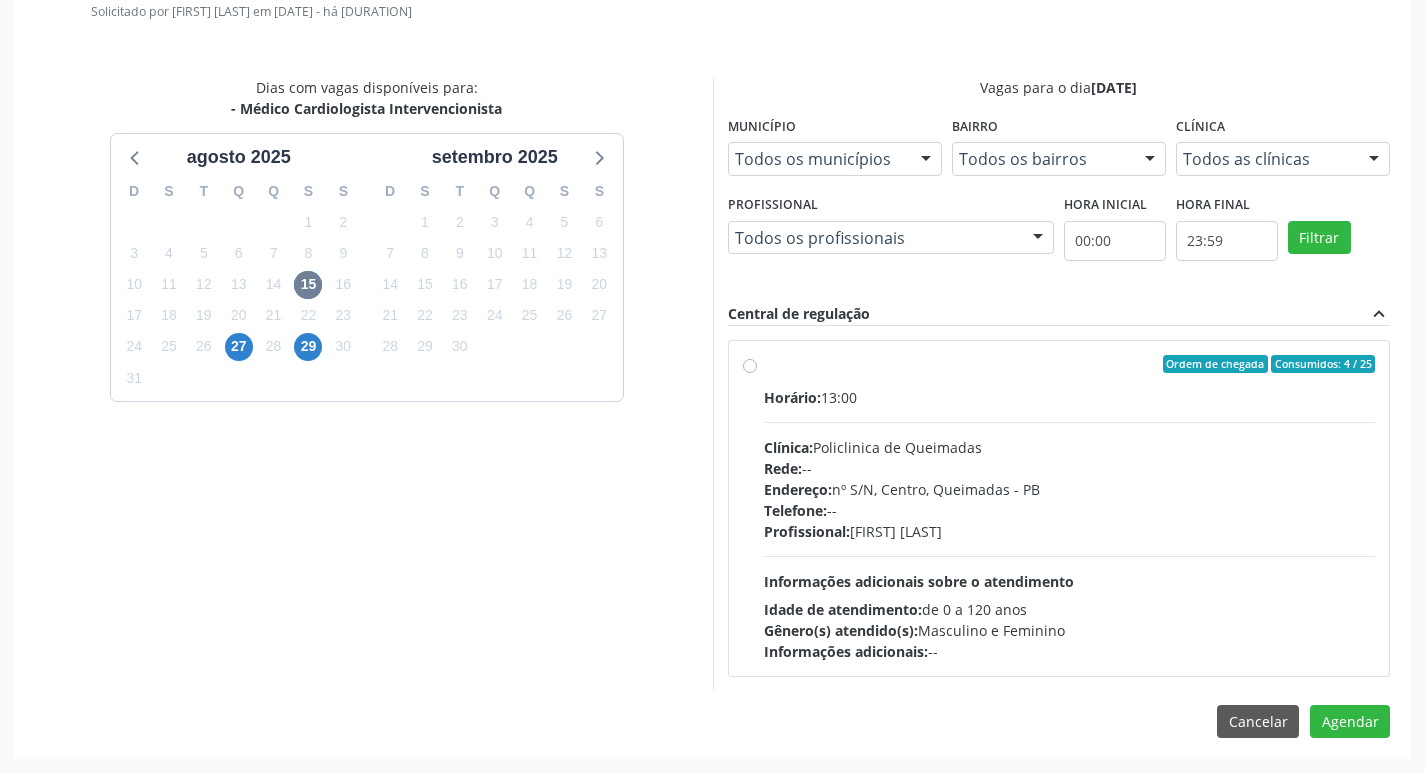 click on "Horário:   13:00
Clínica:  Policlinica de Queimadas
Rede:
--
Endereço:   nº S/N, Centro, Queimadas - PB
Telefone:   --
Profissional:
Filipe Rodrigues Pinto
Informações adicionais sobre o atendimento
Idade de atendimento:
de 0 a 120 anos
Gênero(s) atendido(s):
Masculino e Feminino
Informações adicionais:
--" at bounding box center [1070, 524] 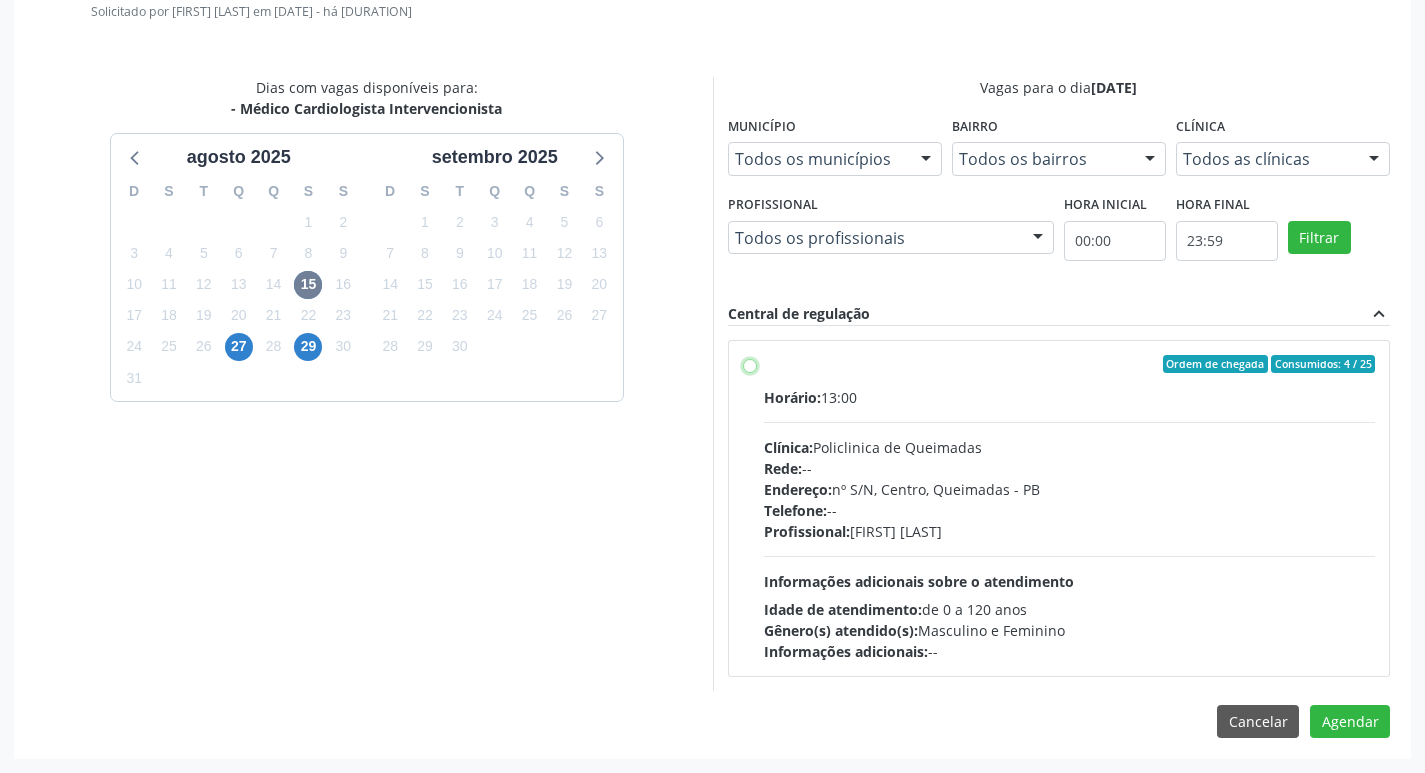 click on "Ordem de chegada
Consumidos: 4 / 25
Horário:   13:00
Clínica:  Policlinica de Queimadas
Rede:
--
Endereço:   nº S/N, Centro, Queimadas - PB
Telefone:   --
Profissional:
Filipe Rodrigues Pinto
Informações adicionais sobre o atendimento
Idade de atendimento:
de 0 a 120 anos
Gênero(s) atendido(s):
Masculino e Feminino
Informações adicionais:
--" at bounding box center [750, 364] 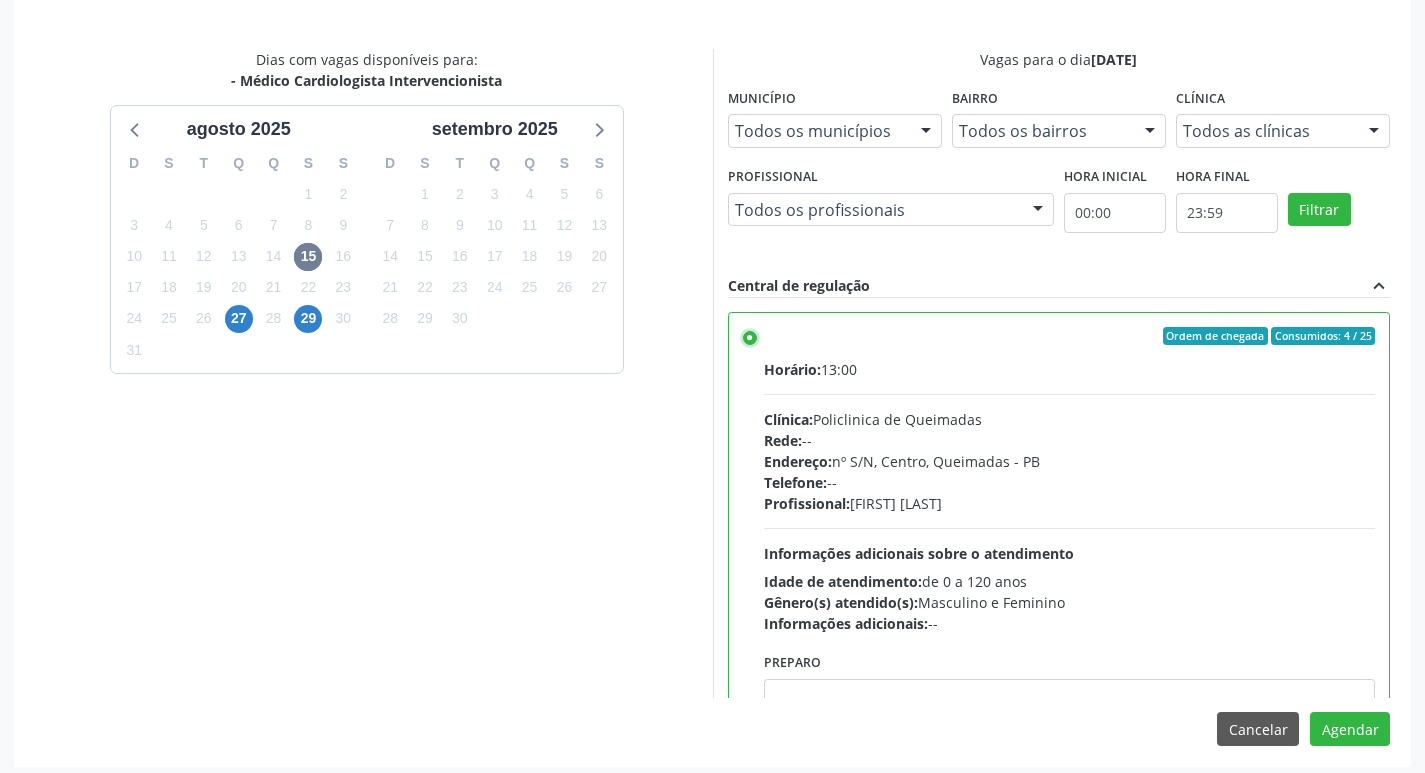scroll, scrollTop: 593, scrollLeft: 0, axis: vertical 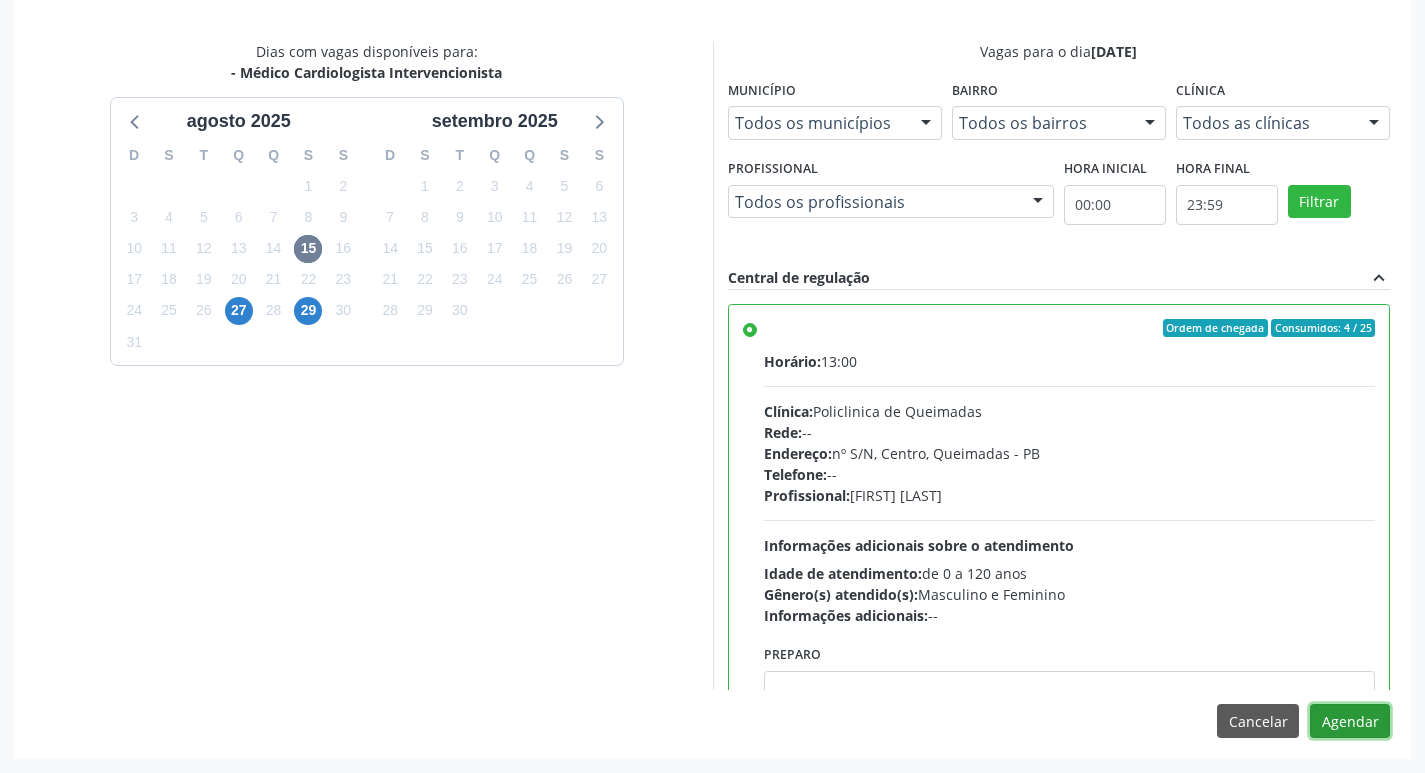 click on "Agendar" at bounding box center [1350, 721] 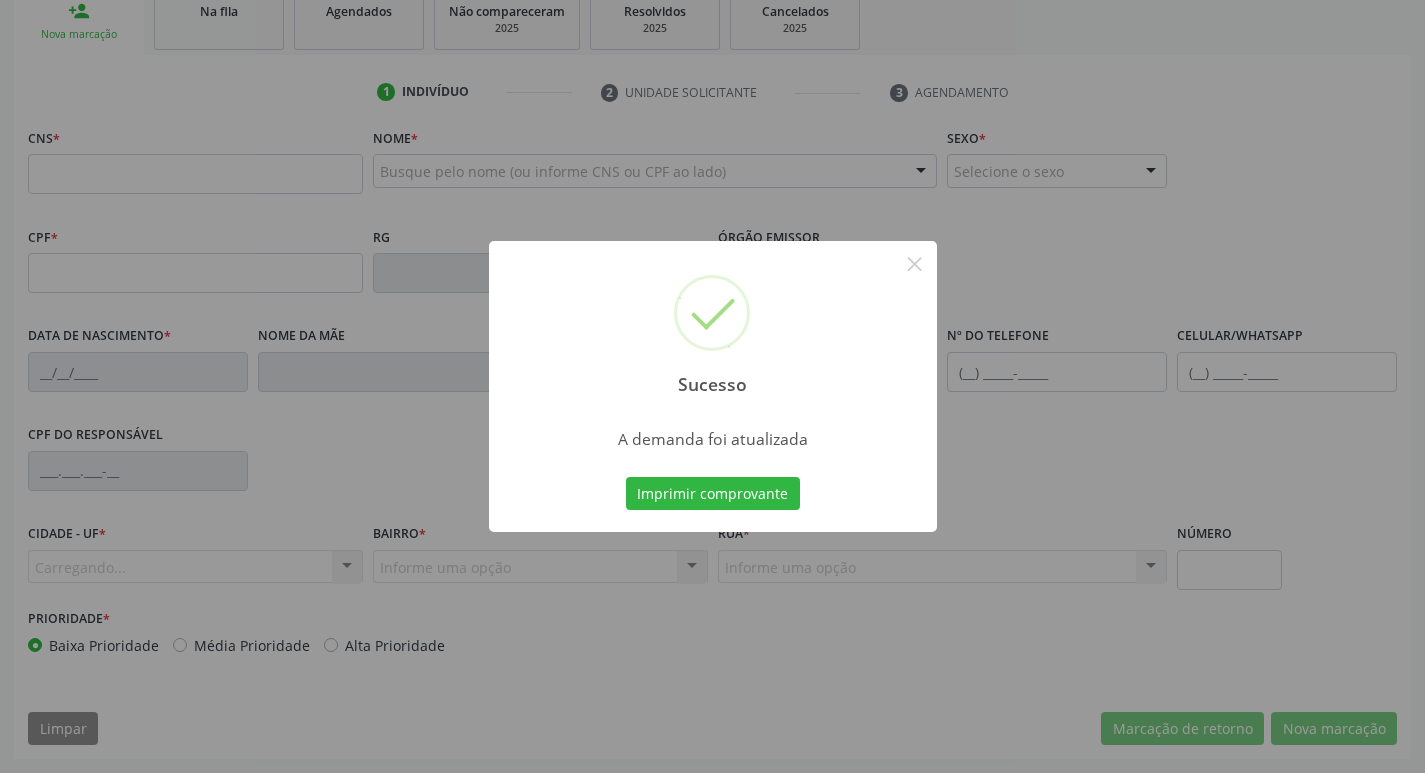 scroll, scrollTop: 311, scrollLeft: 0, axis: vertical 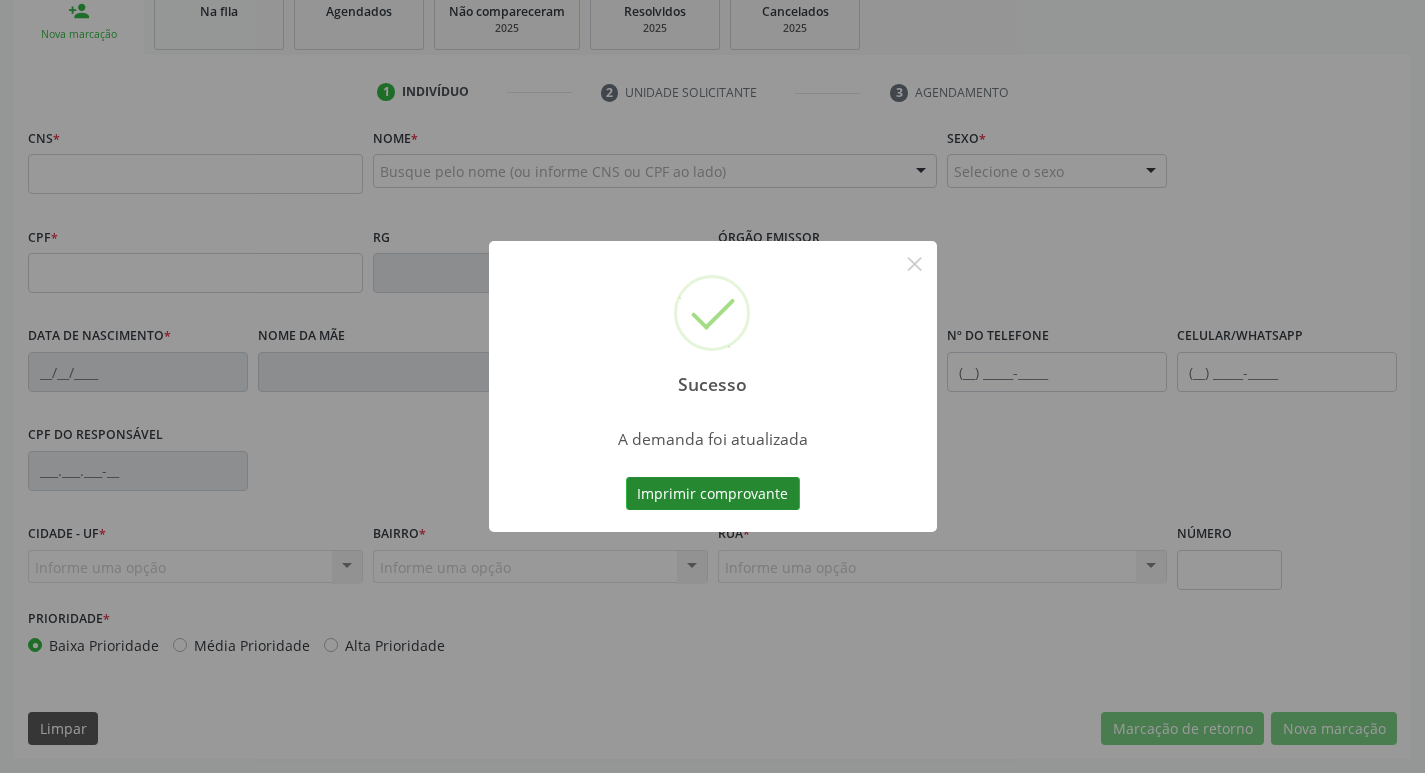 click on "Imprimir comprovante" at bounding box center (713, 494) 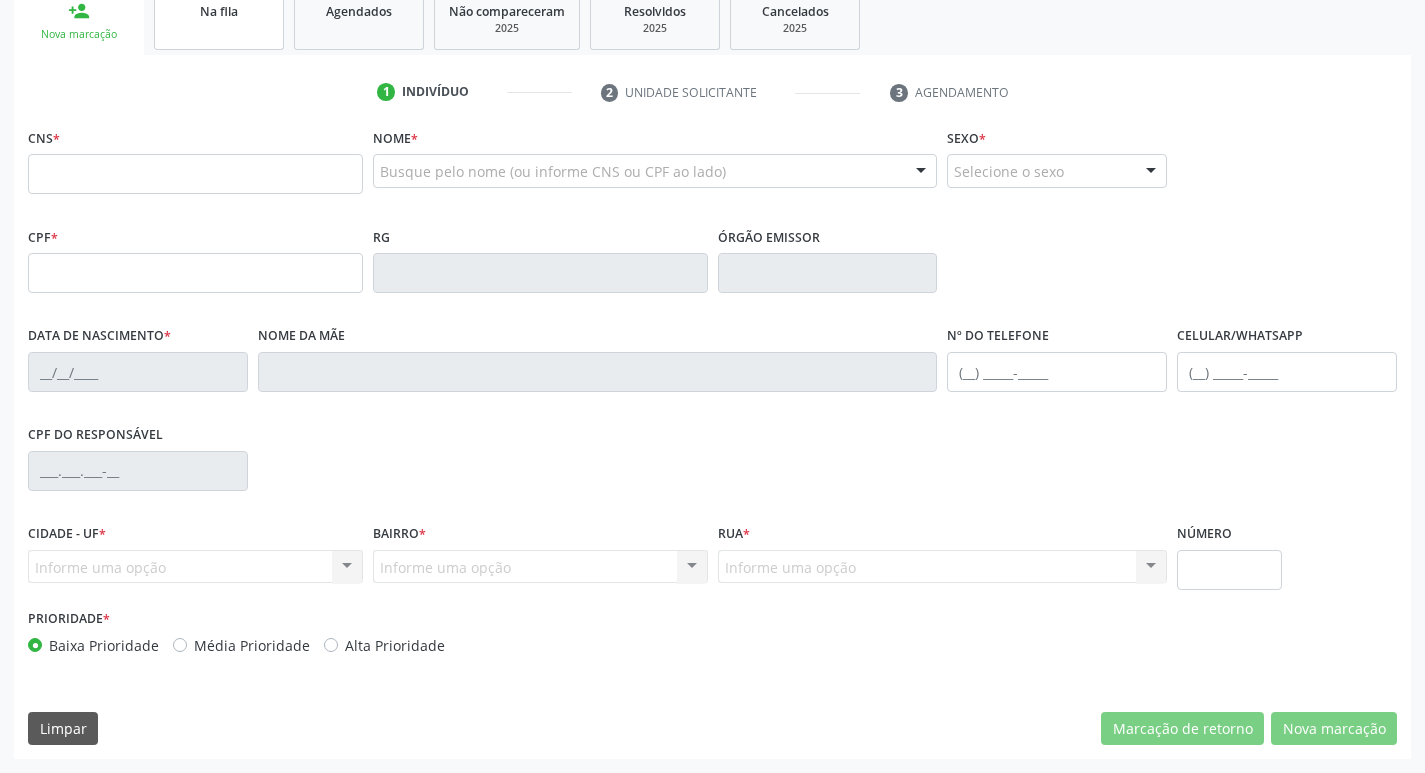 click on "Na fila" at bounding box center [219, 19] 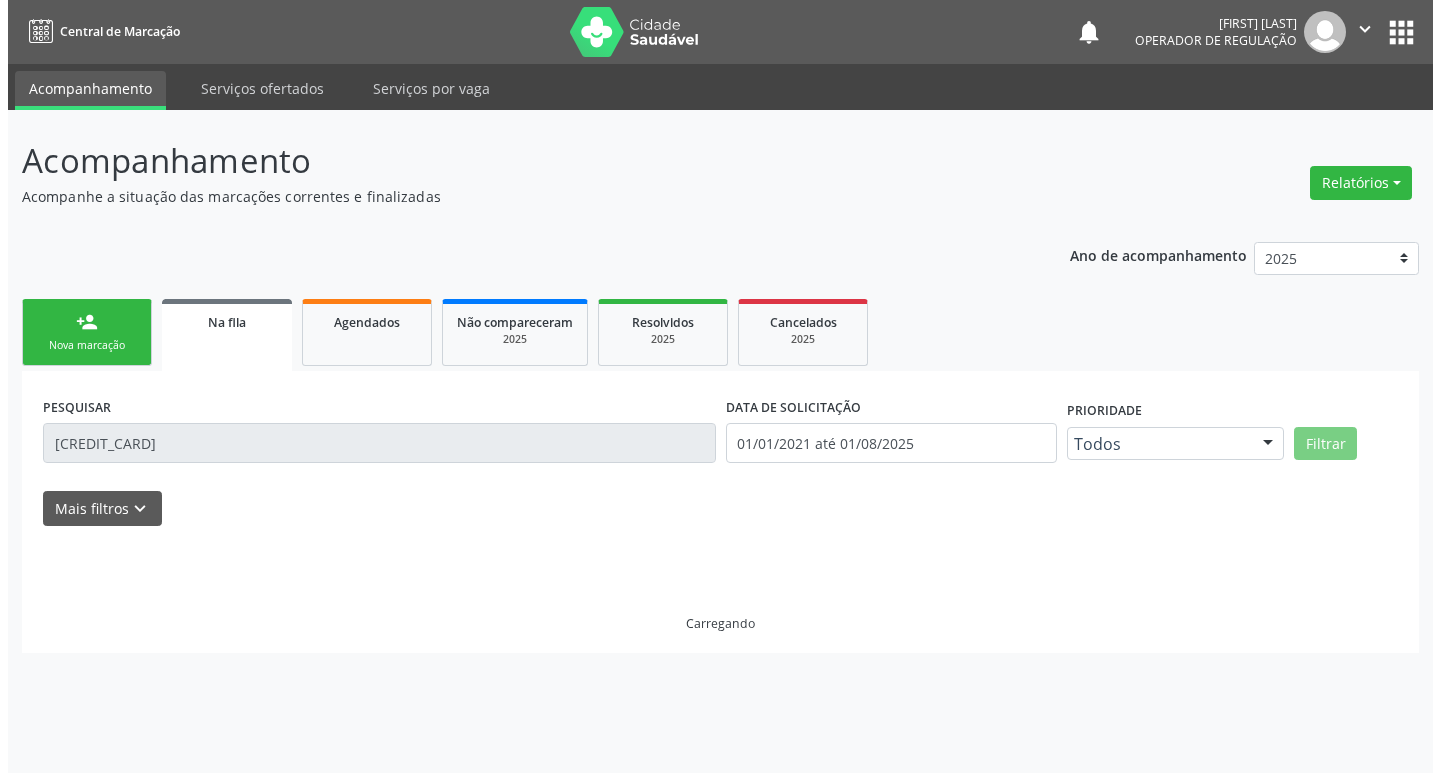 scroll, scrollTop: 0, scrollLeft: 0, axis: both 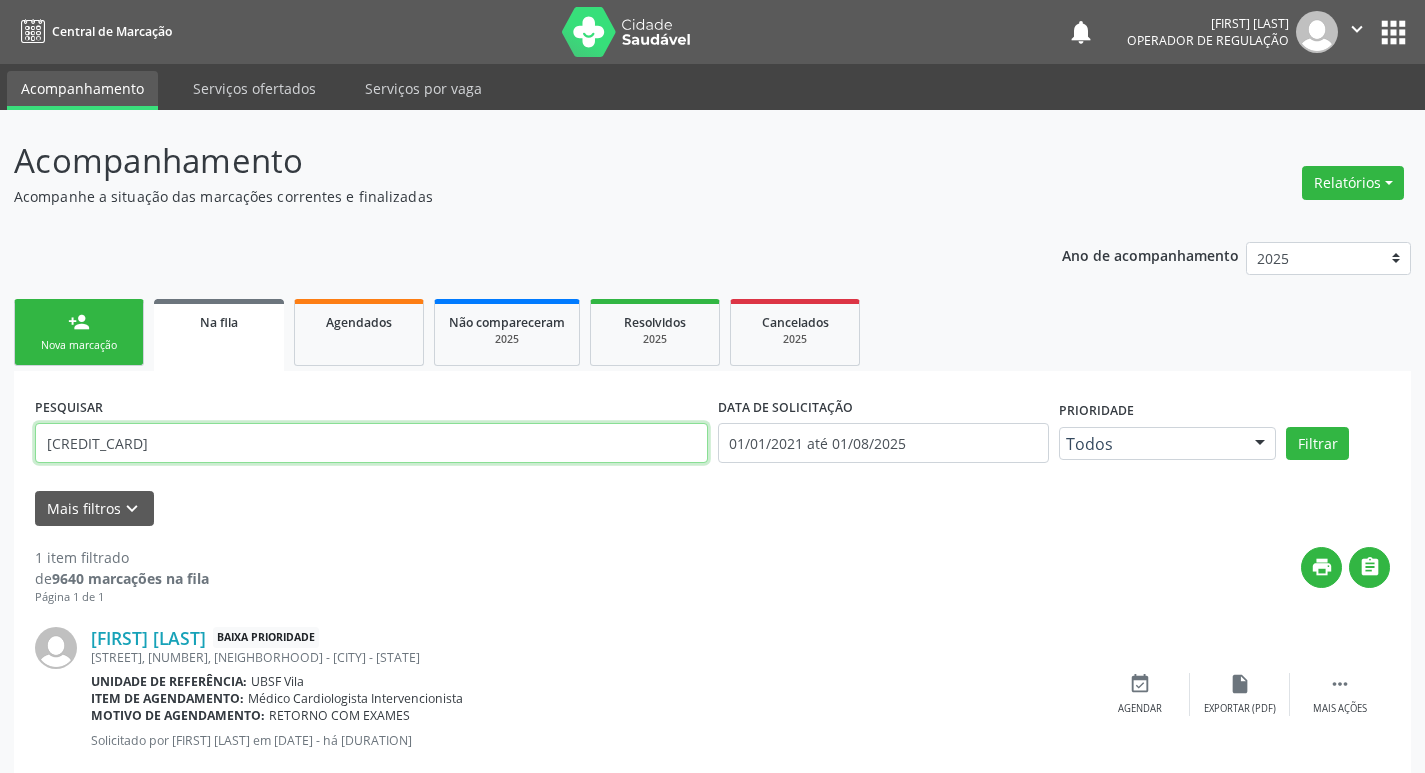 click on "706805237321328" at bounding box center (371, 443) 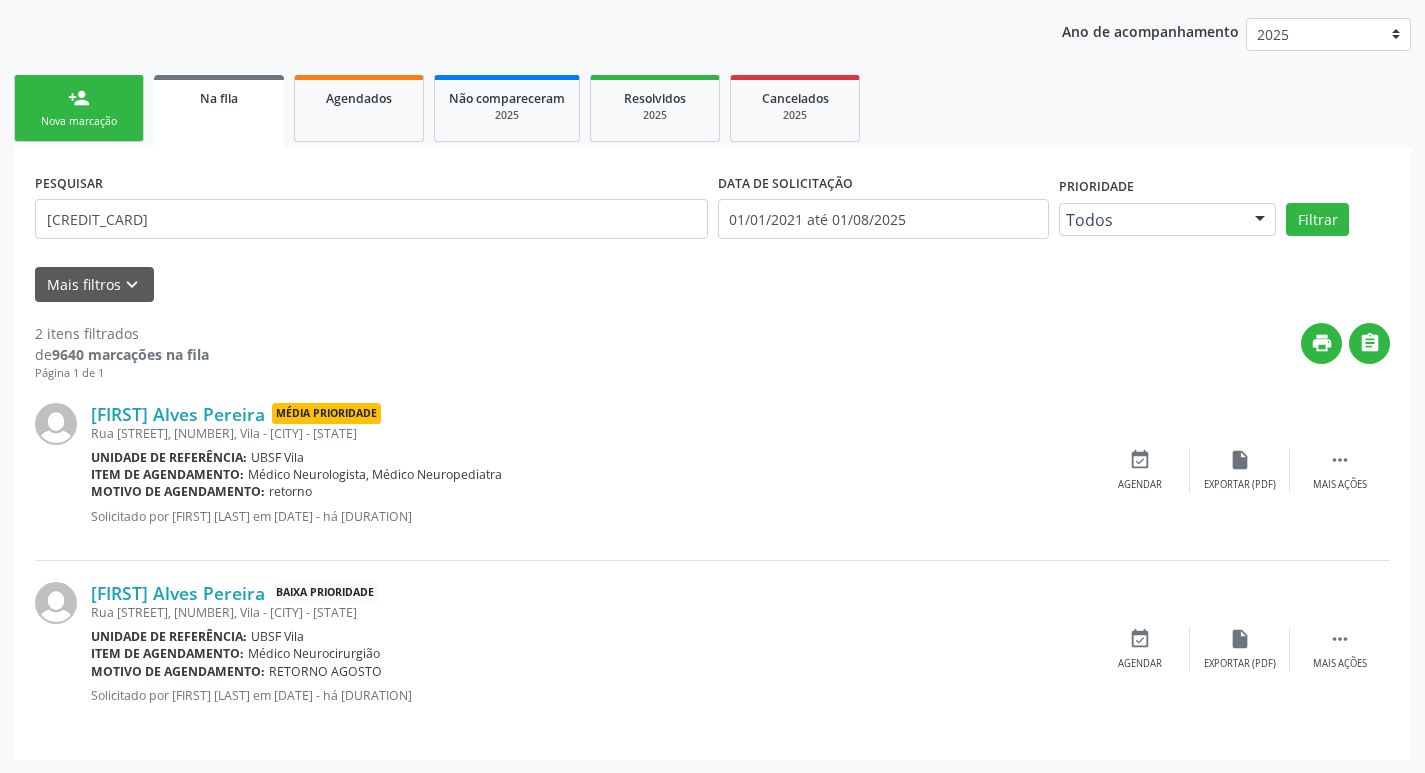 scroll, scrollTop: 225, scrollLeft: 0, axis: vertical 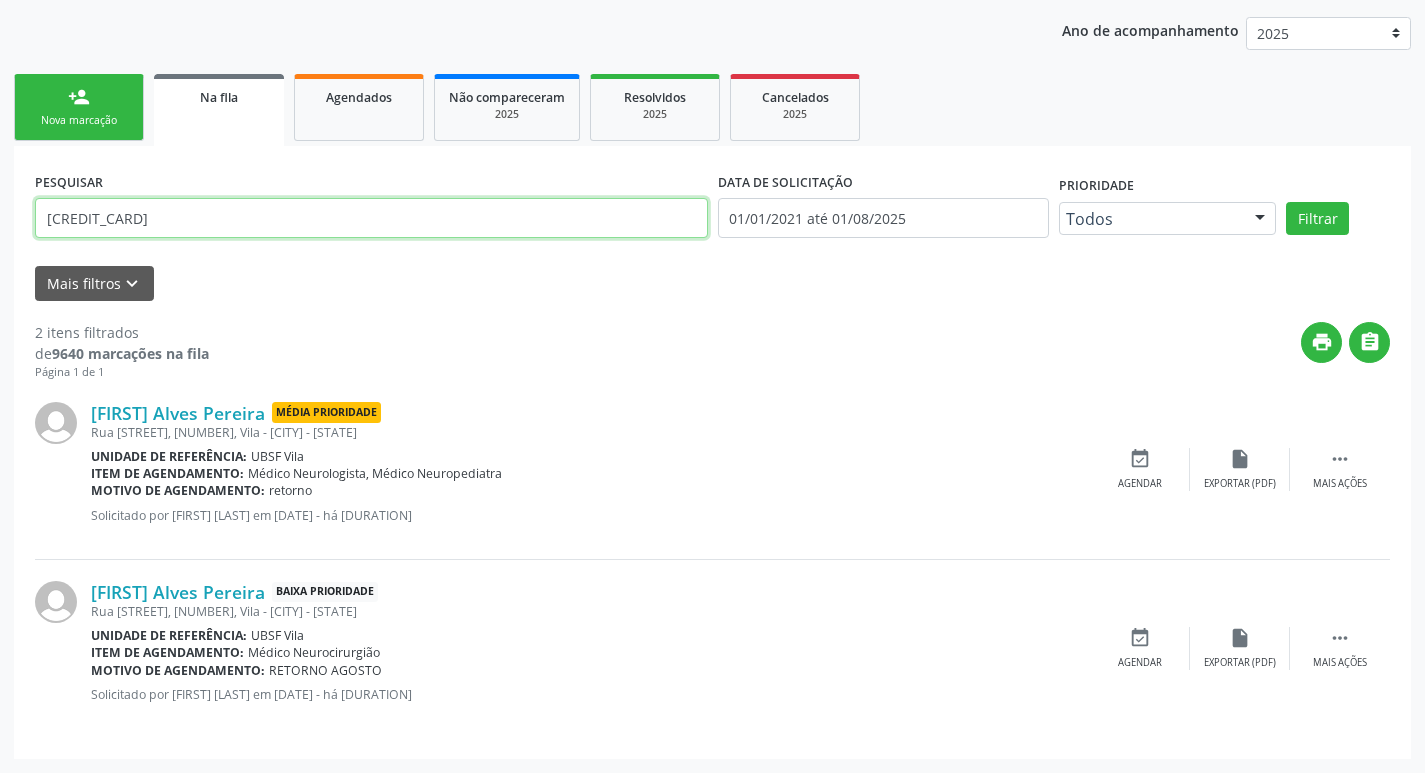 click on "703002833104374" at bounding box center (371, 218) 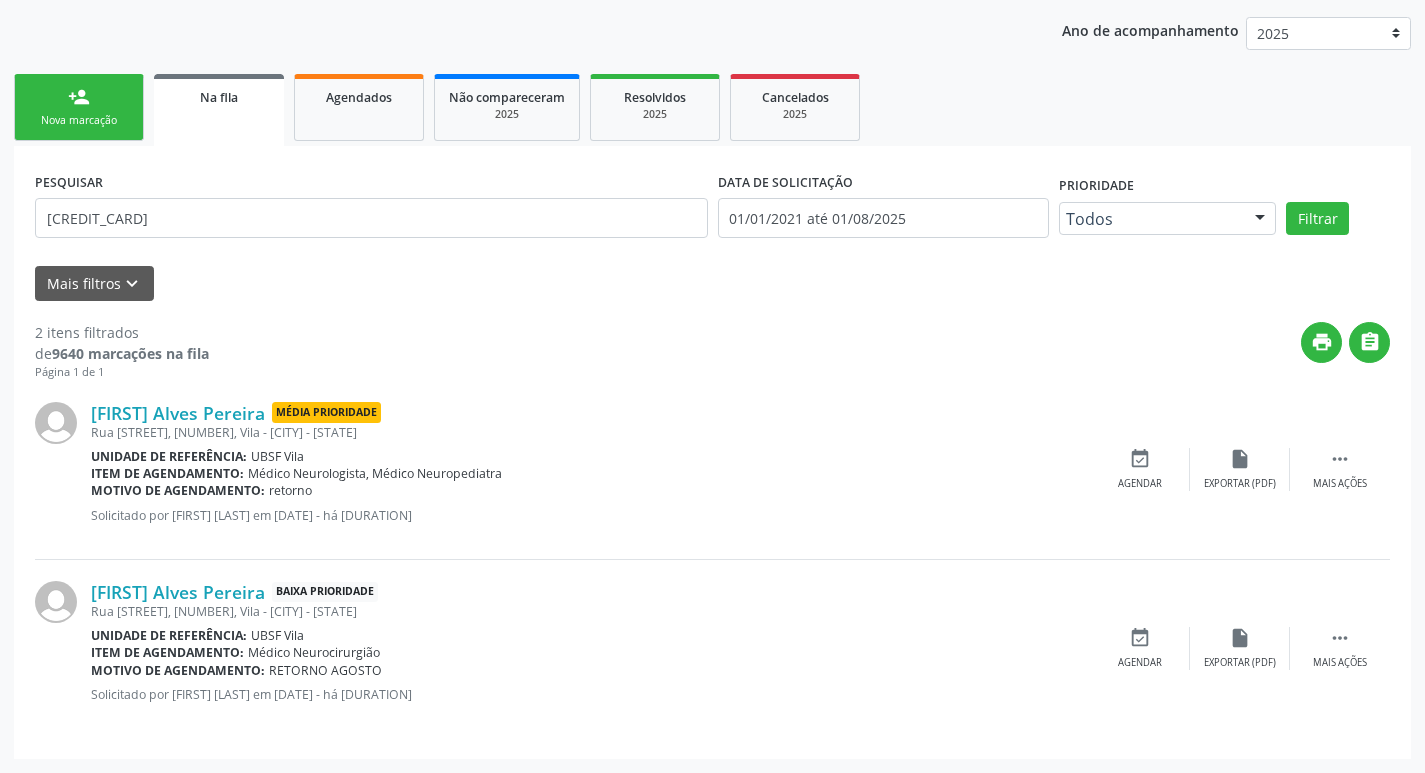 click on "person_add" at bounding box center (79, 97) 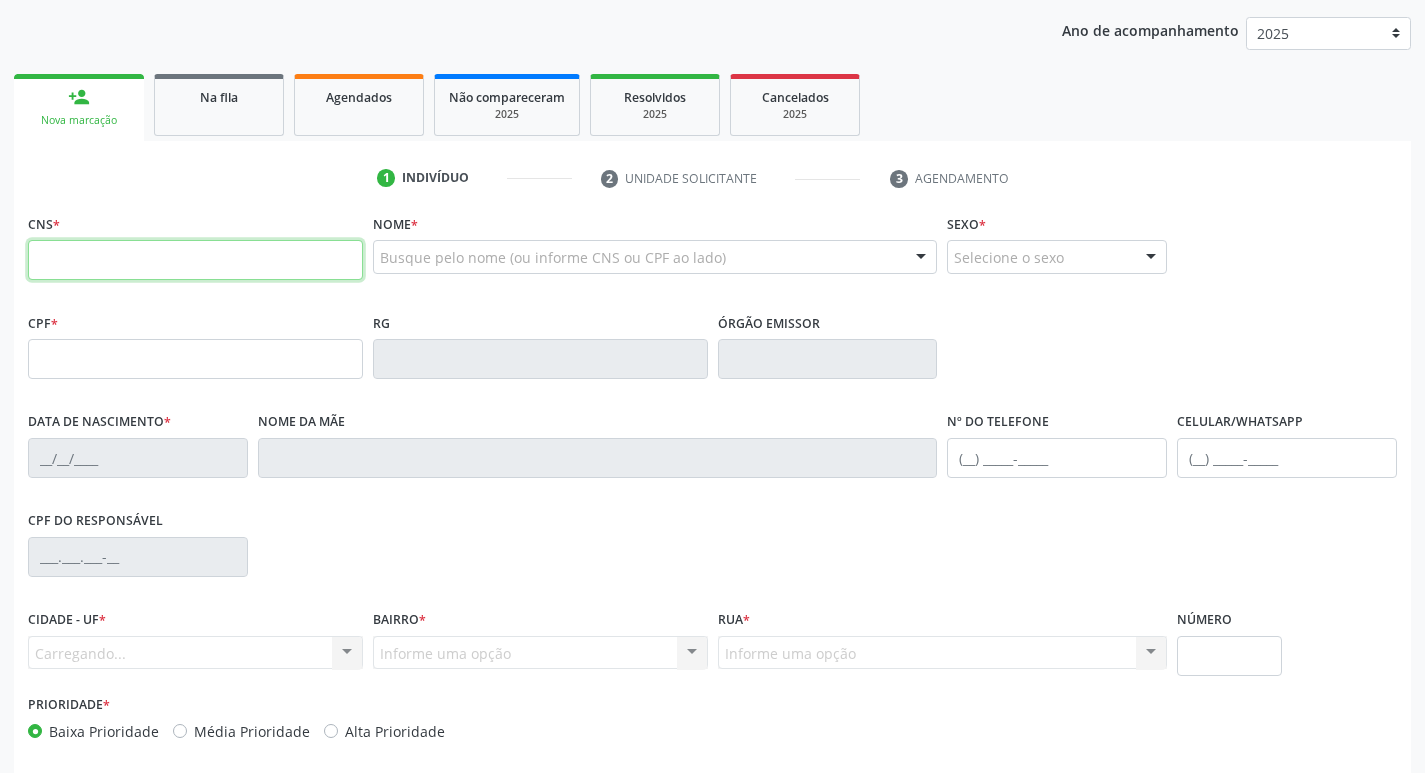 click at bounding box center (195, 260) 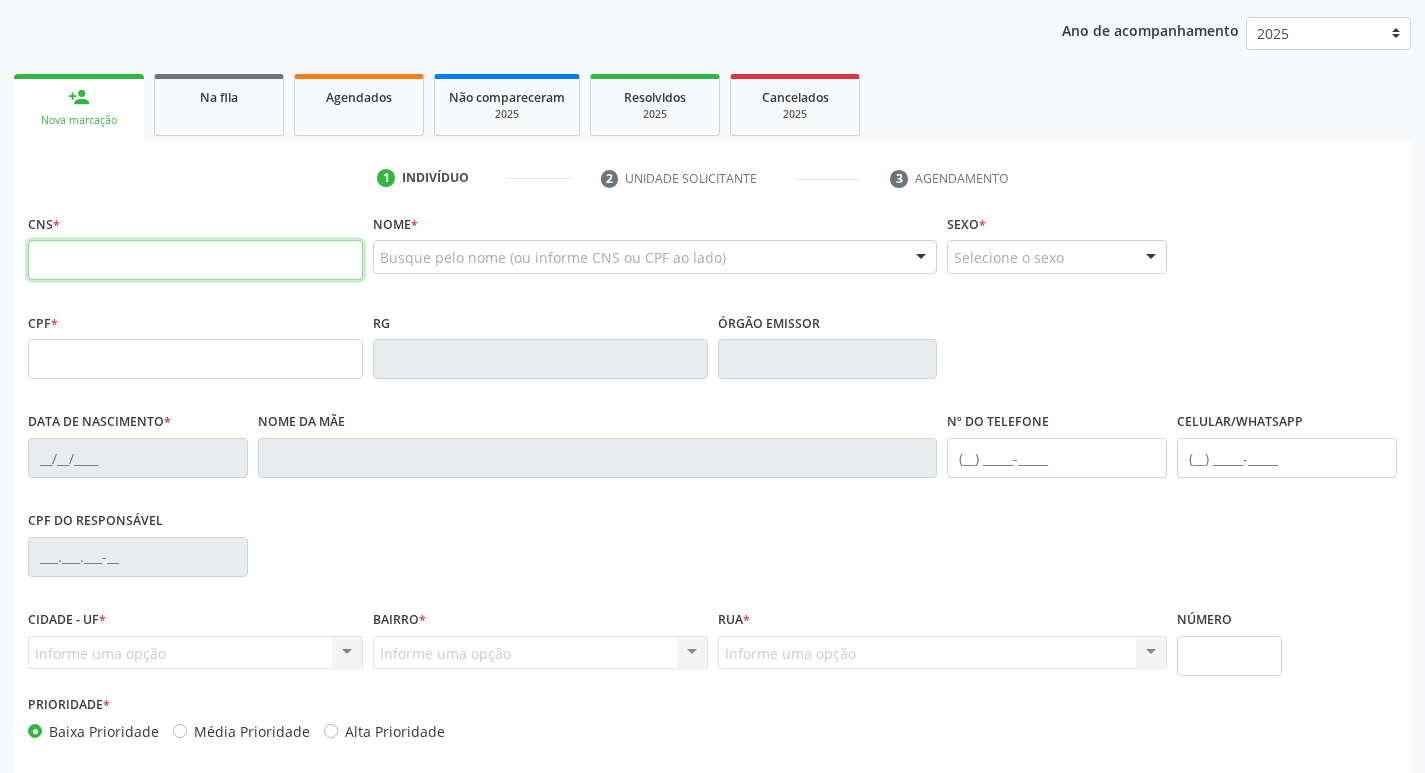 paste on "703 0028 3310 4374" 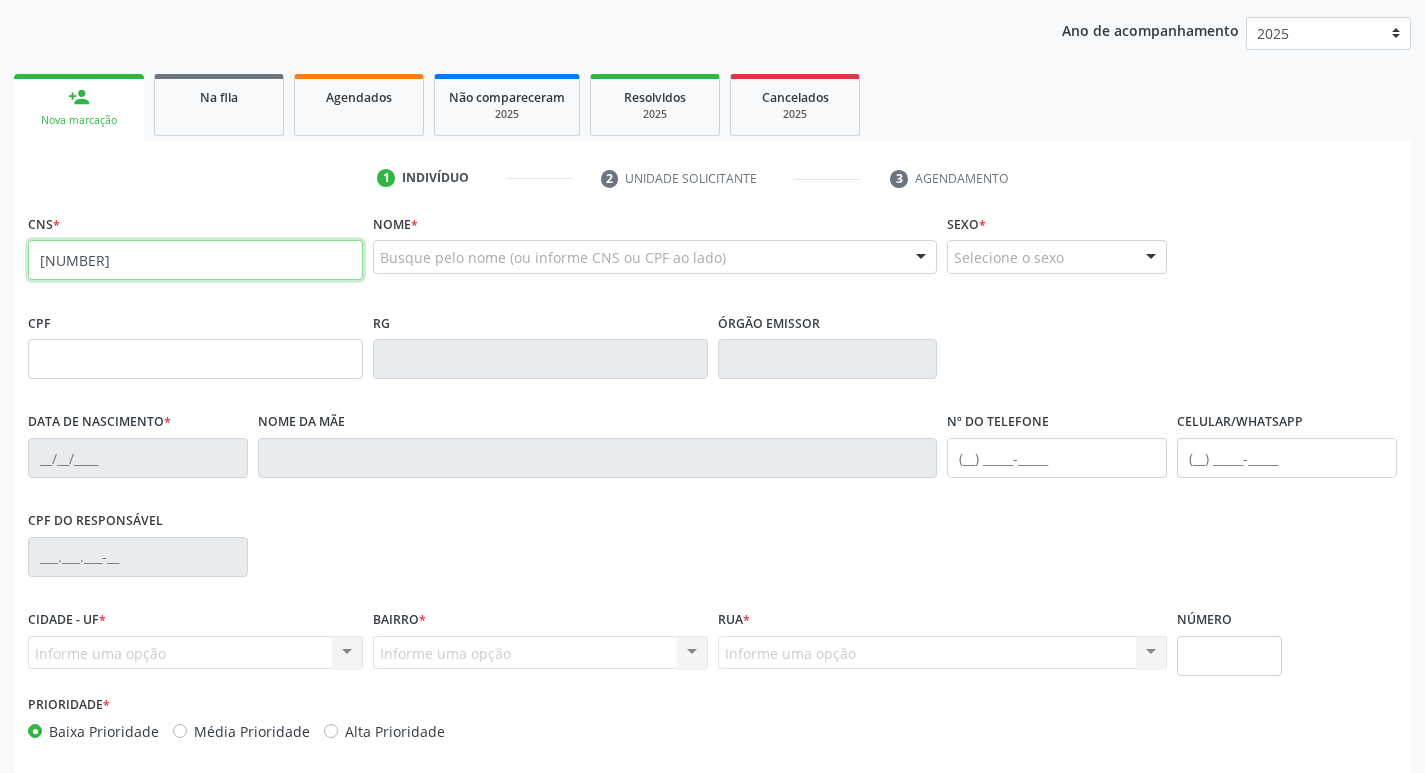 type on "703 0028 3310 4374" 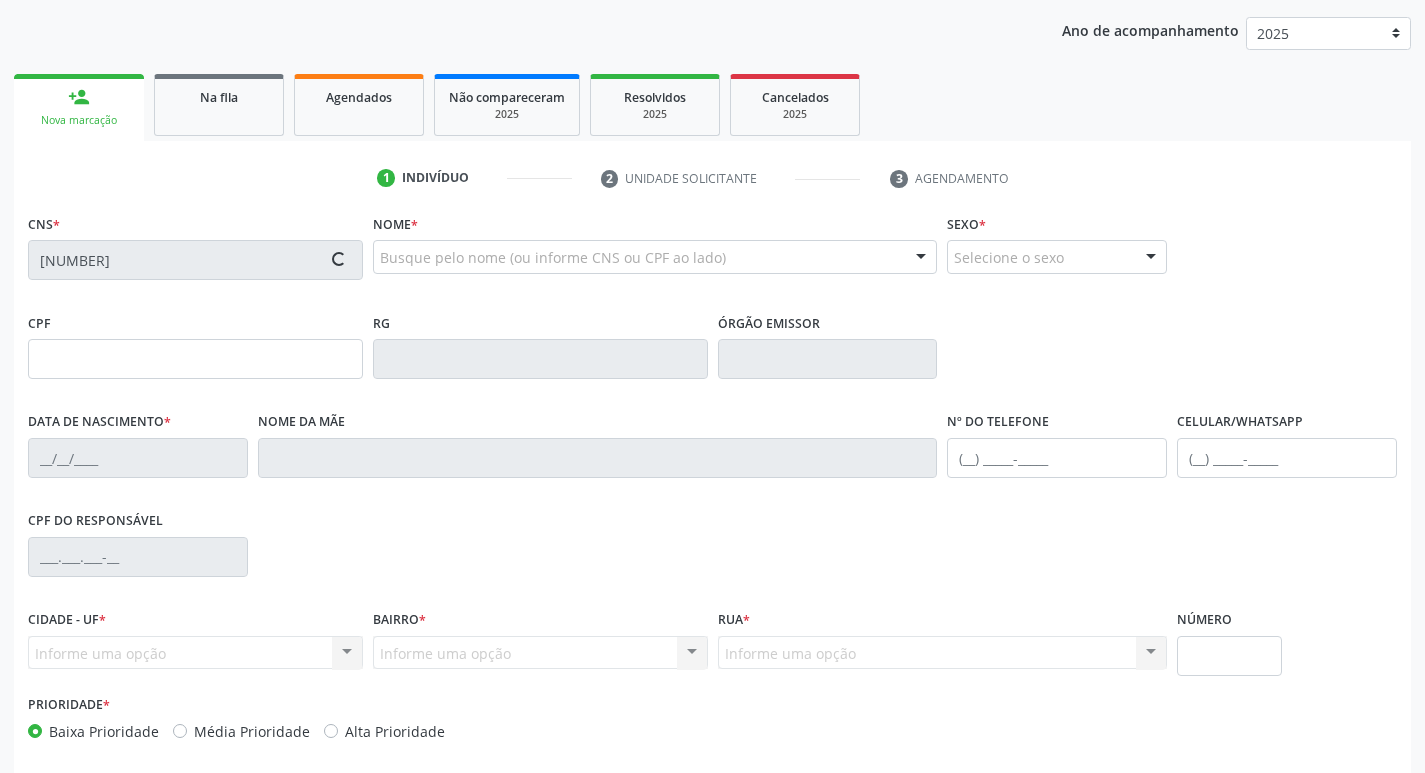 type on "636.062.917-87" 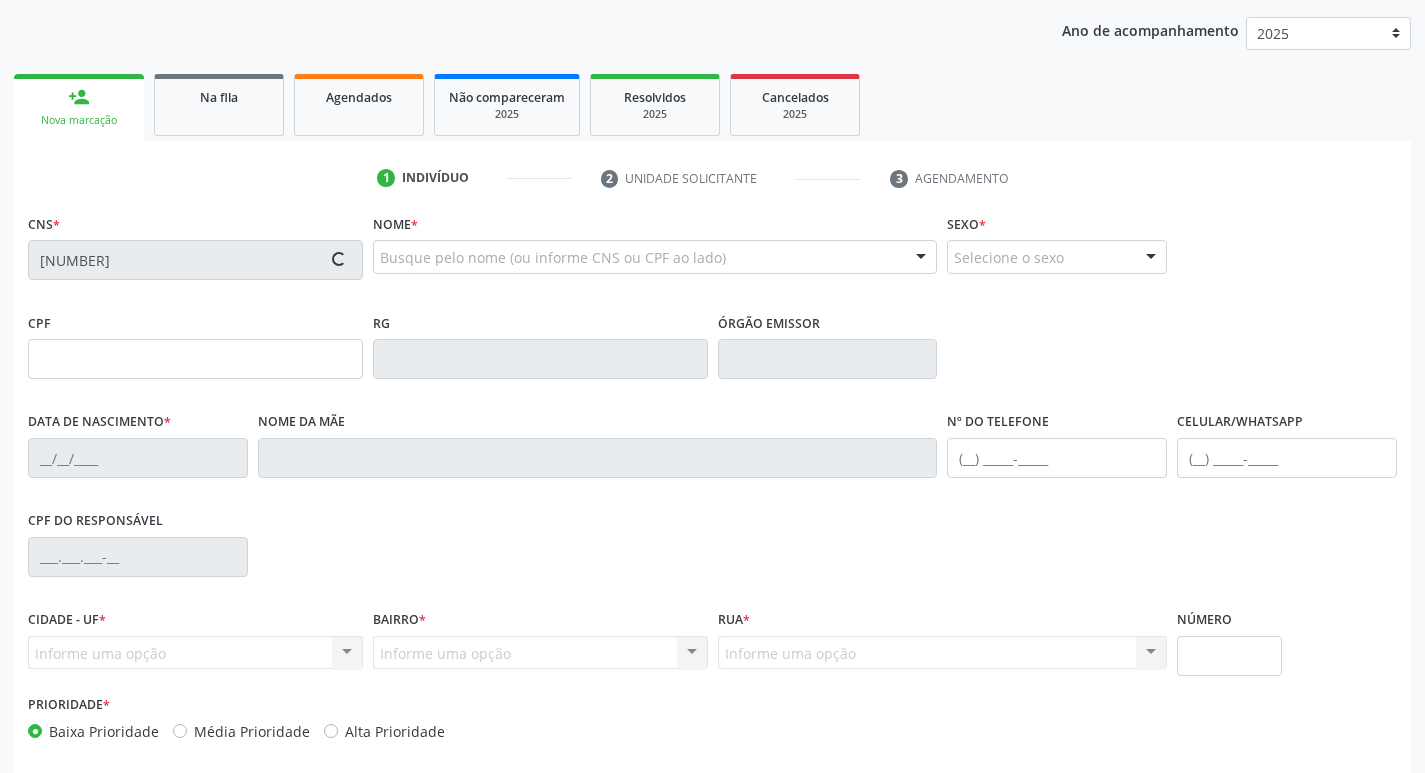 type on "4108932" 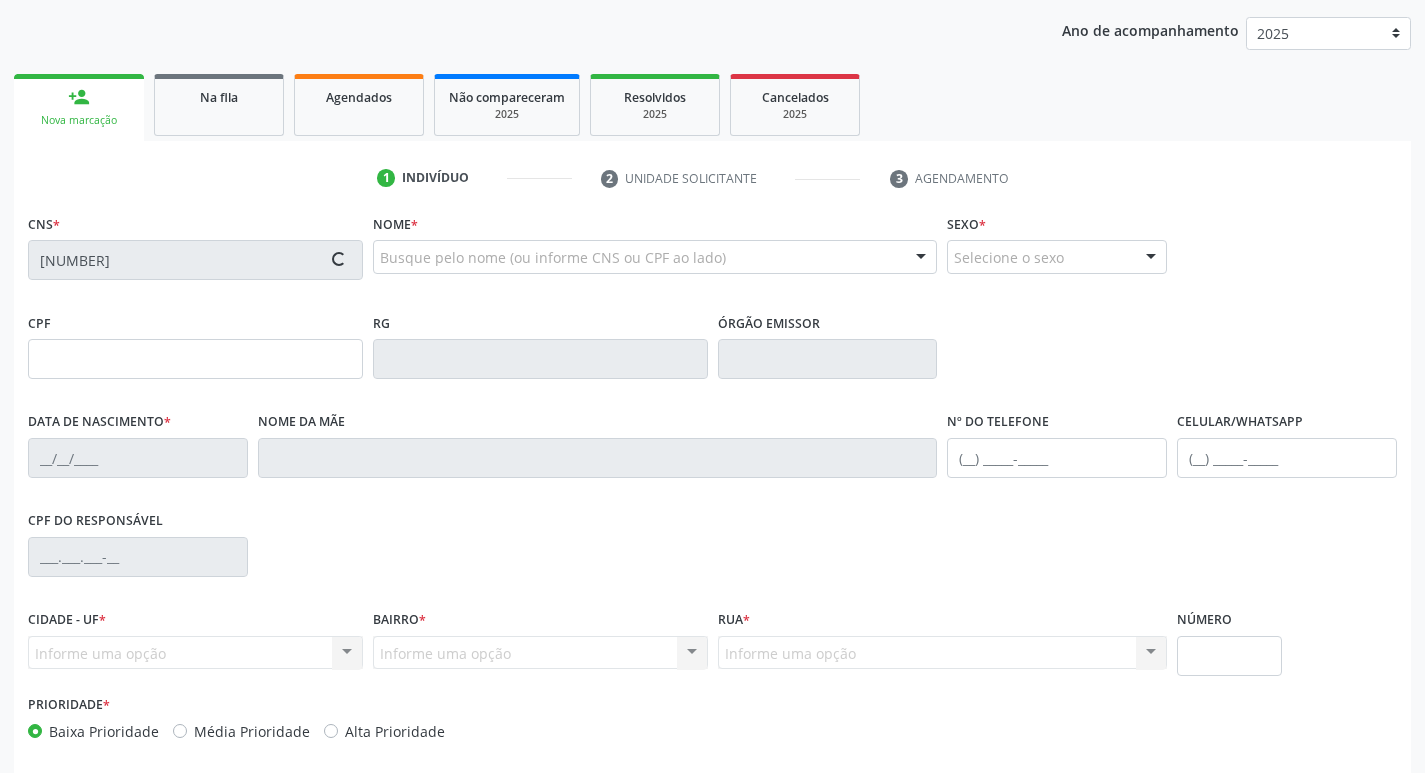 type on "601.512.854-20" 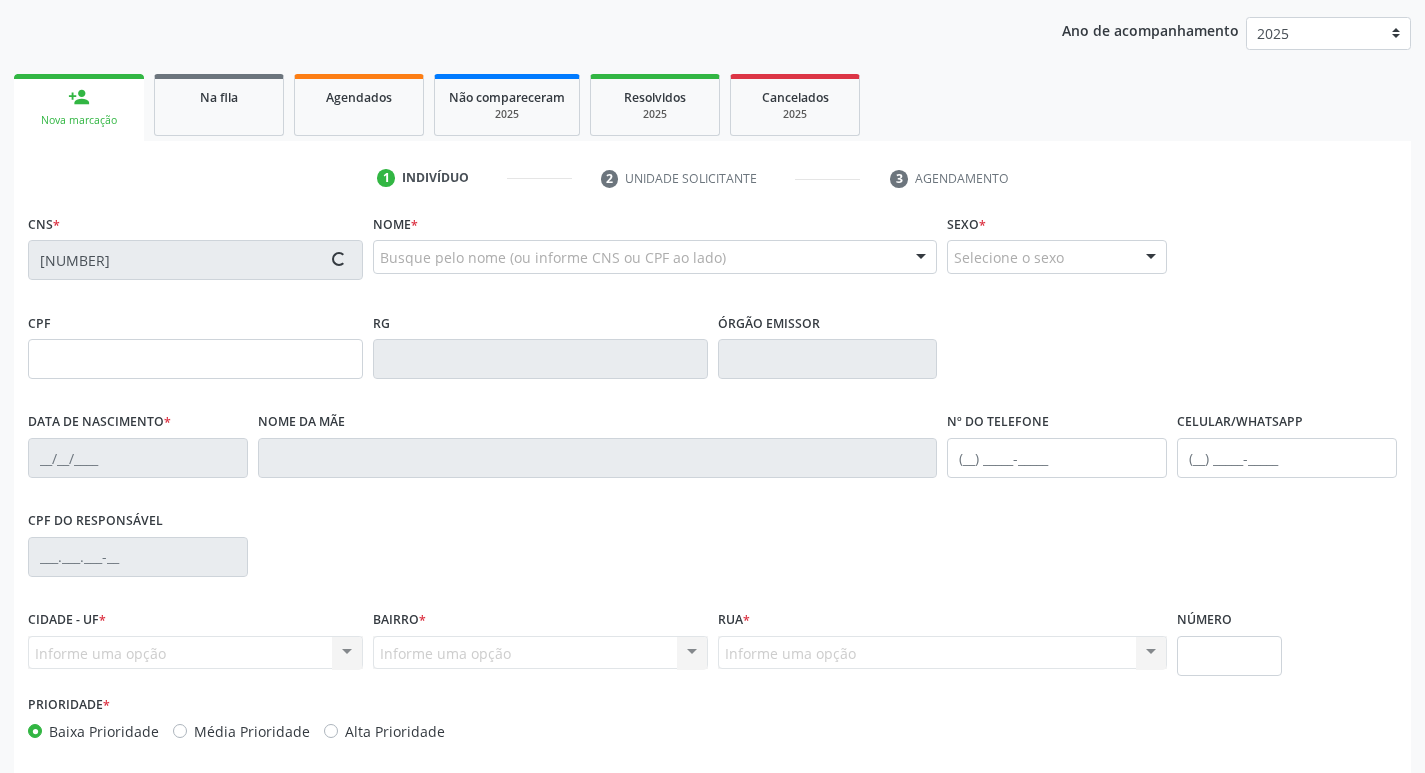 type on "S/N" 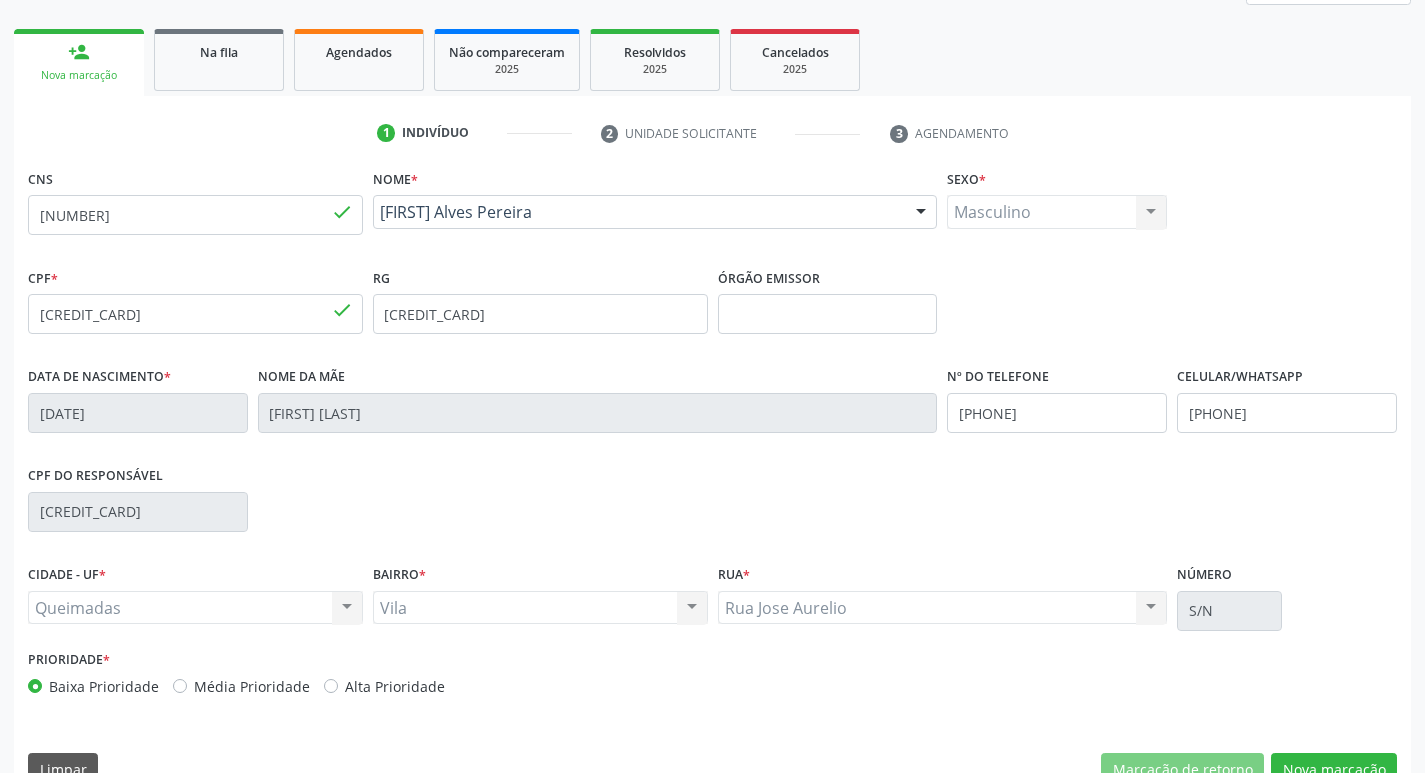 scroll, scrollTop: 311, scrollLeft: 0, axis: vertical 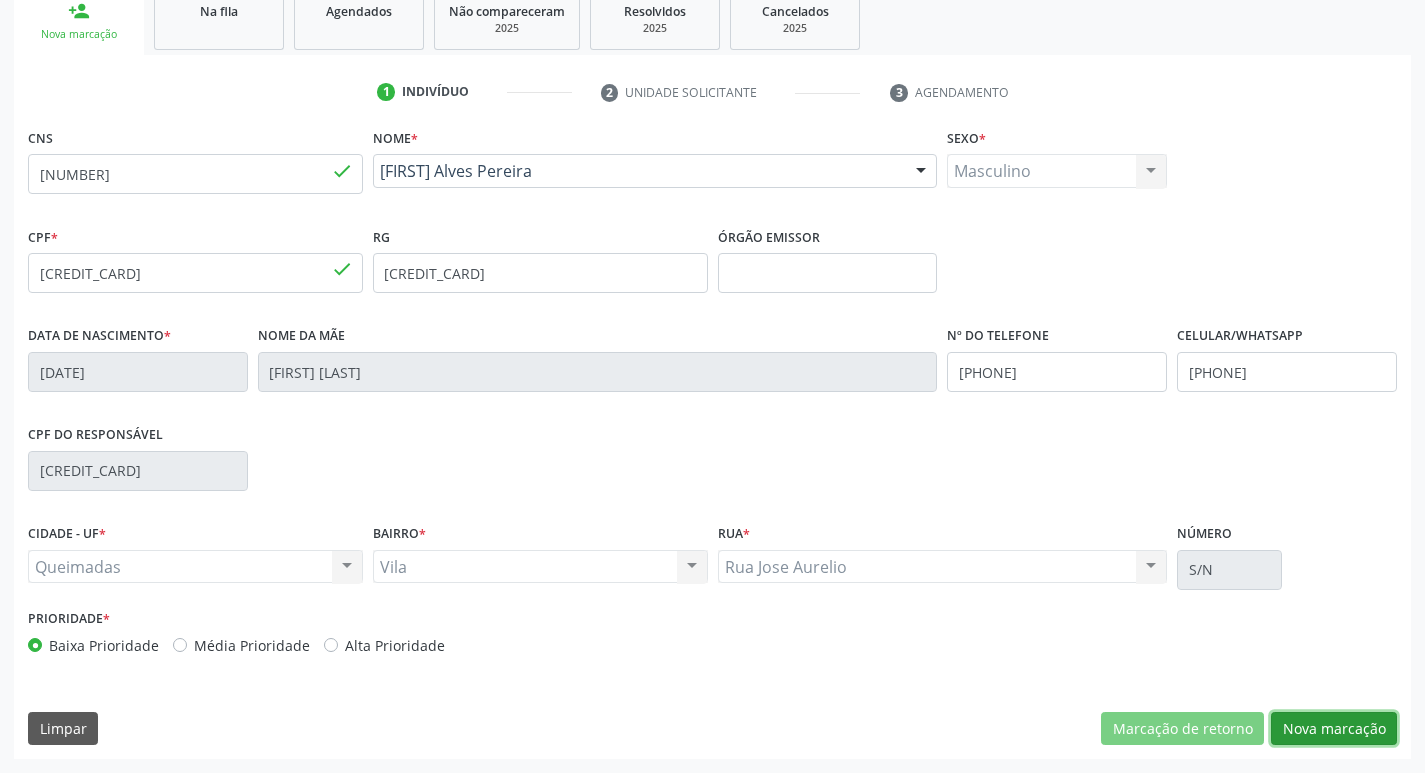 click on "Nova marcação" at bounding box center [1334, 729] 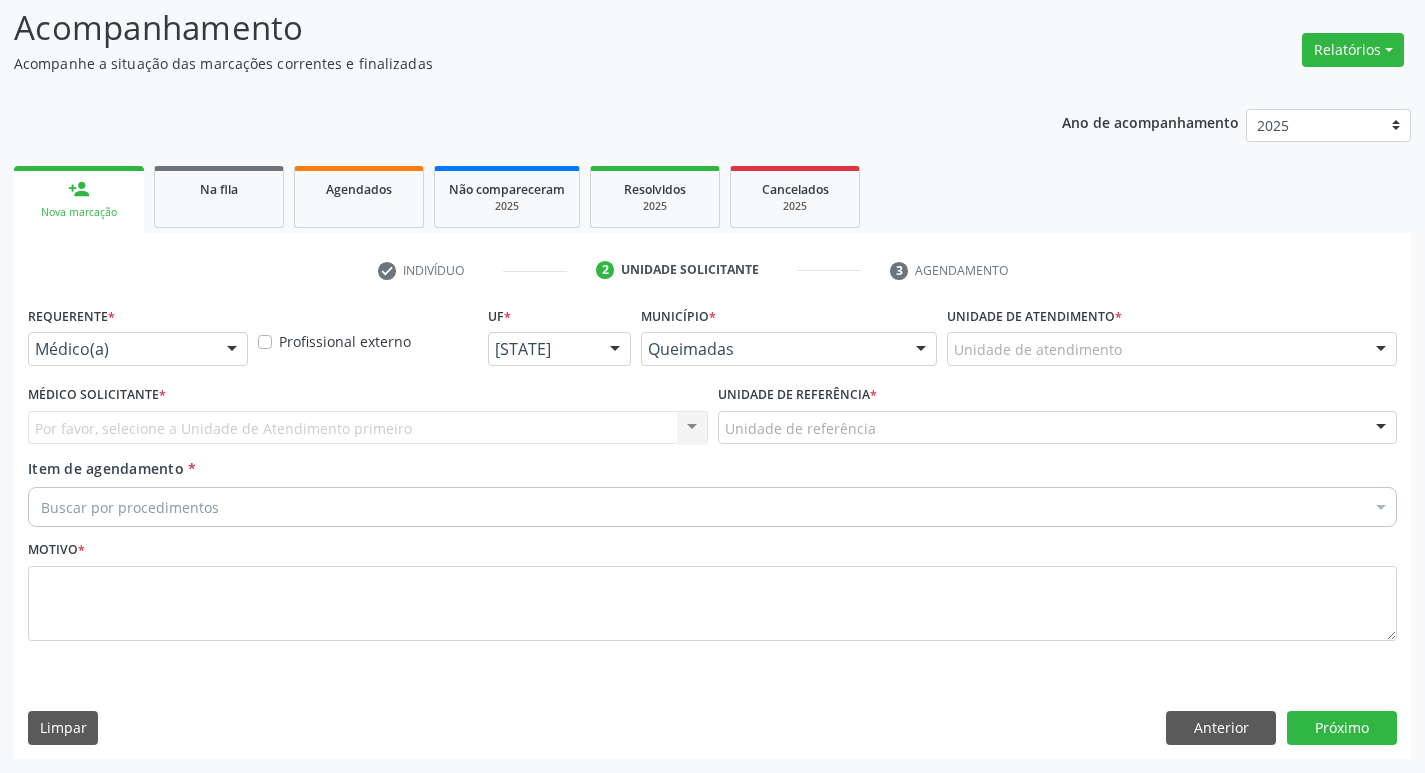 scroll, scrollTop: 133, scrollLeft: 0, axis: vertical 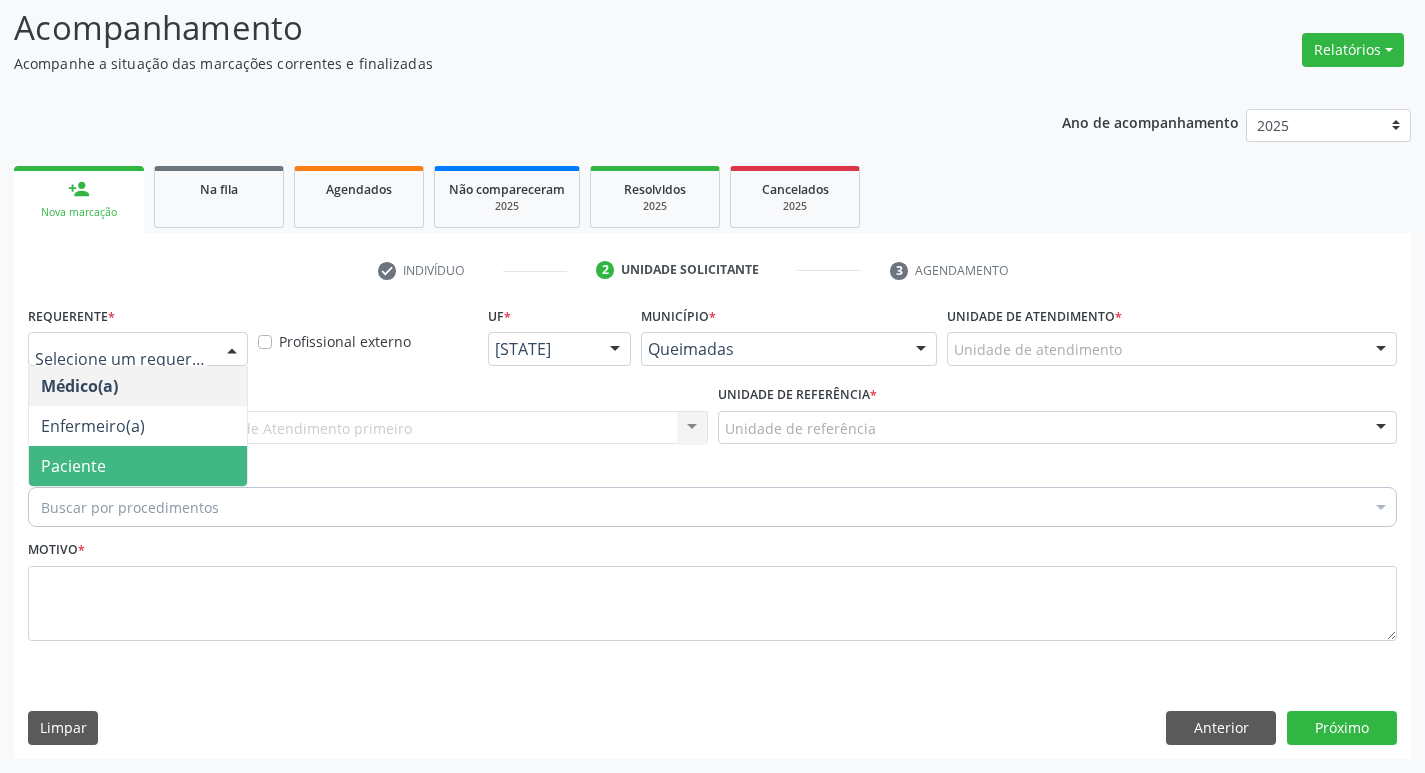 click on "Paciente" at bounding box center [138, 466] 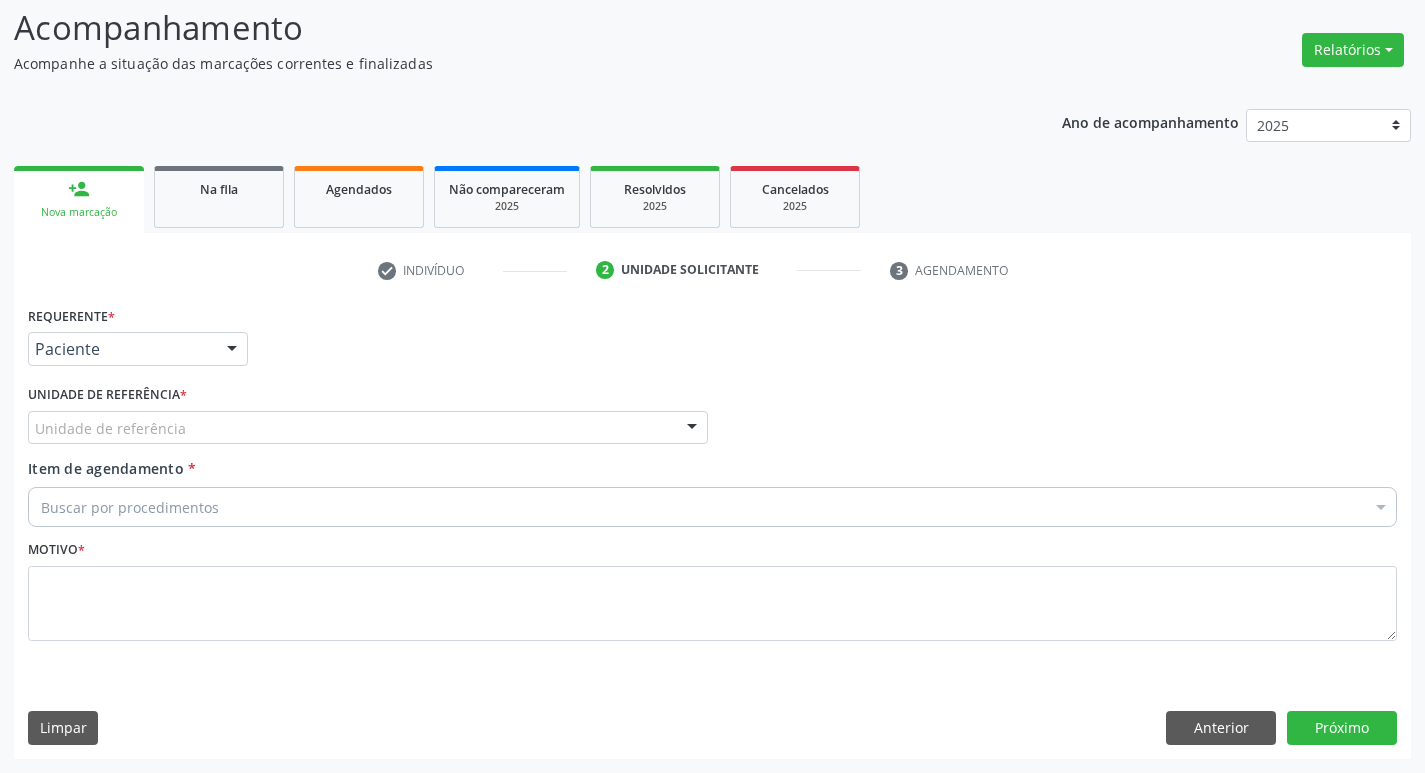 click on "Unidade de referência" at bounding box center (368, 428) 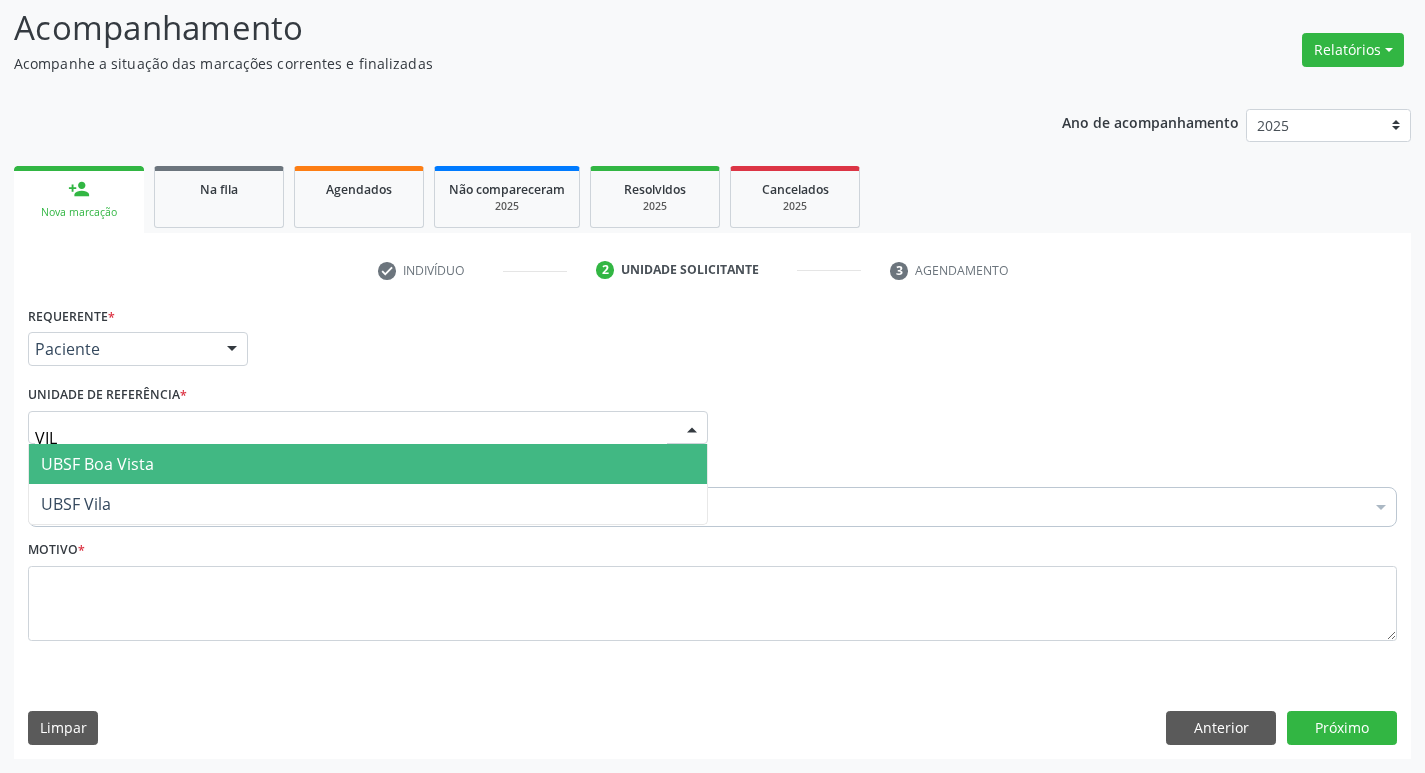 type on "VILA" 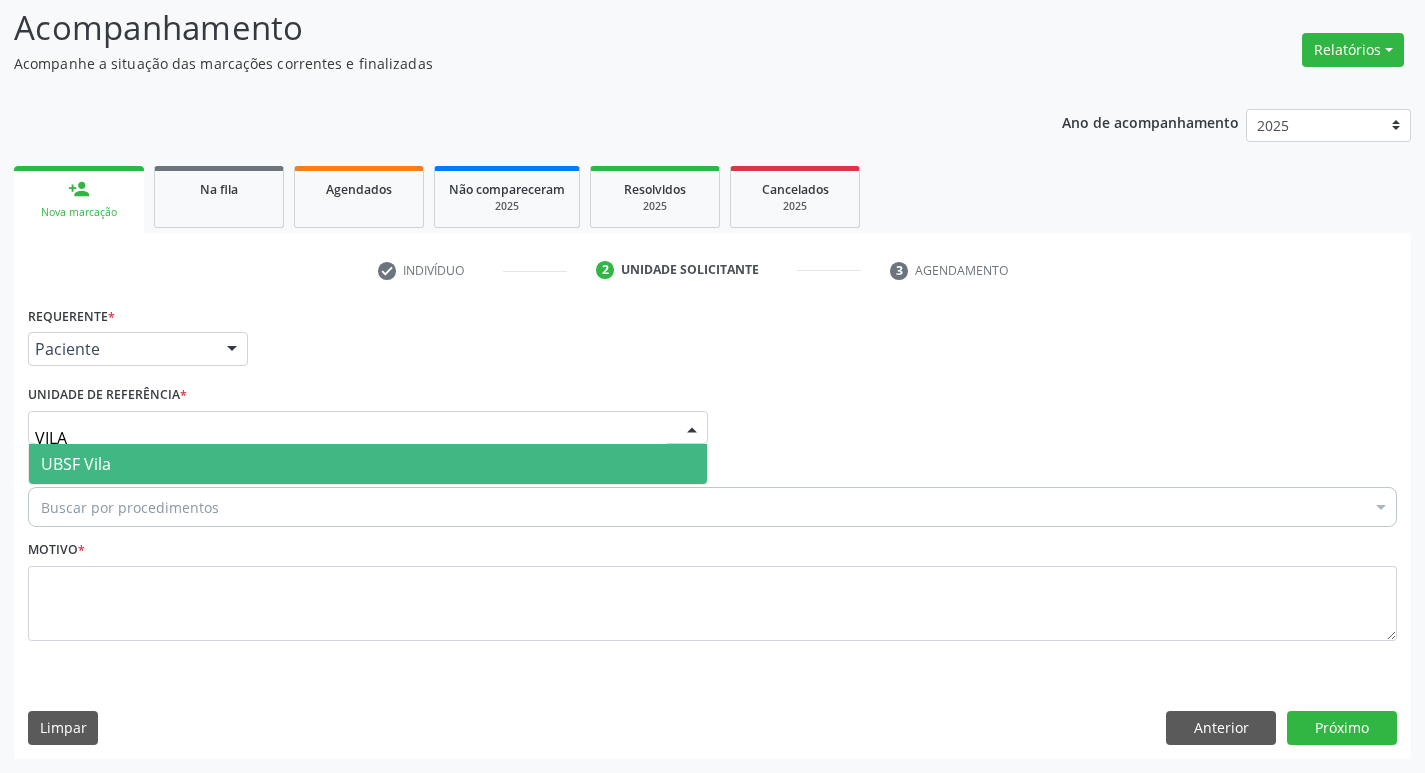 click on "UBSF Vila" at bounding box center [368, 464] 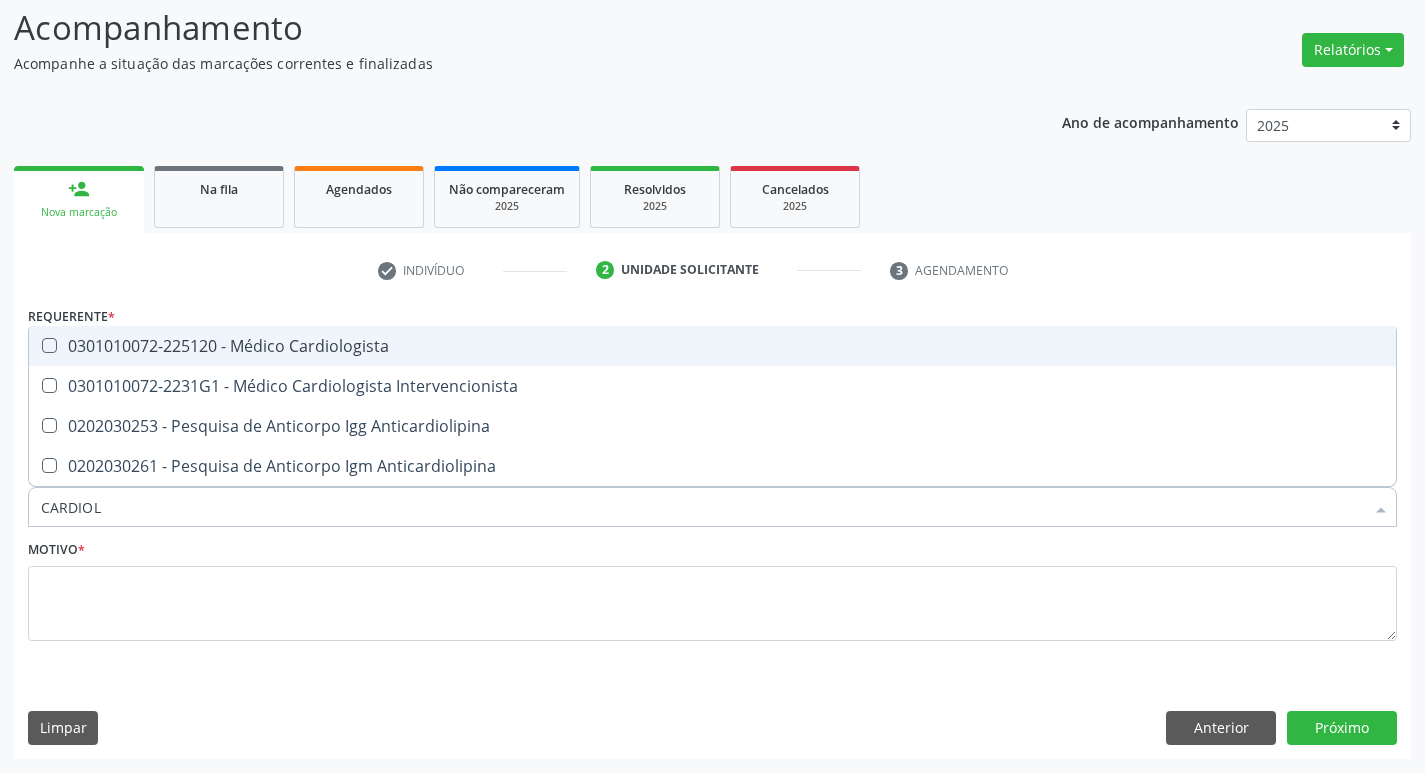 type on "CARDIOLO" 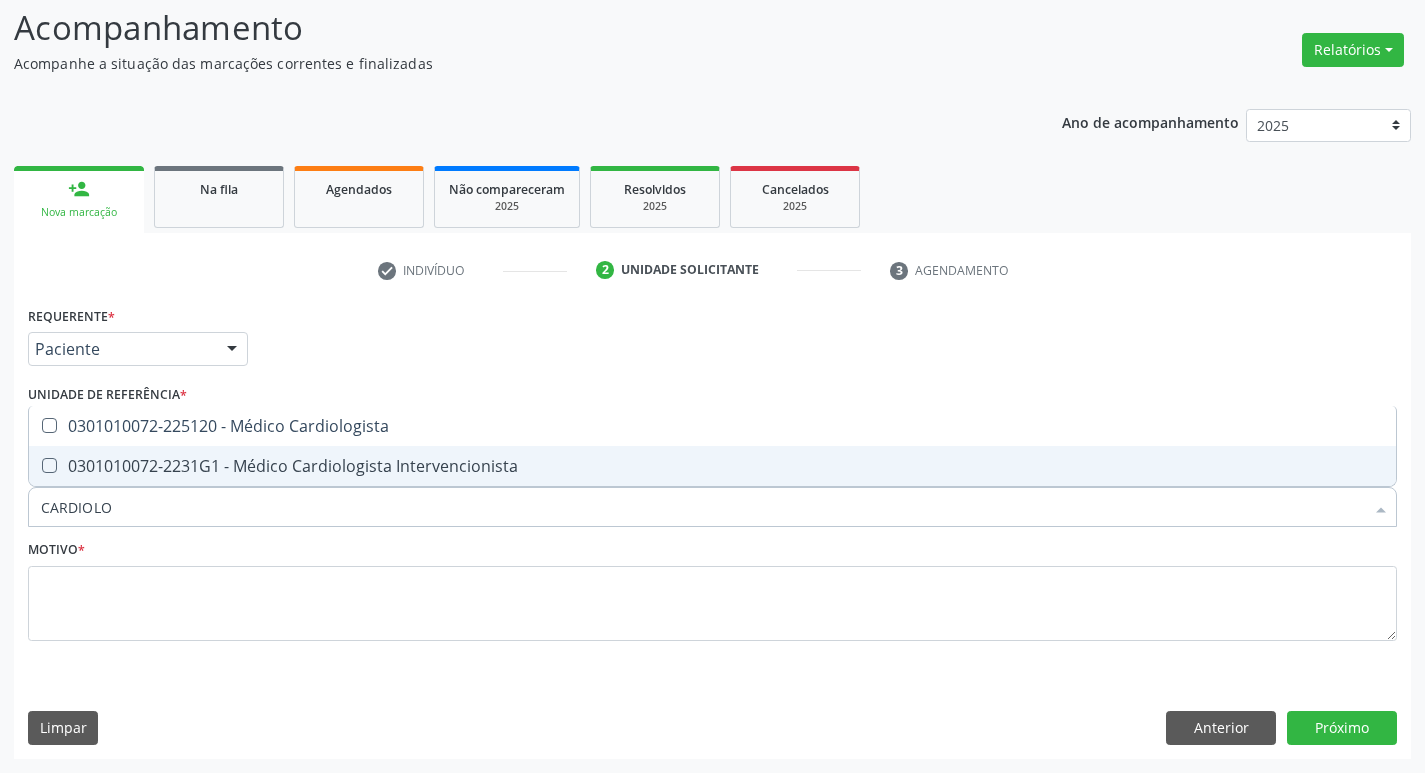 click on "0301010072-2231G1 - Médico Cardiologista Intervencionista" at bounding box center (712, 466) 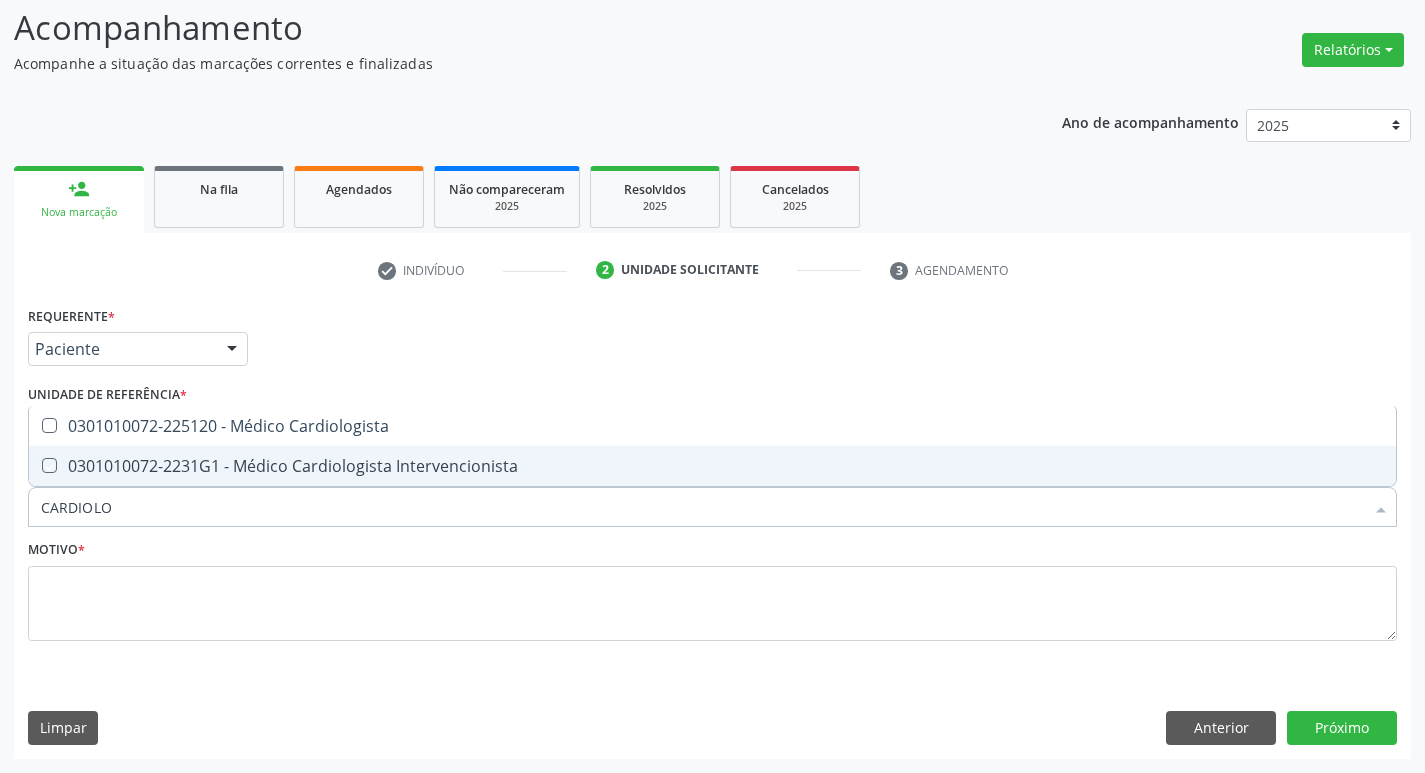 checkbox on "true" 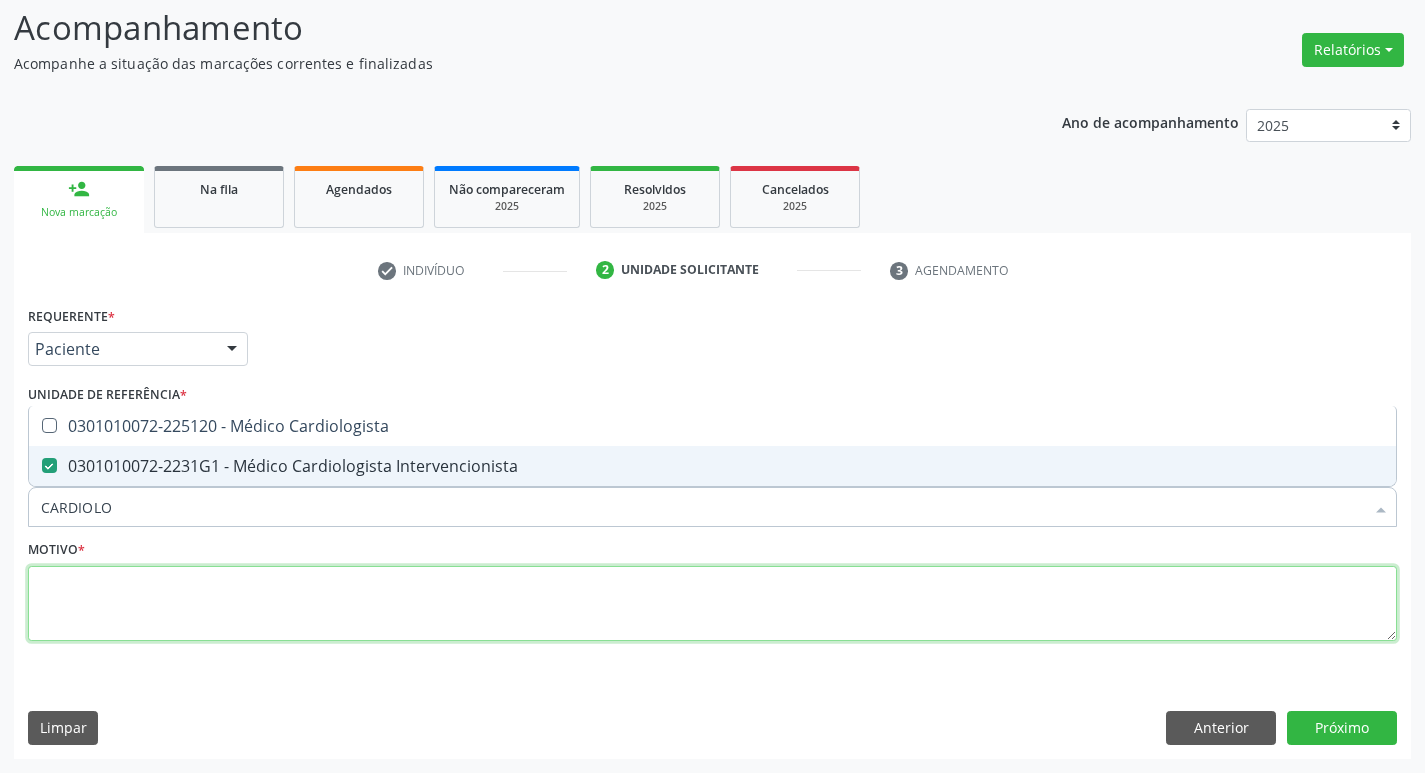 click at bounding box center [712, 604] 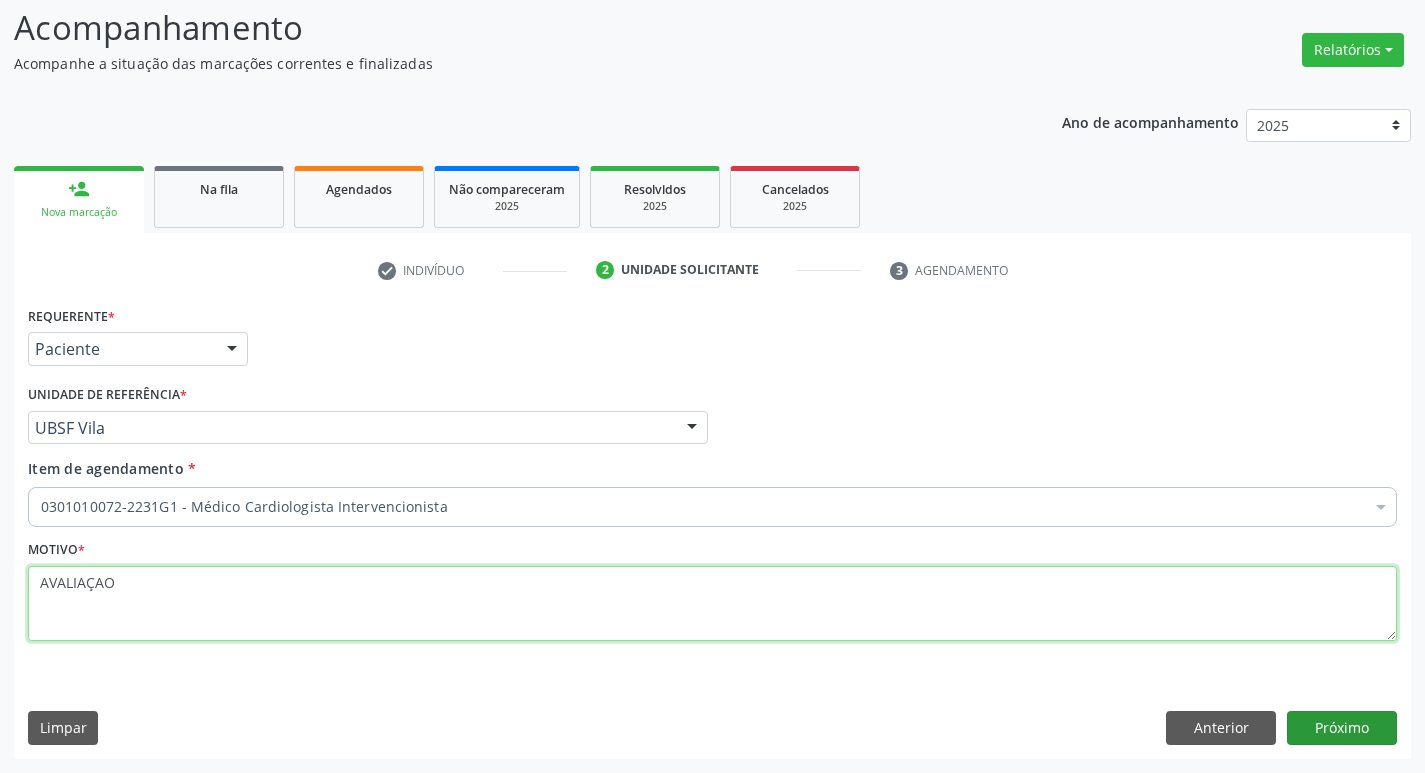 type on "AVALIAÇAO" 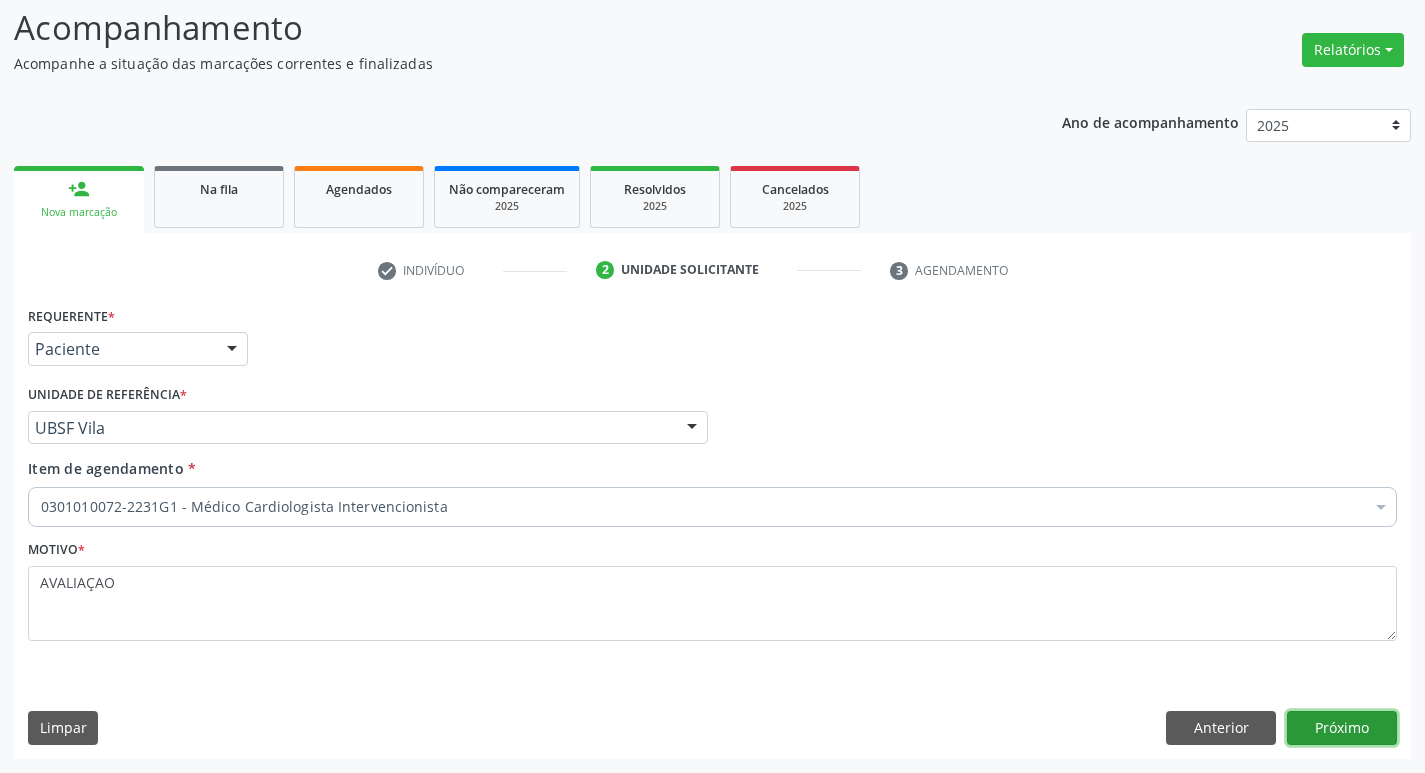 click on "Próximo" at bounding box center [1342, 728] 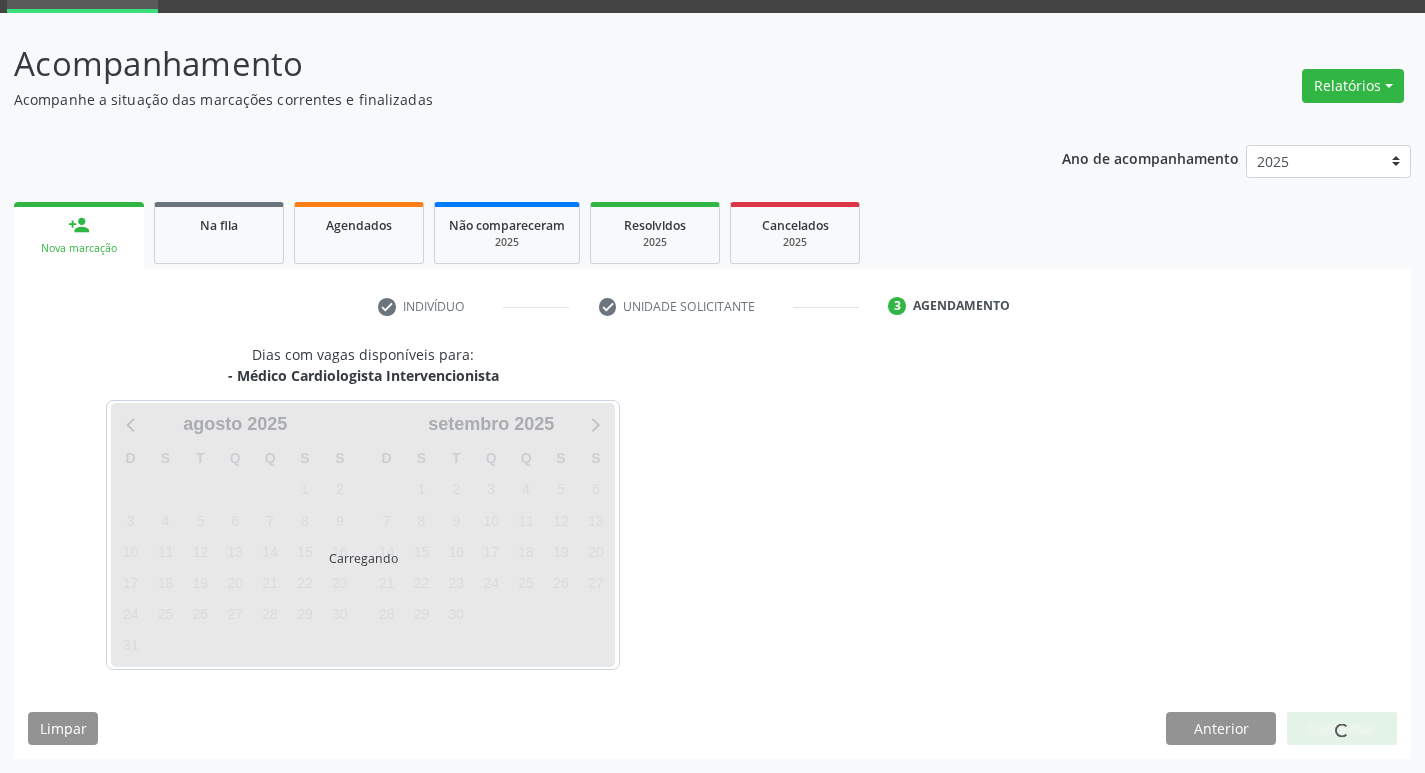 scroll, scrollTop: 97, scrollLeft: 0, axis: vertical 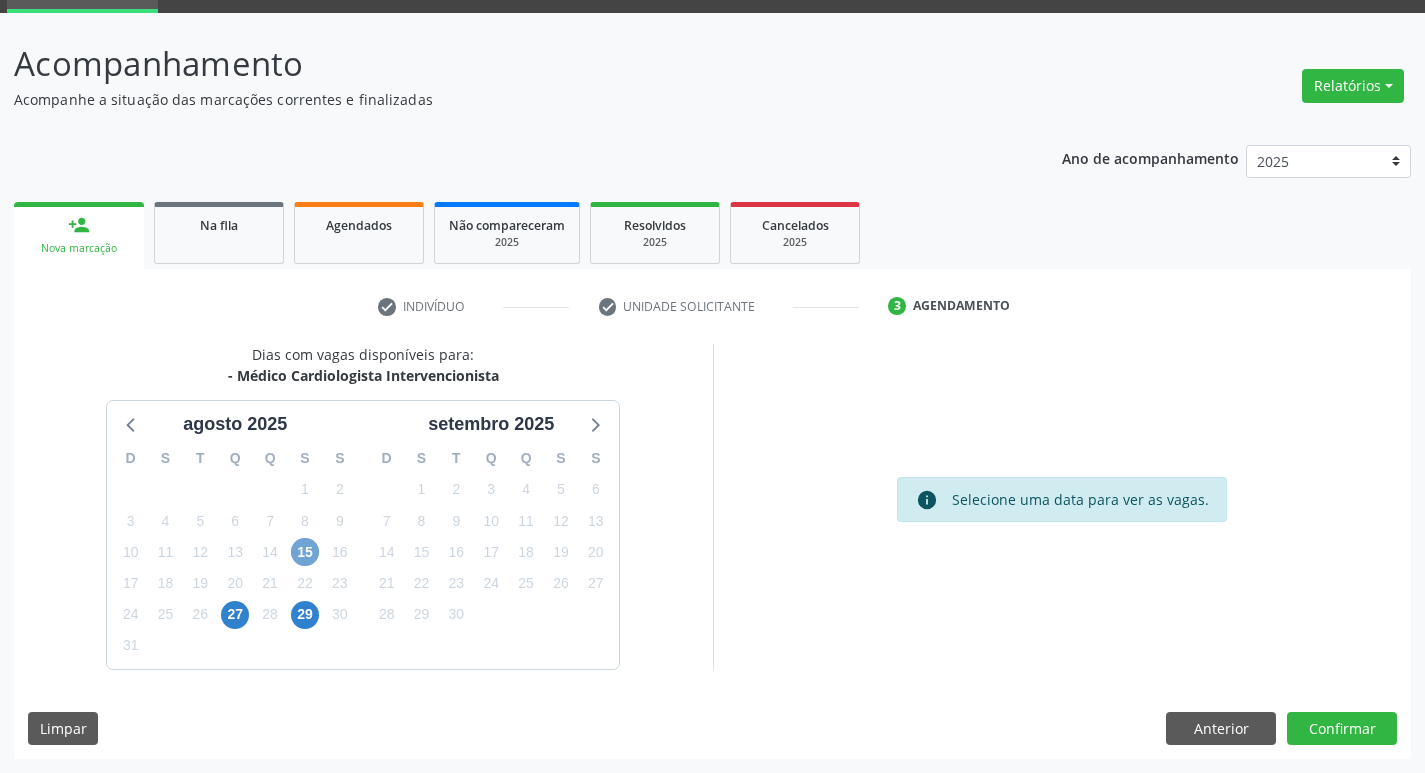 click on "15" at bounding box center (305, 552) 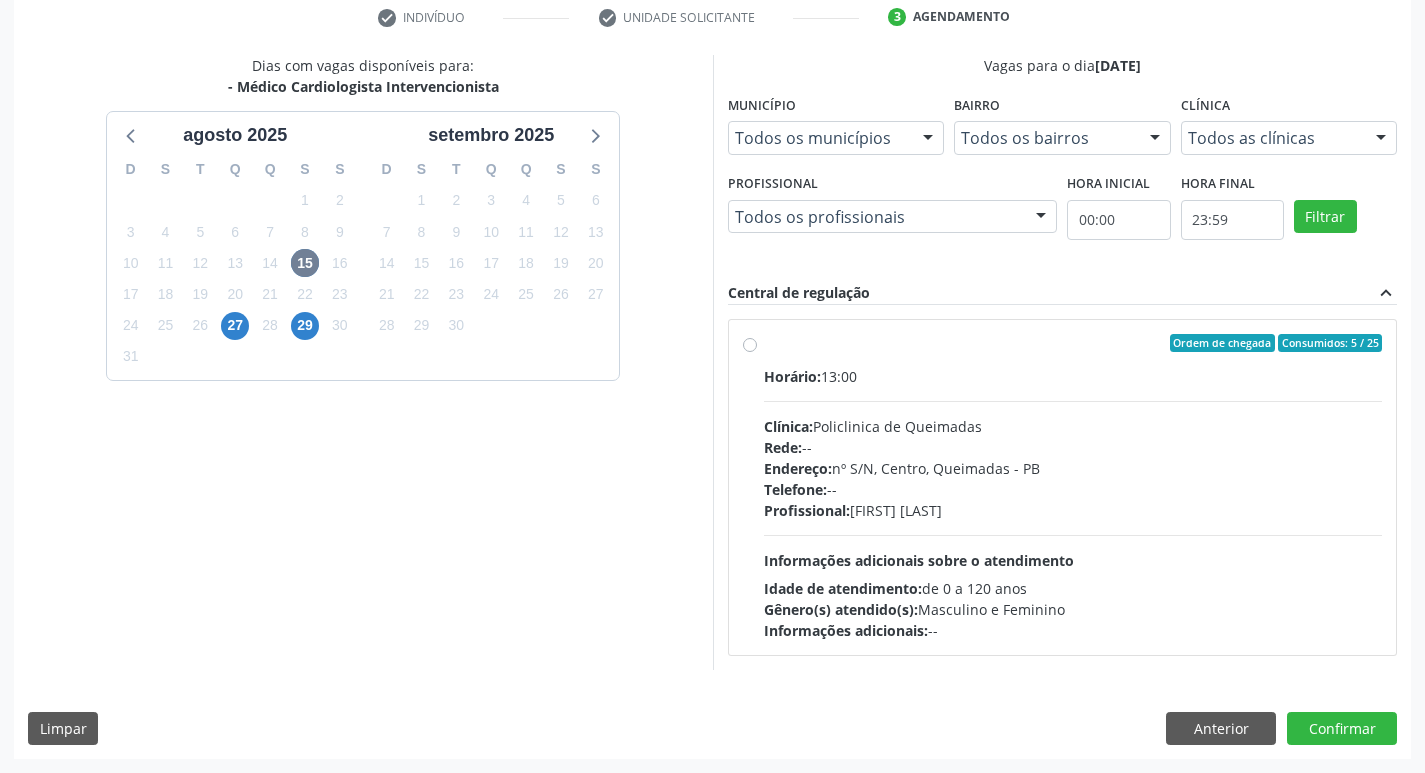 click on "Idade de atendimento:
de 0 a 120 anos" at bounding box center [1073, 588] 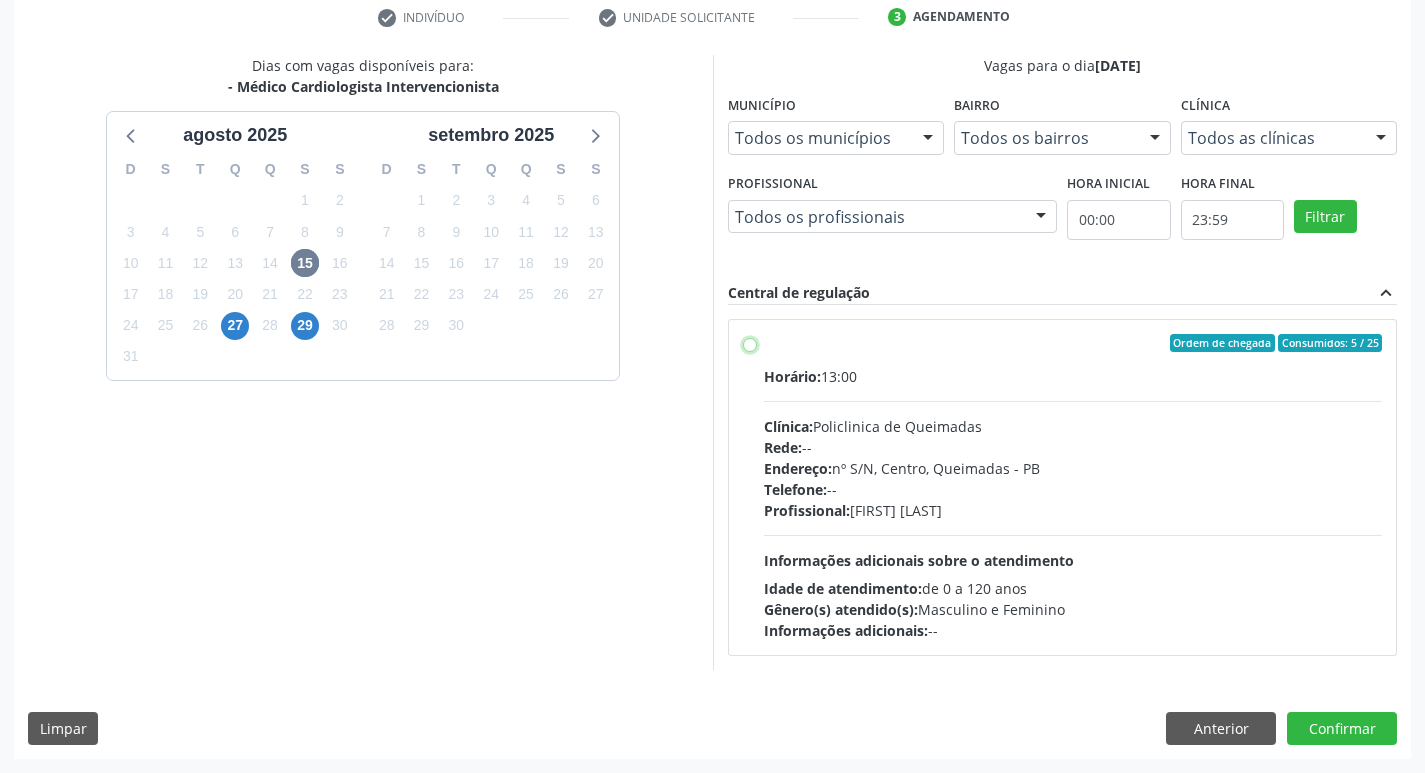 click on "Ordem de chegada
Consumidos: 5 / 25
Horário:   13:00
Clínica:  Policlinica de Queimadas
Rede:
--
Endereço:   nº S/N, Centro, Queimadas - PB
Telefone:   --
Profissional:
Filipe Rodrigues Pinto
Informações adicionais sobre o atendimento
Idade de atendimento:
de 0 a 120 anos
Gênero(s) atendido(s):
Masculino e Feminino
Informações adicionais:
--" at bounding box center (750, 343) 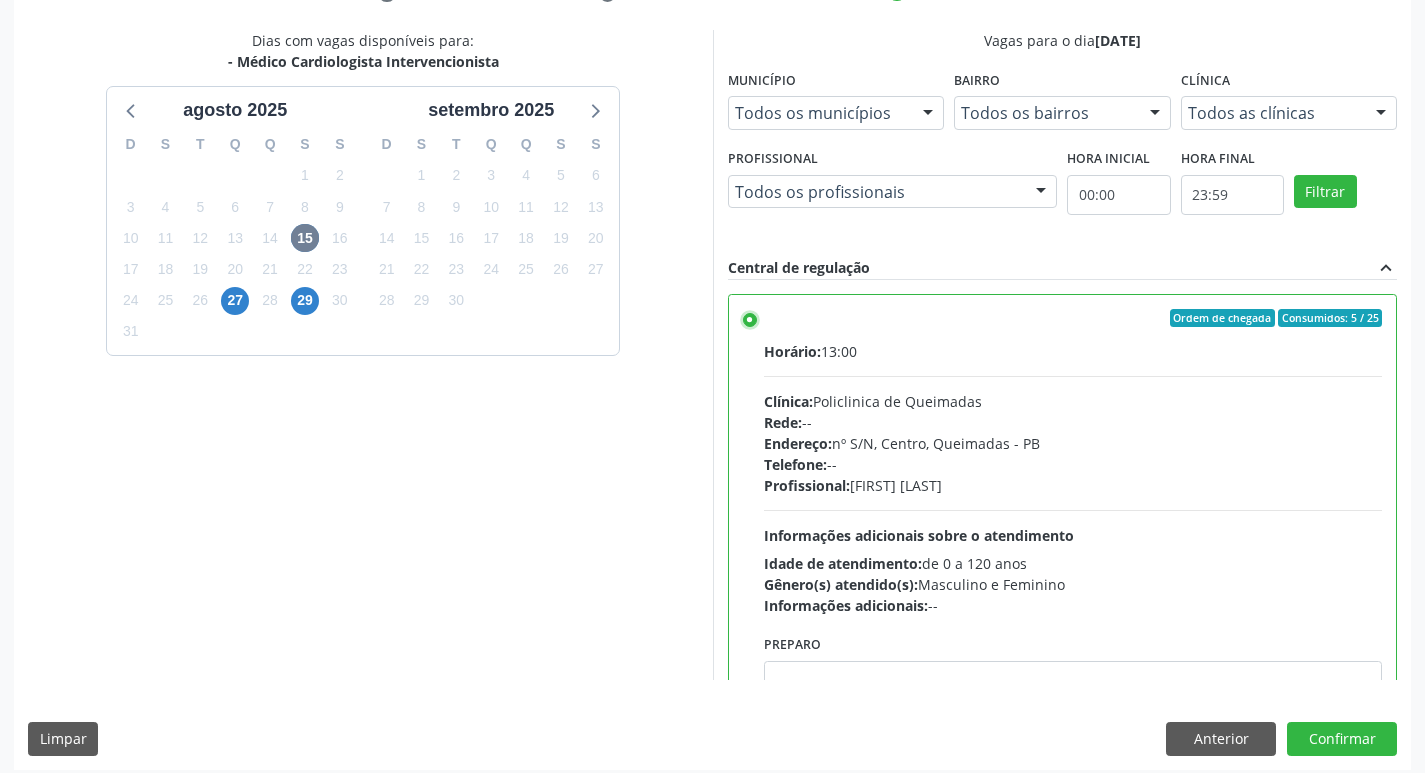 scroll, scrollTop: 422, scrollLeft: 0, axis: vertical 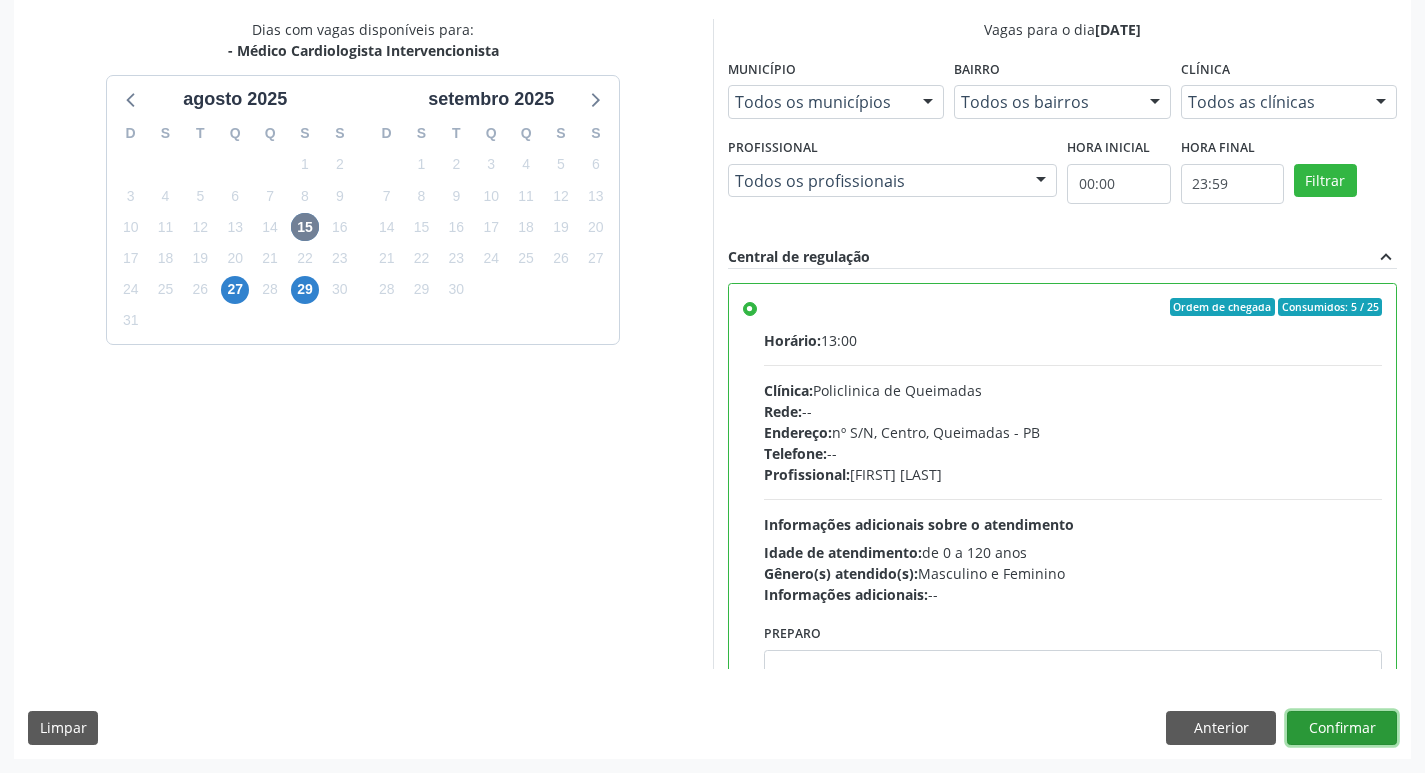 click on "Confirmar" at bounding box center [1342, 728] 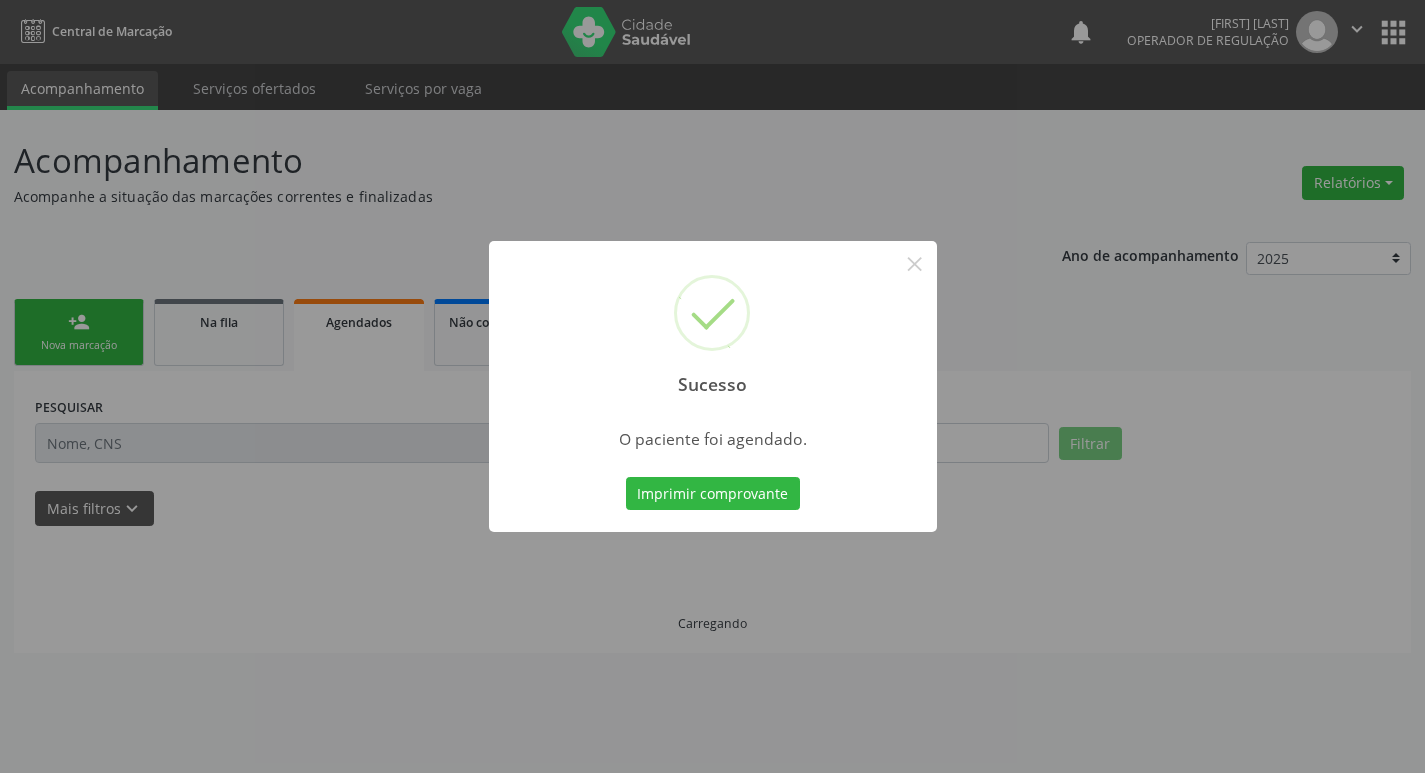 scroll, scrollTop: 0, scrollLeft: 0, axis: both 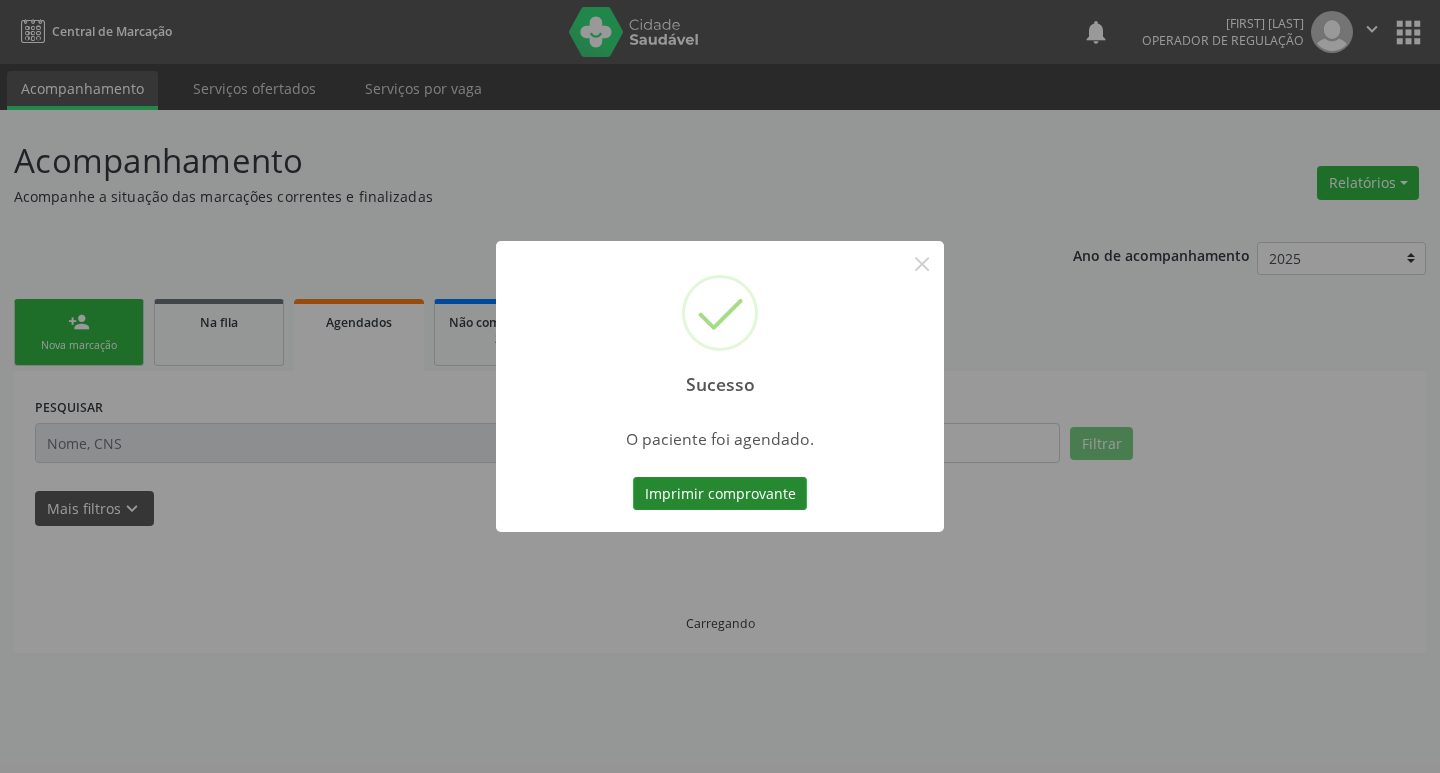 click on "Imprimir comprovante" at bounding box center (720, 494) 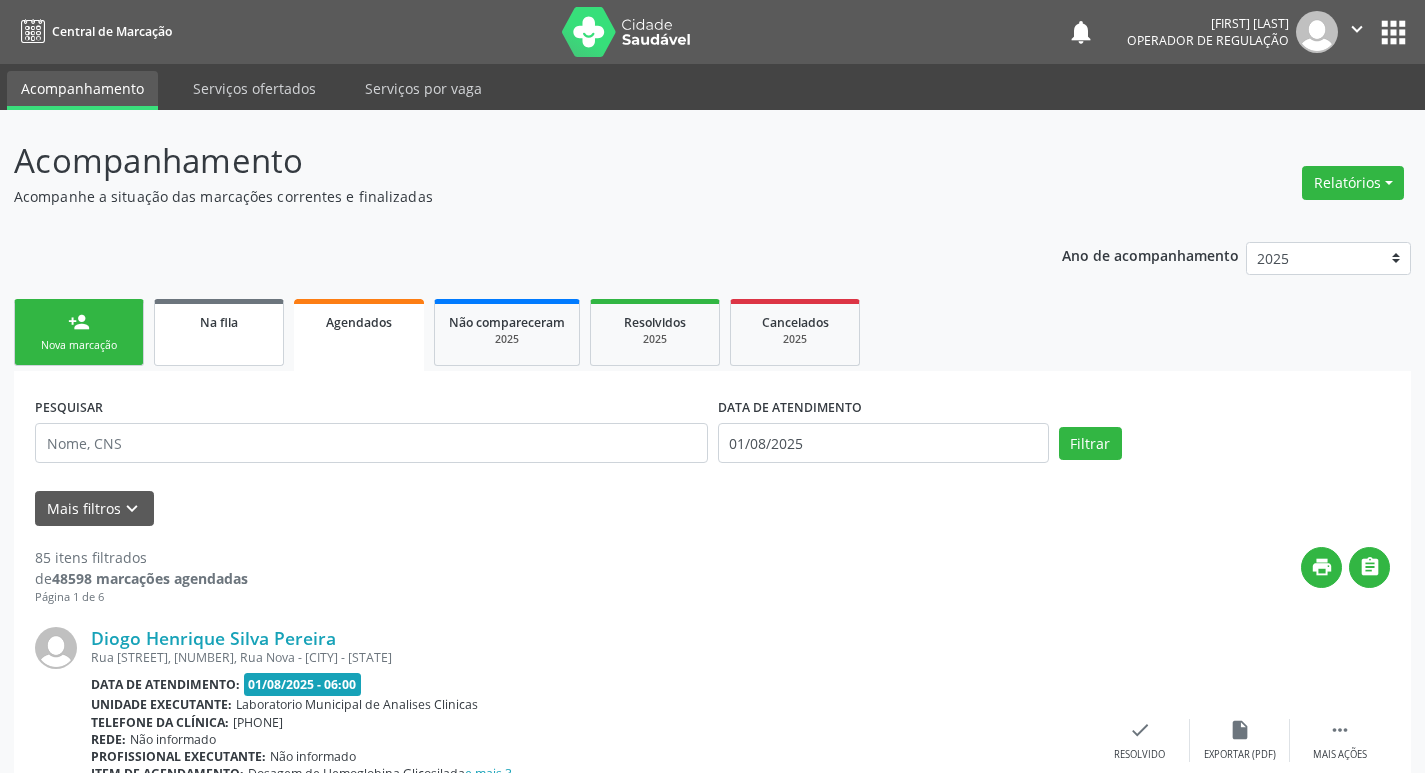 click on "Na fila" at bounding box center [219, 321] 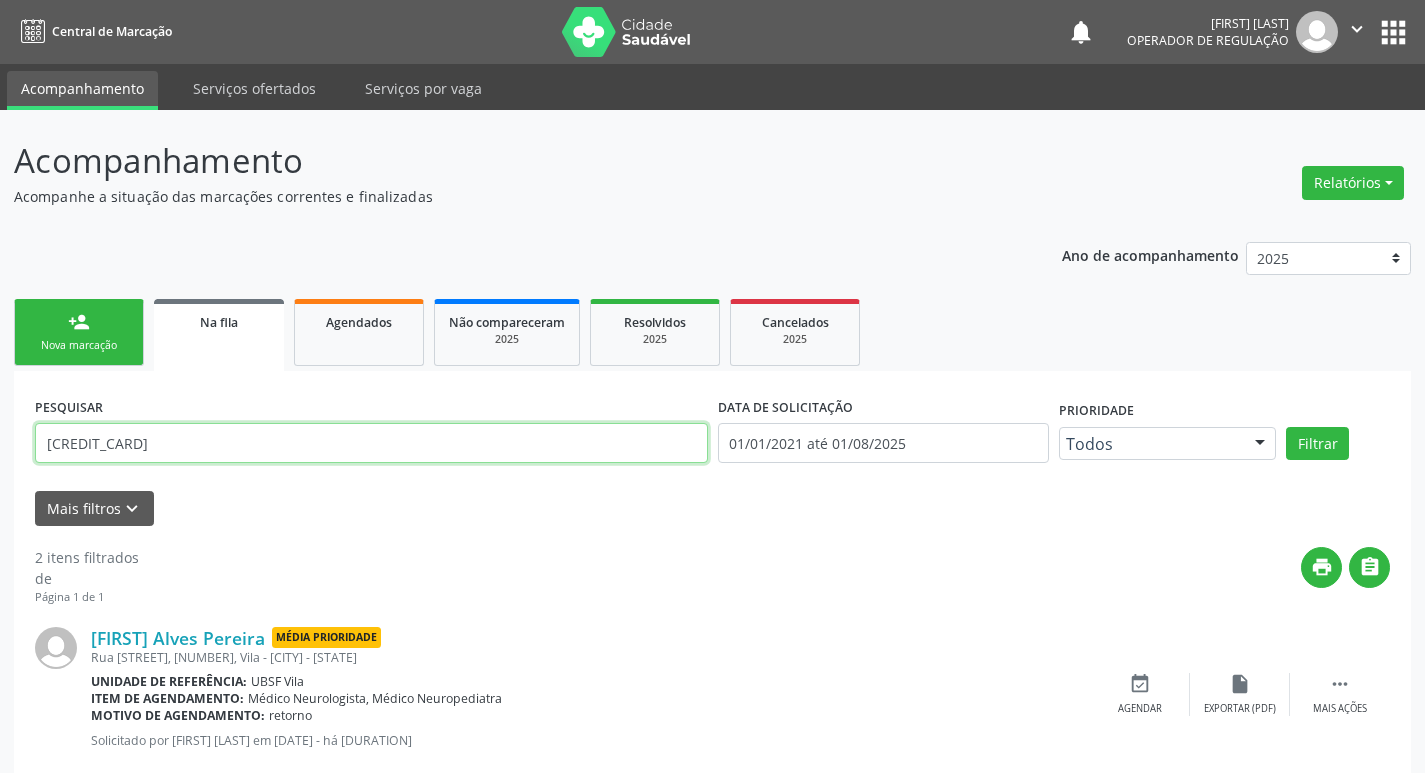 click on "703002833104374" at bounding box center [371, 443] 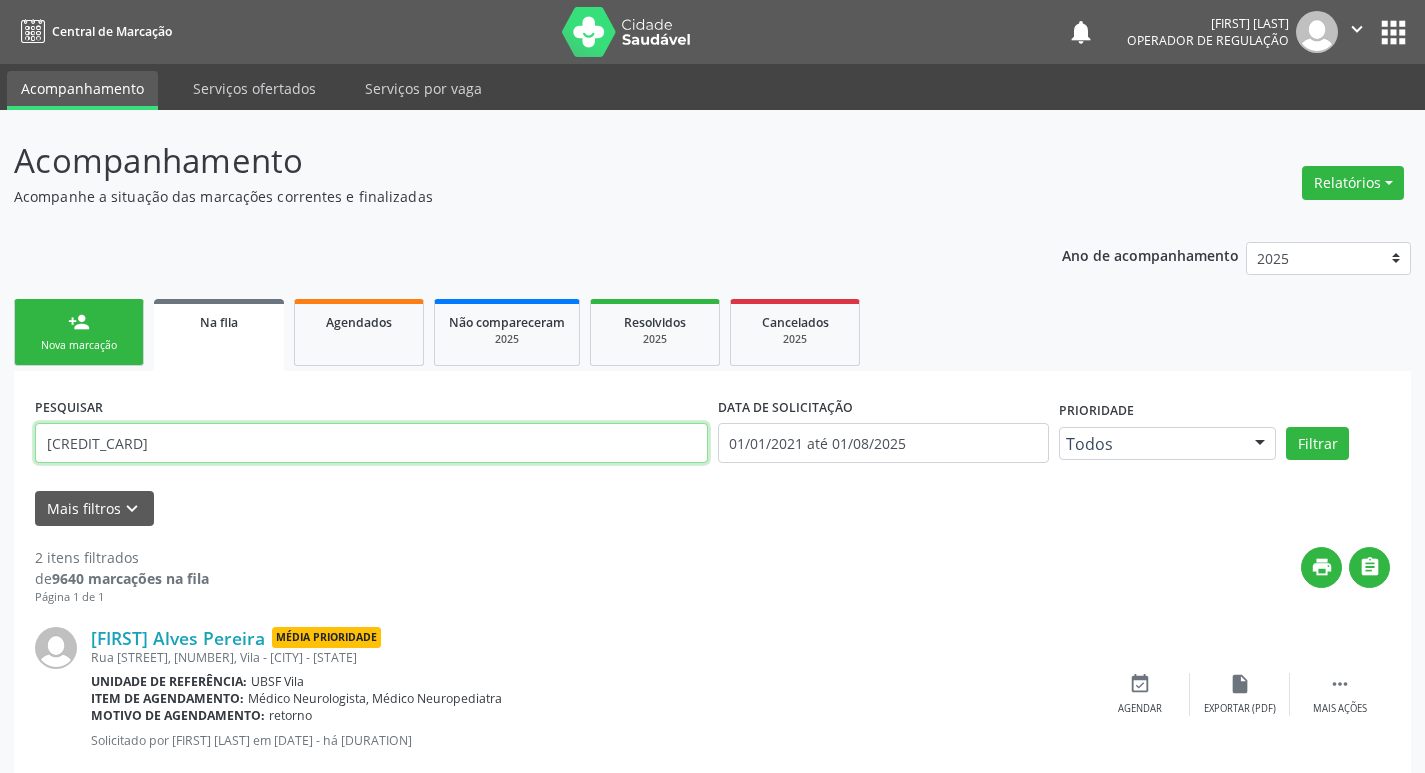type on "700002236433500" 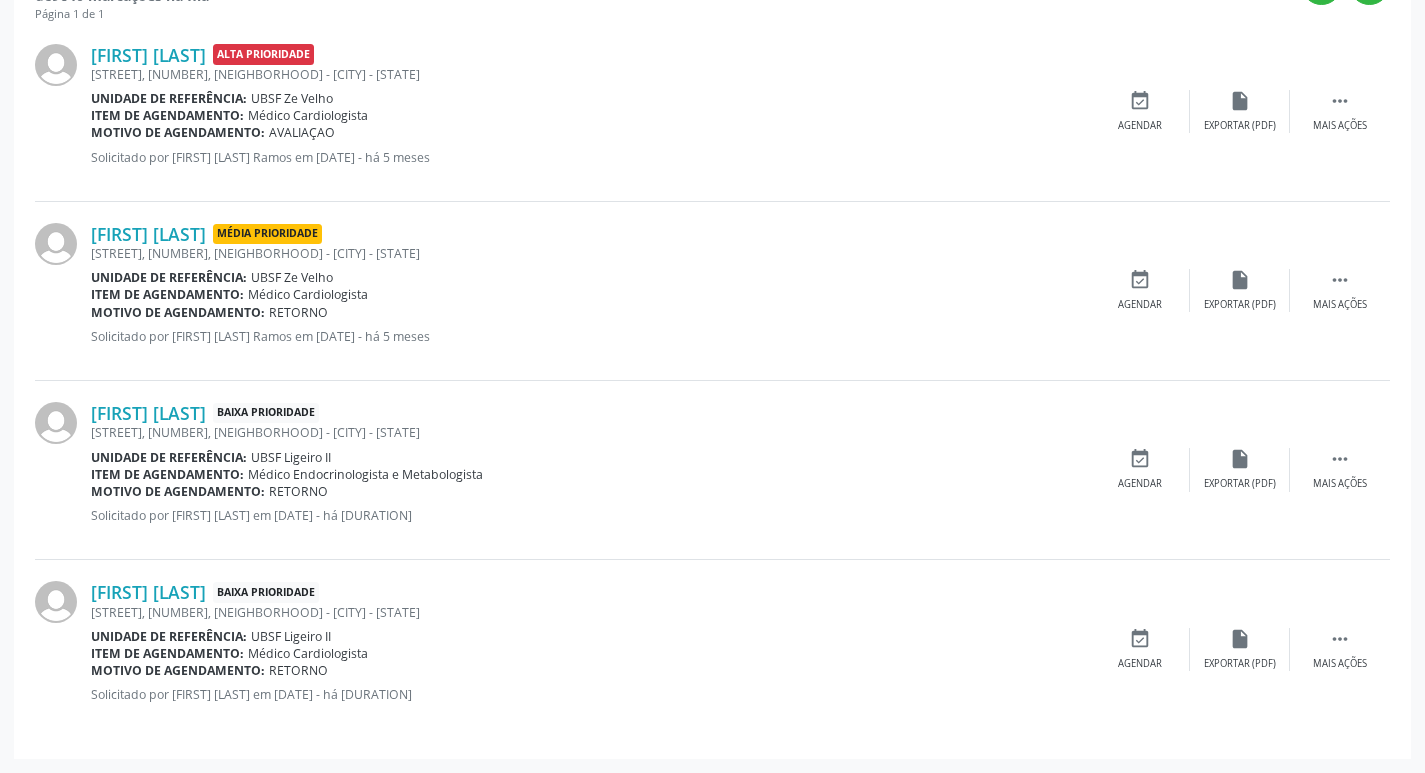 scroll, scrollTop: 483, scrollLeft: 0, axis: vertical 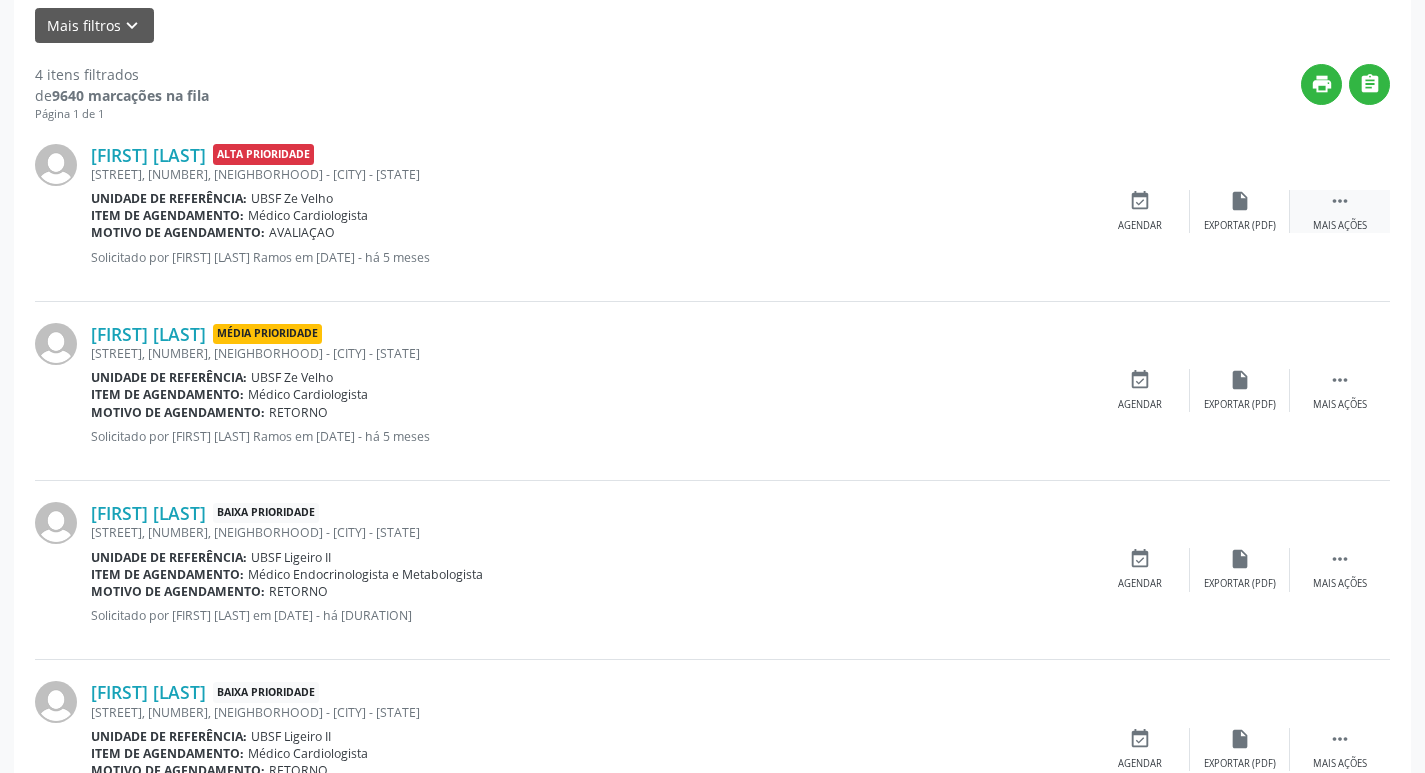click on "
Mais ações" at bounding box center [1340, 211] 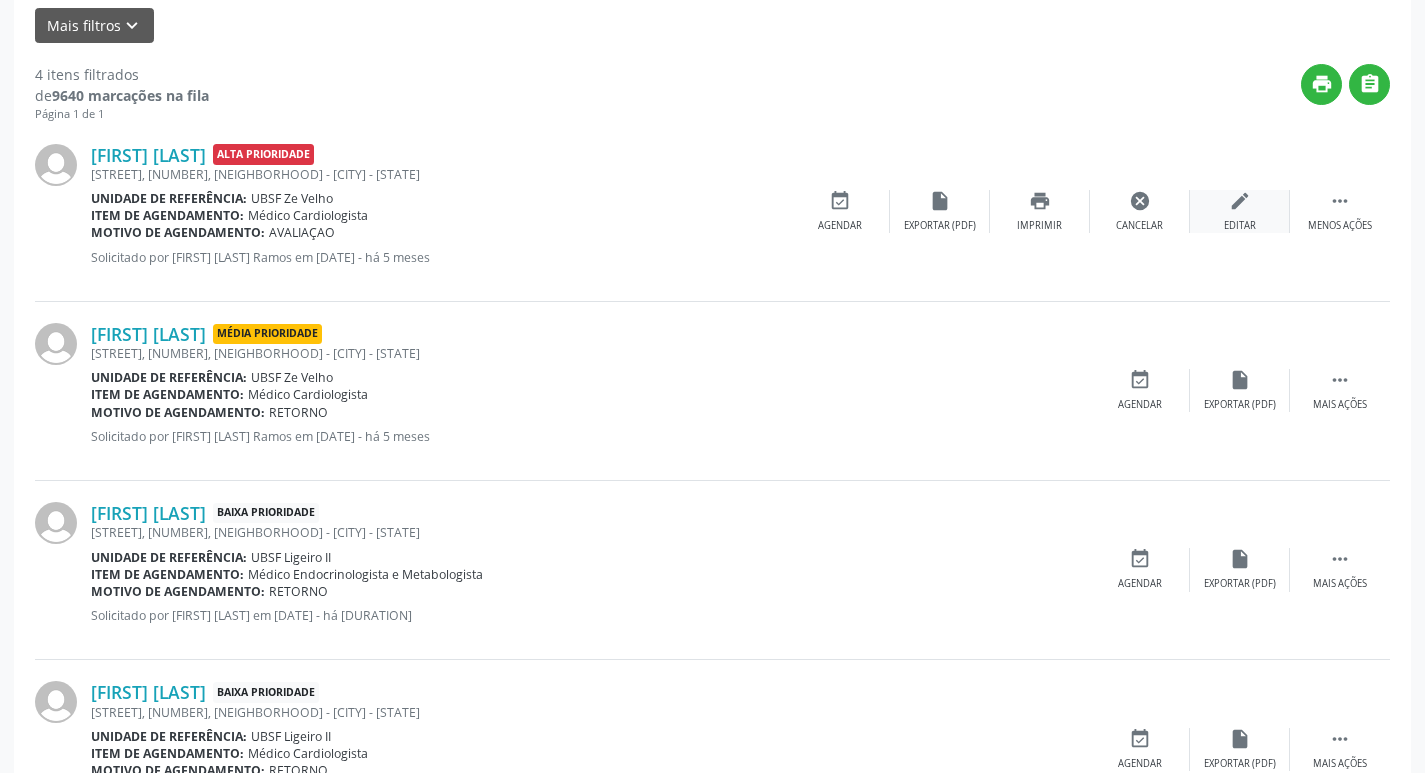 click on "edit
Editar" at bounding box center (1240, 211) 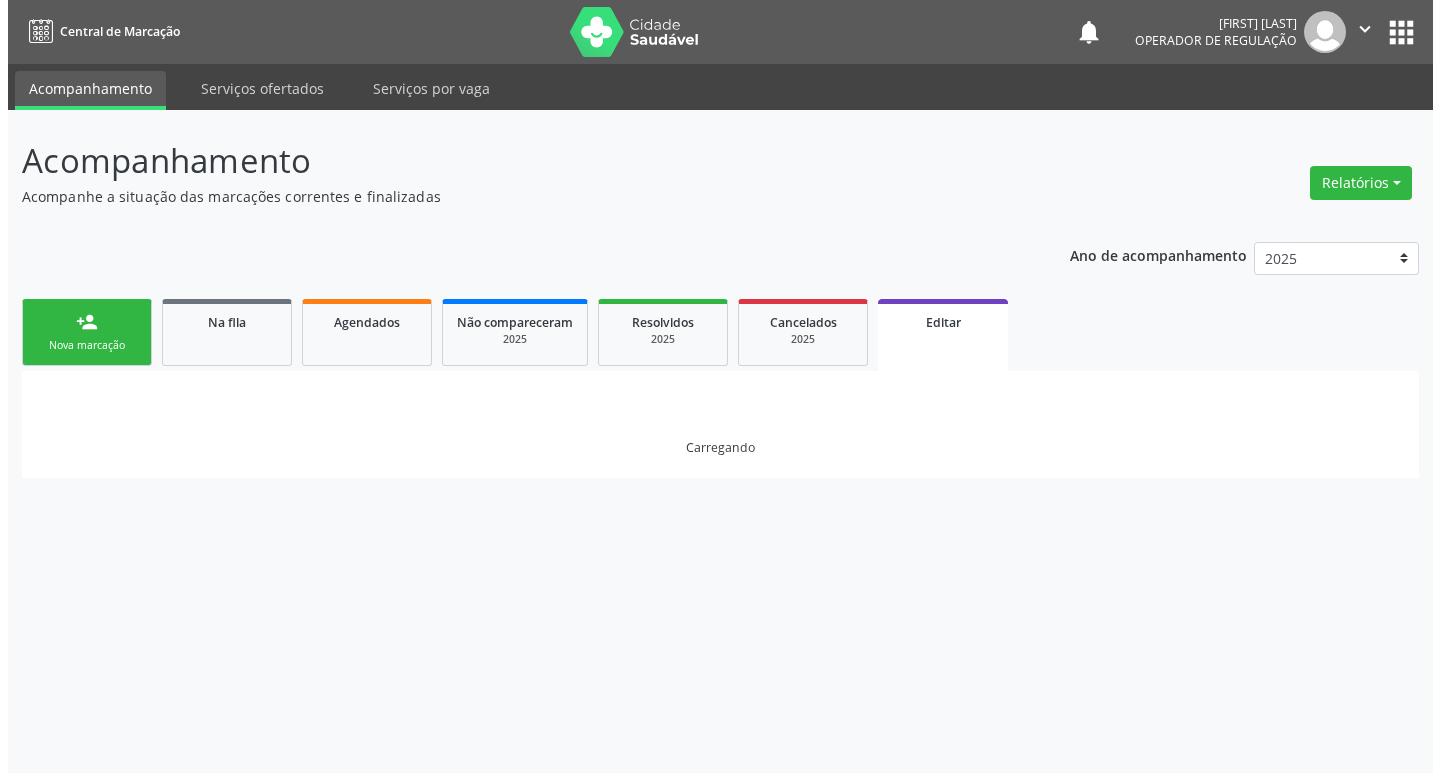 scroll, scrollTop: 0, scrollLeft: 0, axis: both 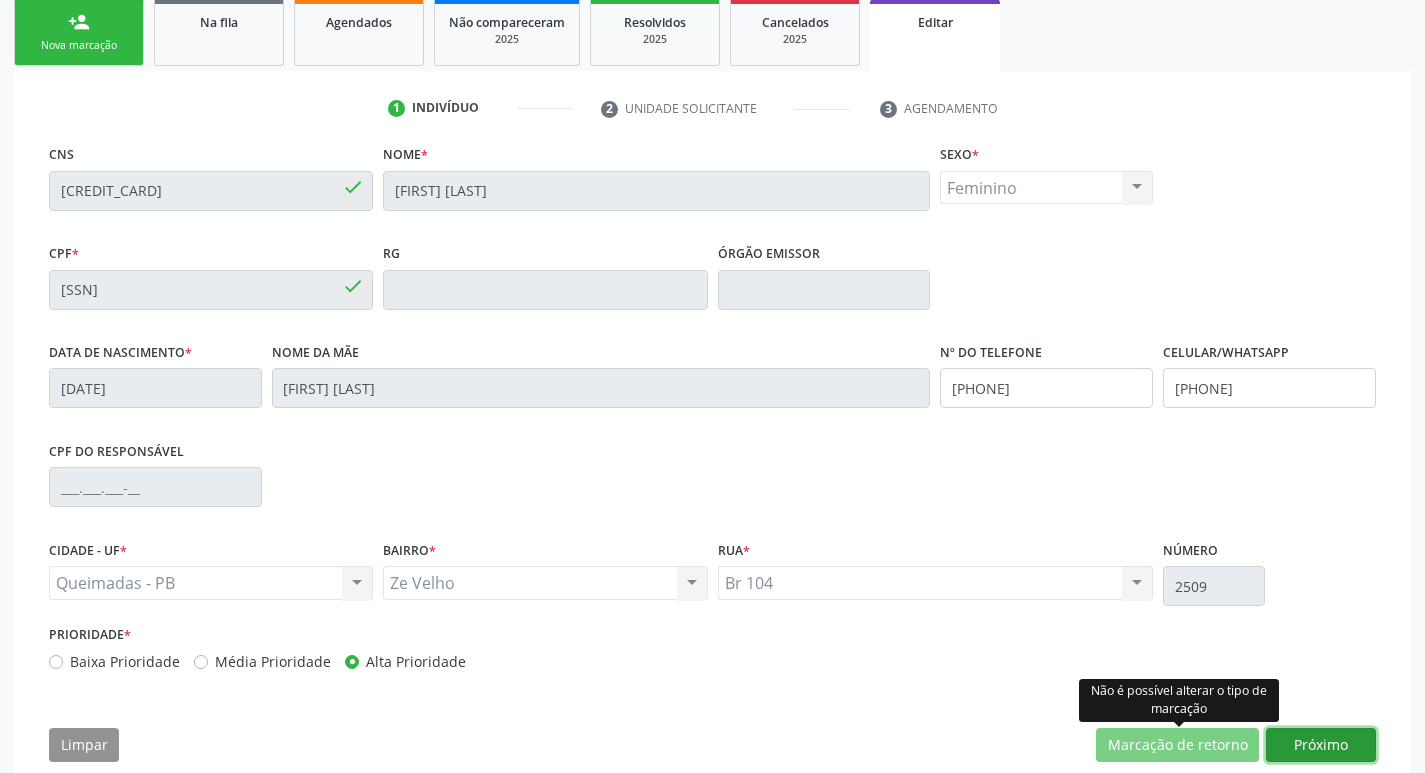 click on "Próximo" at bounding box center [1321, 745] 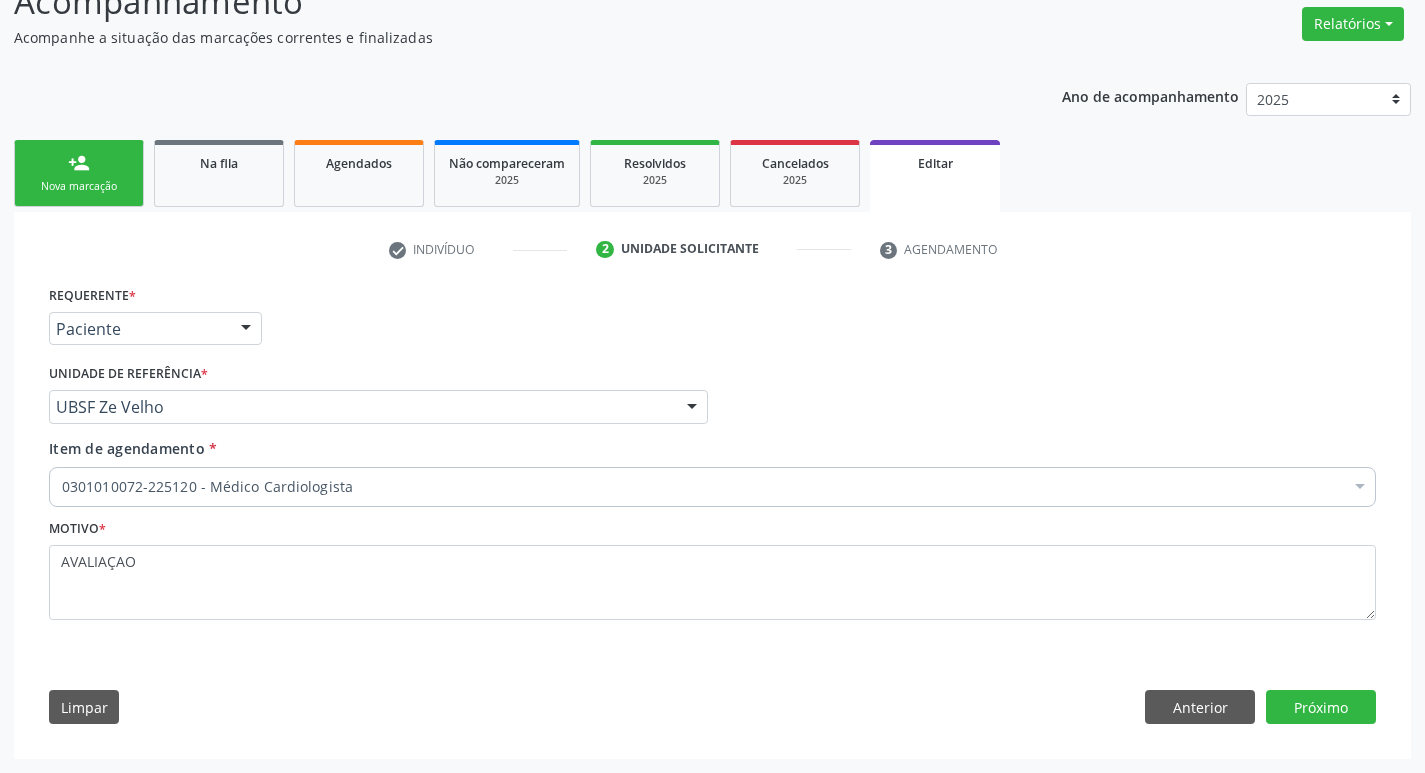 scroll, scrollTop: 159, scrollLeft: 0, axis: vertical 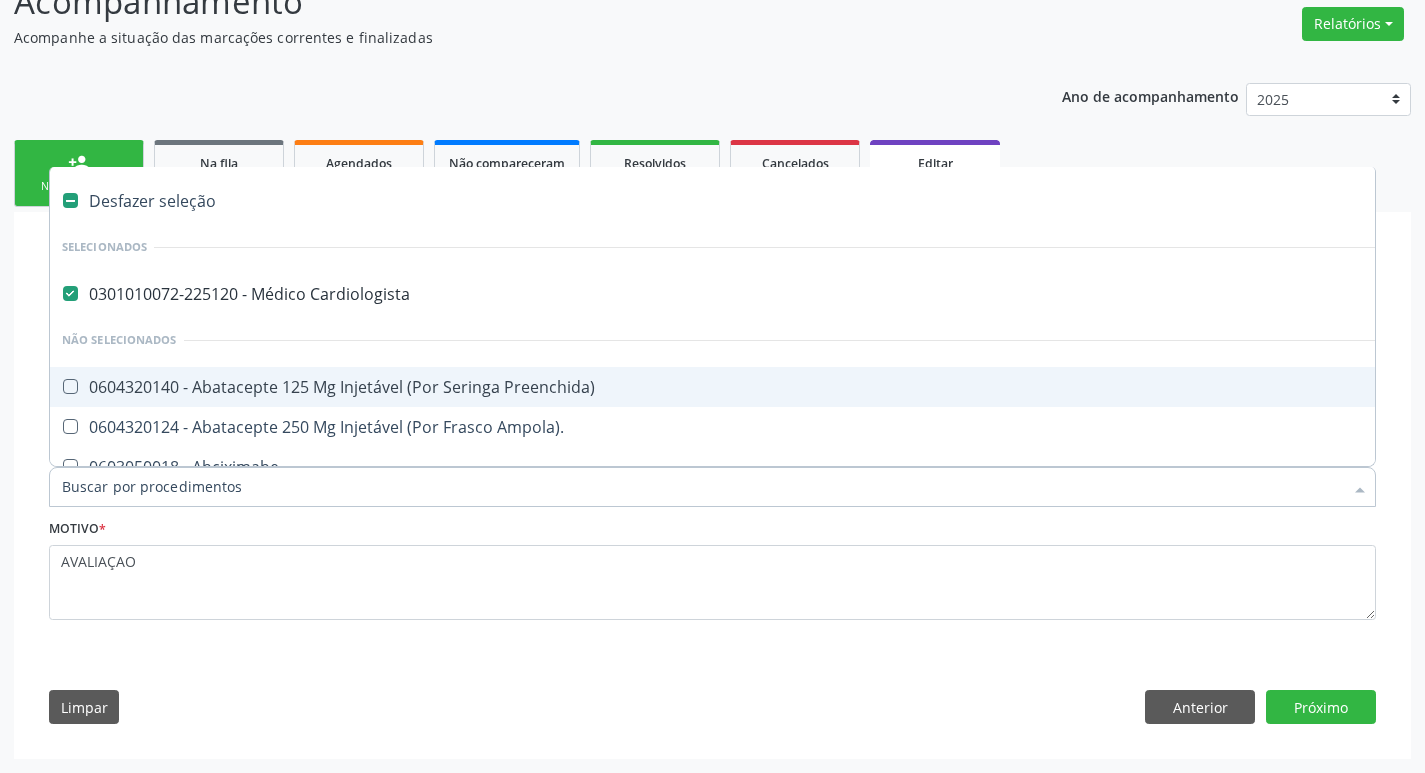 click on "0301010072-225120 - Médico Cardiologista" at bounding box center (840, 294) 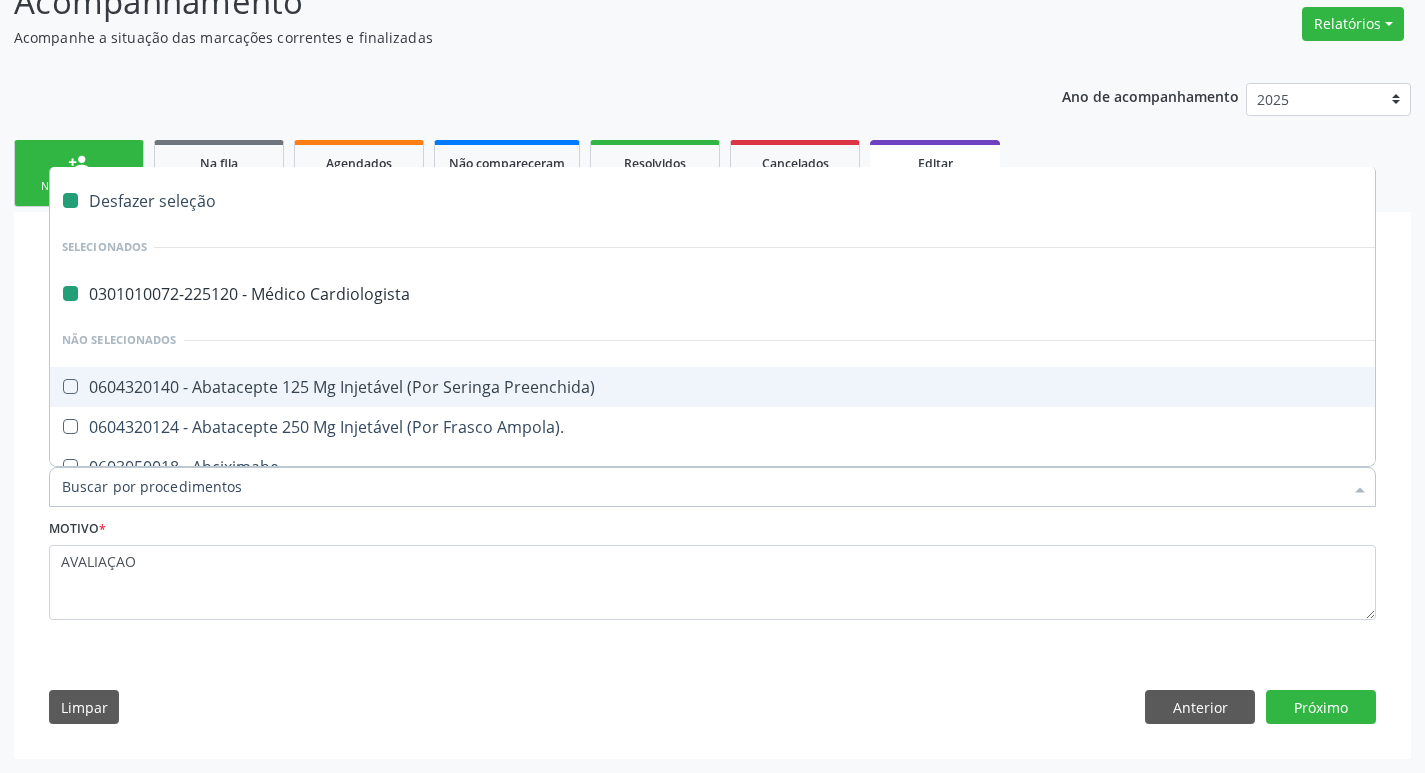 checkbox on "false" 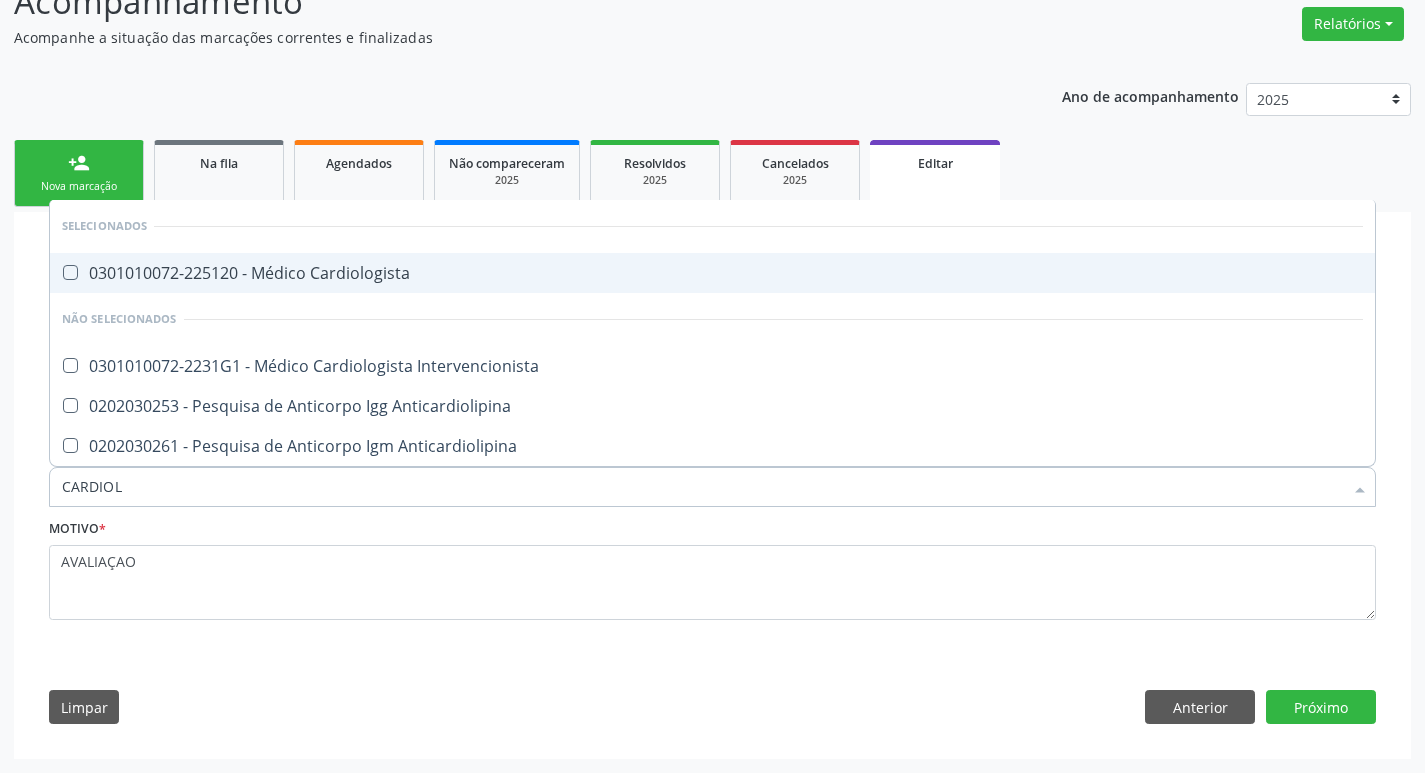 type on "CARDIOLO" 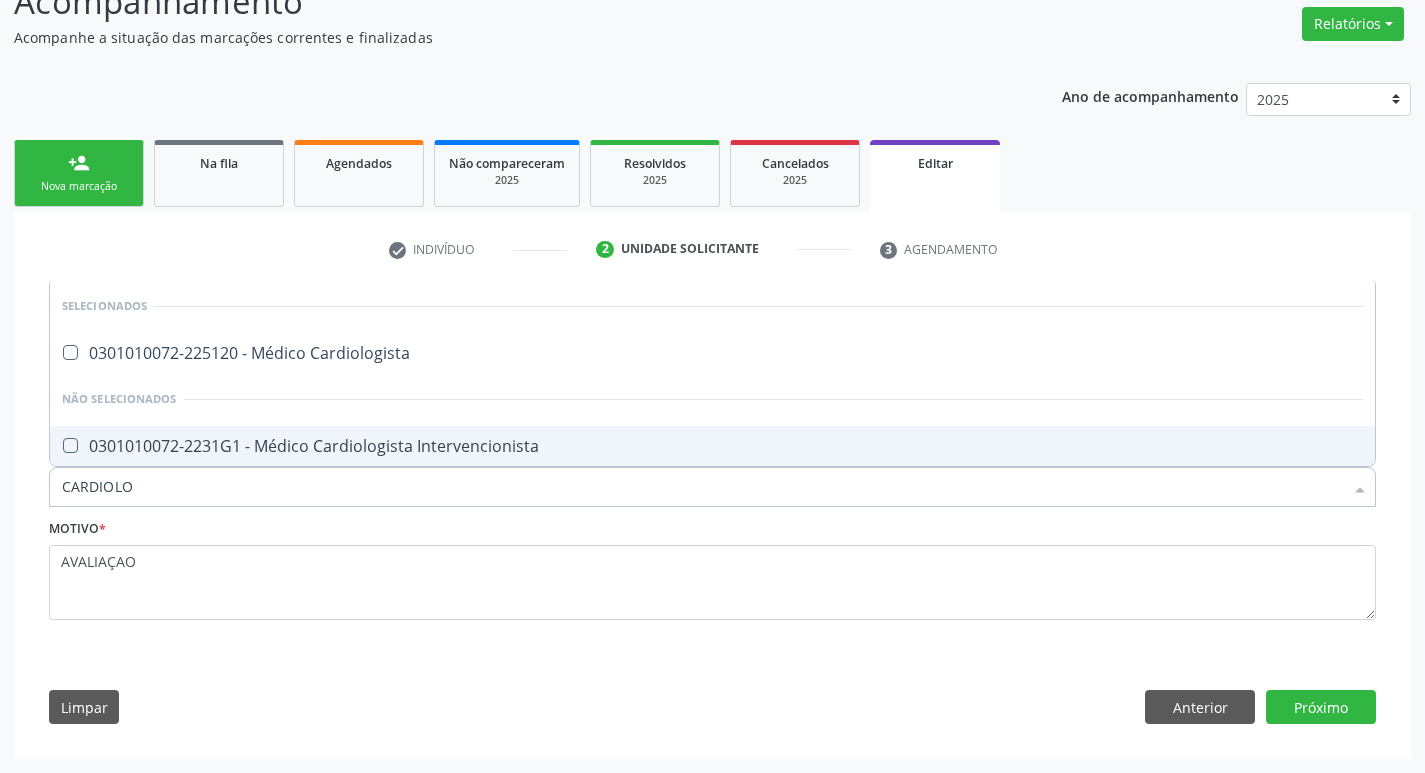 click on "0301010072-2231G1 - Médico Cardiologista Intervencionista" at bounding box center [712, 446] 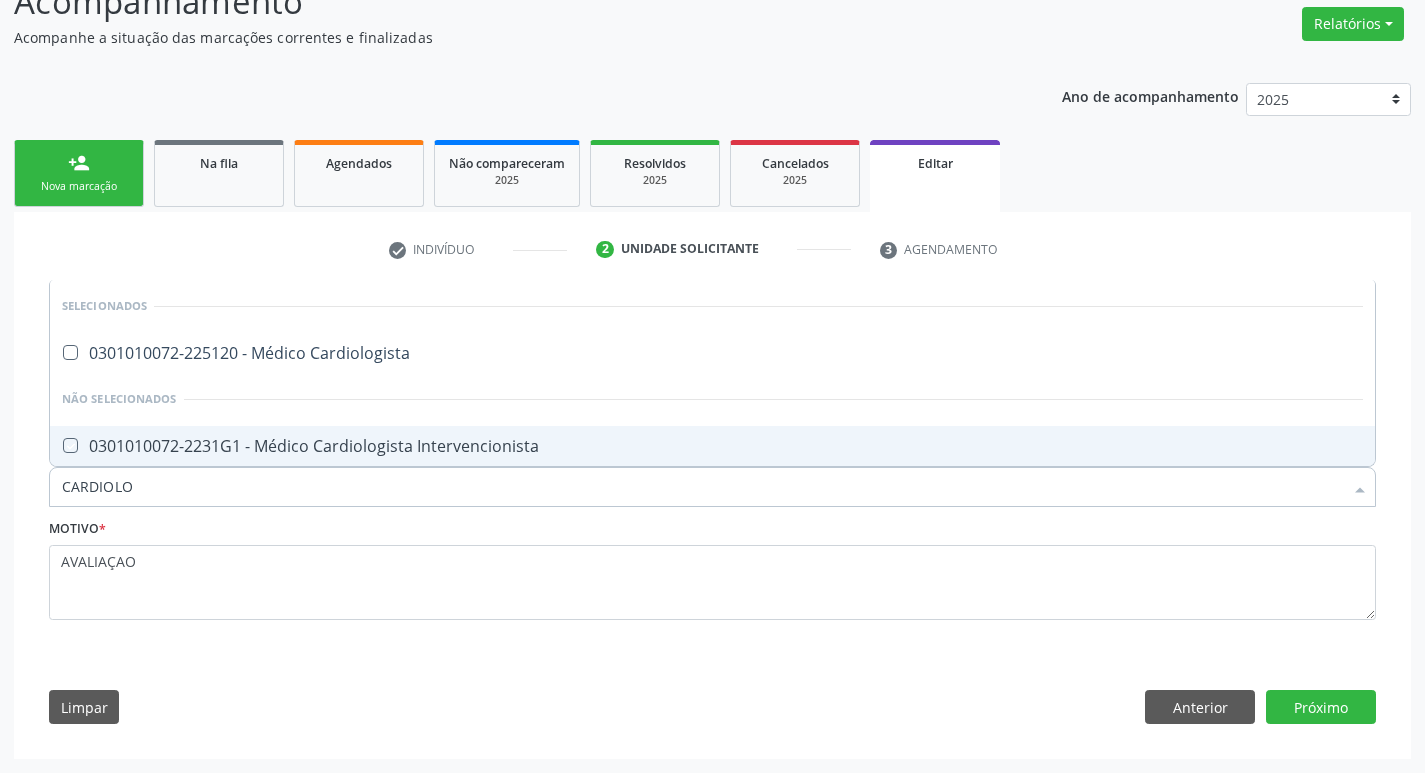 checkbox on "true" 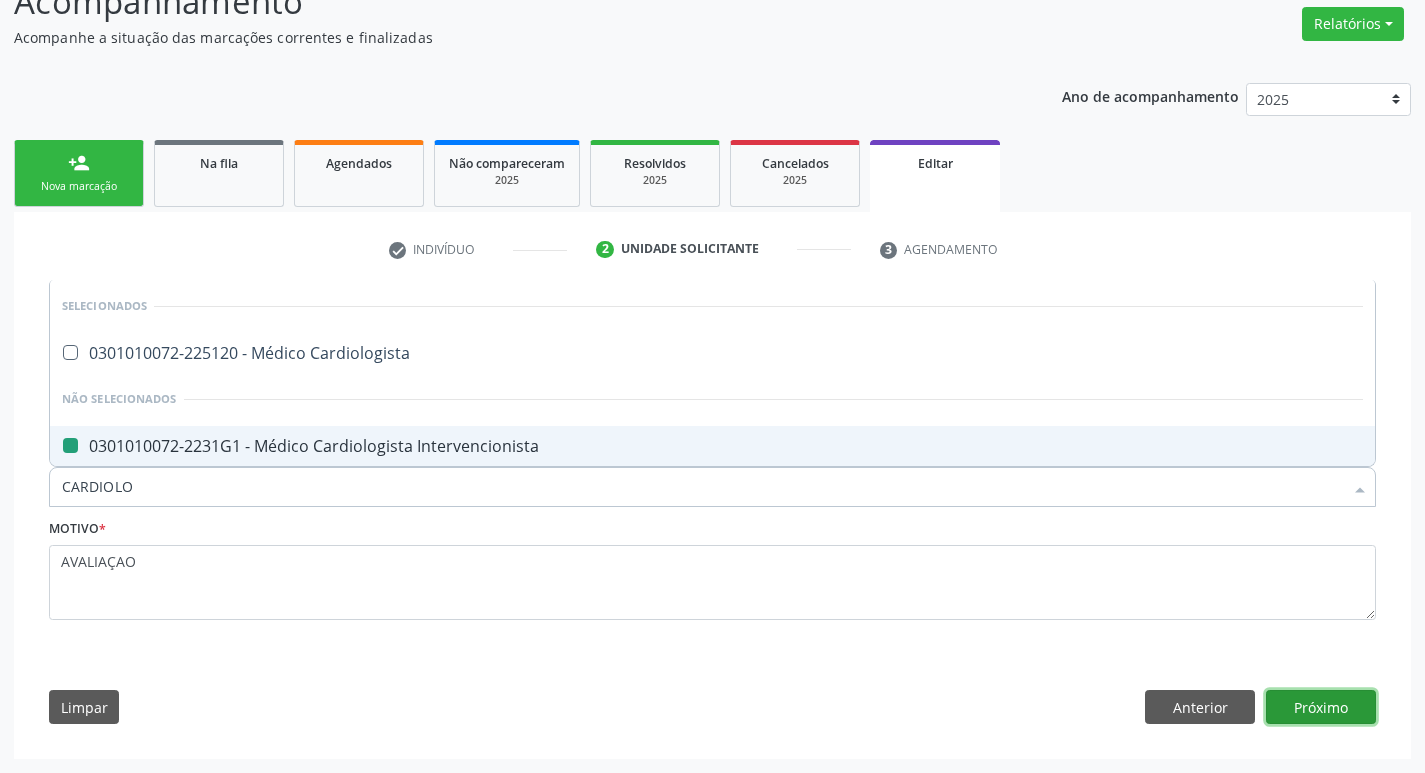 click on "Próximo" at bounding box center [1321, 707] 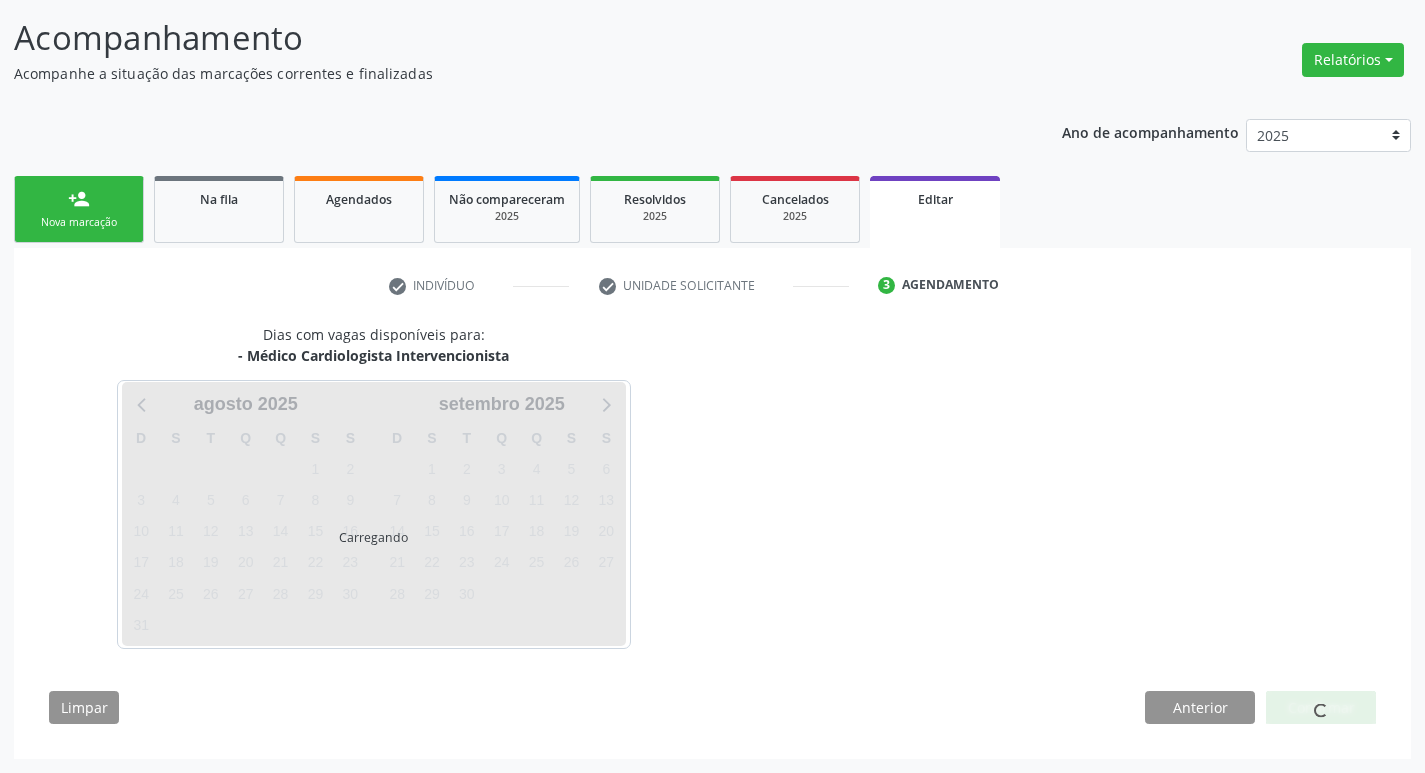 scroll, scrollTop: 123, scrollLeft: 0, axis: vertical 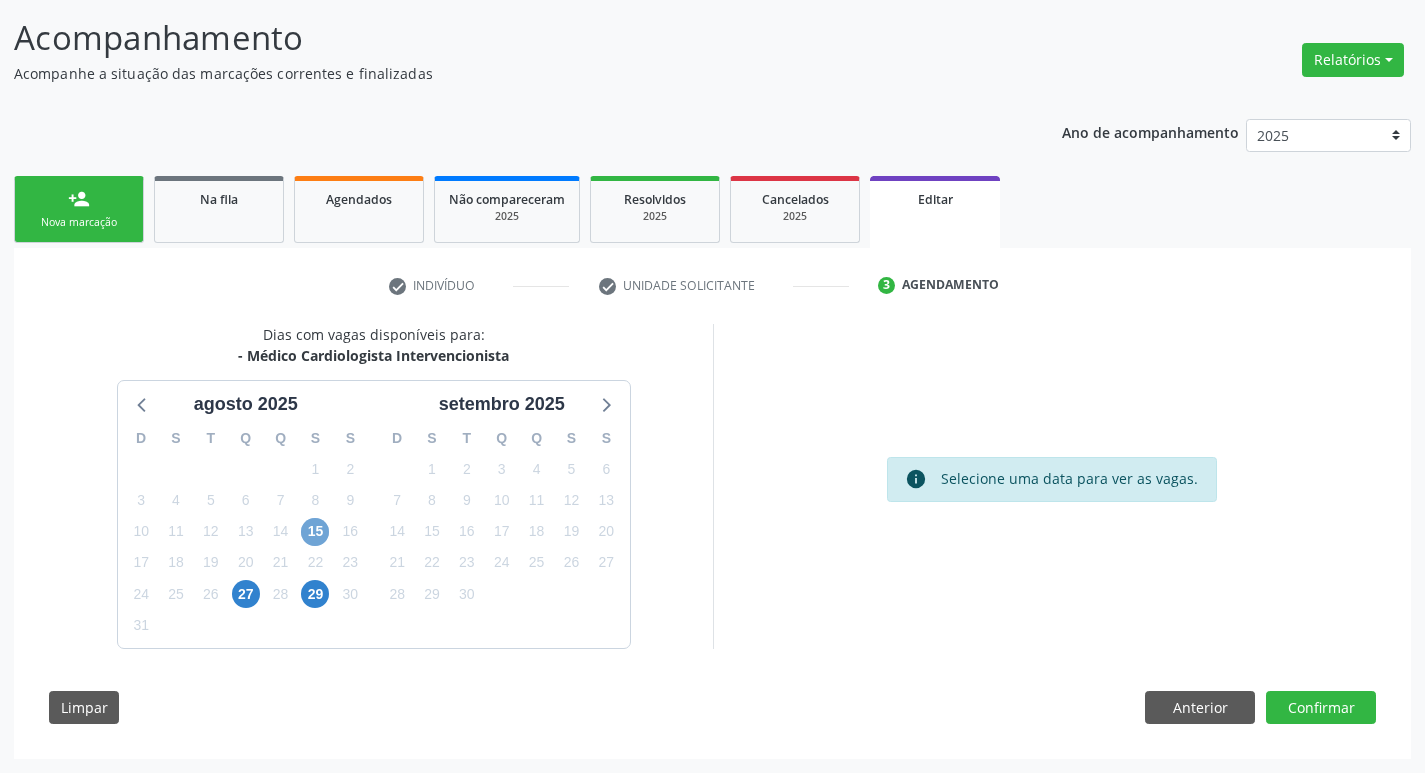 click on "15" at bounding box center [315, 532] 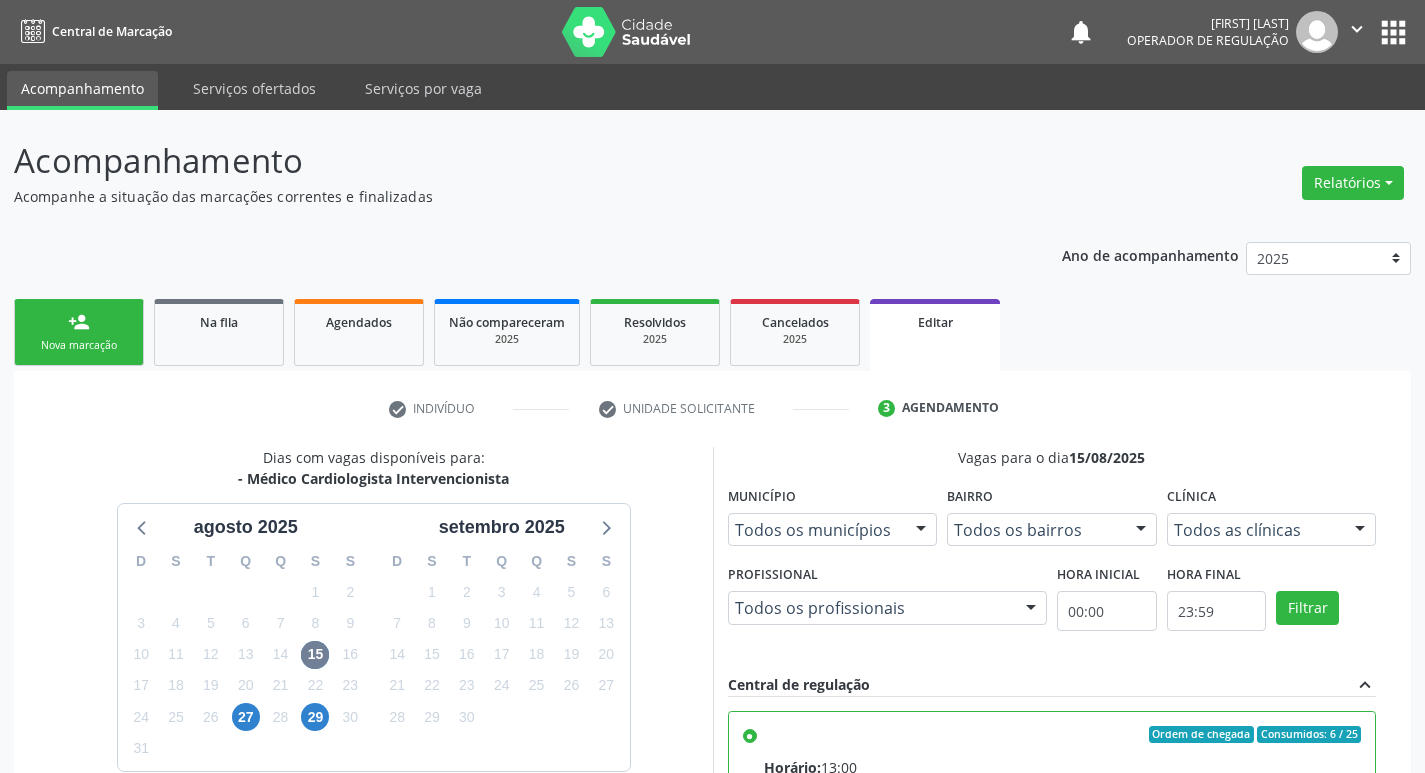 scroll, scrollTop: 413, scrollLeft: 0, axis: vertical 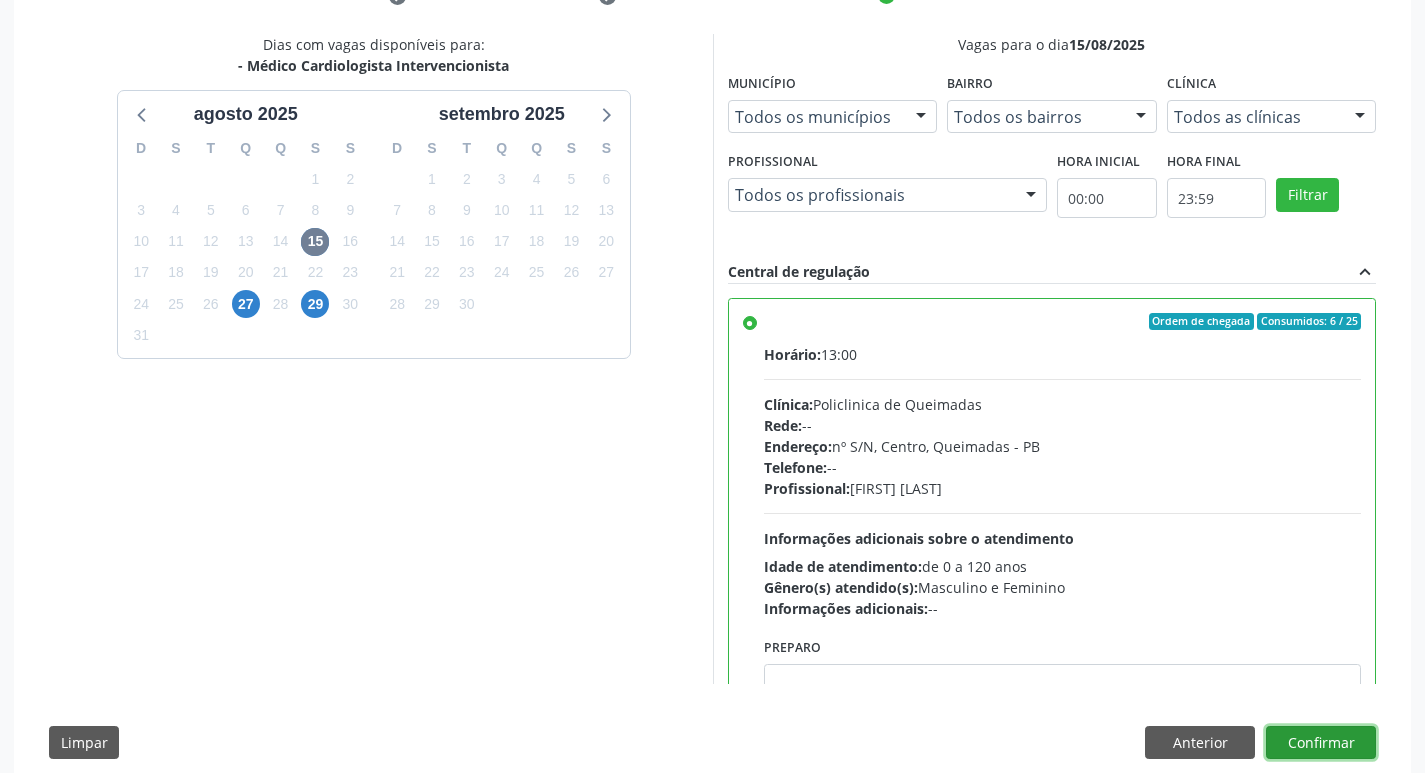 click on "Confirmar" at bounding box center [1321, 743] 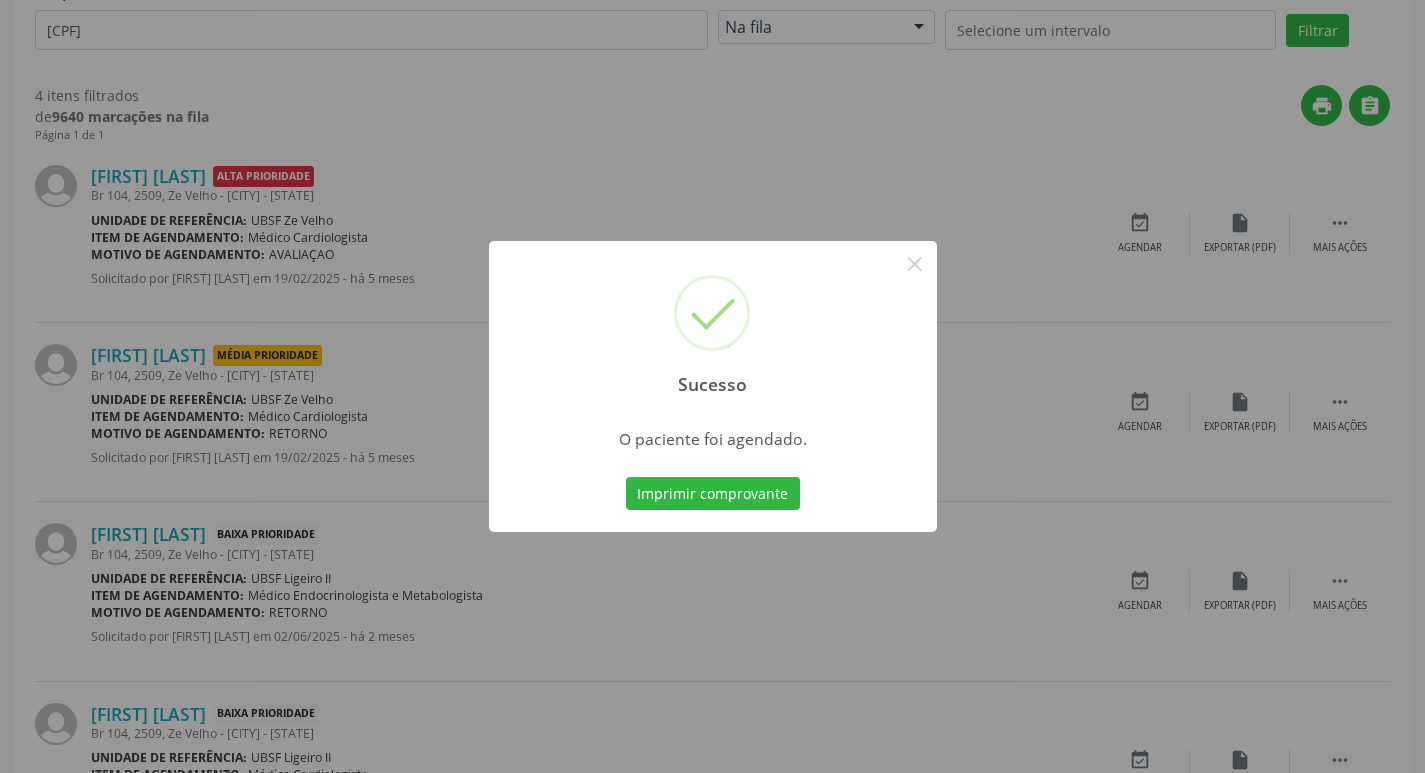 scroll, scrollTop: 0, scrollLeft: 0, axis: both 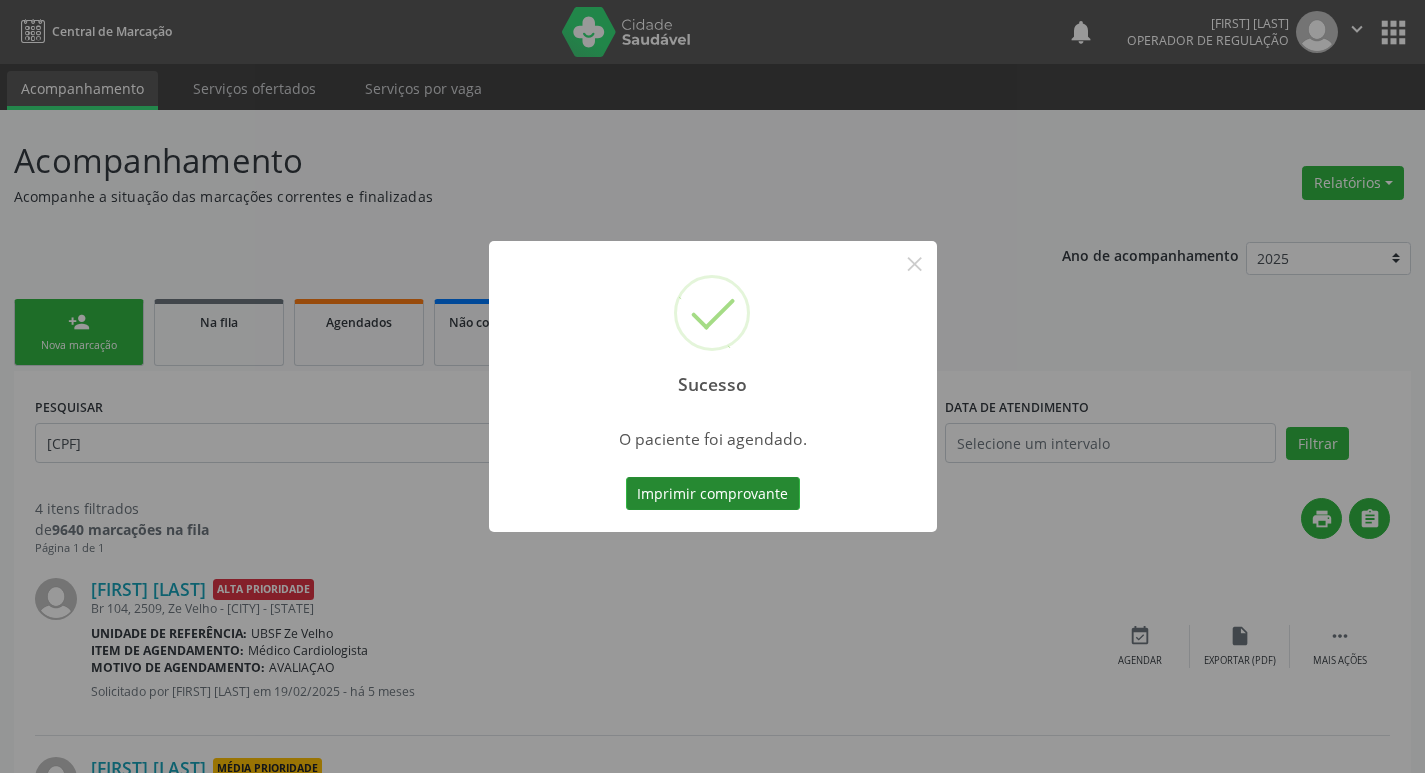click on "Imprimir comprovante" at bounding box center [713, 494] 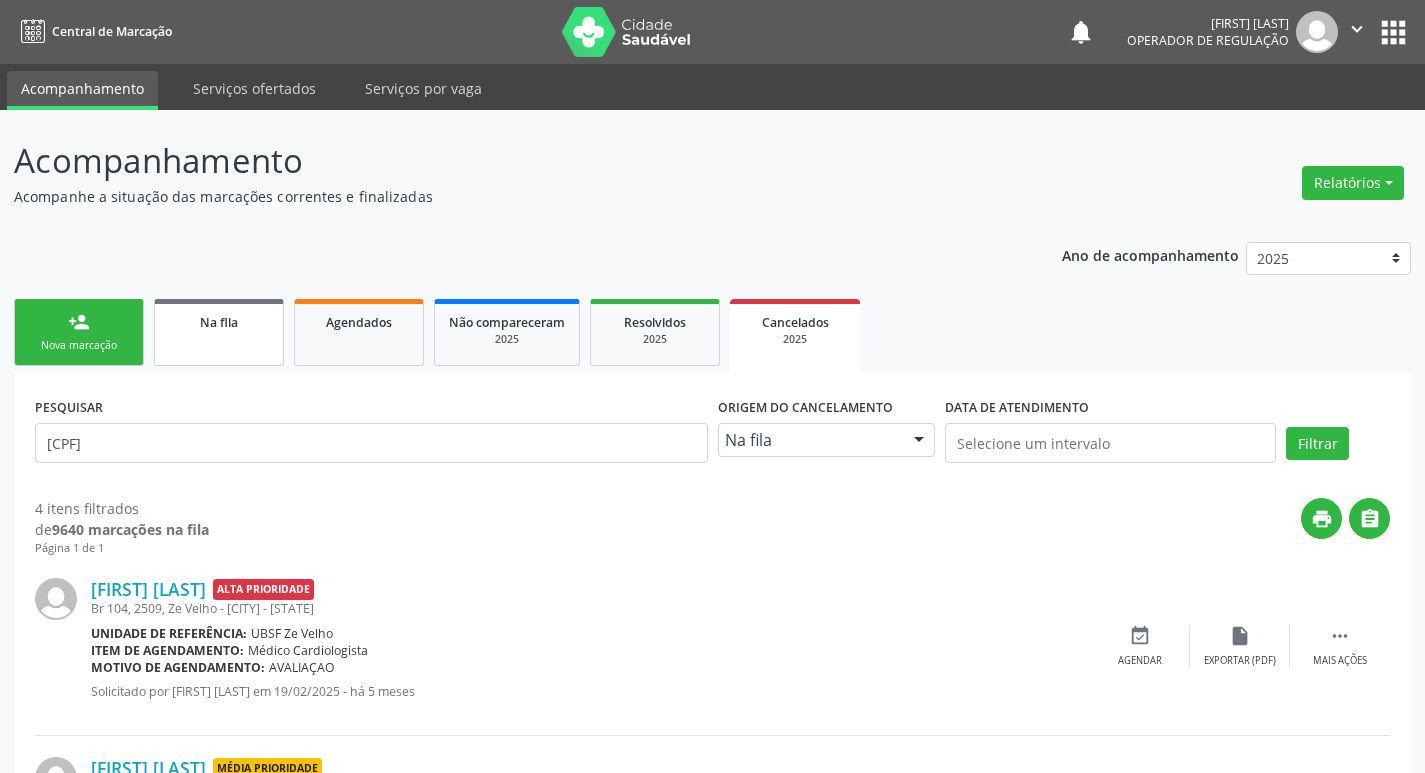 click on "Na fila" at bounding box center (219, 321) 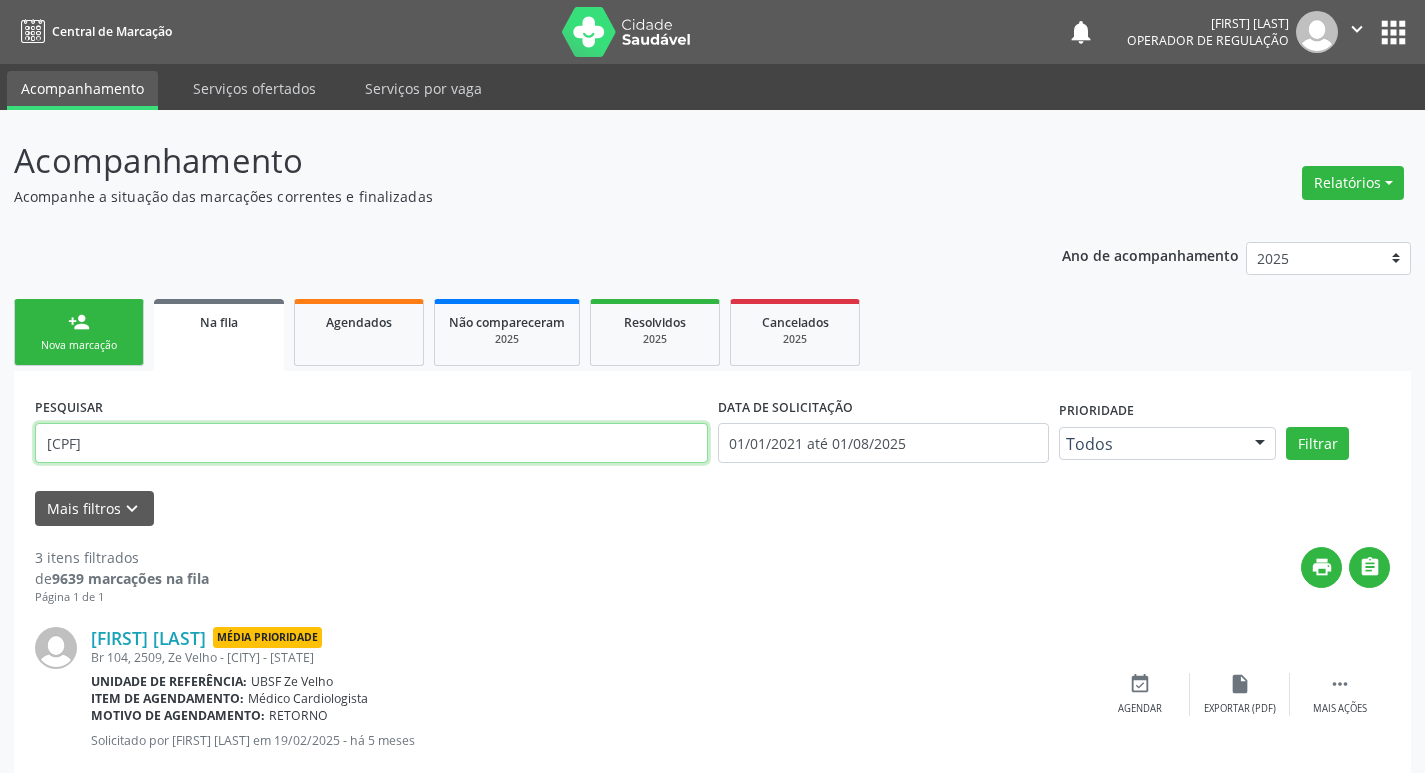 click on "700002236433500" at bounding box center [371, 443] 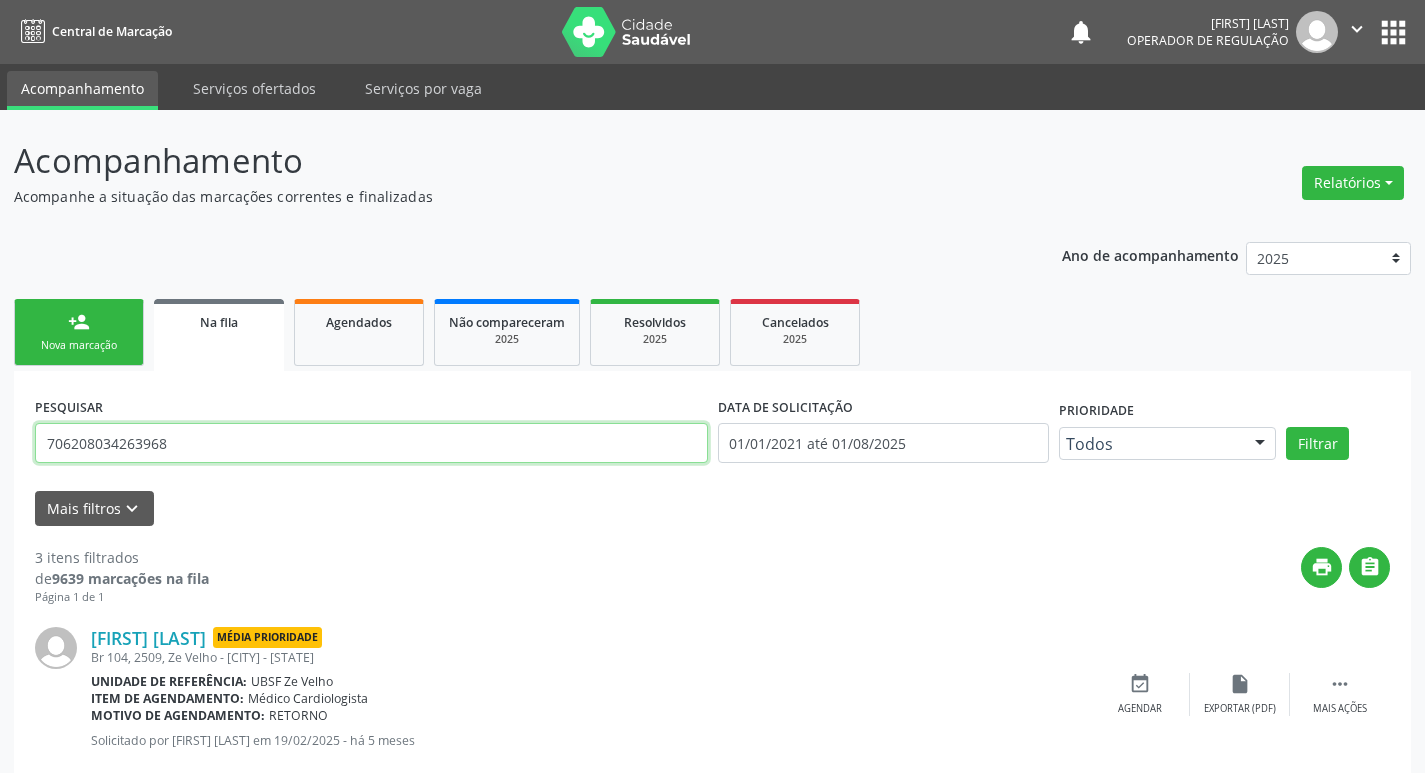type on "706208034263968" 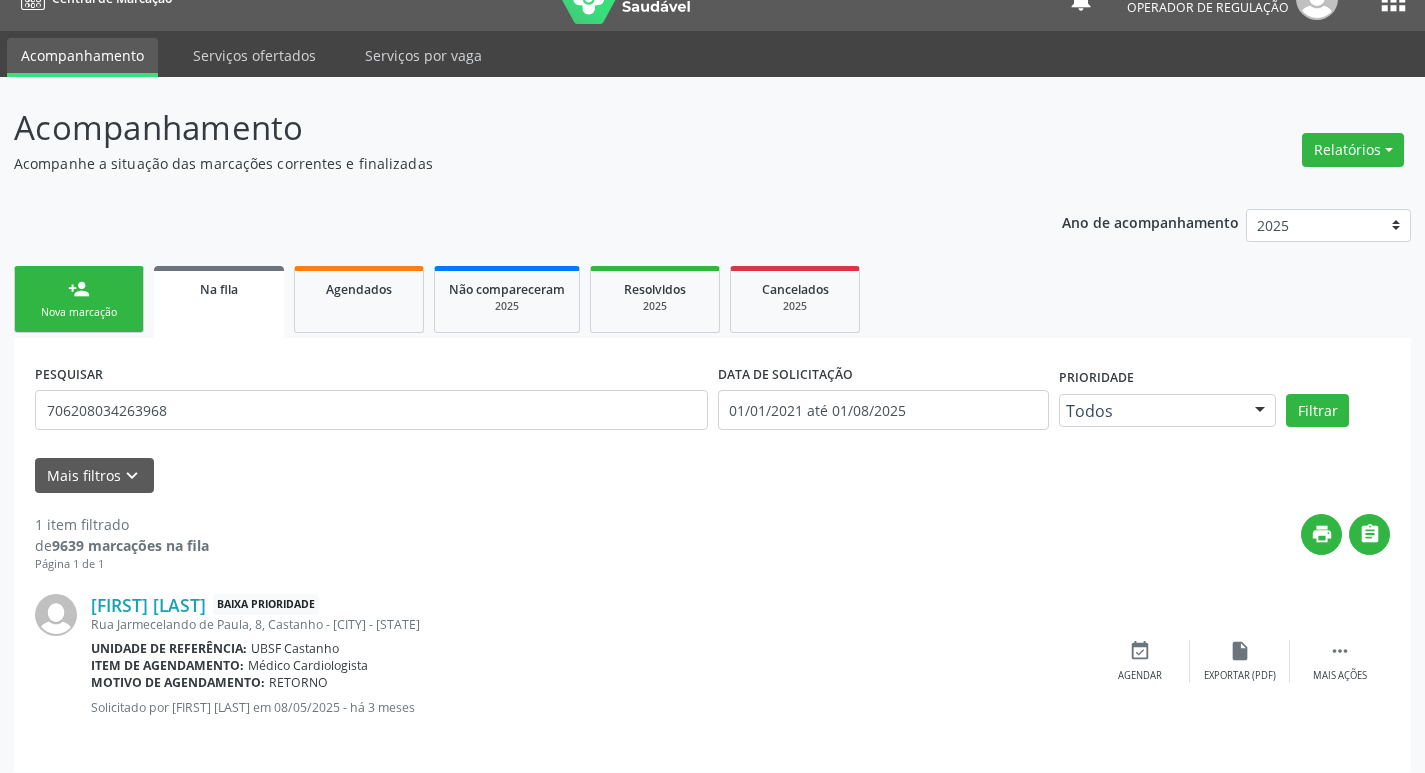 scroll, scrollTop: 46, scrollLeft: 0, axis: vertical 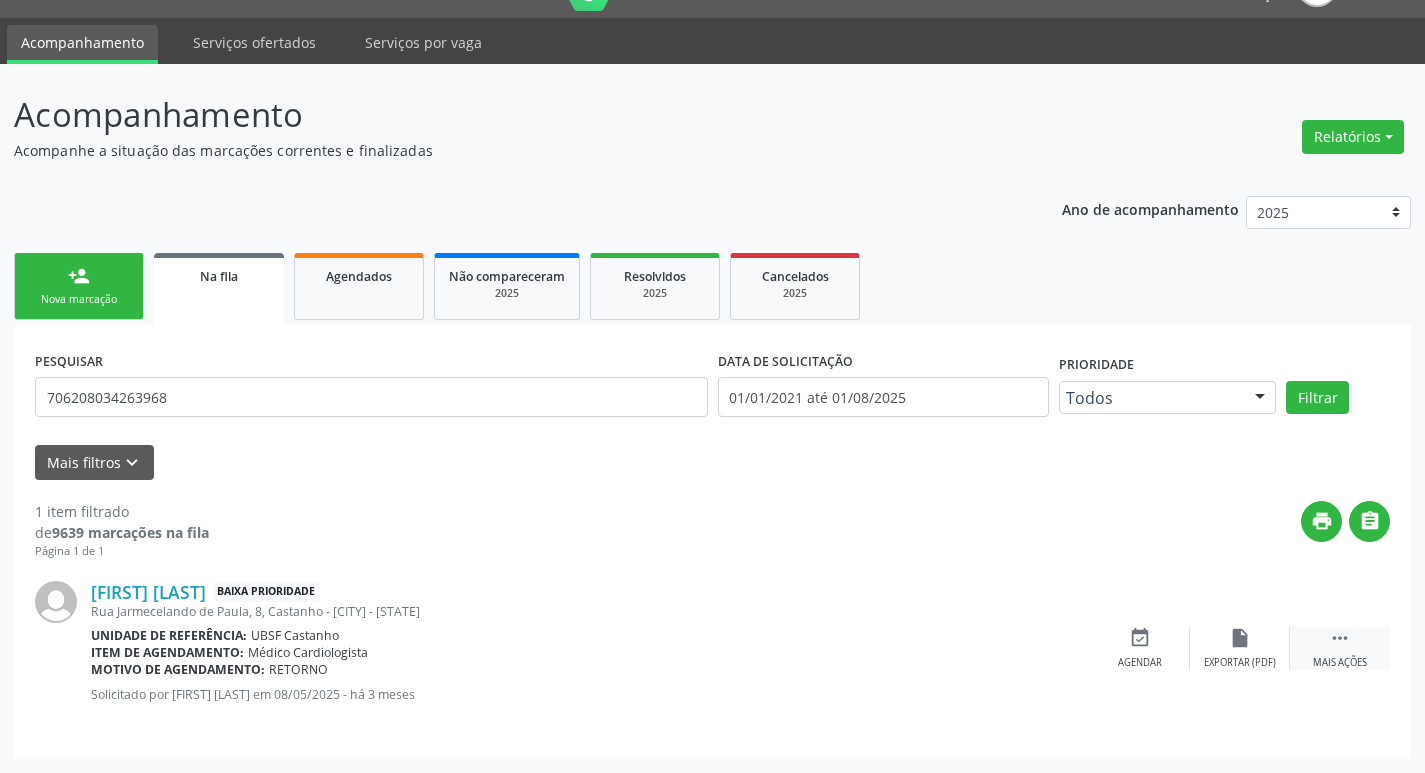 click on "
Mais ações" at bounding box center (1340, 648) 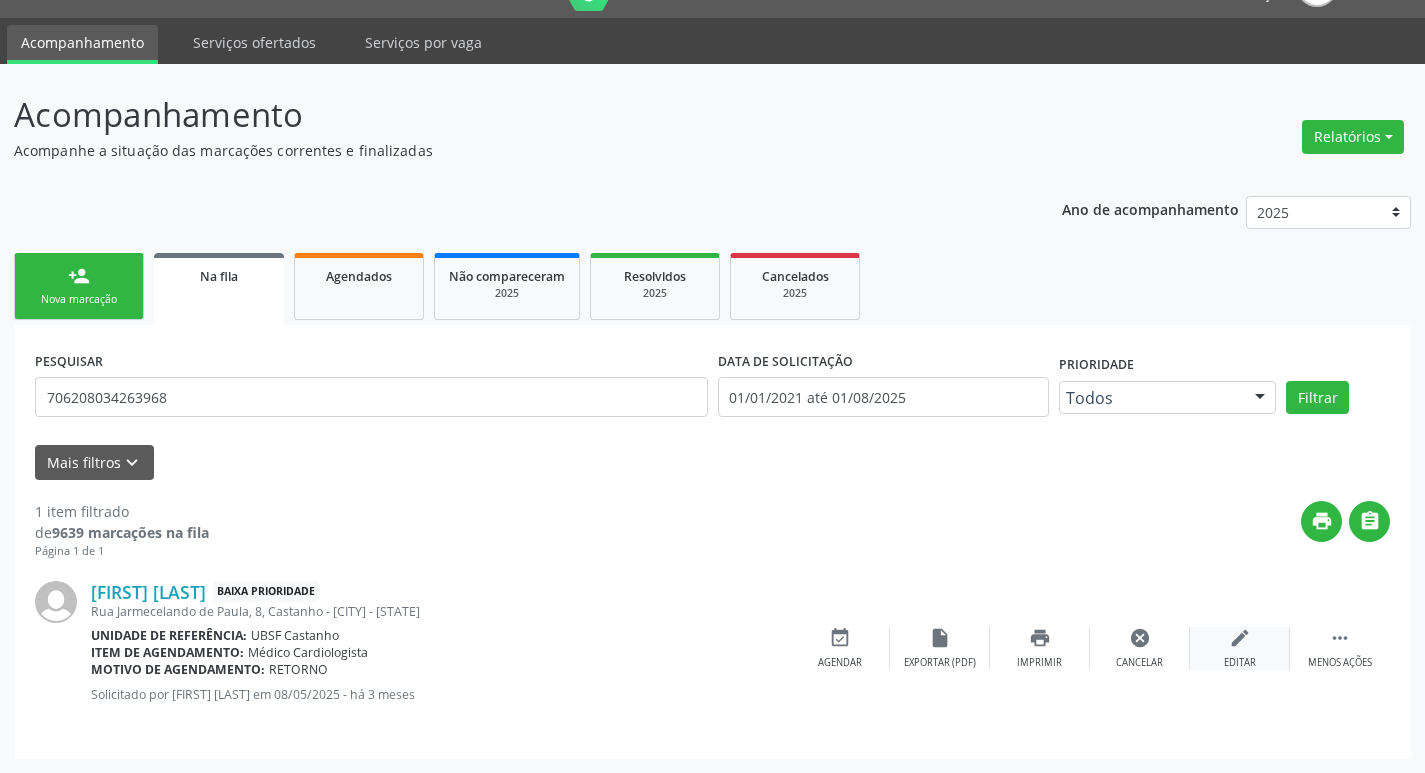 click on "edit
Editar" at bounding box center [1240, 648] 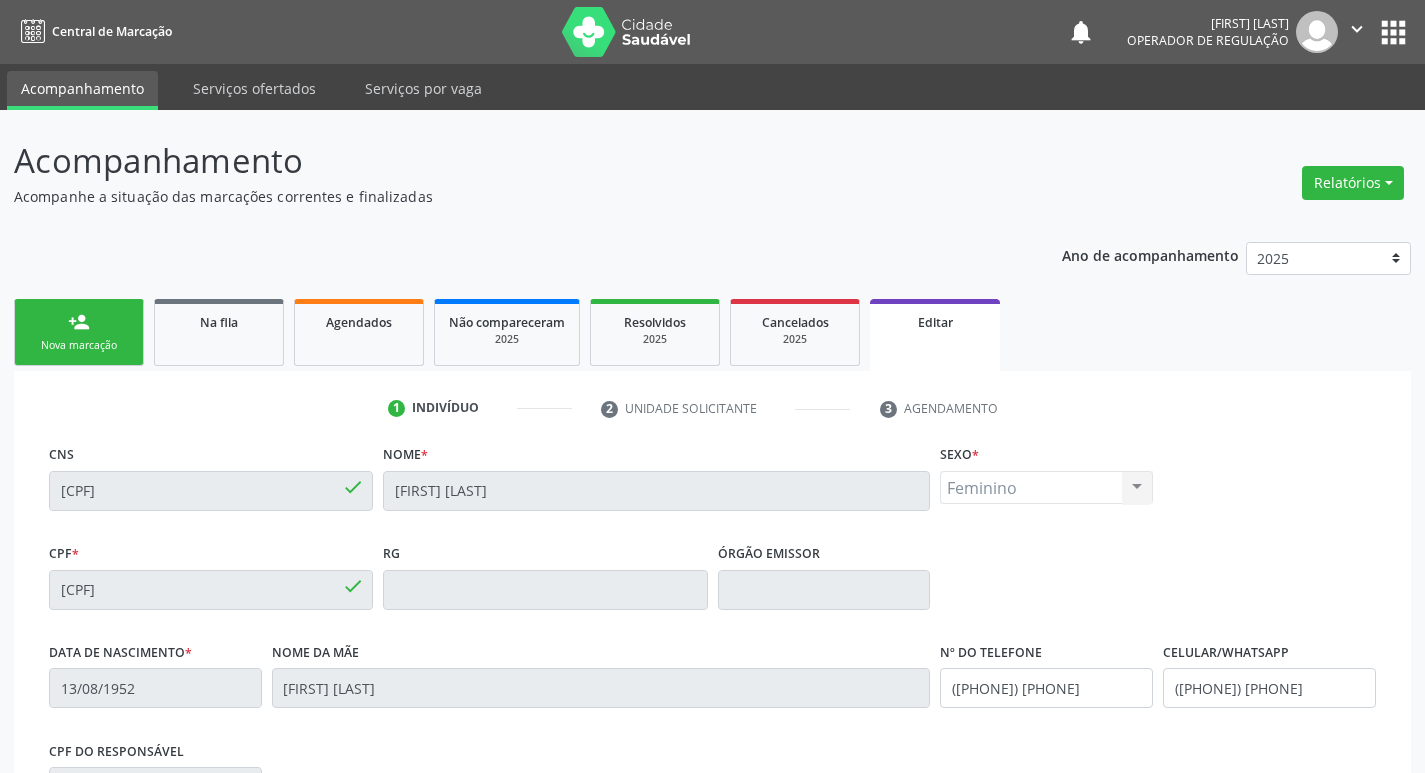 scroll, scrollTop: 338, scrollLeft: 0, axis: vertical 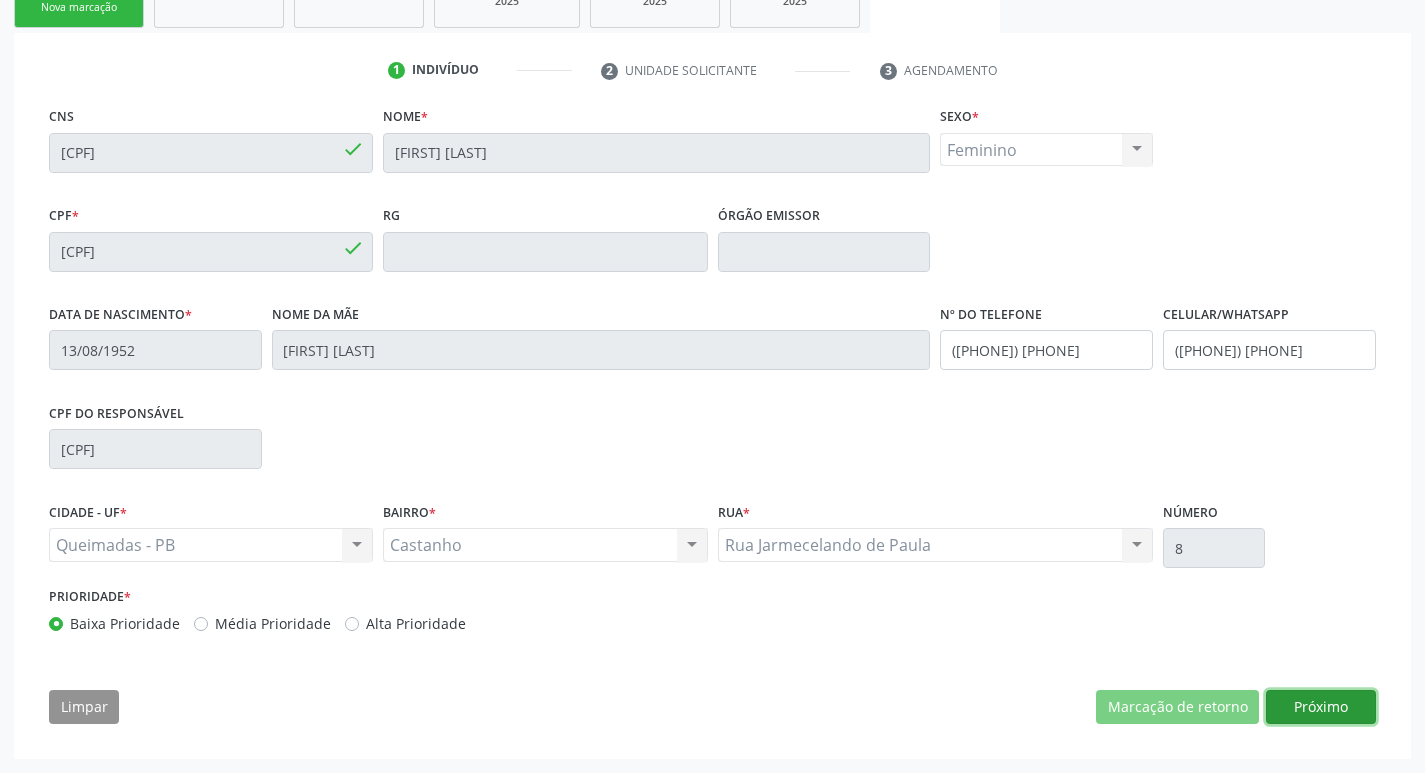 click on "Próximo" at bounding box center [1321, 707] 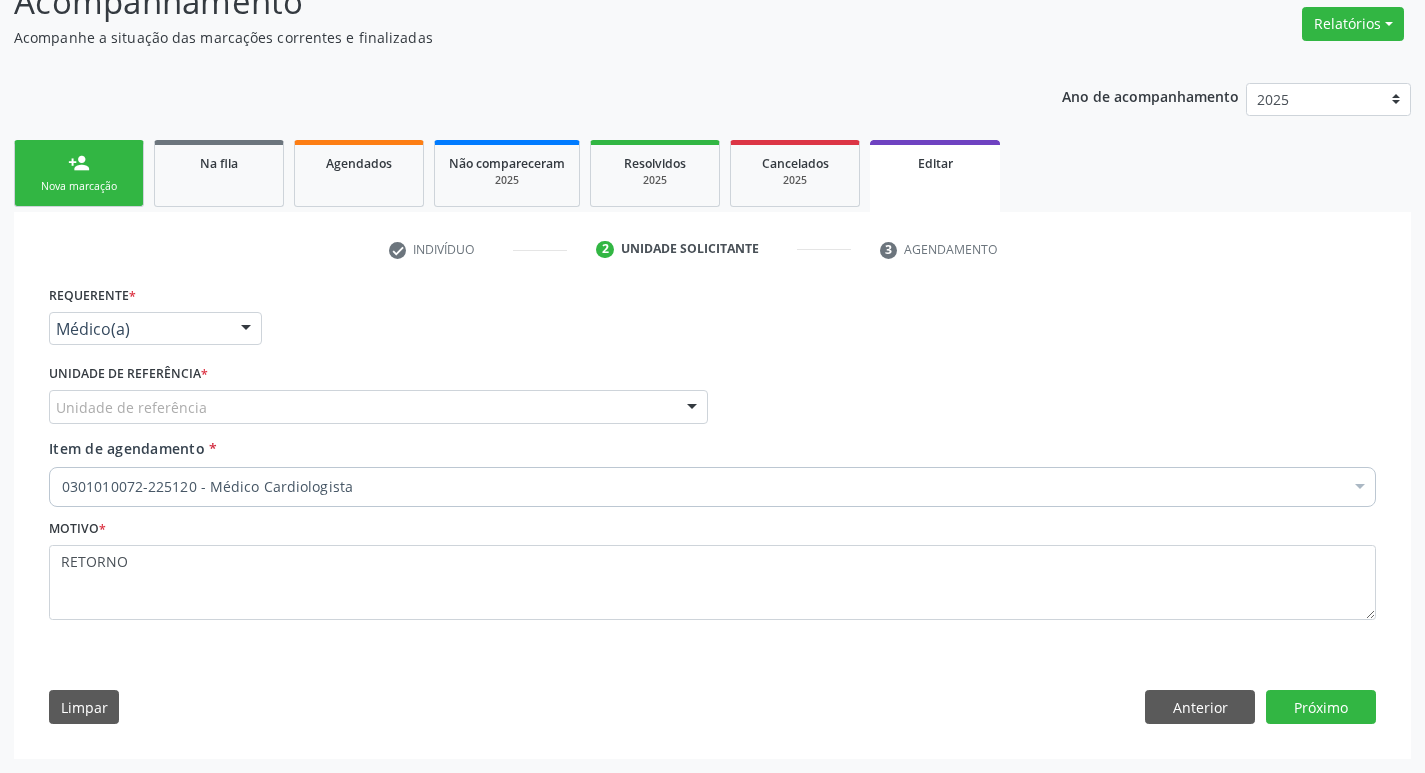 scroll, scrollTop: 159, scrollLeft: 0, axis: vertical 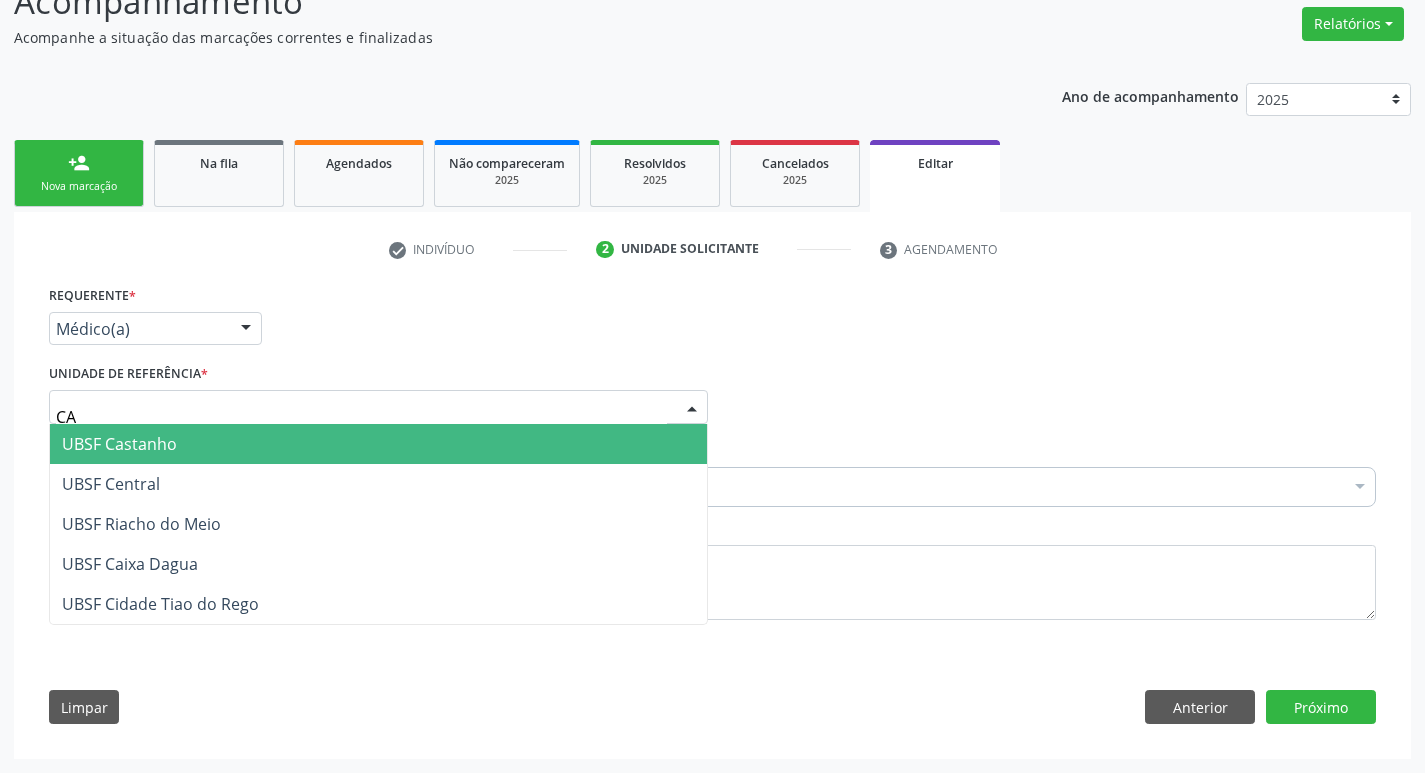 type on "CAS" 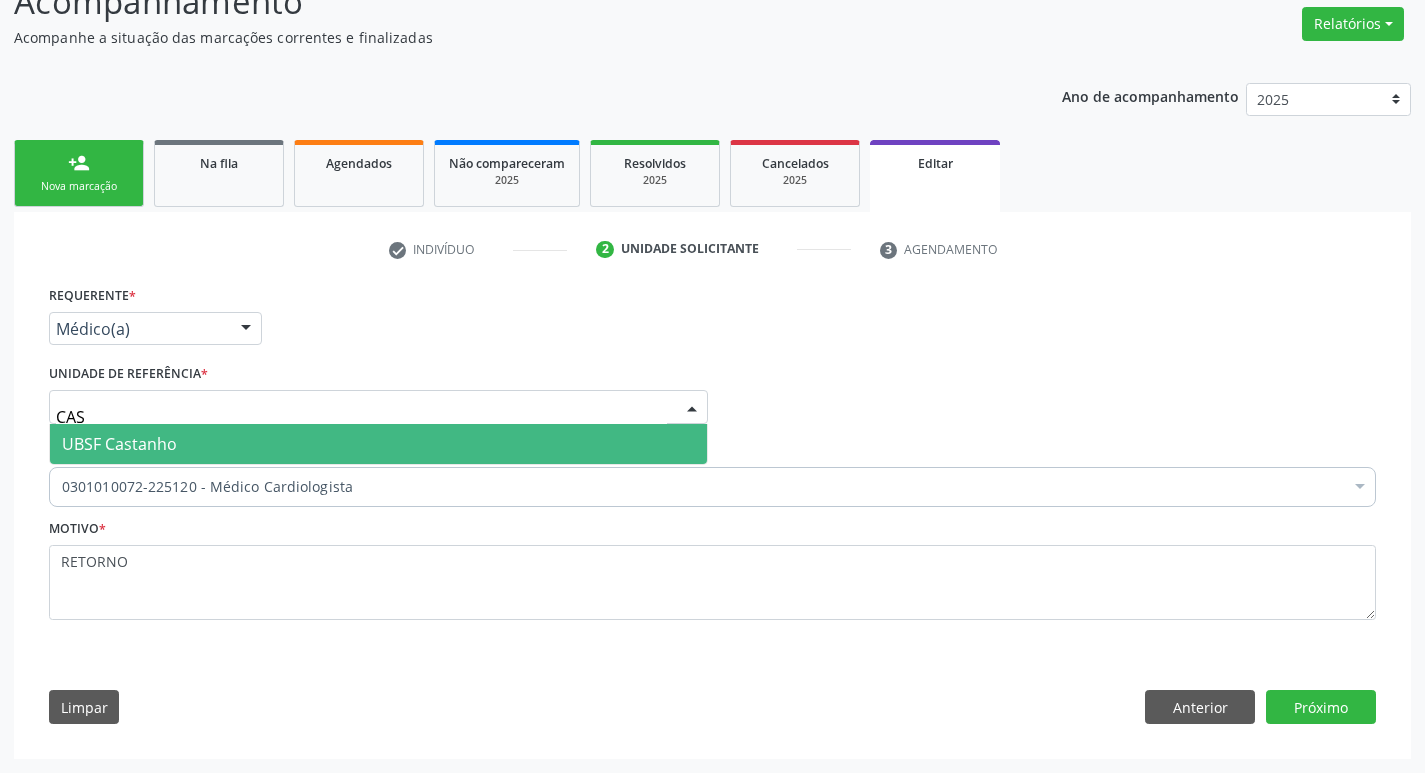 click on "UBSF Castanho" at bounding box center [378, 444] 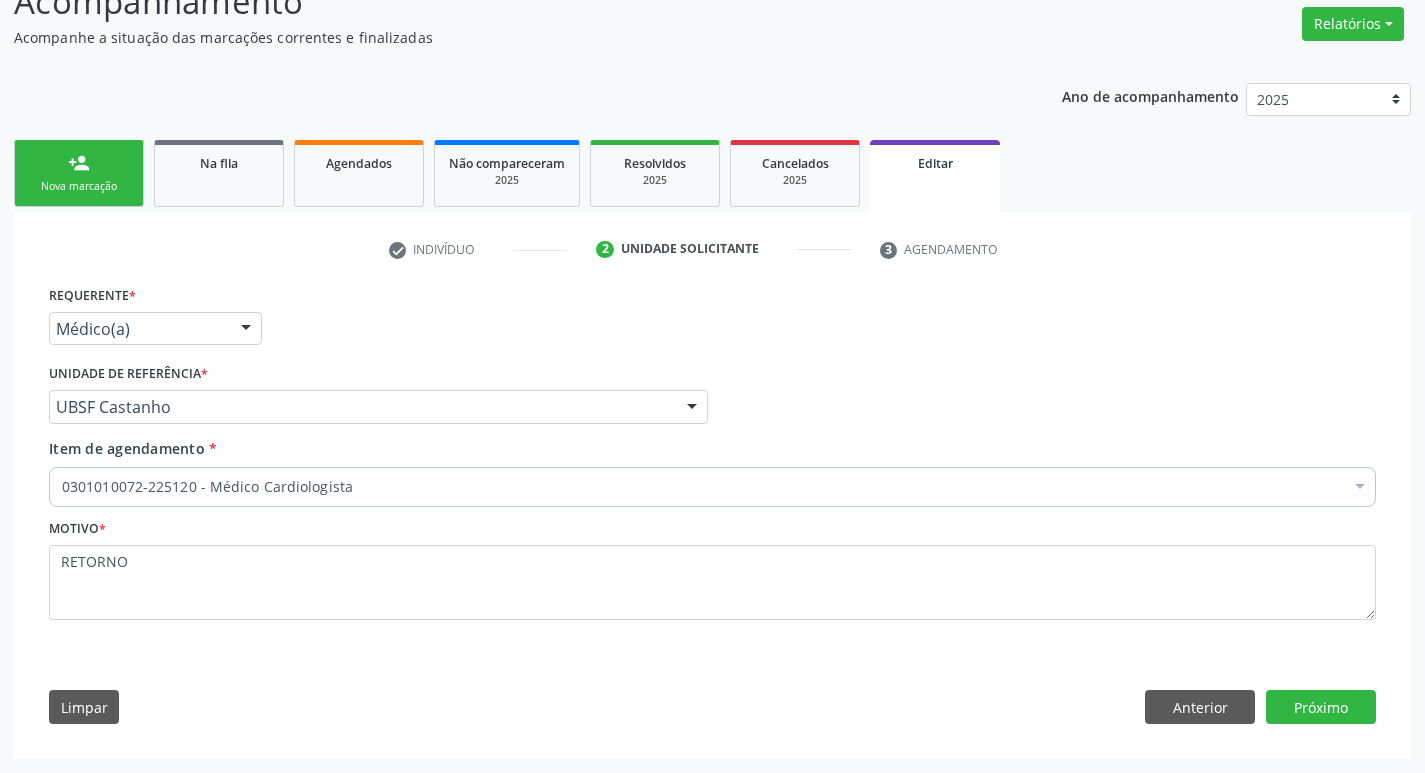 click on "0301010072-225120 - Médico Cardiologista" at bounding box center [712, 487] 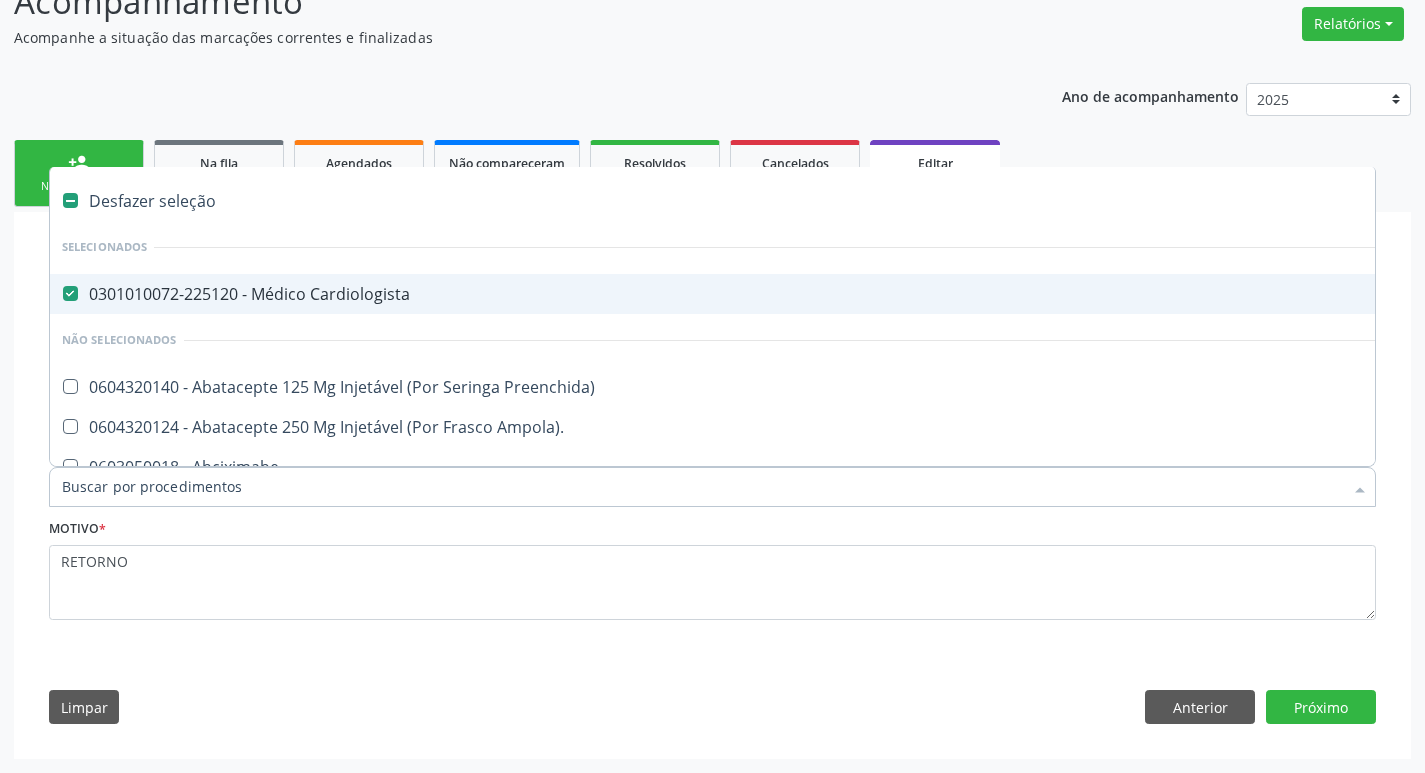 click on "0301010072-225120 - Médico Cardiologista" at bounding box center [840, 294] 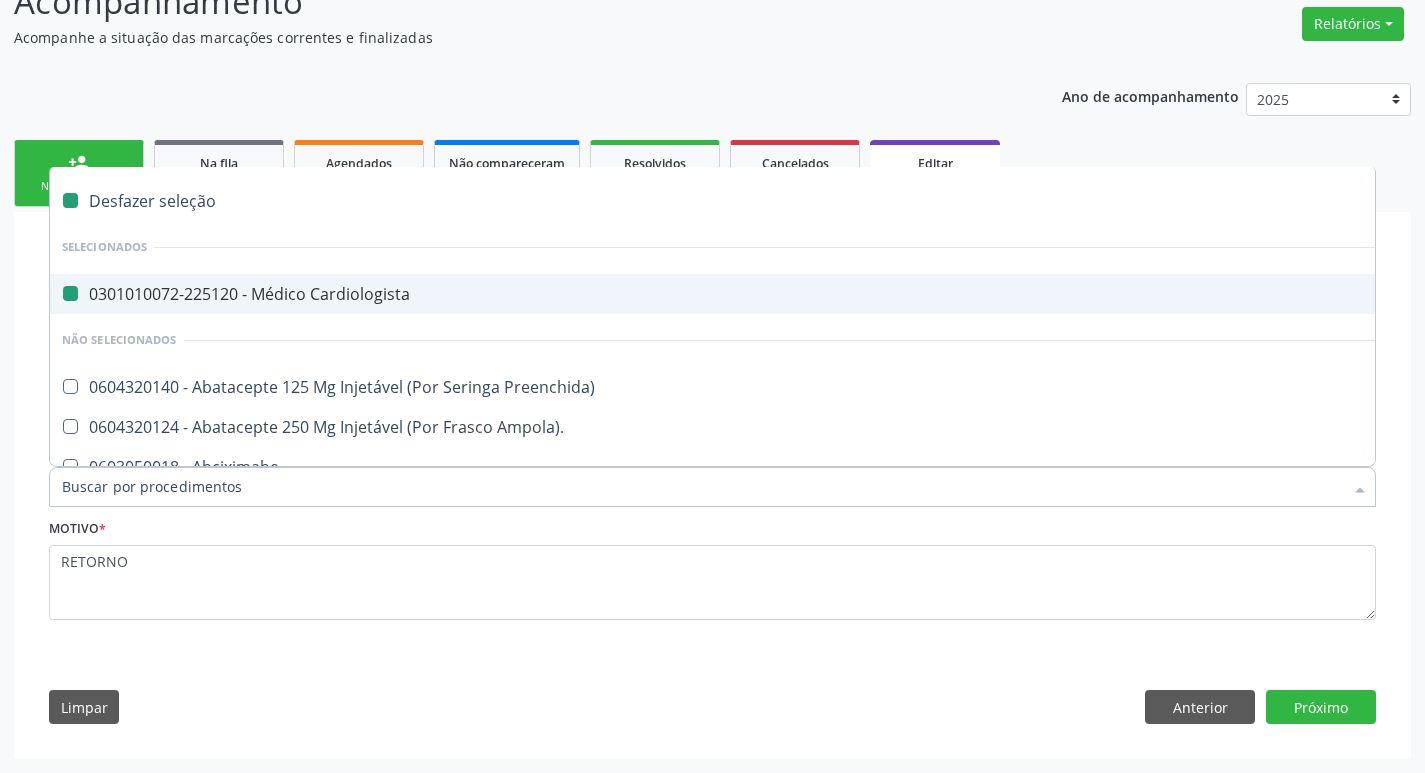 checkbox on "false" 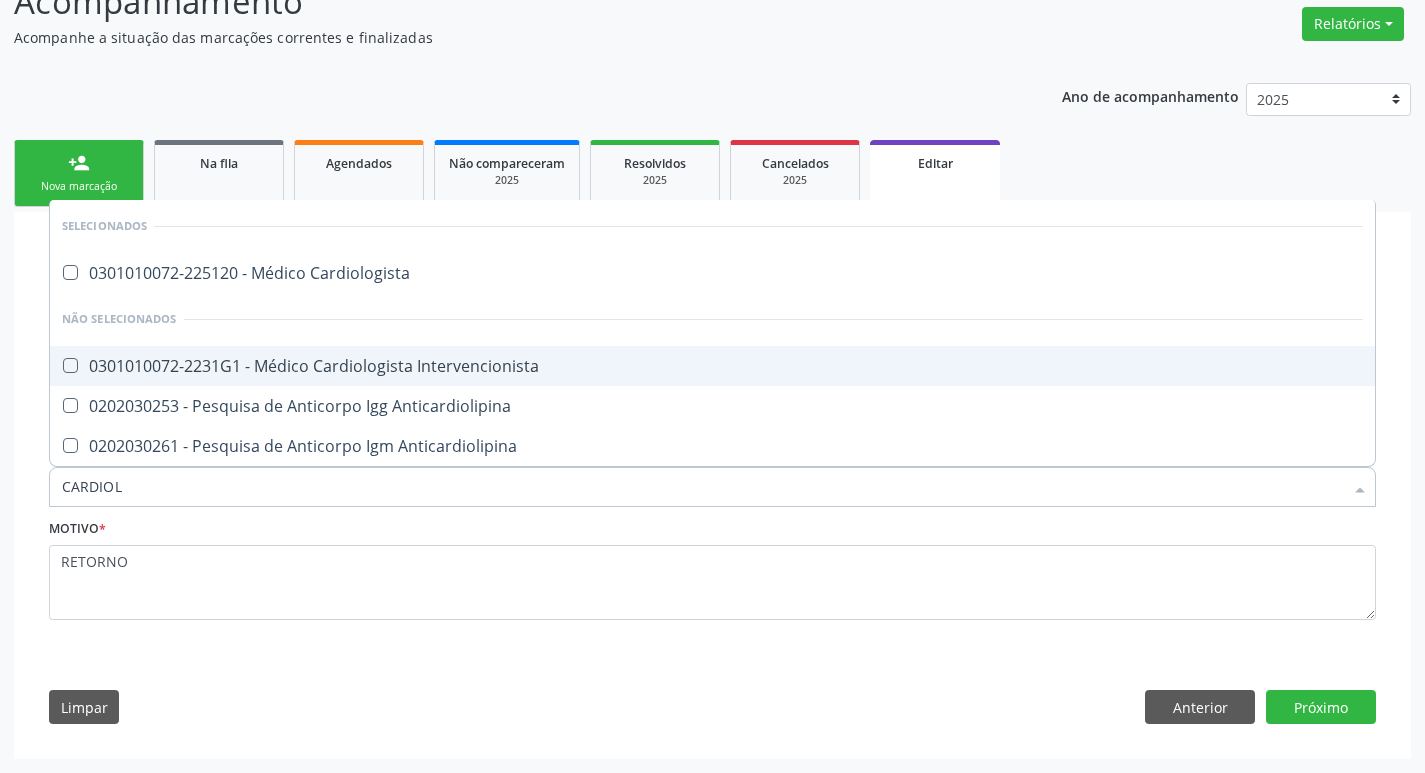 type on "CARDIOLO" 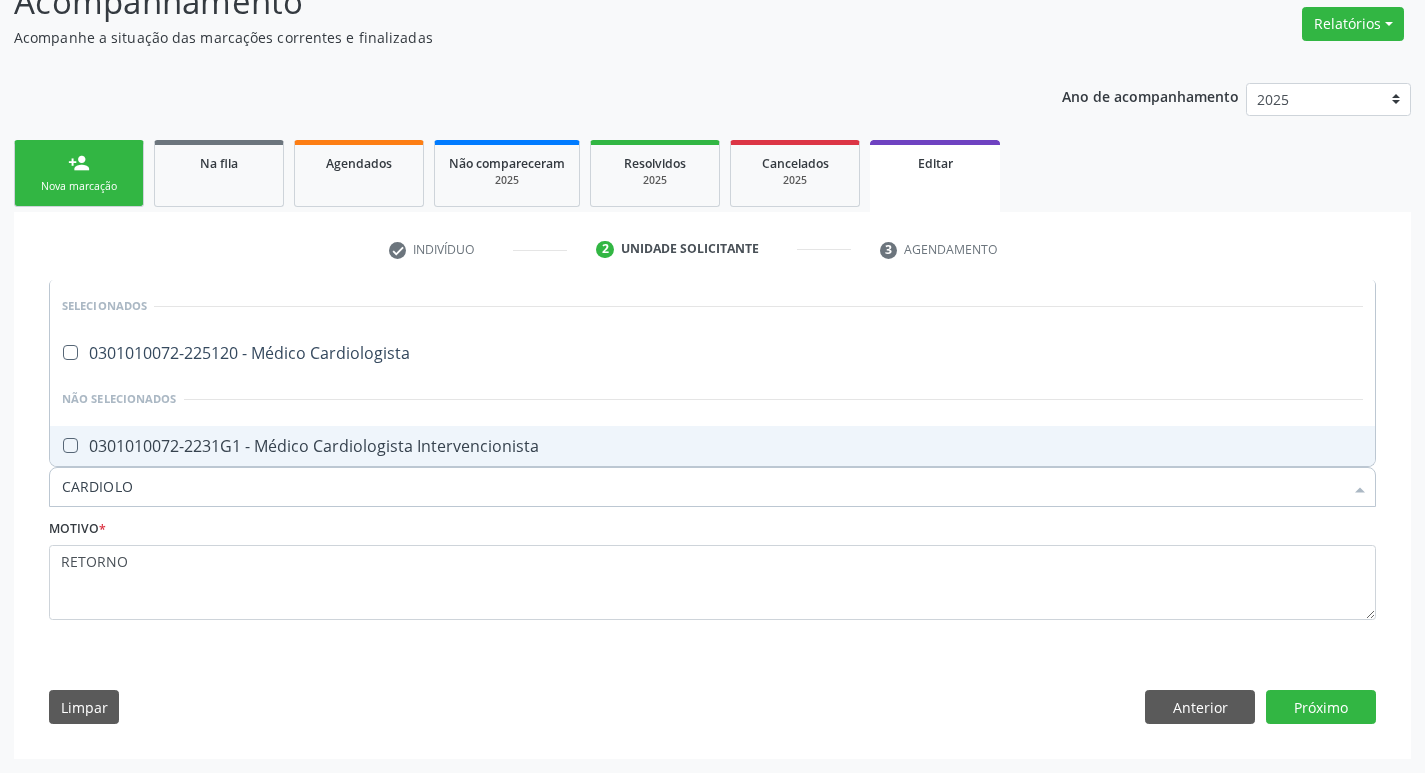 click on "0301010072-2231G1 - Médico Cardiologista Intervencionista" at bounding box center (712, 446) 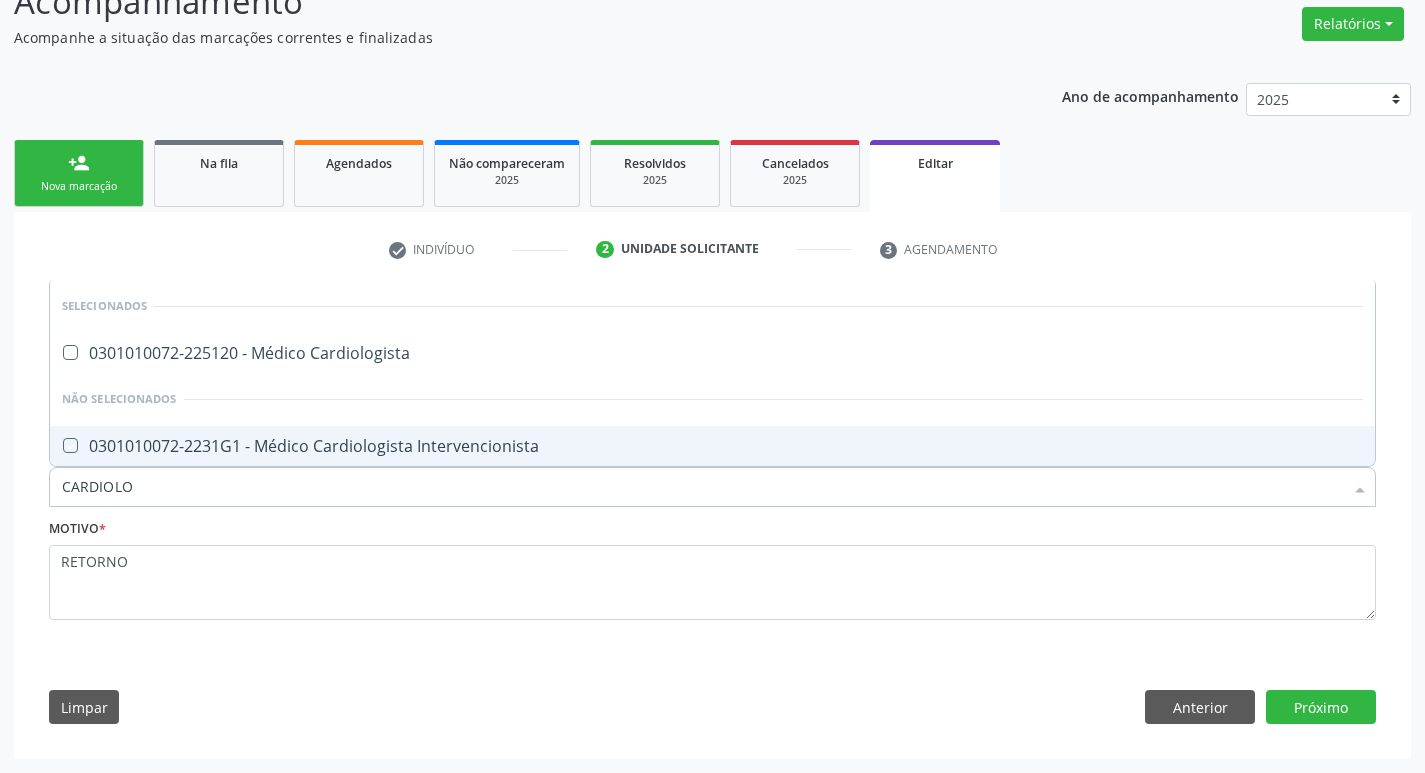 checkbox on "true" 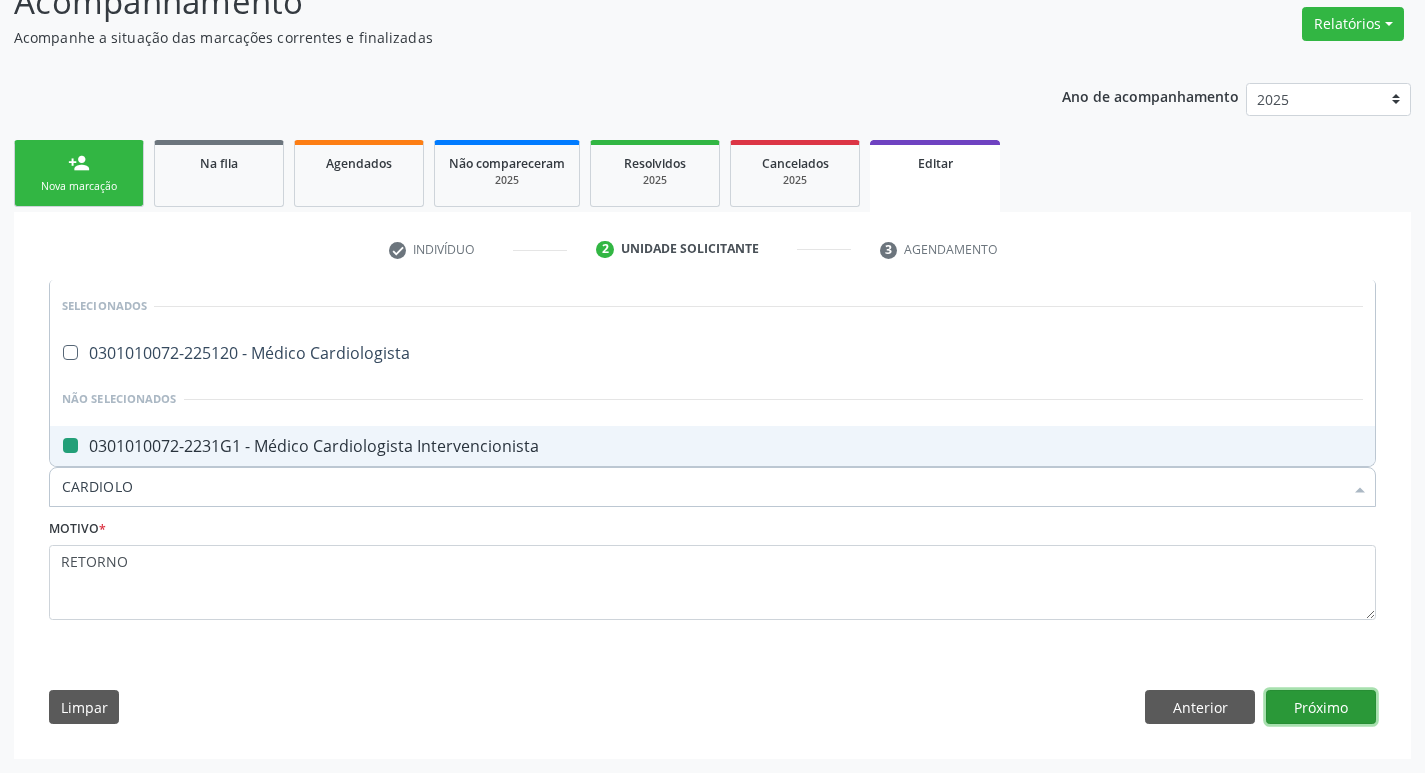 click on "Próximo" at bounding box center (1321, 707) 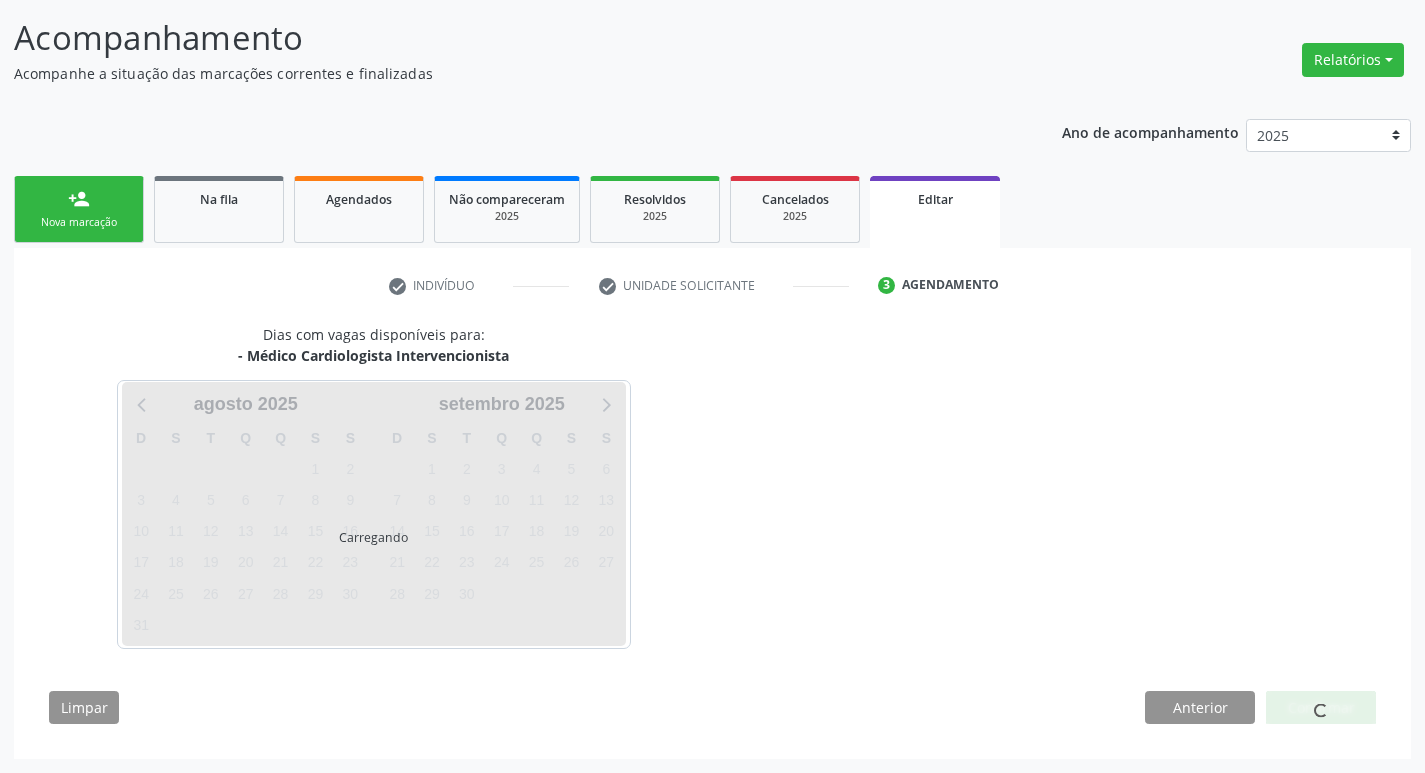 scroll, scrollTop: 123, scrollLeft: 0, axis: vertical 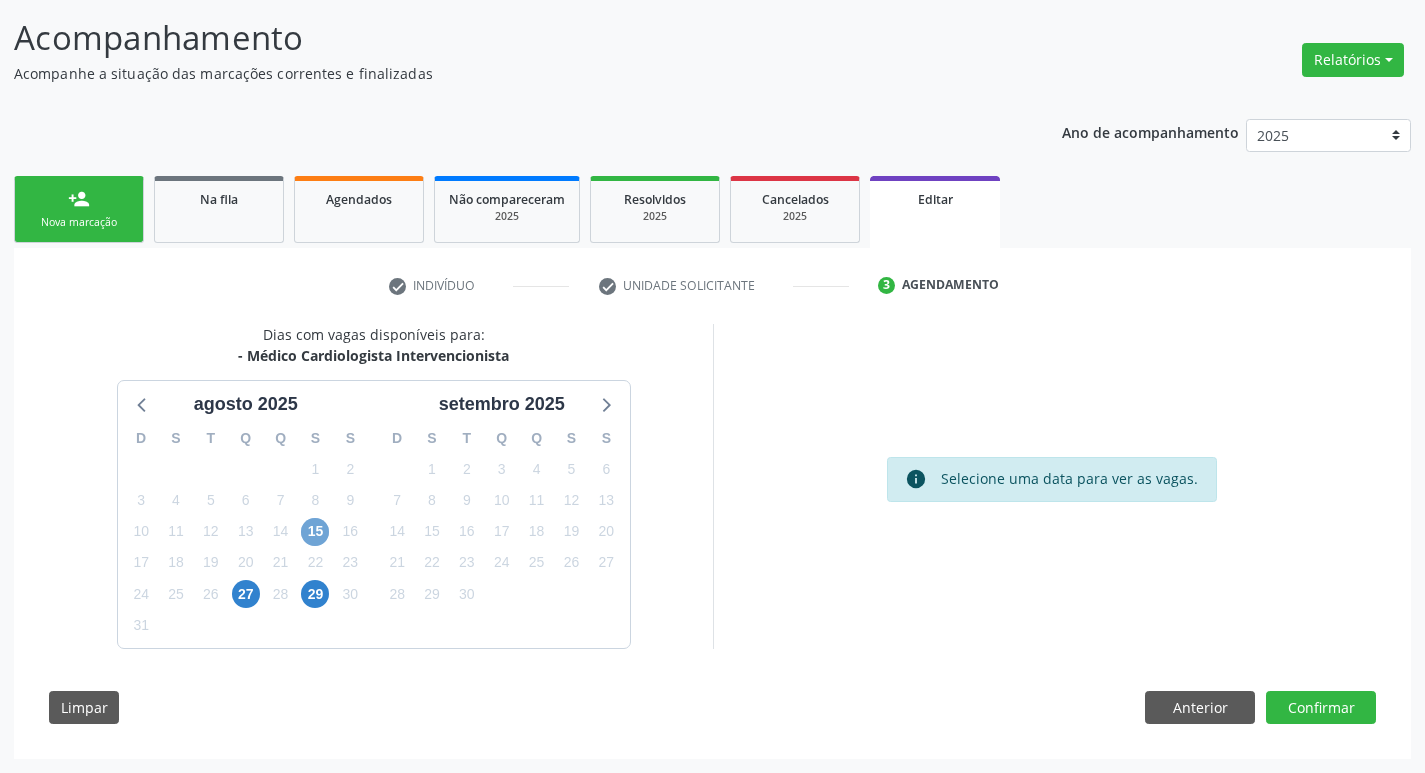click on "15" at bounding box center [315, 532] 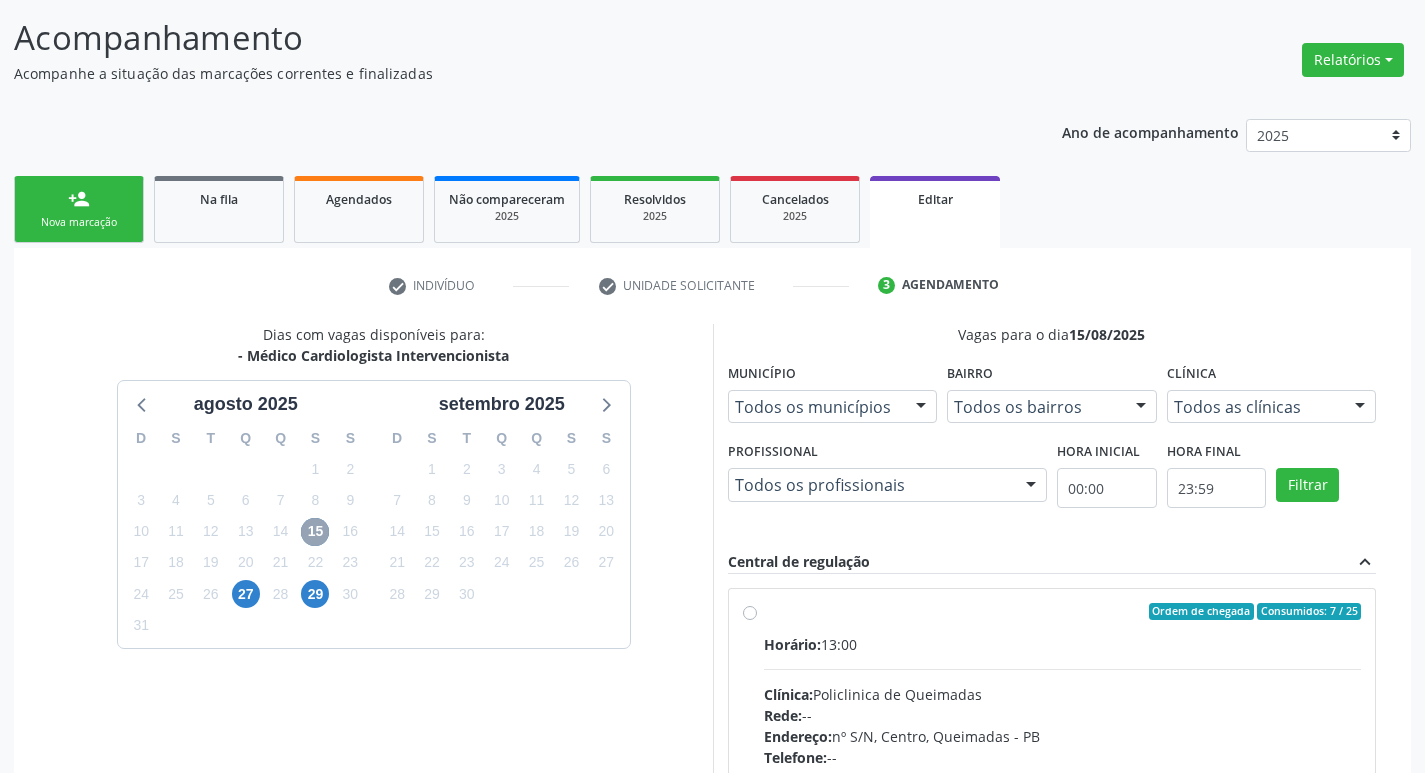 scroll, scrollTop: 323, scrollLeft: 0, axis: vertical 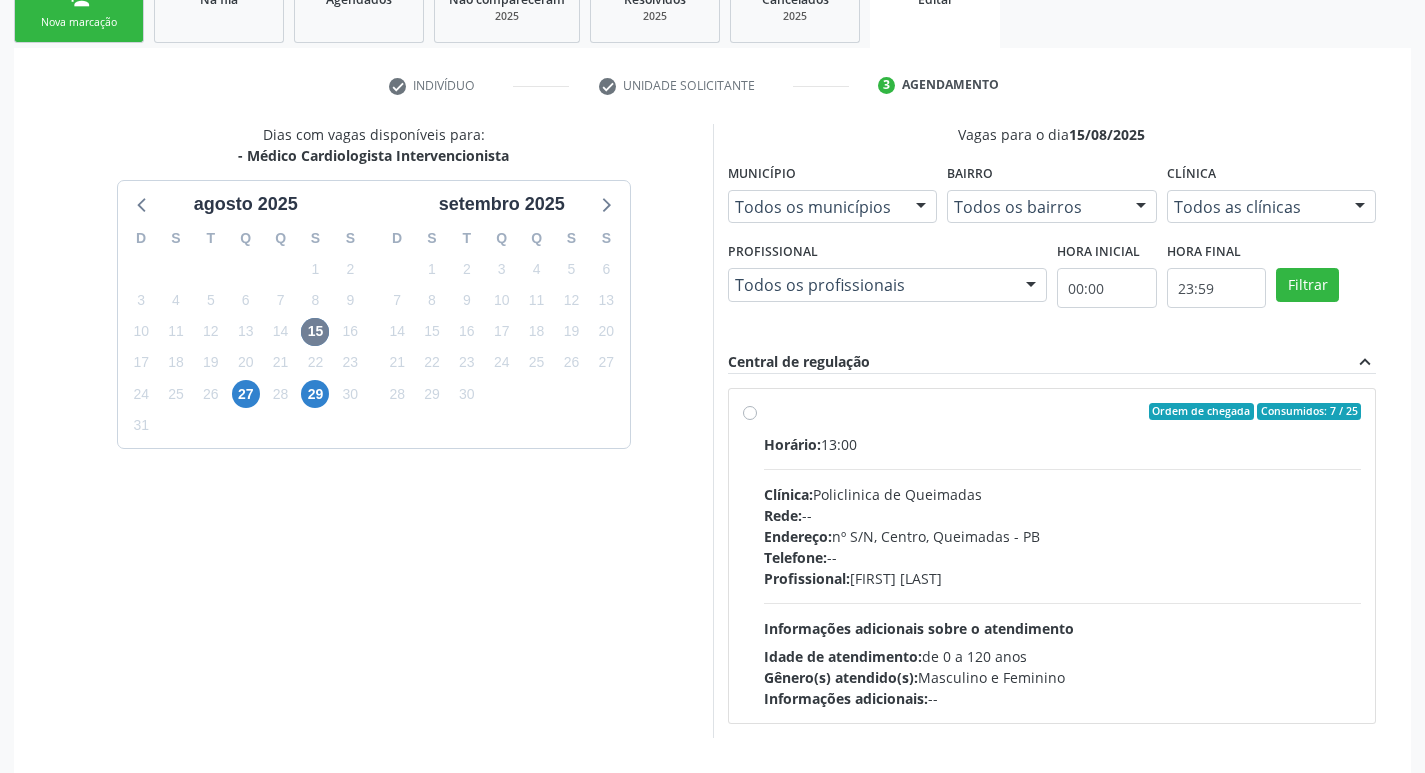 click on "Profissional:
Filipe Rodrigues Pinto" at bounding box center [1063, 578] 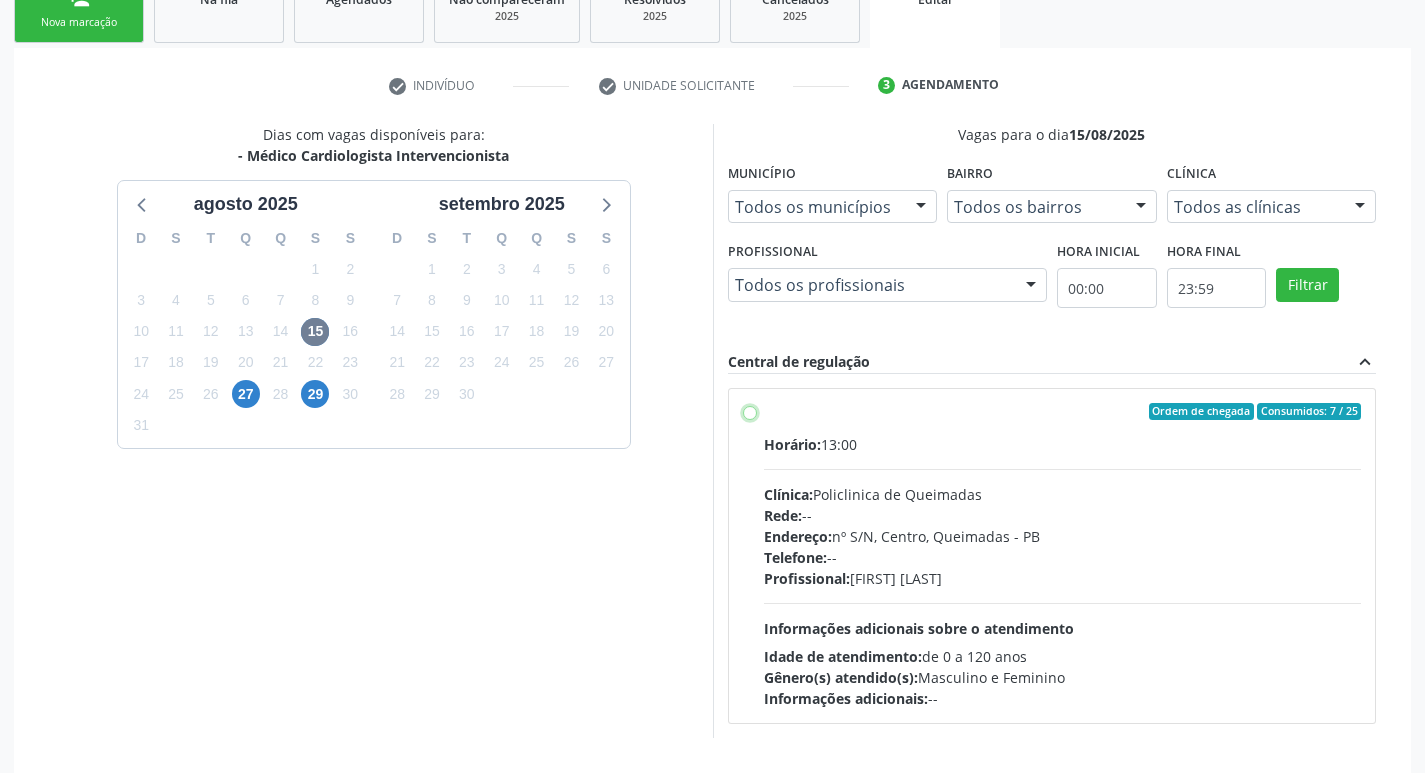radio on "true" 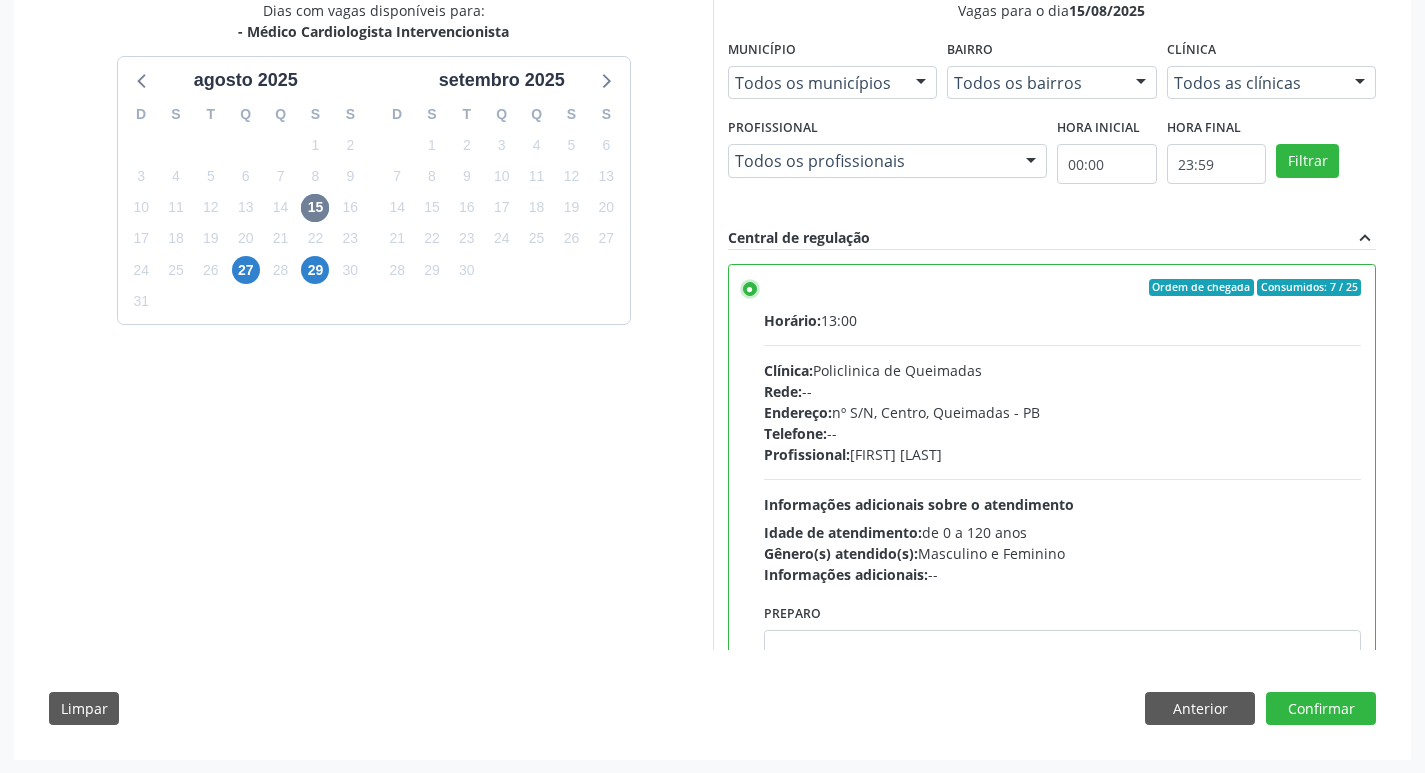 scroll, scrollTop: 448, scrollLeft: 0, axis: vertical 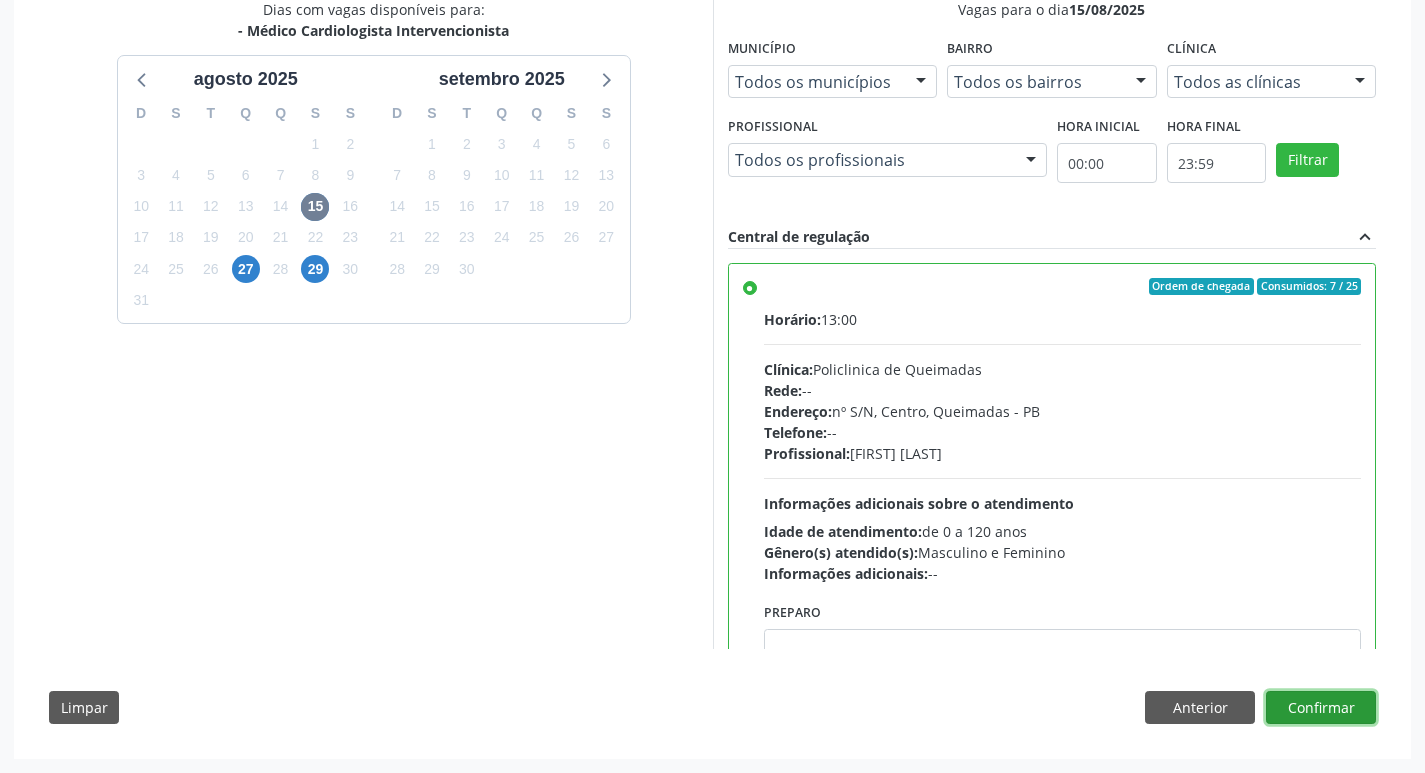 click on "Confirmar" at bounding box center (1321, 708) 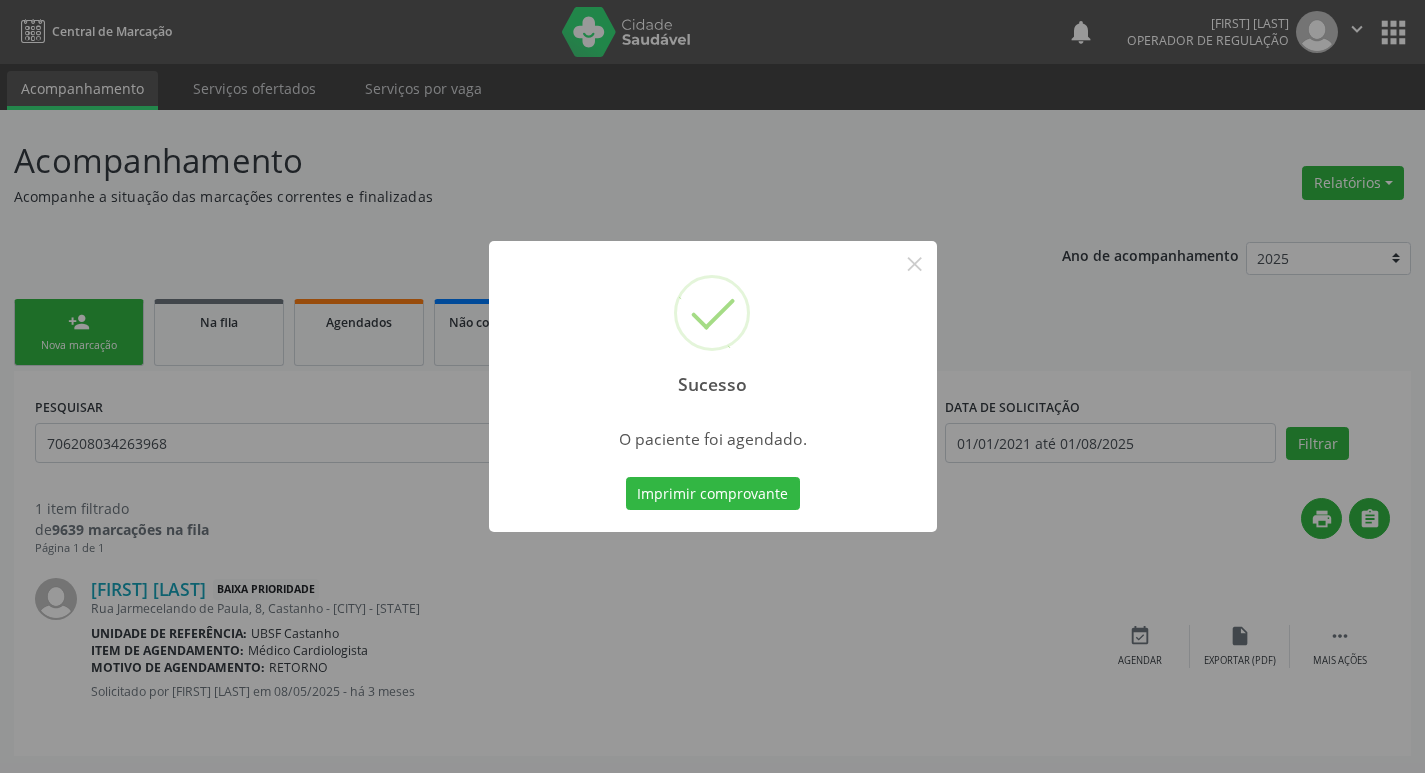 scroll, scrollTop: 0, scrollLeft: 0, axis: both 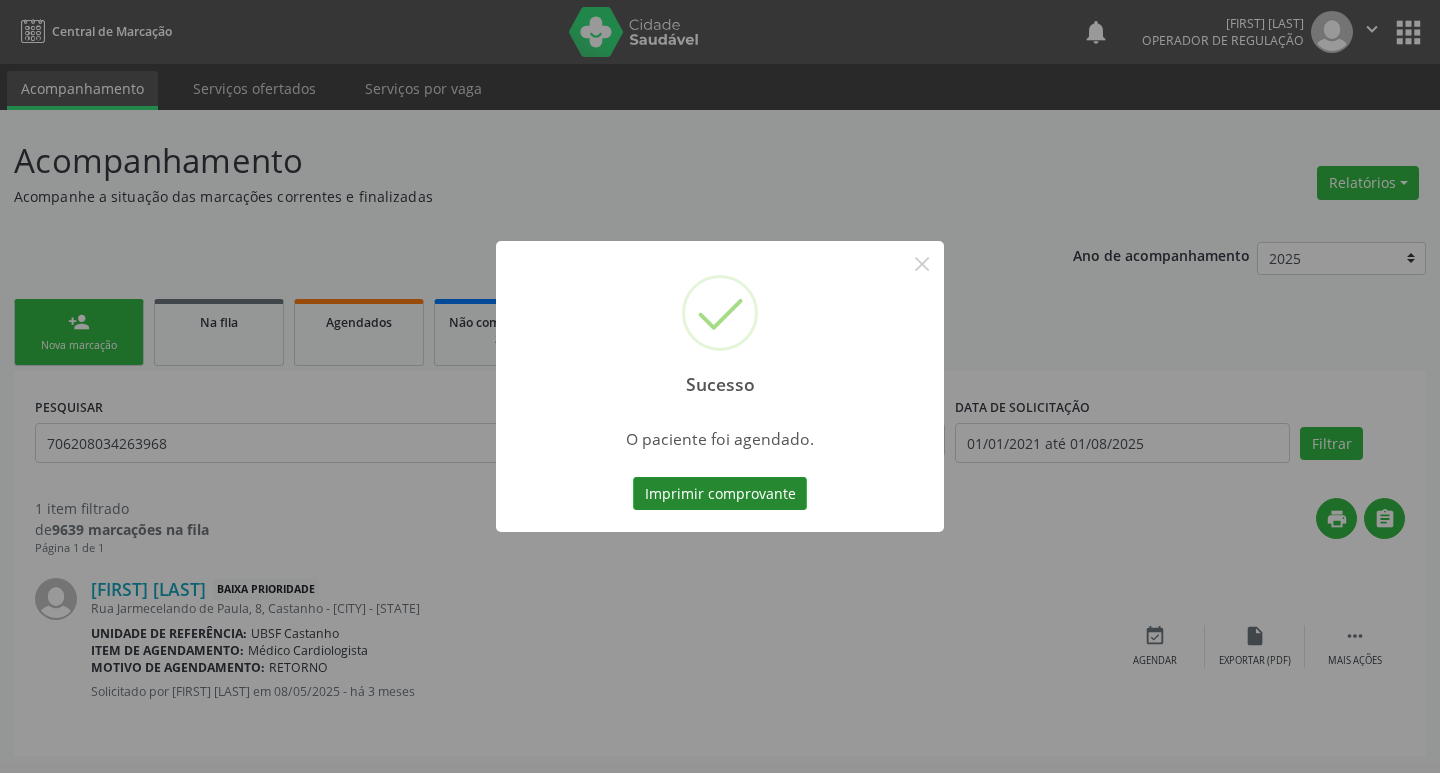 click on "Imprimir comprovante" at bounding box center [720, 494] 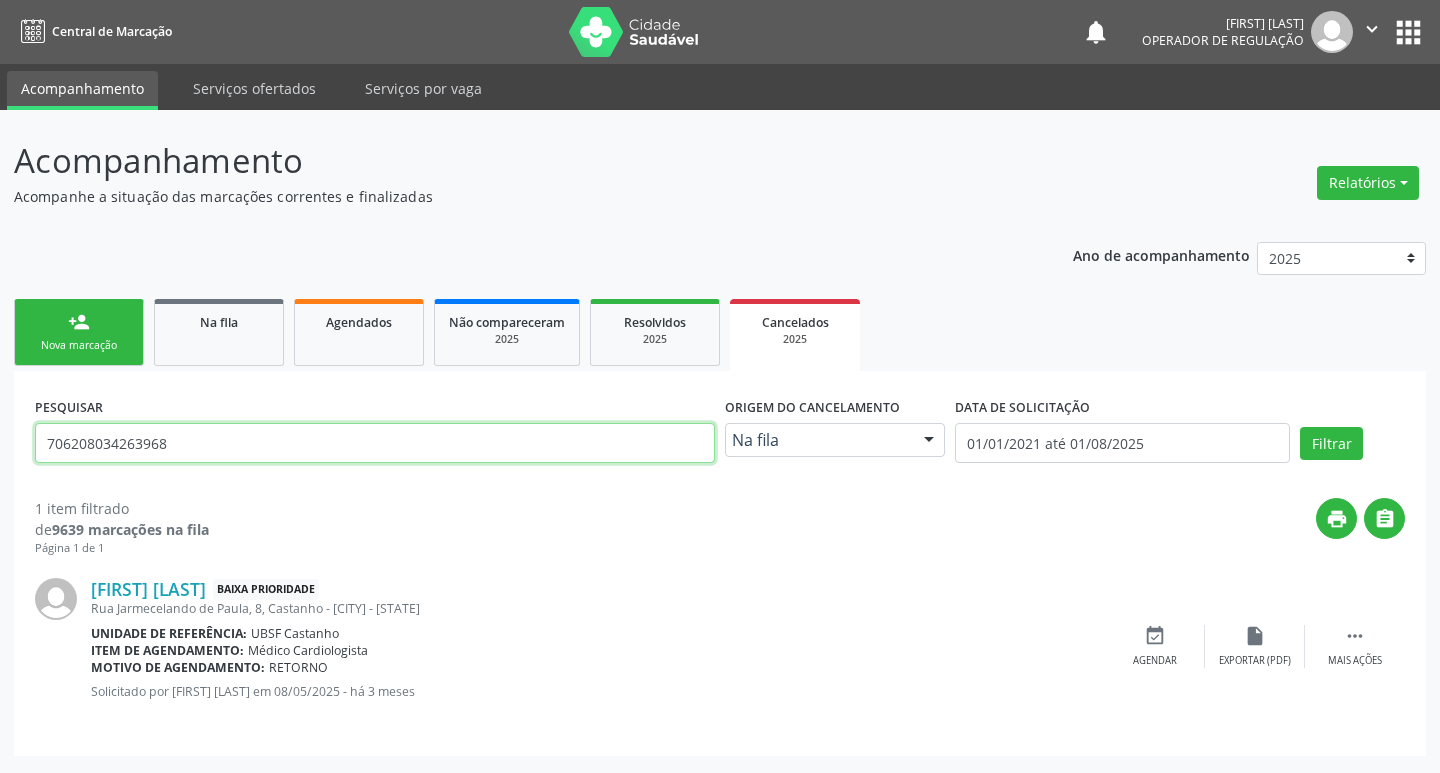 click on "706208034263968" at bounding box center [375, 443] 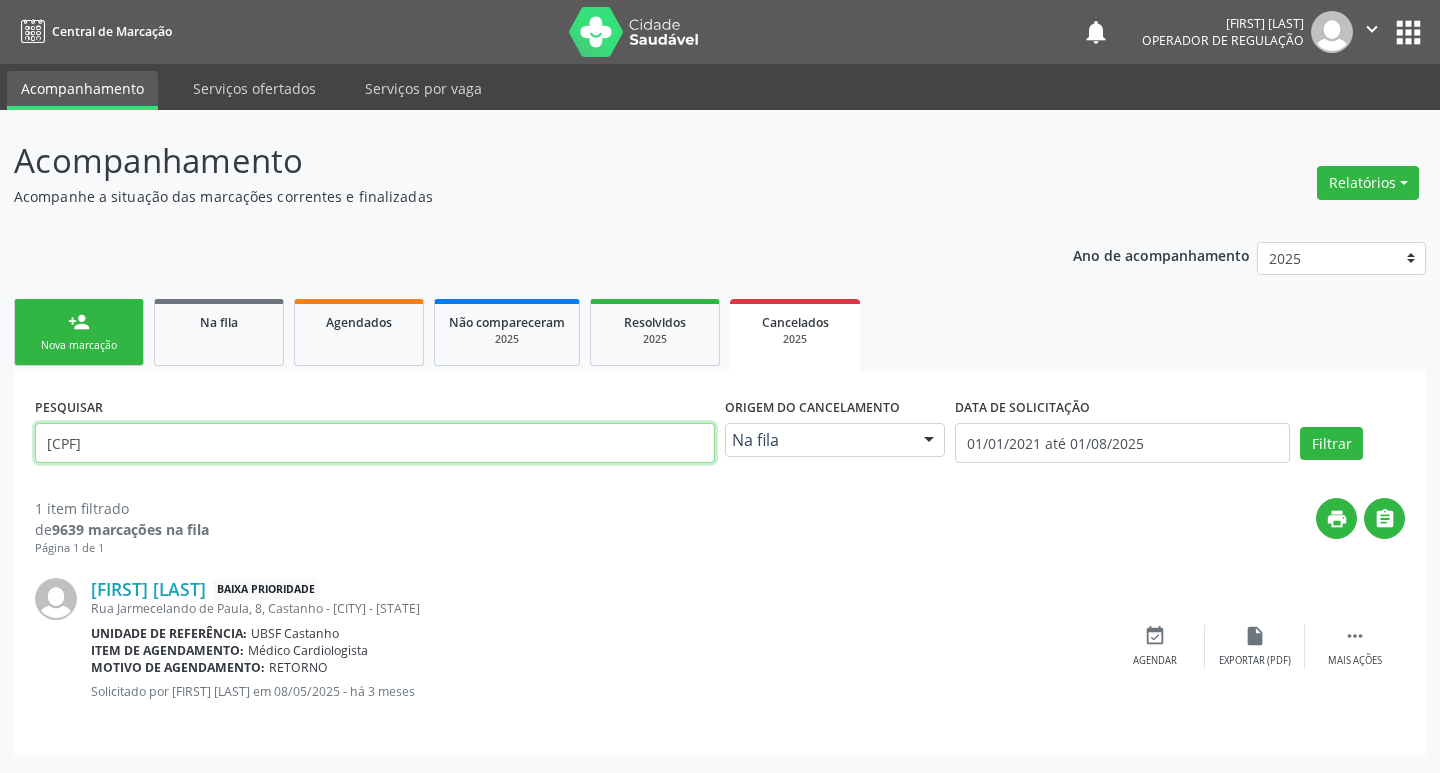 type on "706804265013224" 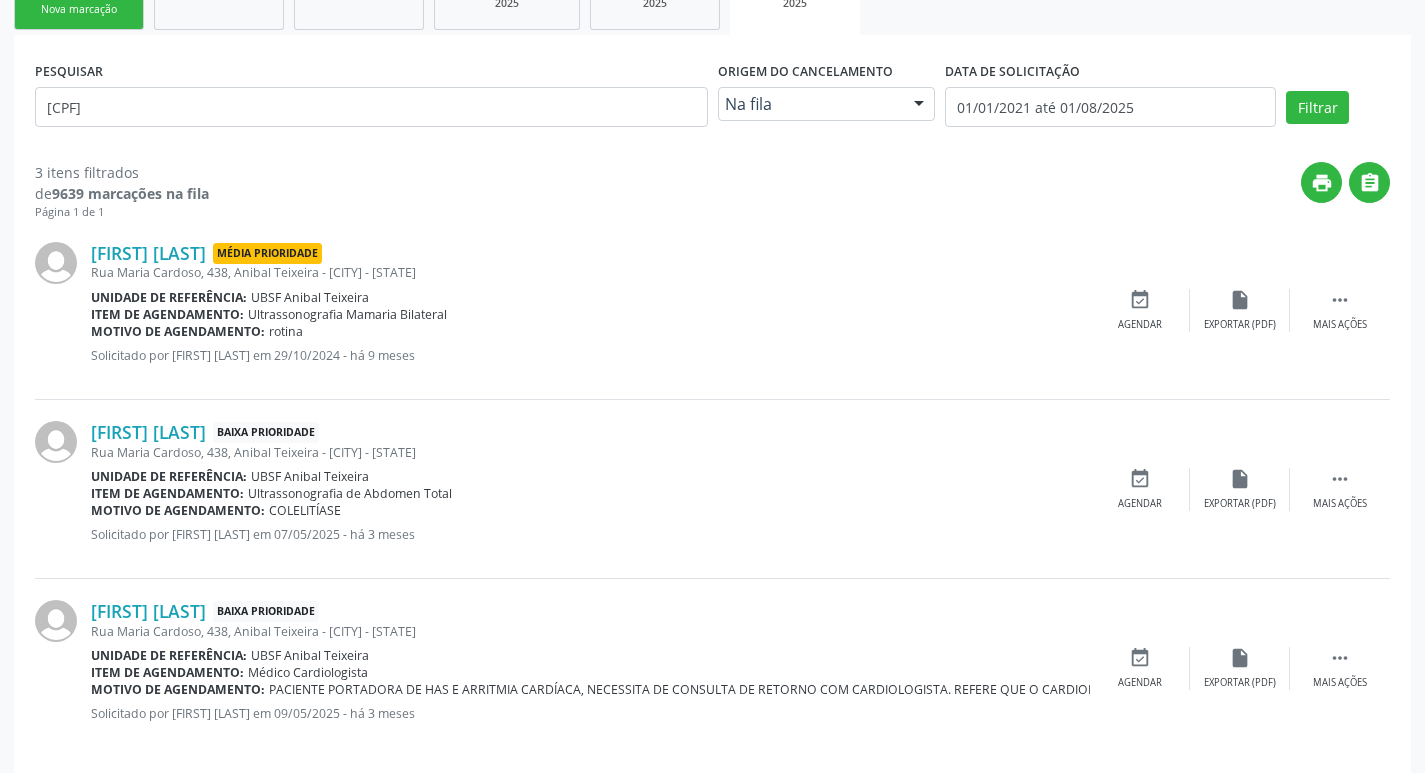 scroll, scrollTop: 356, scrollLeft: 0, axis: vertical 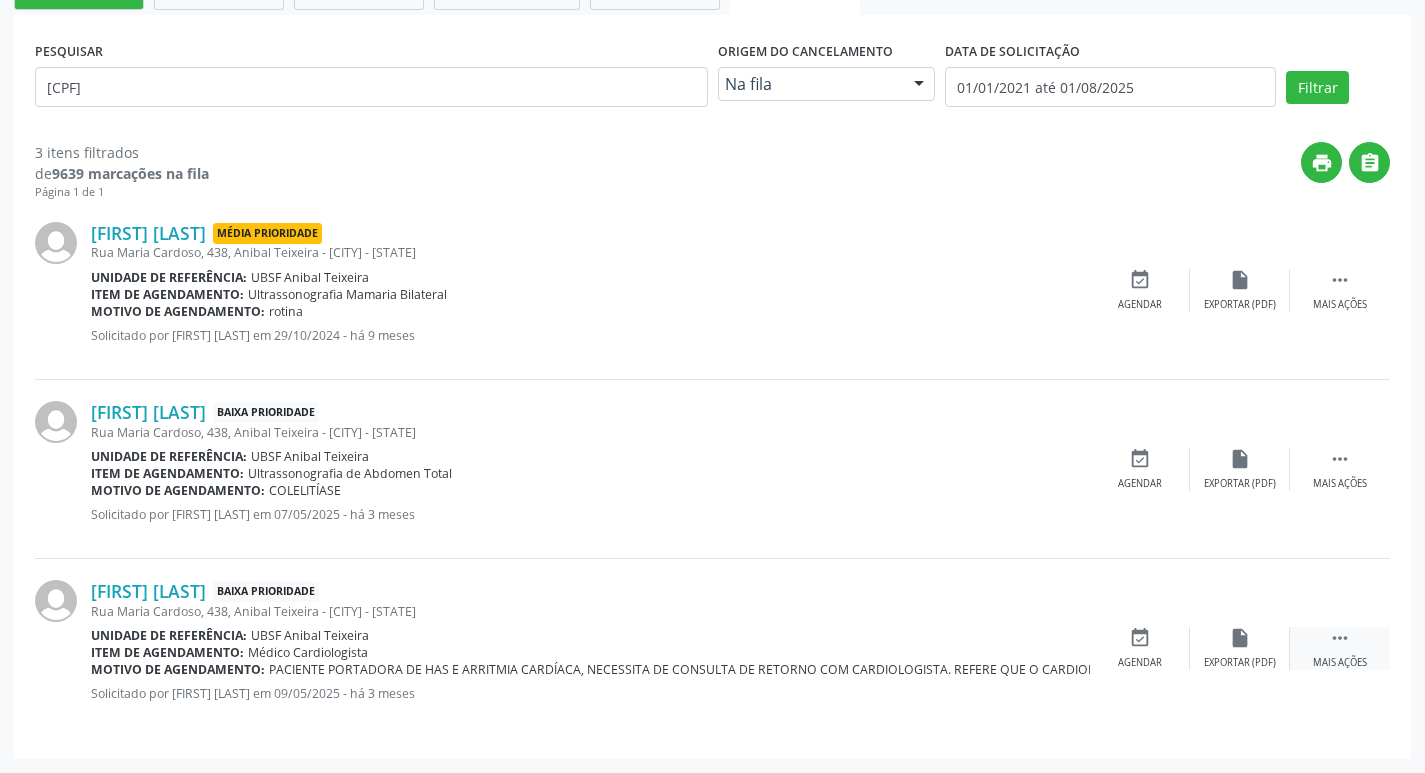 click on "Mais ações" at bounding box center (1340, 663) 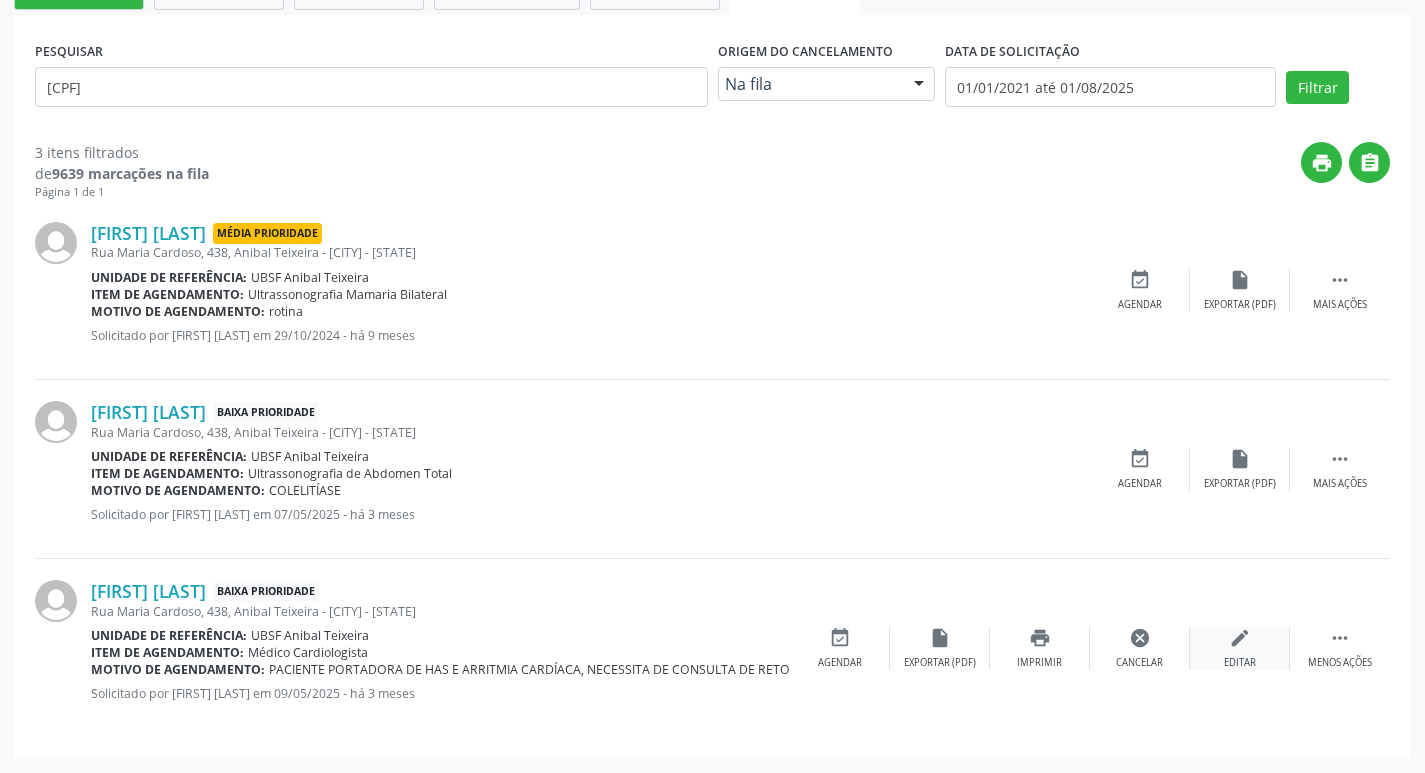 click on "Editar" at bounding box center (1240, 663) 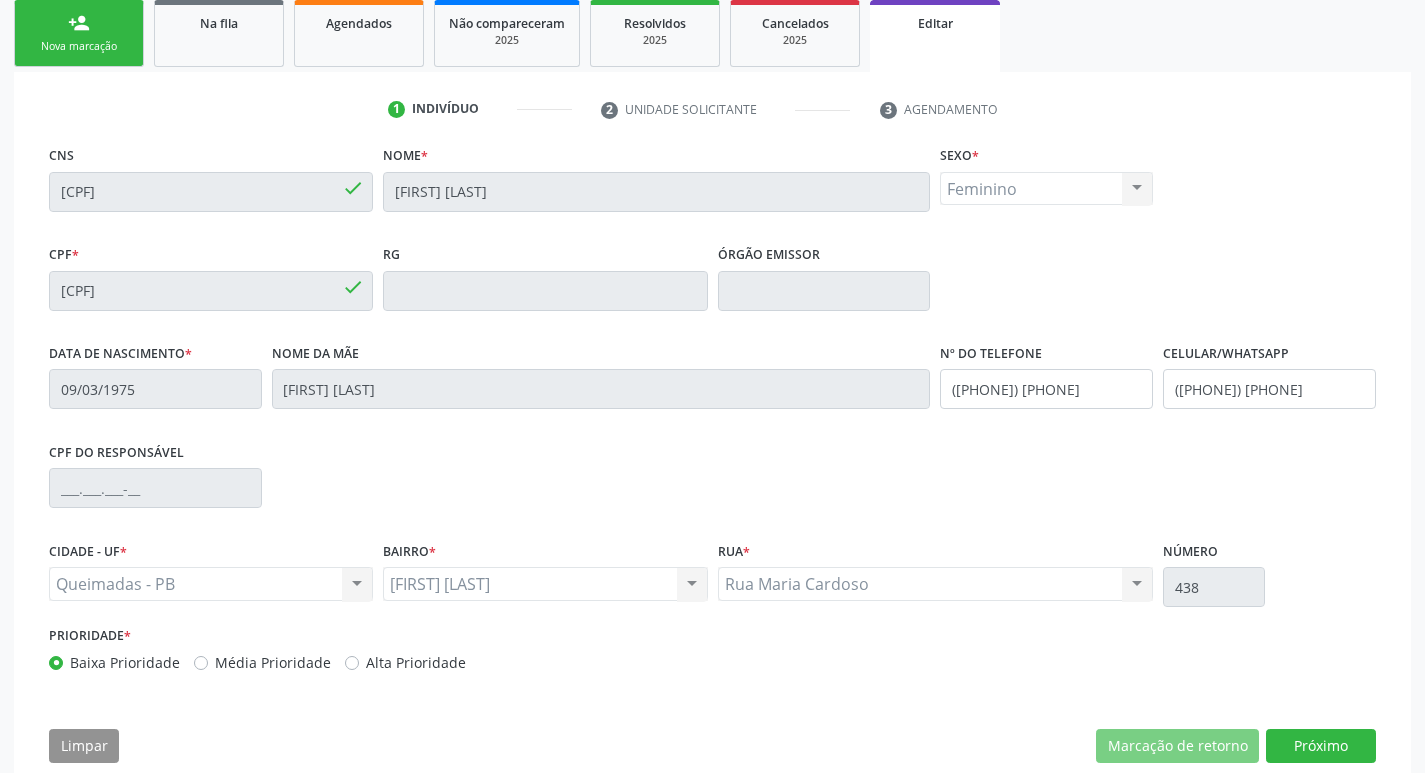 scroll, scrollTop: 338, scrollLeft: 0, axis: vertical 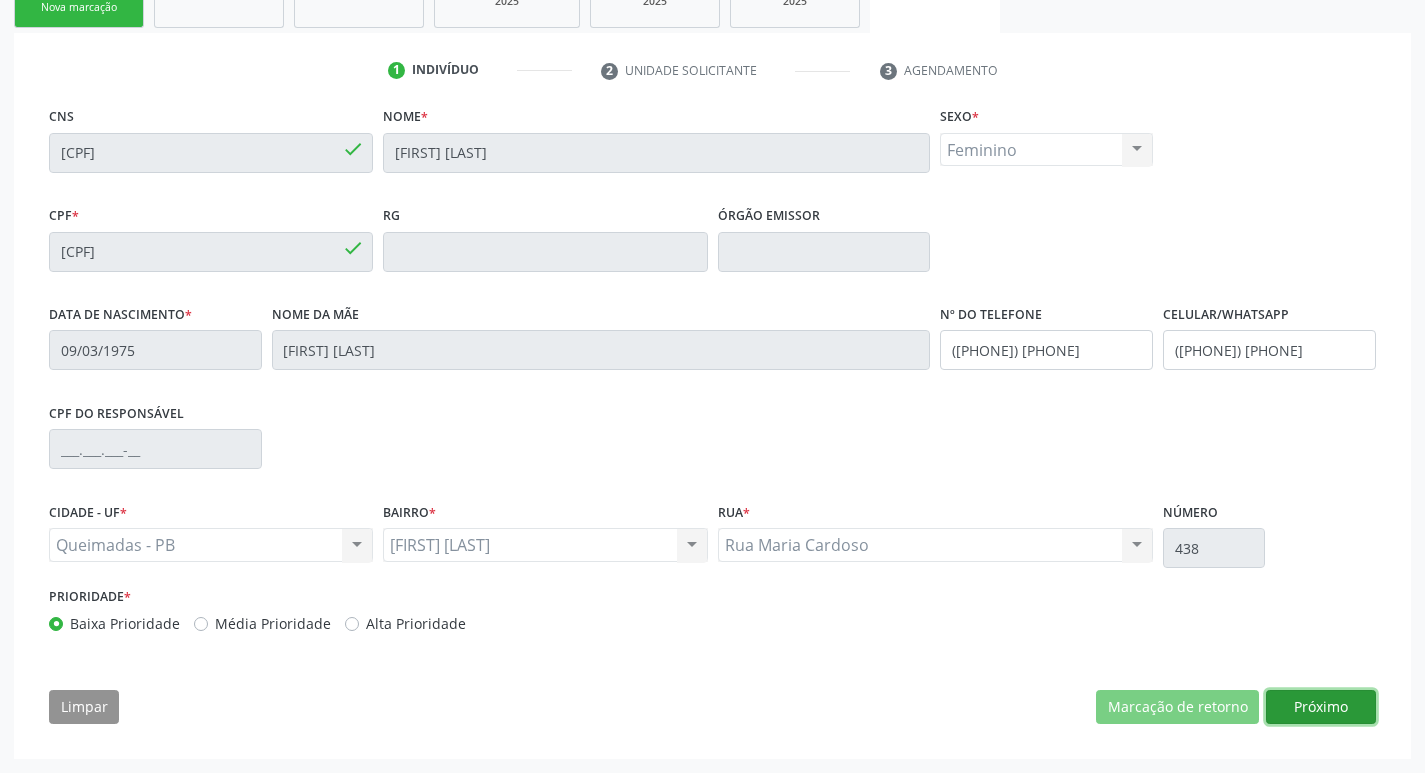 click on "Próximo" at bounding box center [1321, 707] 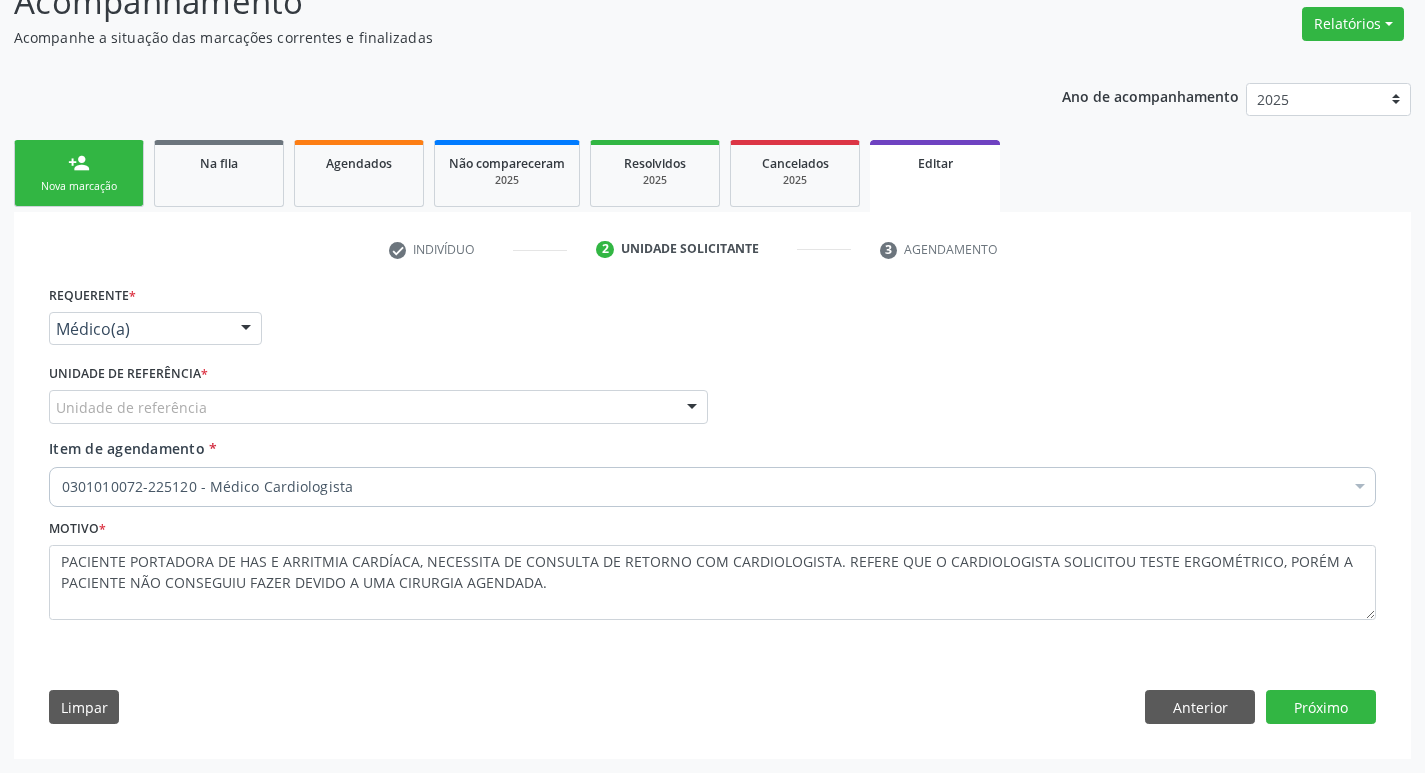 scroll, scrollTop: 159, scrollLeft: 0, axis: vertical 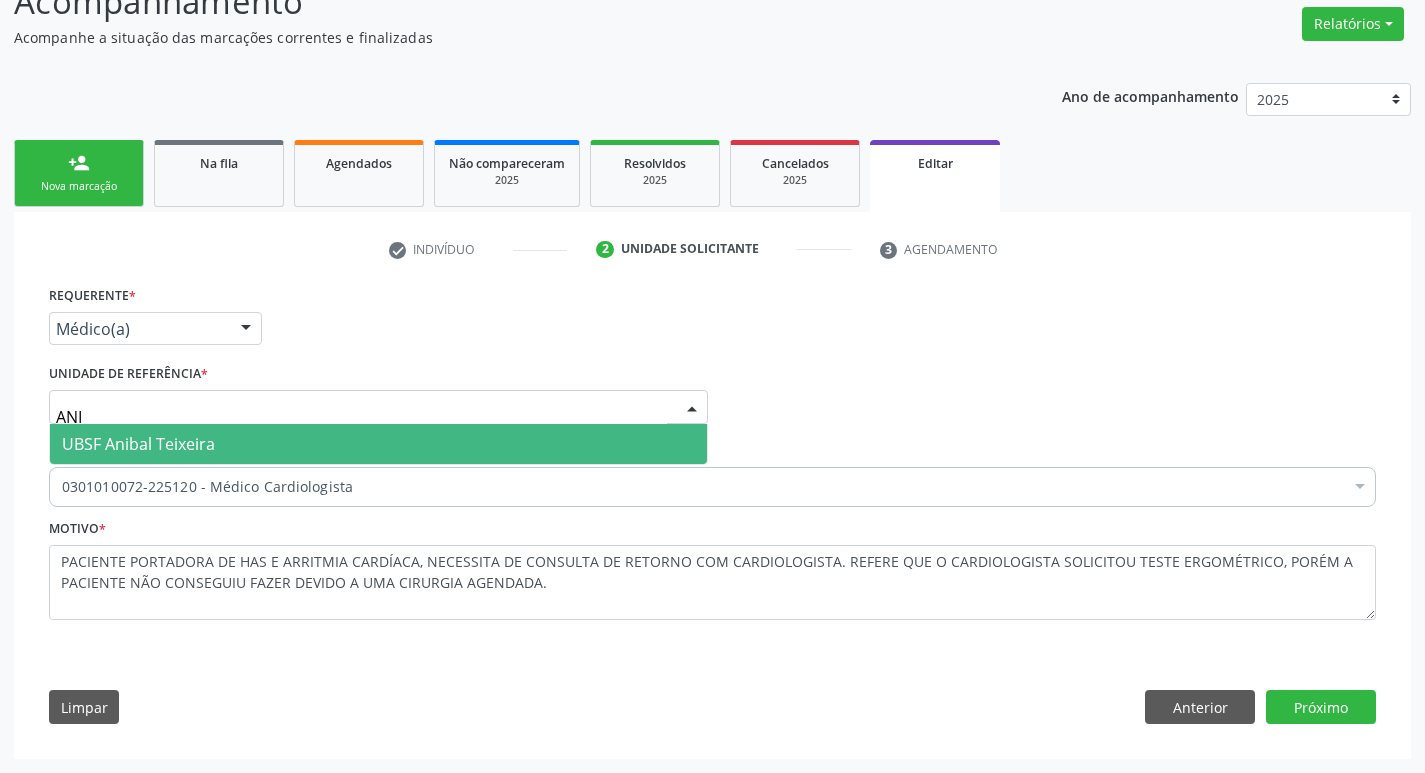 type on "ANIB" 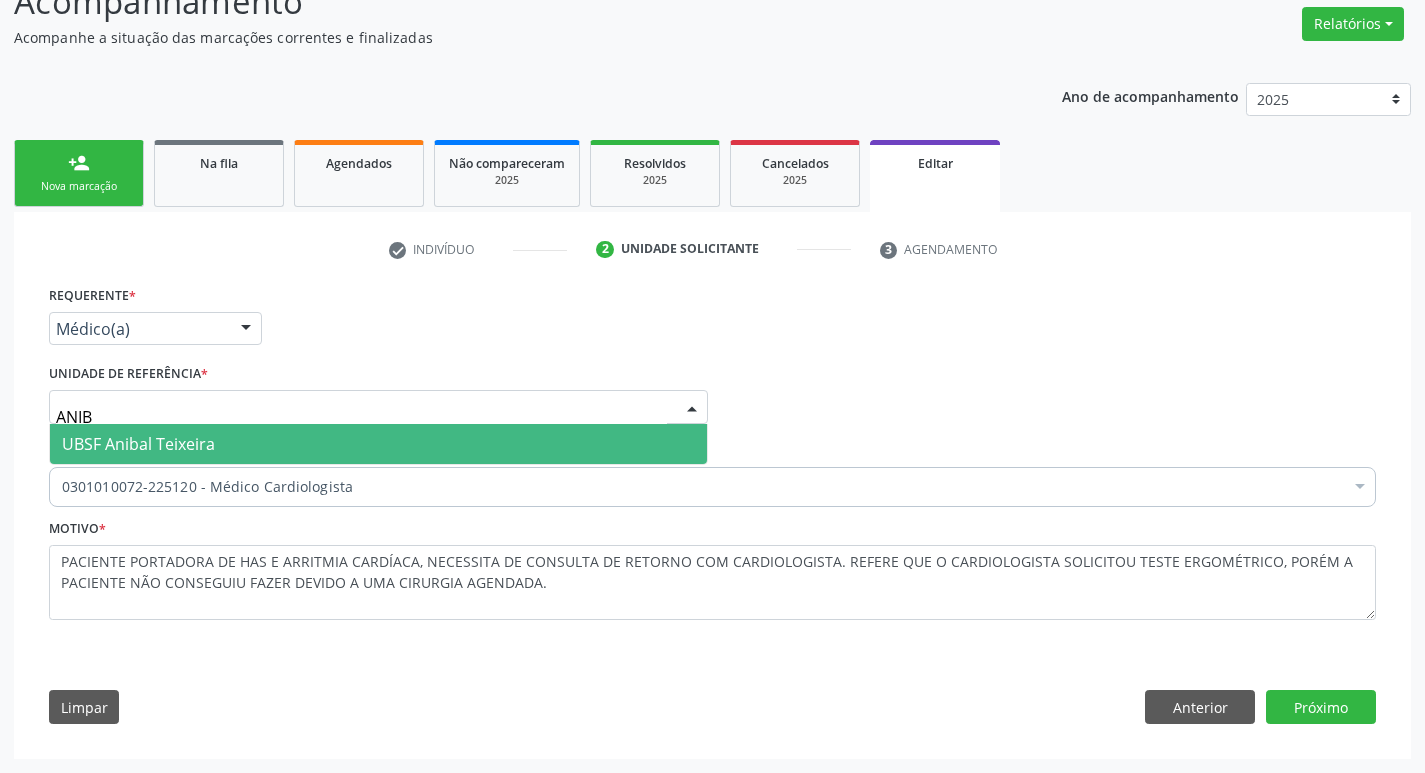 click on "UBSF Anibal Teixeira" at bounding box center (378, 444) 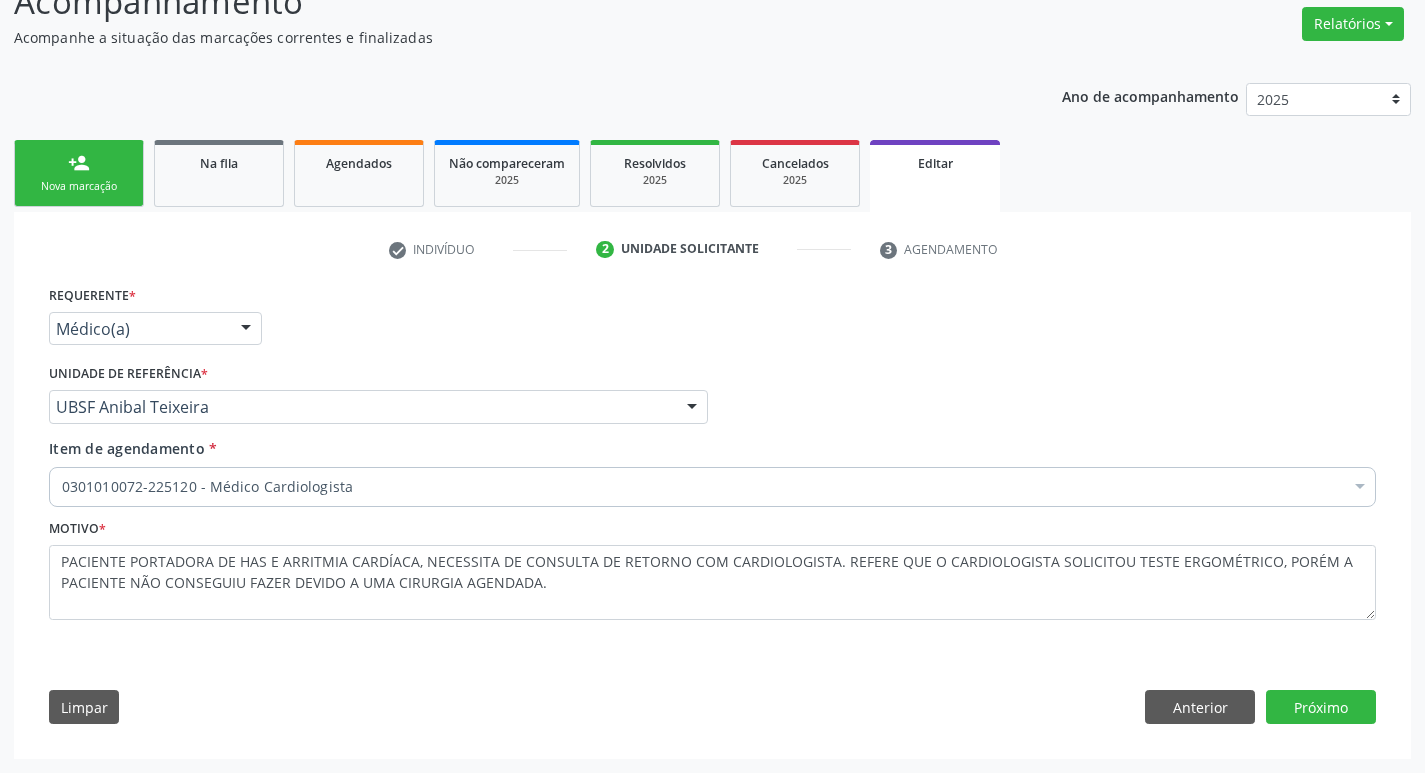 click on "0301010072-225120 - Médico Cardiologista" at bounding box center [712, 487] 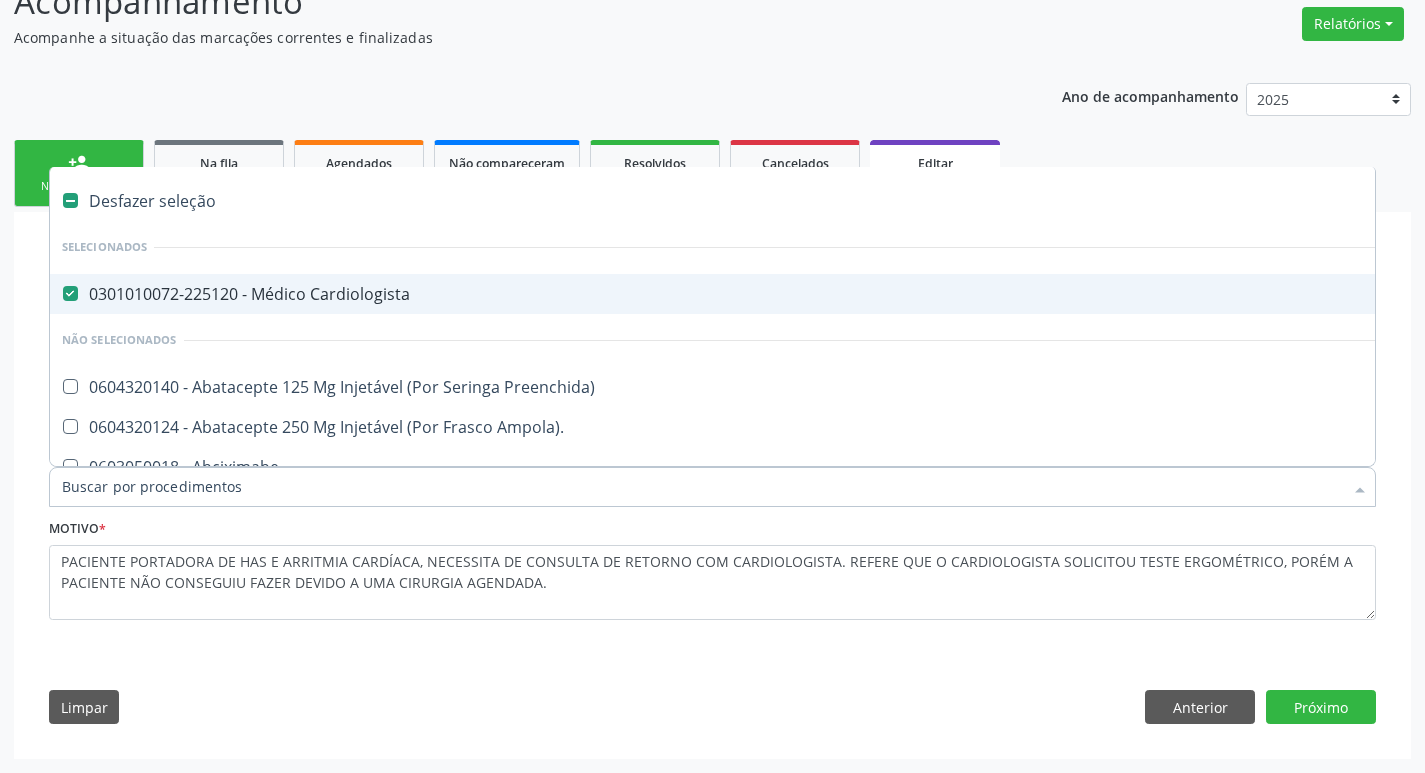 click on "0301010072-225120 - Médico Cardiologista" at bounding box center (840, 294) 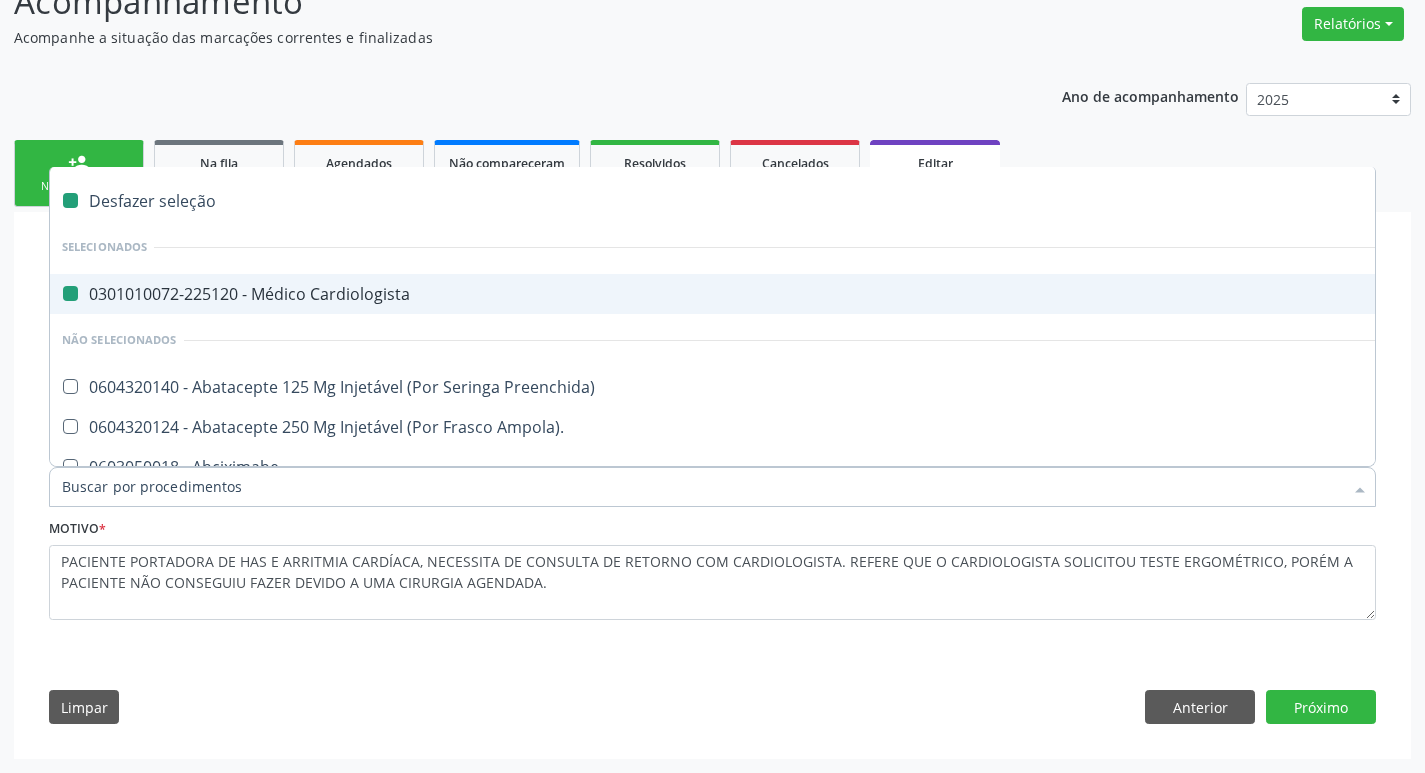 checkbox on "false" 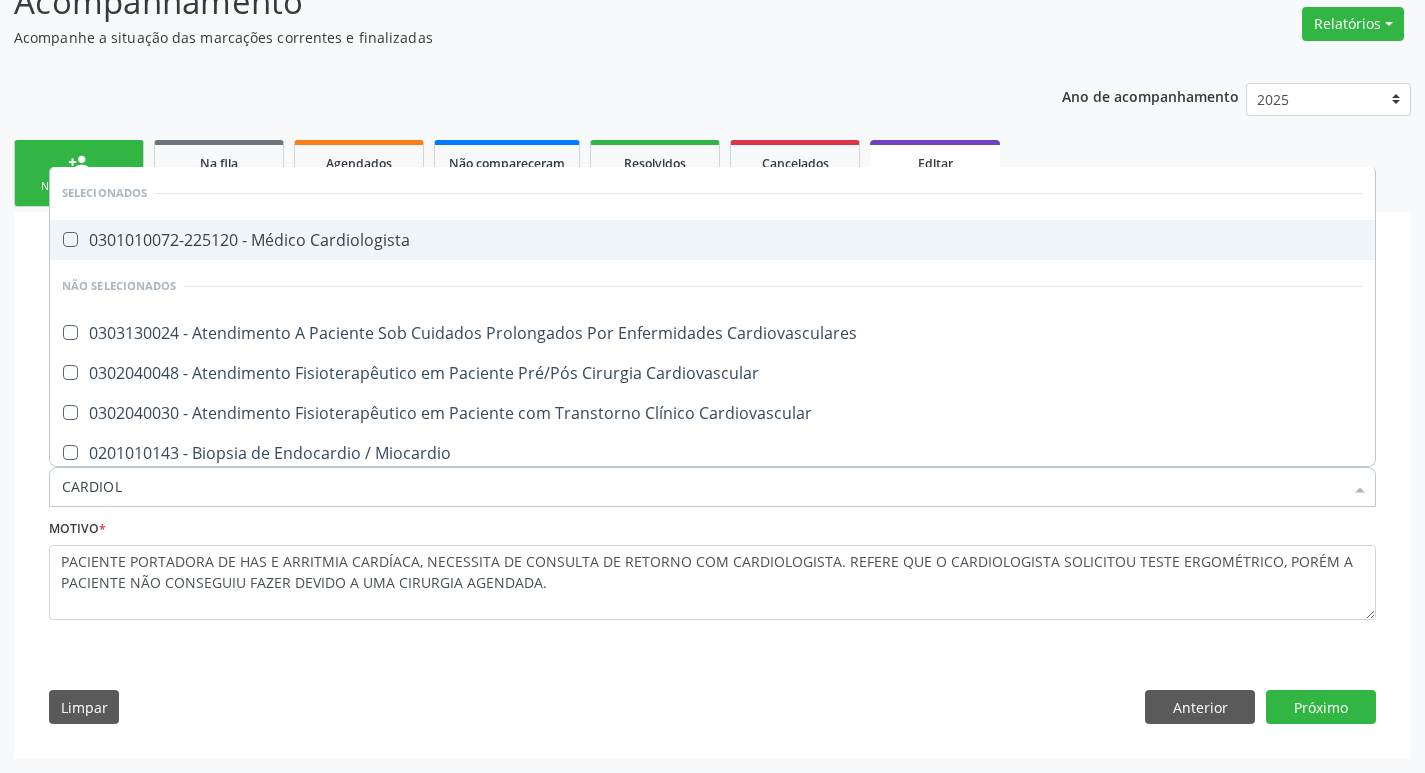 type on "CARDIOLO" 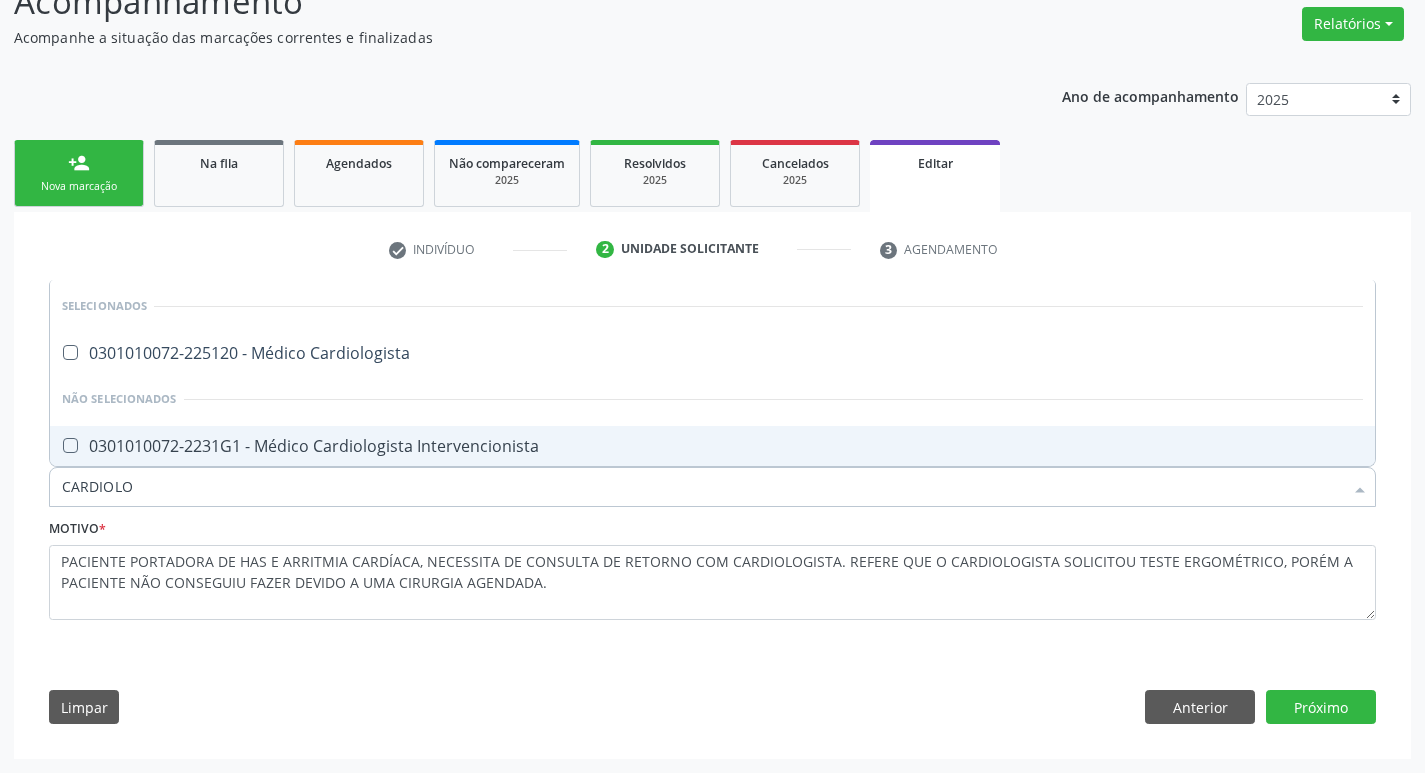 click on "0301010072-2231G1 - Médico Cardiologista Intervencionista" at bounding box center (712, 446) 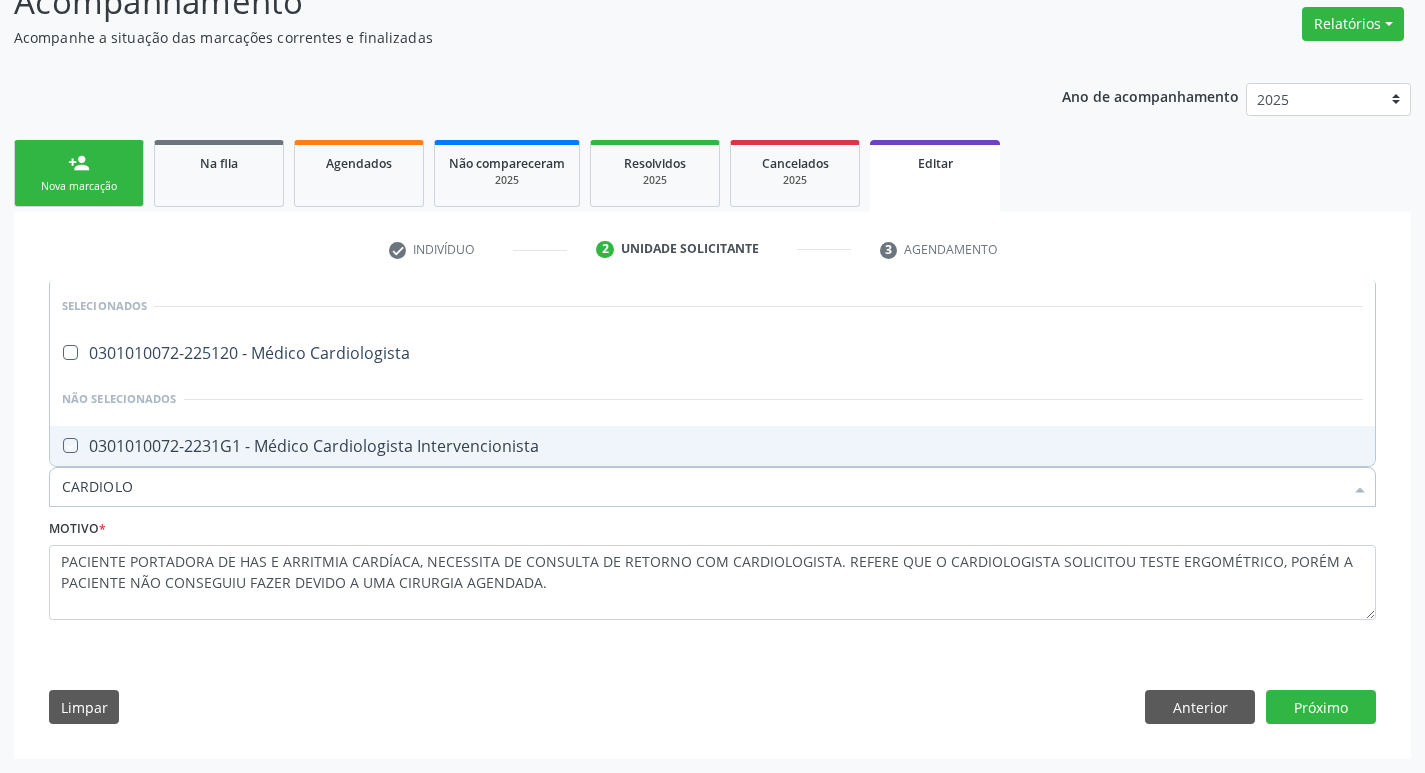checkbox on "true" 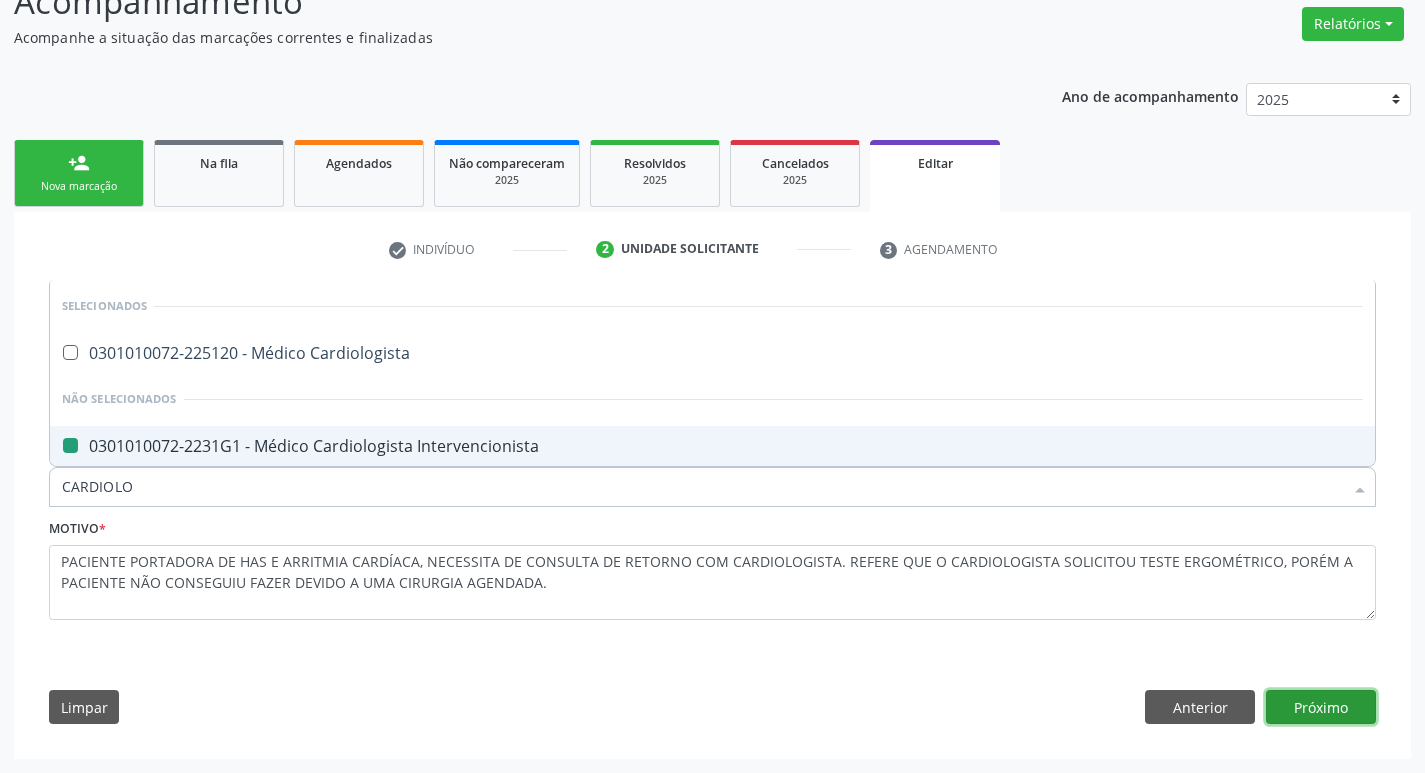 click on "Próximo" at bounding box center (1321, 707) 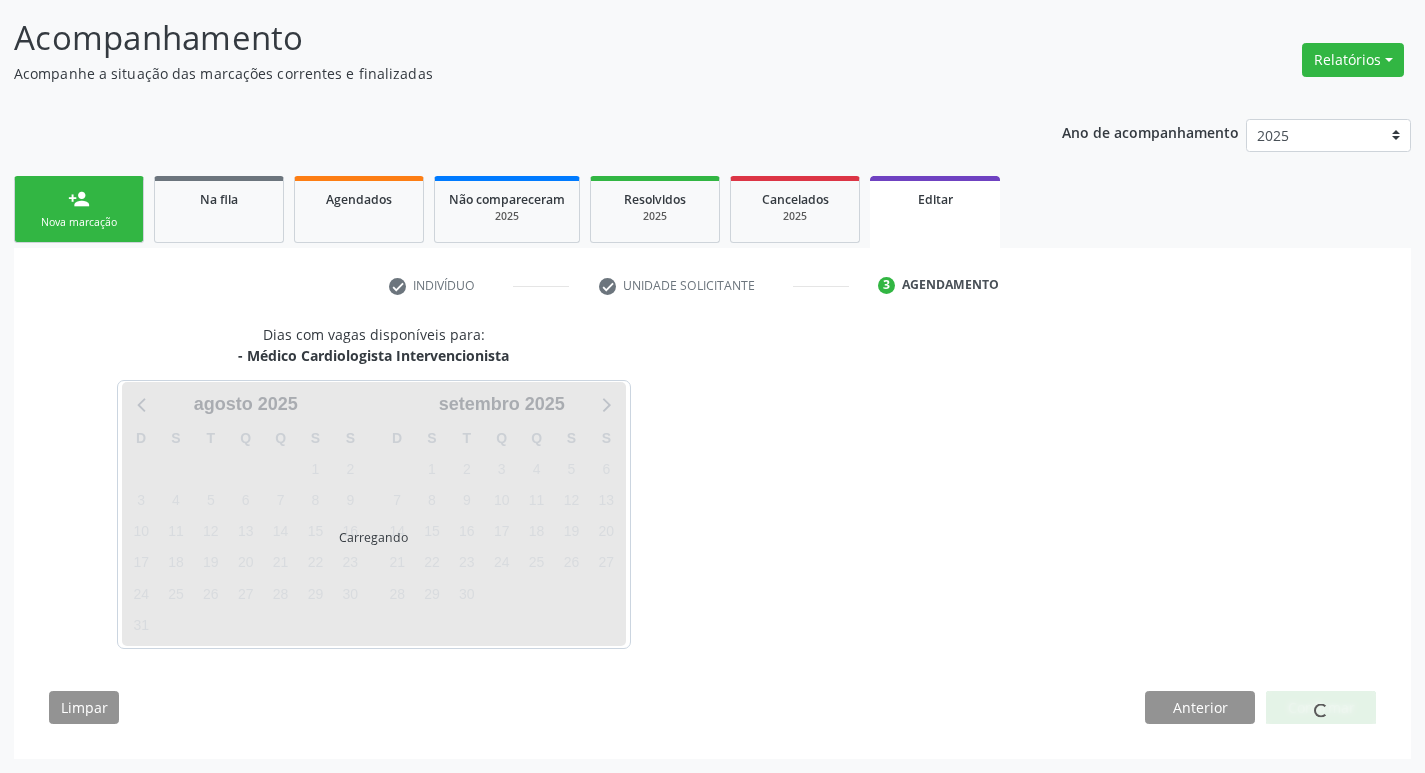 scroll, scrollTop: 123, scrollLeft: 0, axis: vertical 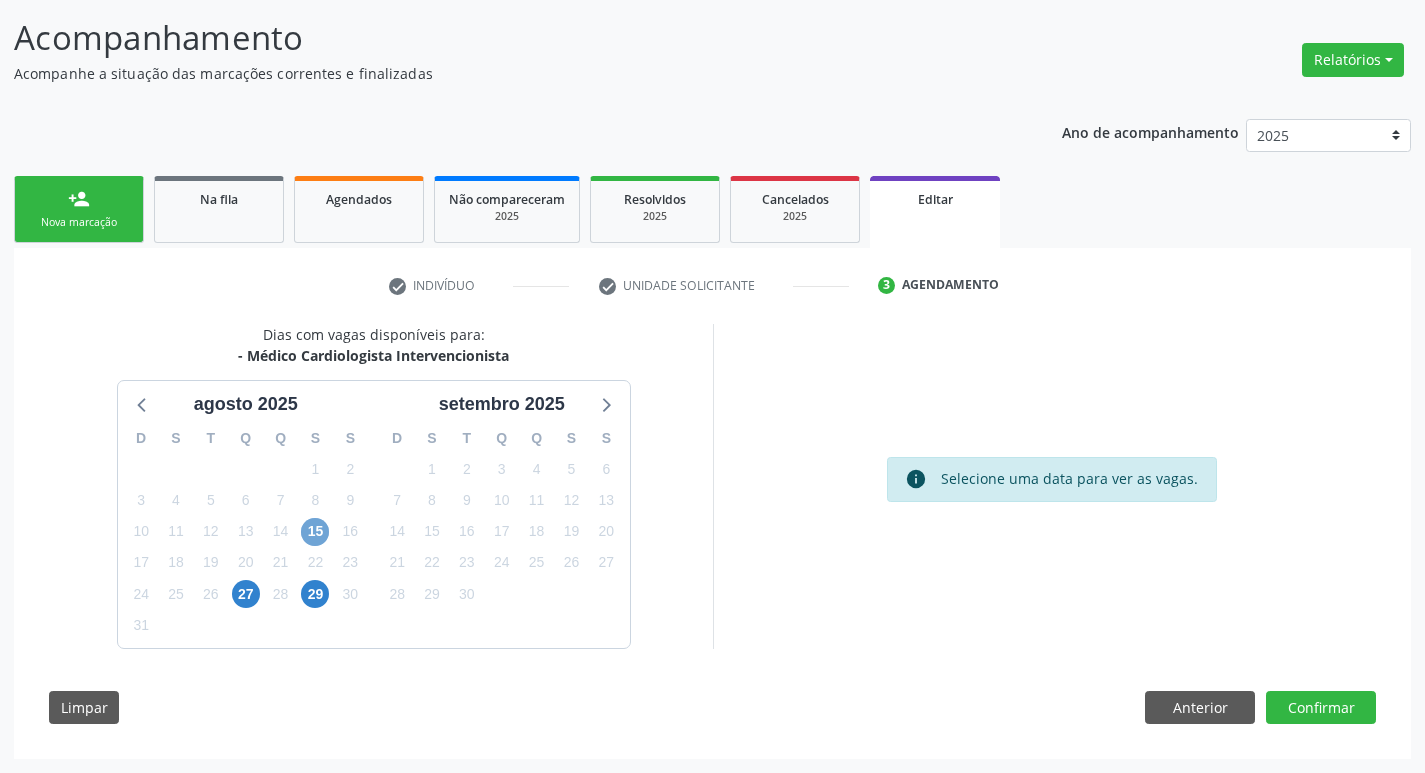 click on "15" at bounding box center [315, 532] 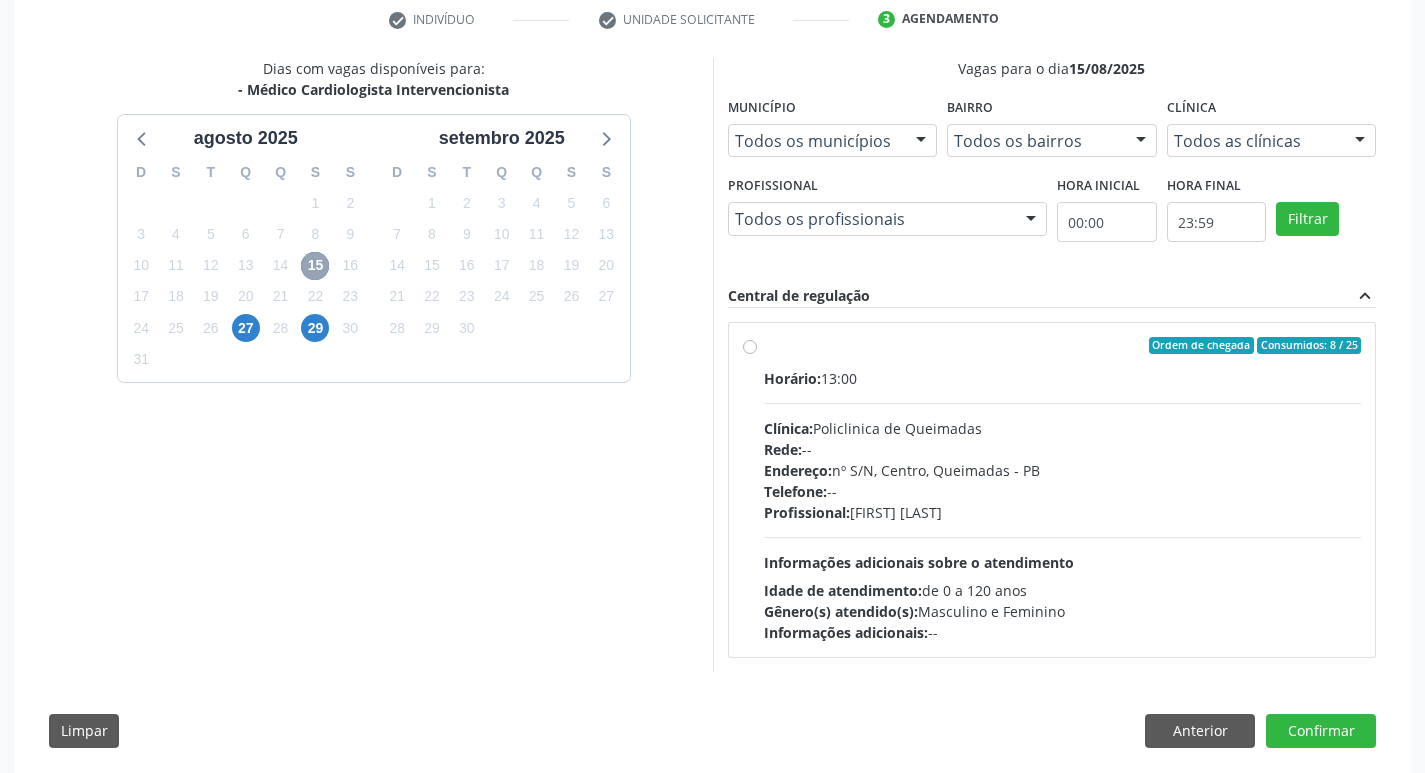 scroll, scrollTop: 413, scrollLeft: 0, axis: vertical 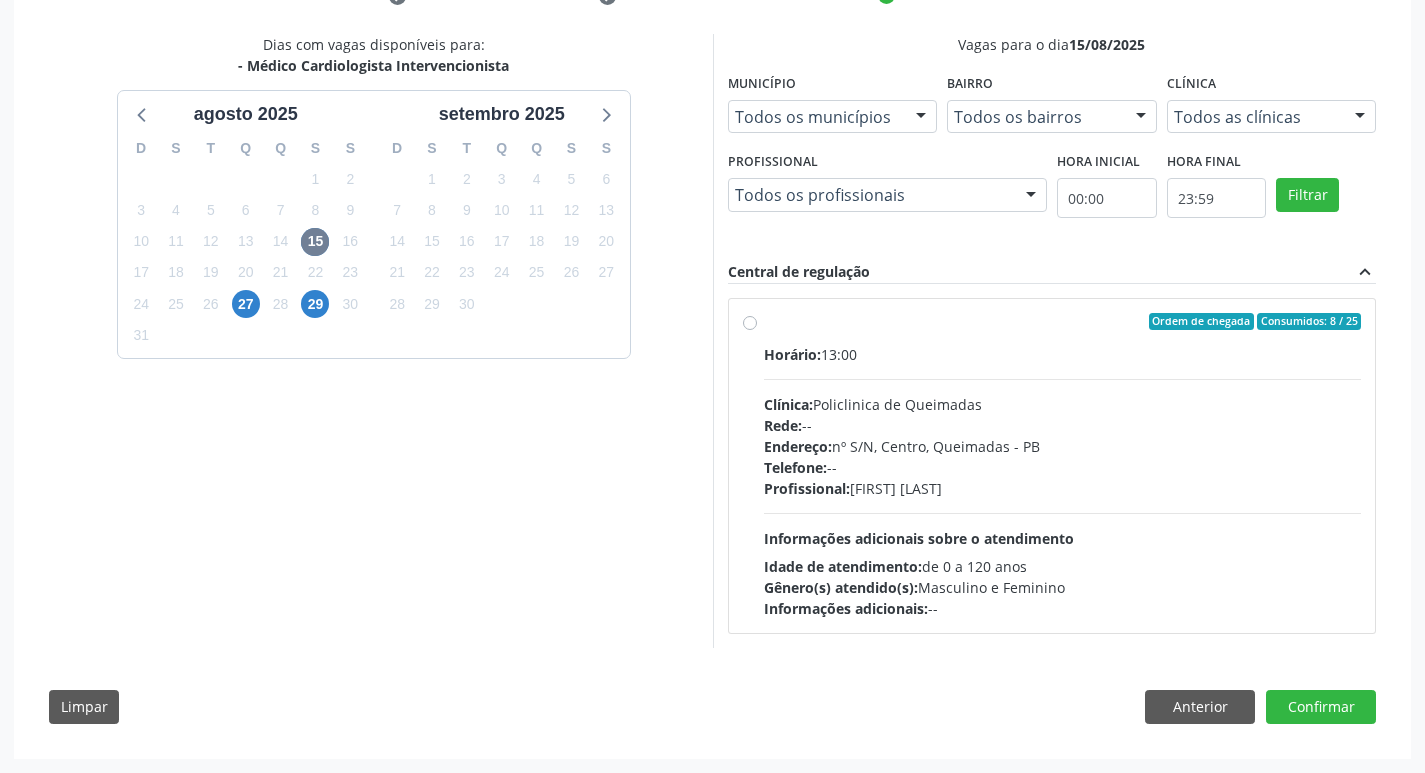 click on "Profissional:
Filipe Rodrigues Pinto" at bounding box center [1063, 488] 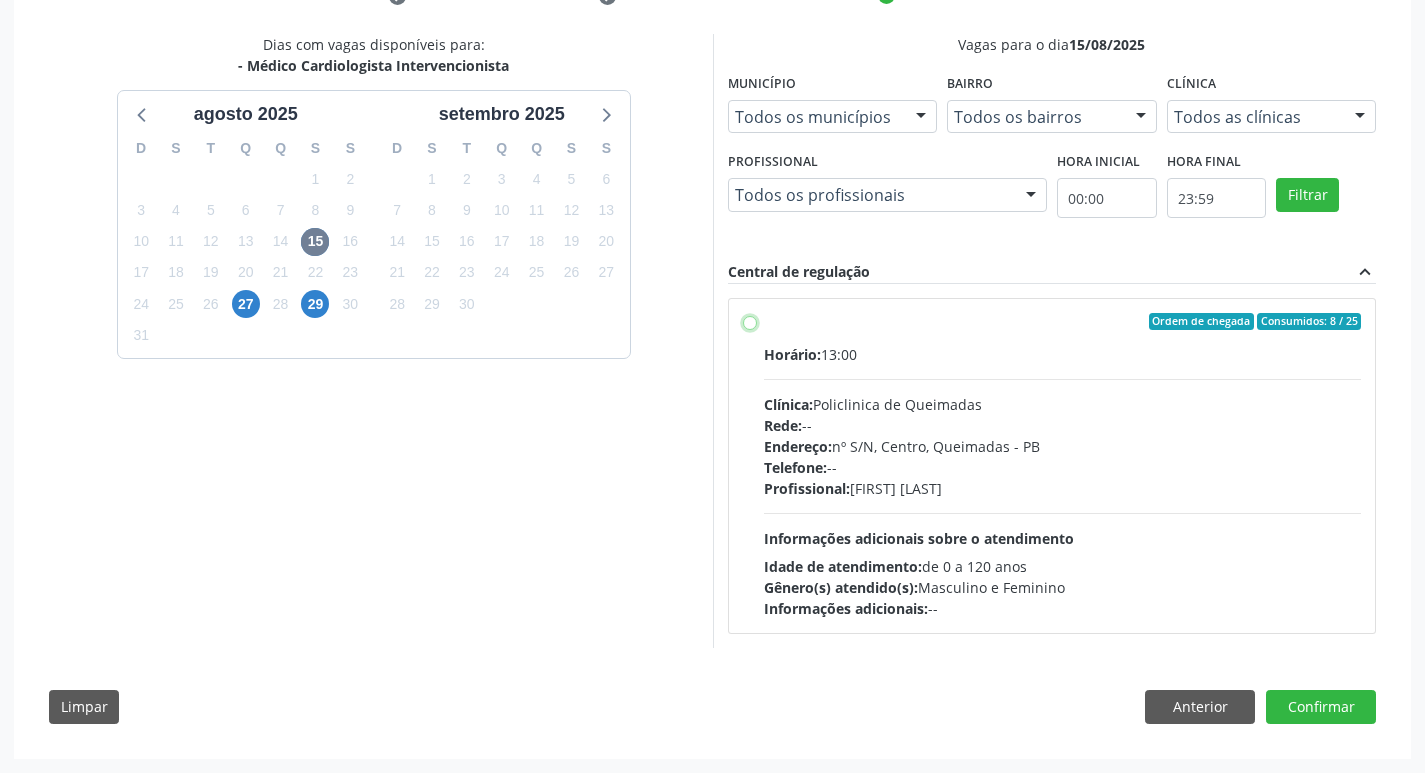 radio on "true" 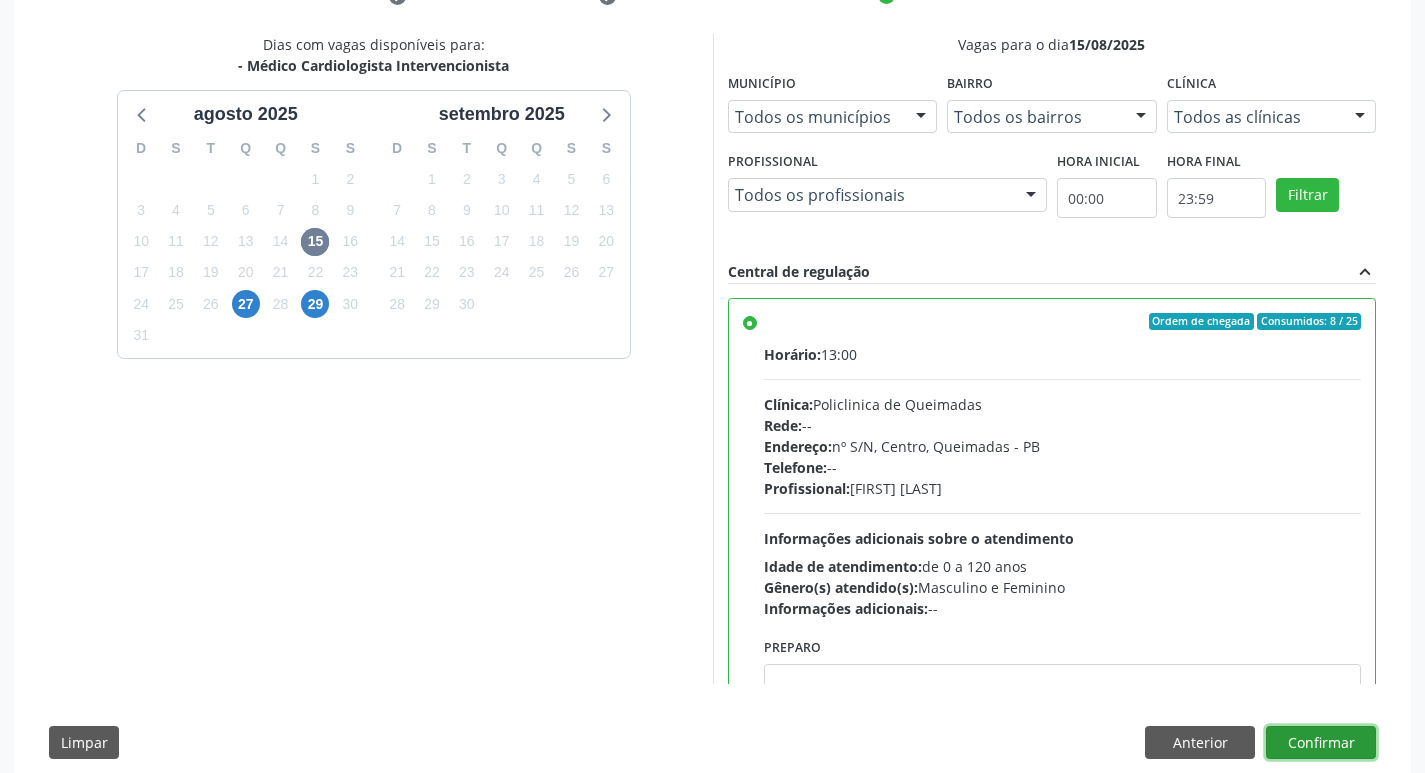 click on "Confirmar" at bounding box center [1321, 743] 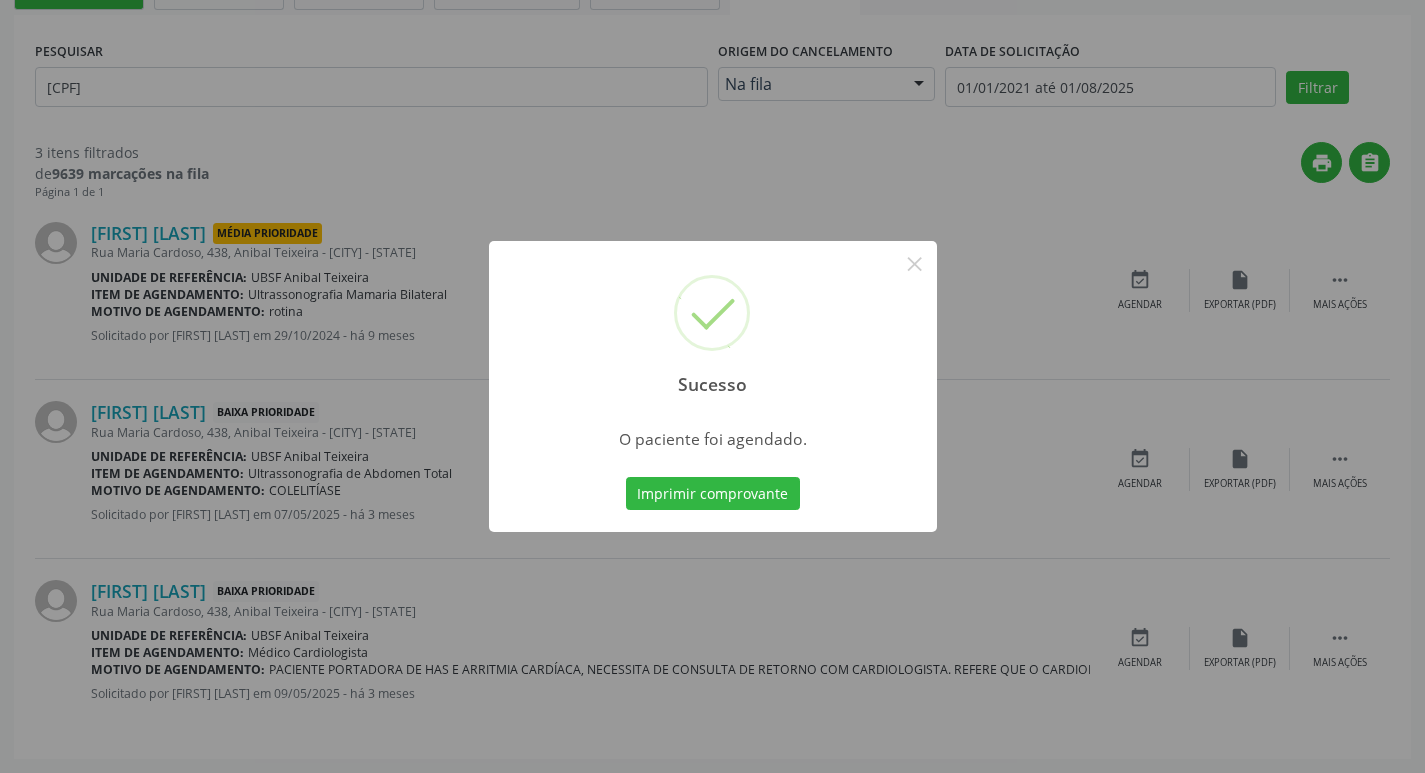 scroll, scrollTop: 0, scrollLeft: 0, axis: both 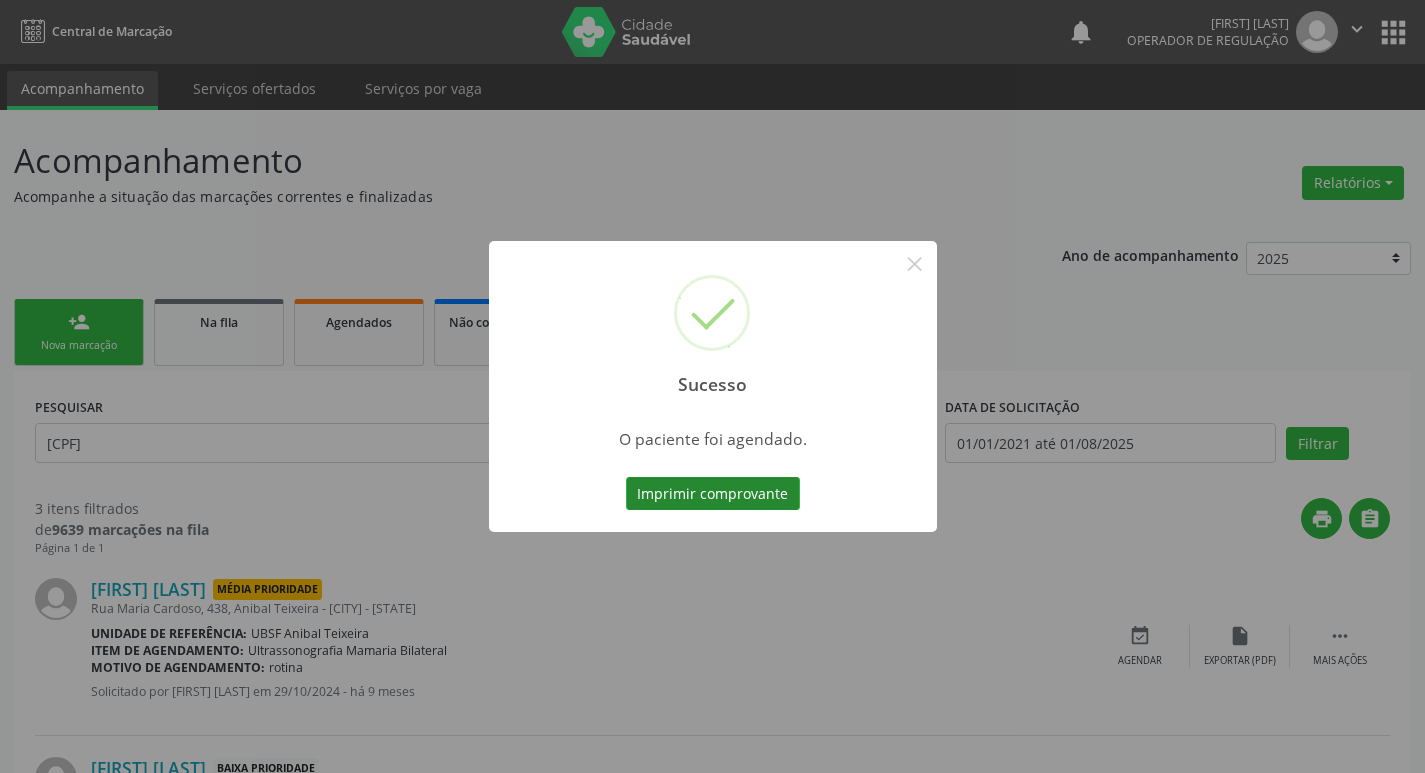 click on "Imprimir comprovante" at bounding box center (713, 494) 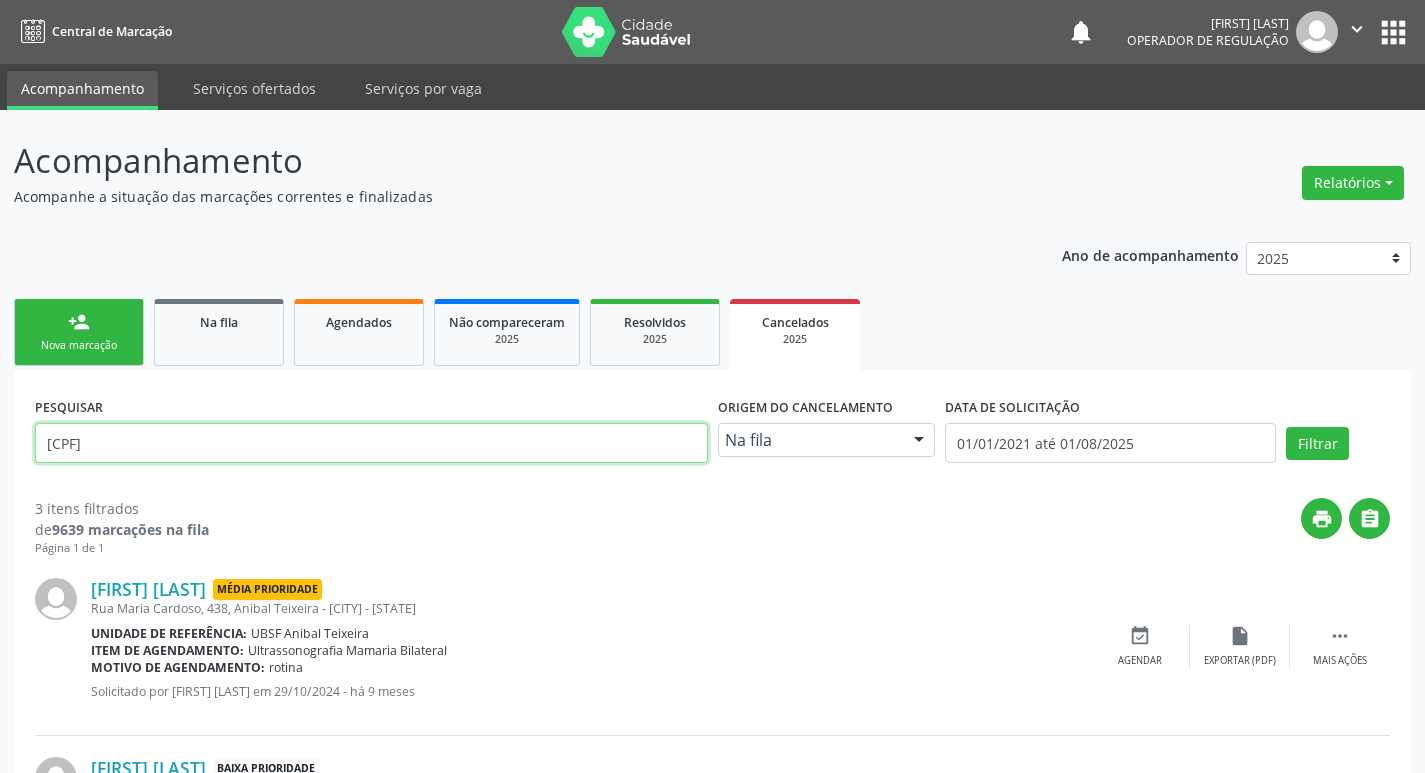 click on "706804265013224" at bounding box center [371, 443] 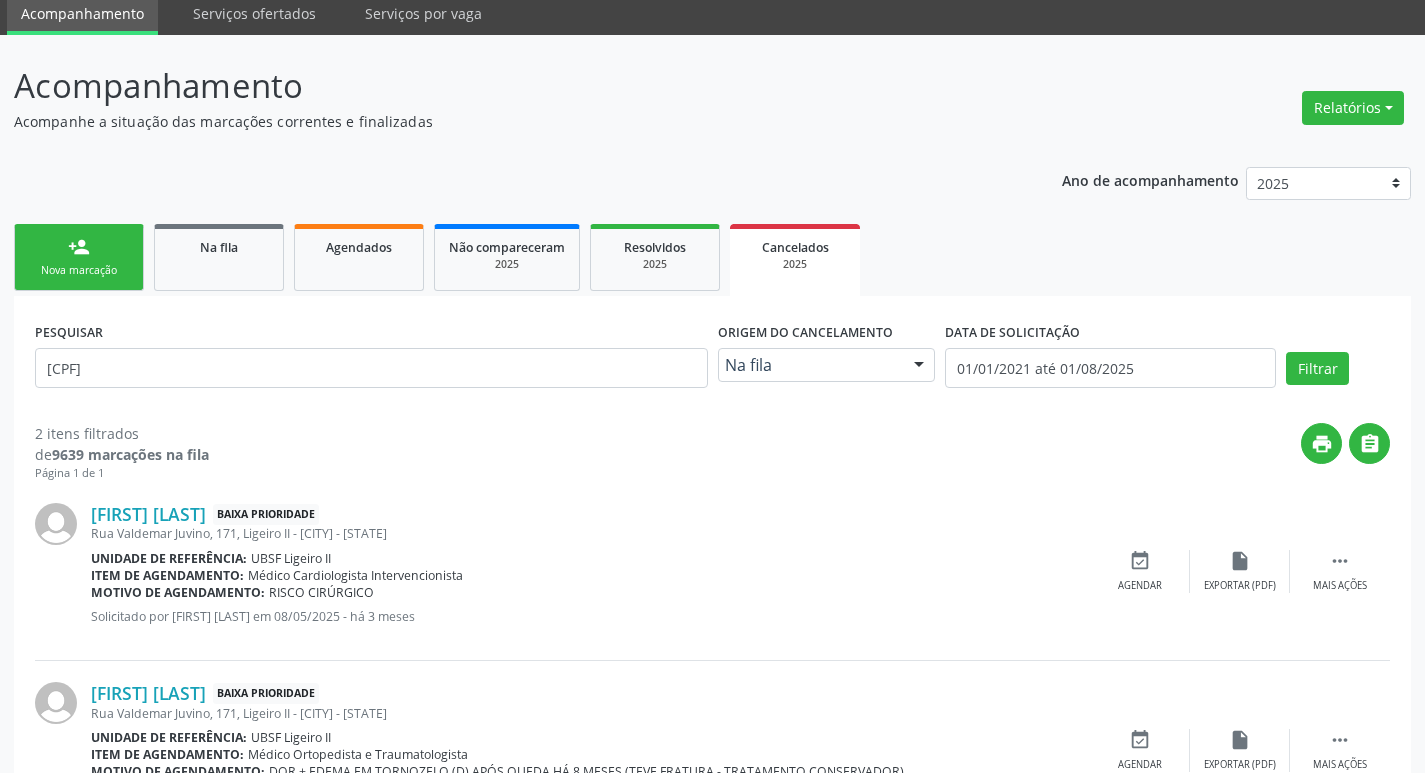 scroll, scrollTop: 176, scrollLeft: 0, axis: vertical 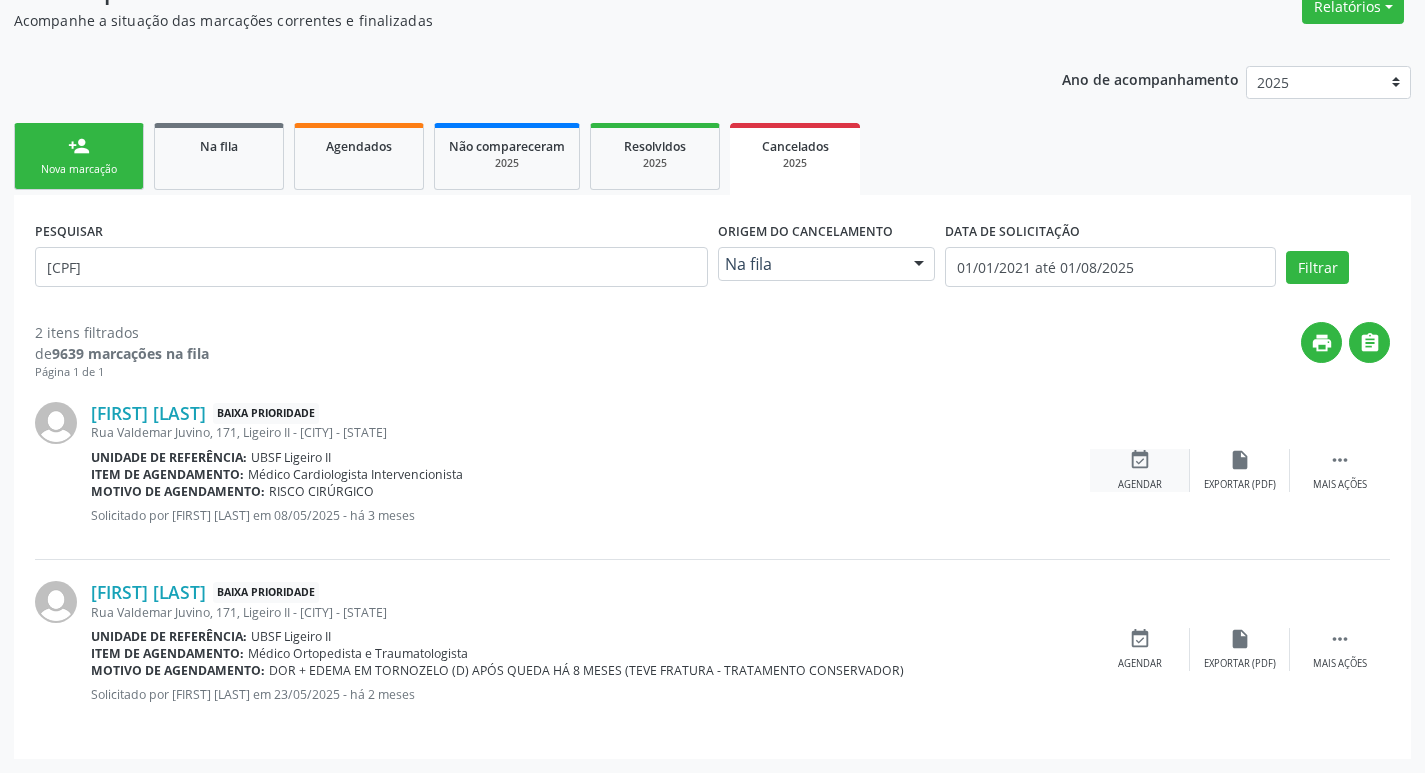 click on "Agendar" at bounding box center [1140, 485] 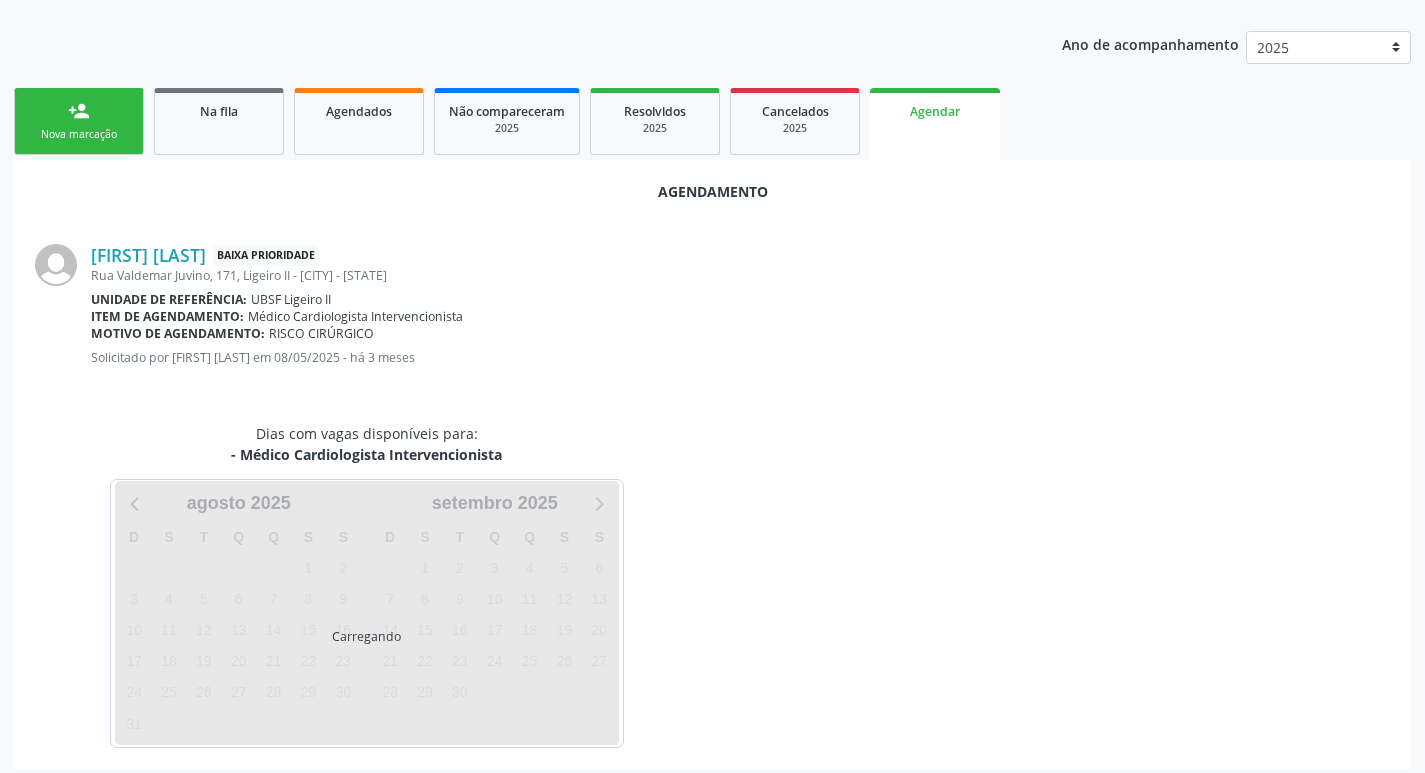 scroll, scrollTop: 221, scrollLeft: 0, axis: vertical 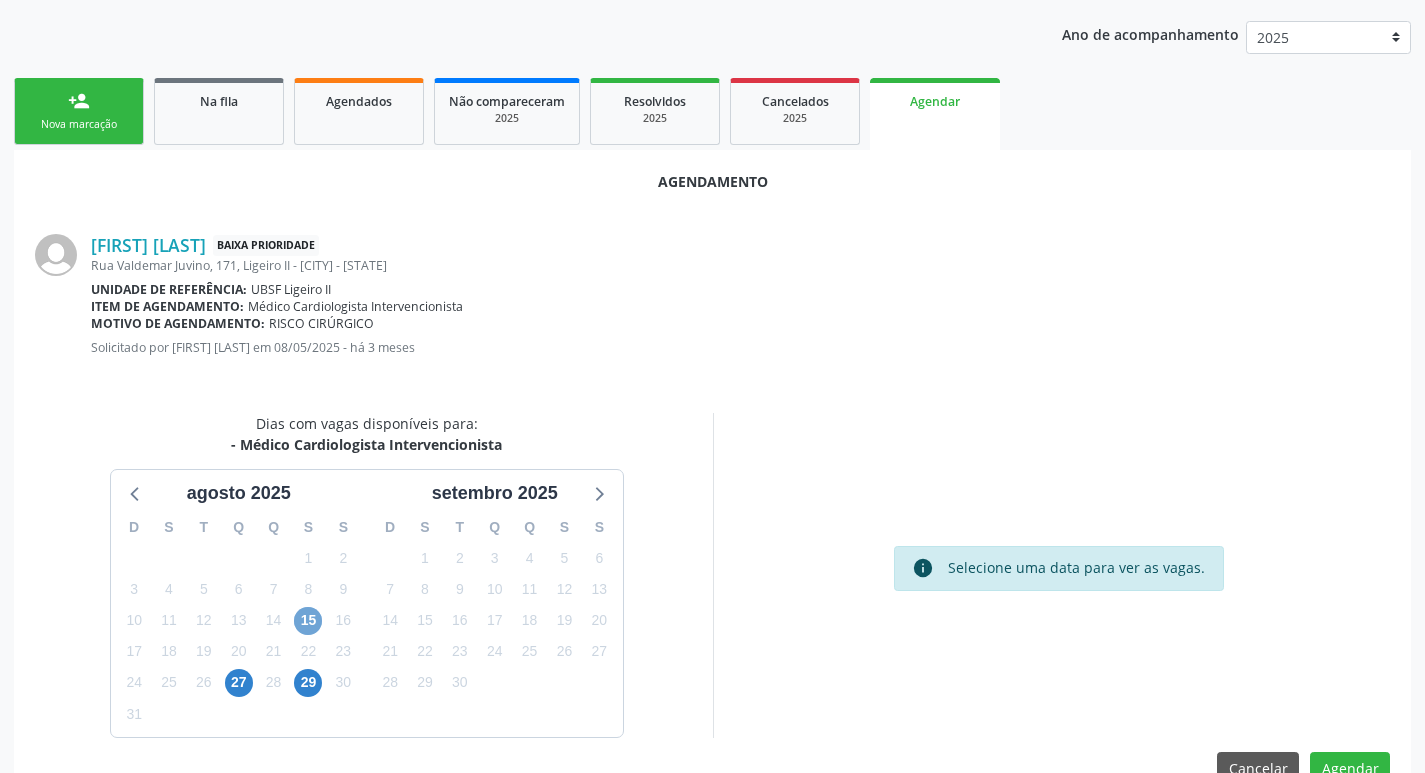 click on "15" at bounding box center (308, 621) 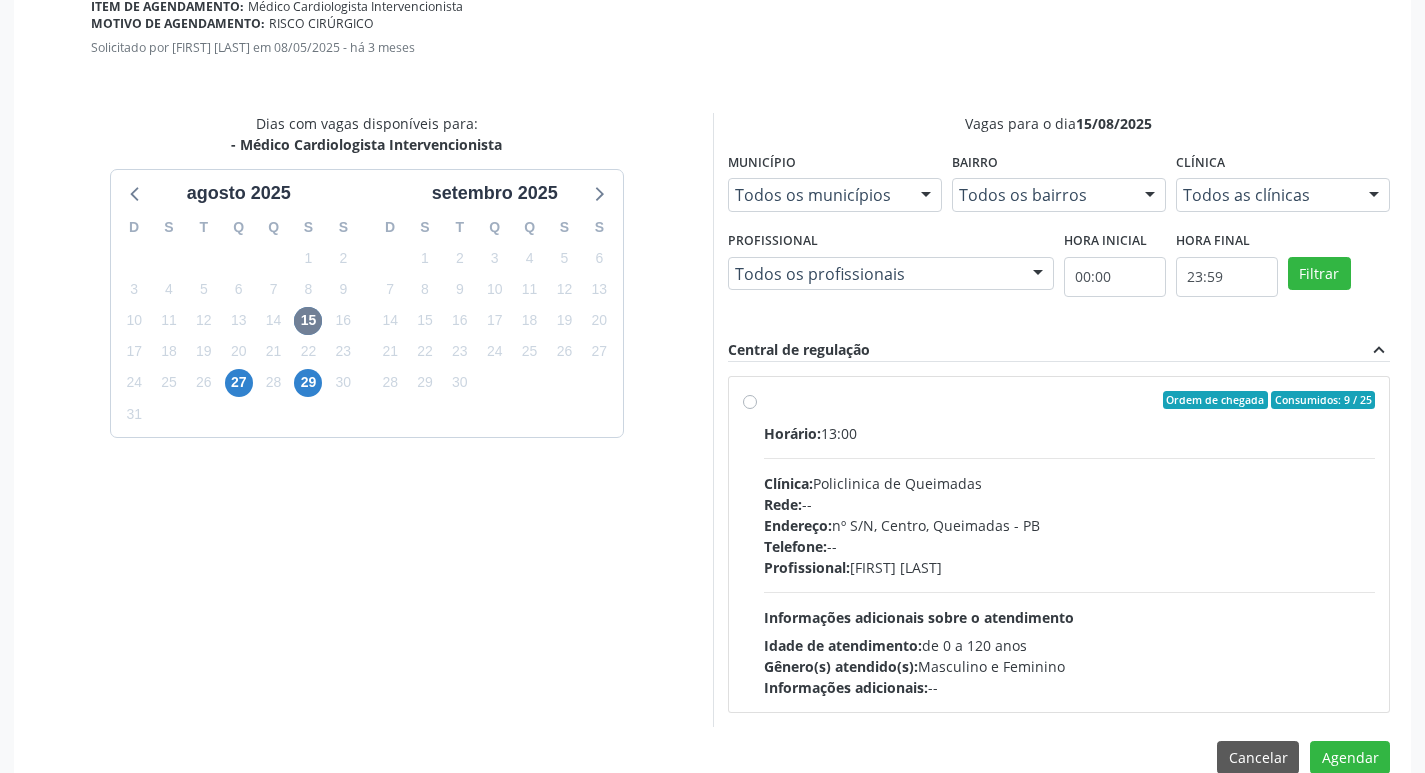click on "Telefone:   --" at bounding box center [1070, 546] 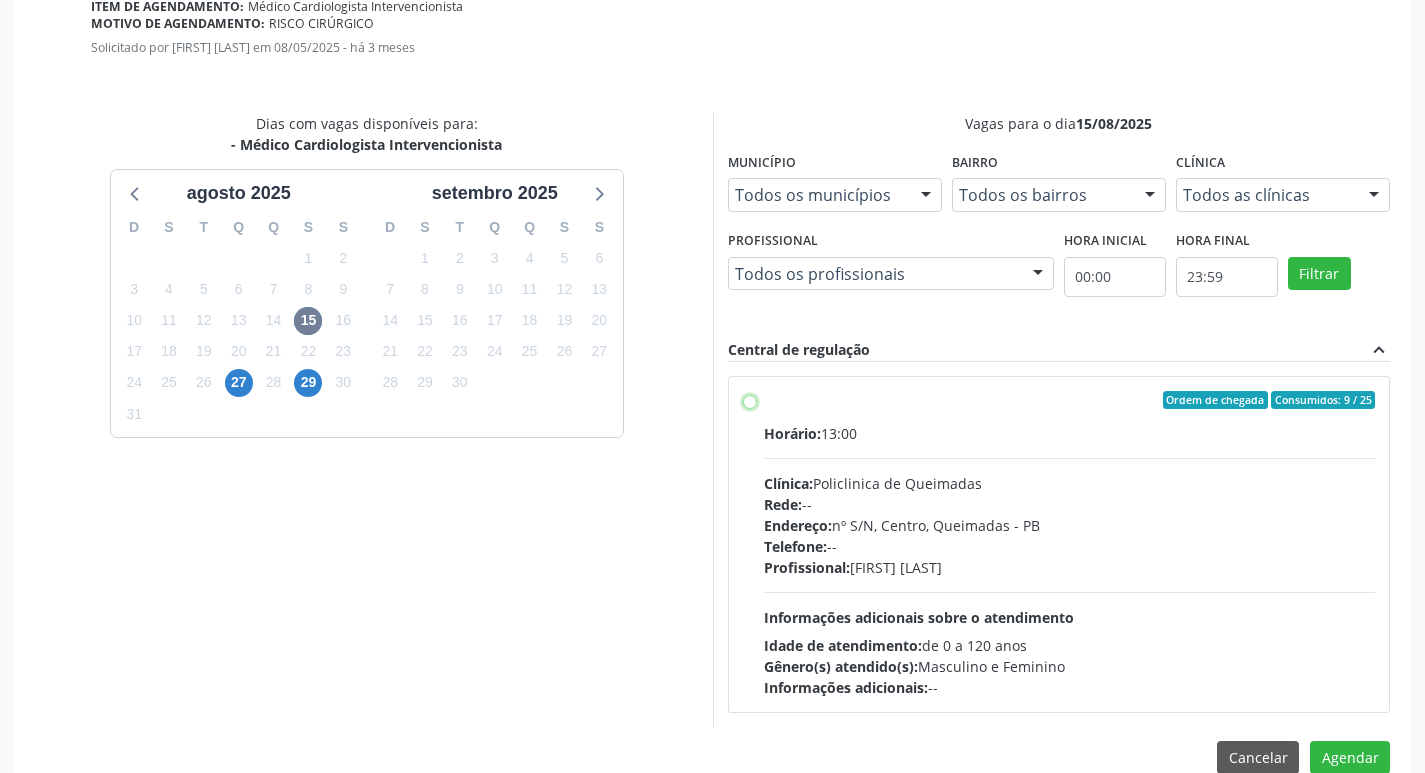 click on "Ordem de chegada
Consumidos: 9 / 25
Horário:   13:00
Clínica:  Policlinica de Queimadas
Rede:
--
Endereço:   nº S/N, Centro, Queimadas - PB
Telefone:   --
Profissional:
Filipe Rodrigues Pinto
Informações adicionais sobre o atendimento
Idade de atendimento:
de 0 a 120 anos
Gênero(s) atendido(s):
Masculino e Feminino
Informações adicionais:
--" at bounding box center [750, 400] 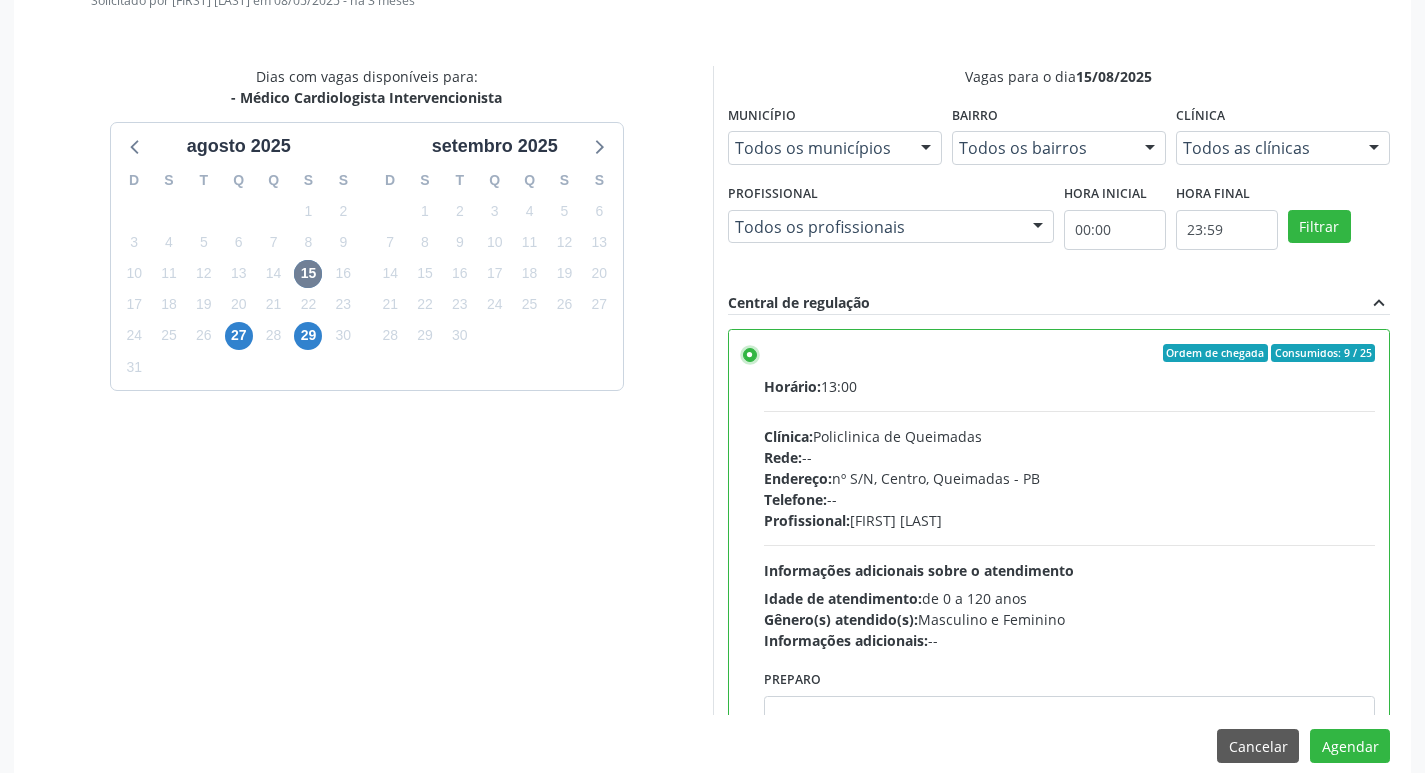scroll, scrollTop: 593, scrollLeft: 0, axis: vertical 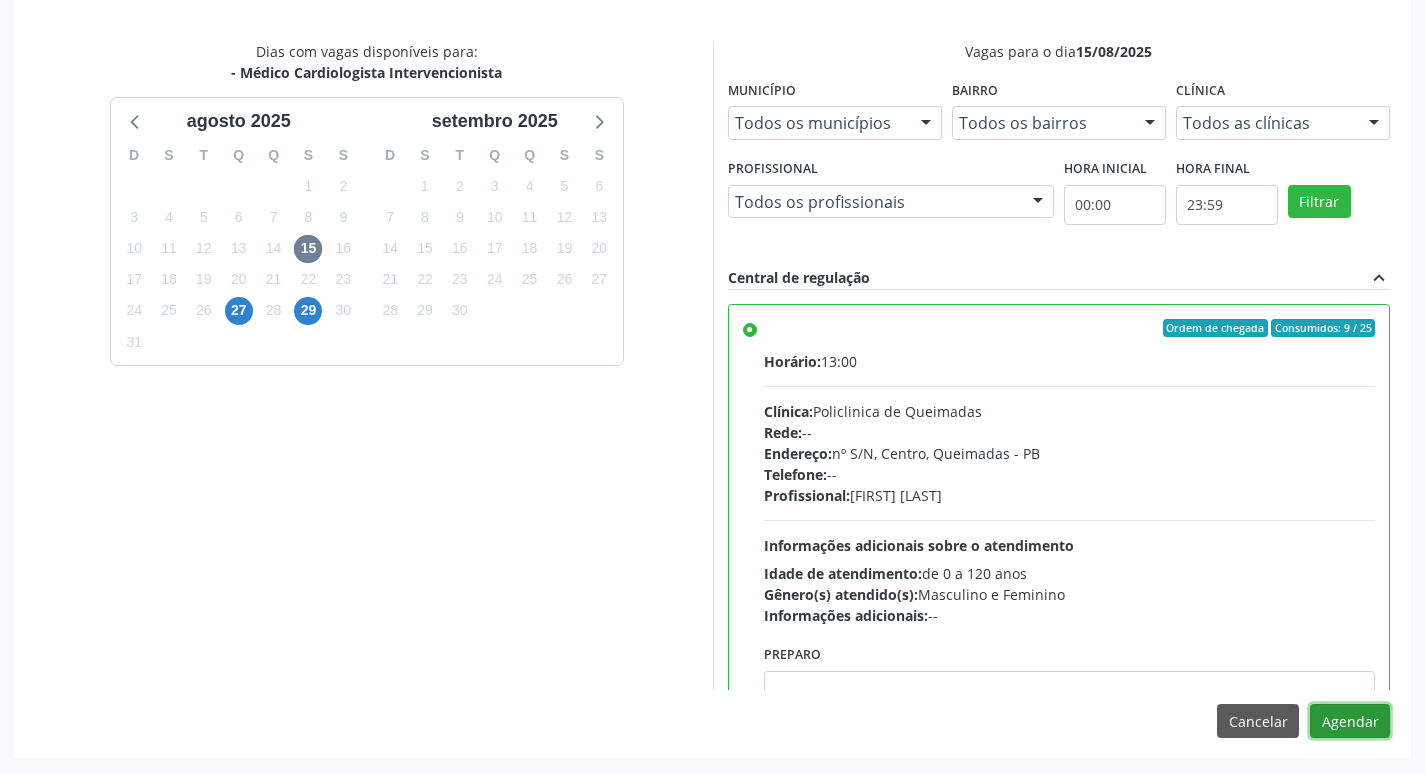 click on "Agendar" at bounding box center [1350, 721] 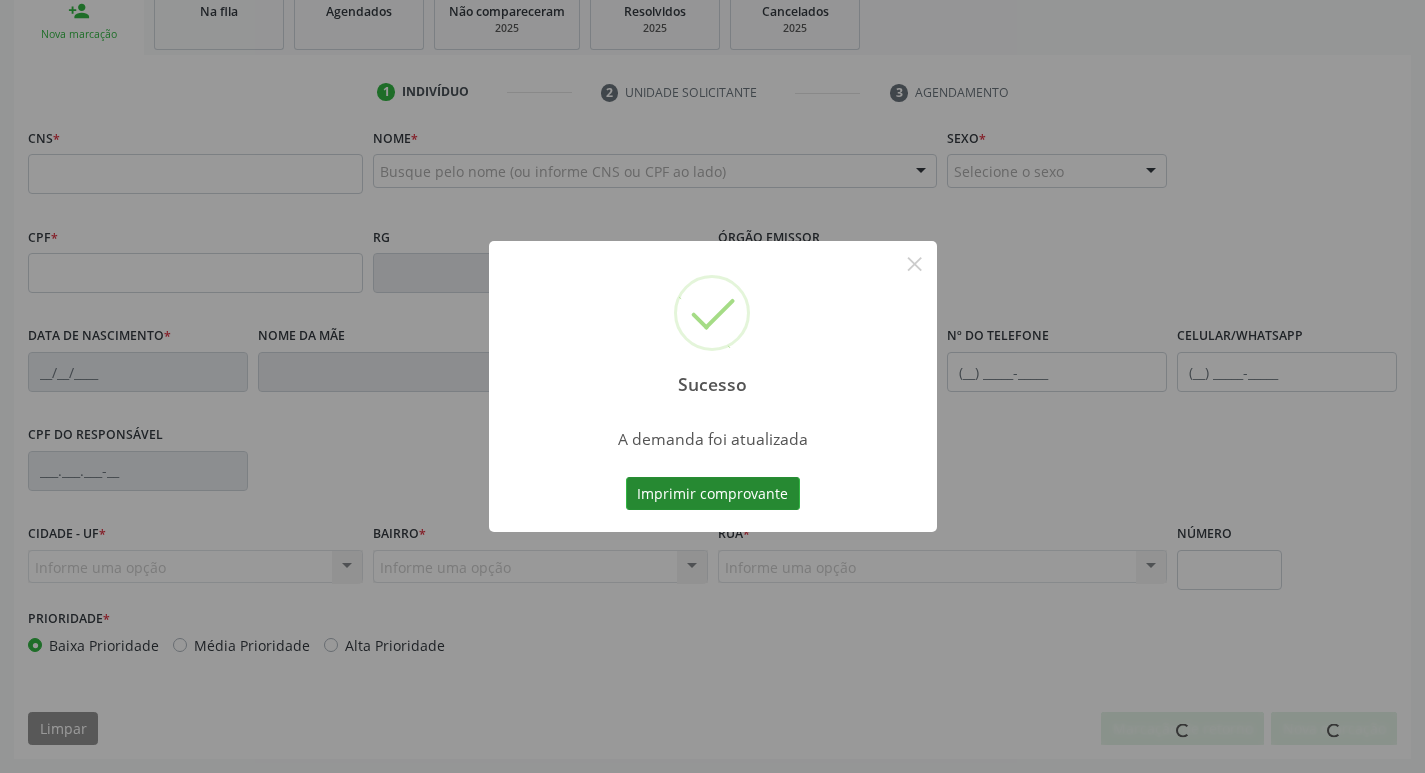 click on "Sucesso × A demanda foi atualizada Imprimir comprovante Cancel" at bounding box center (713, 387) 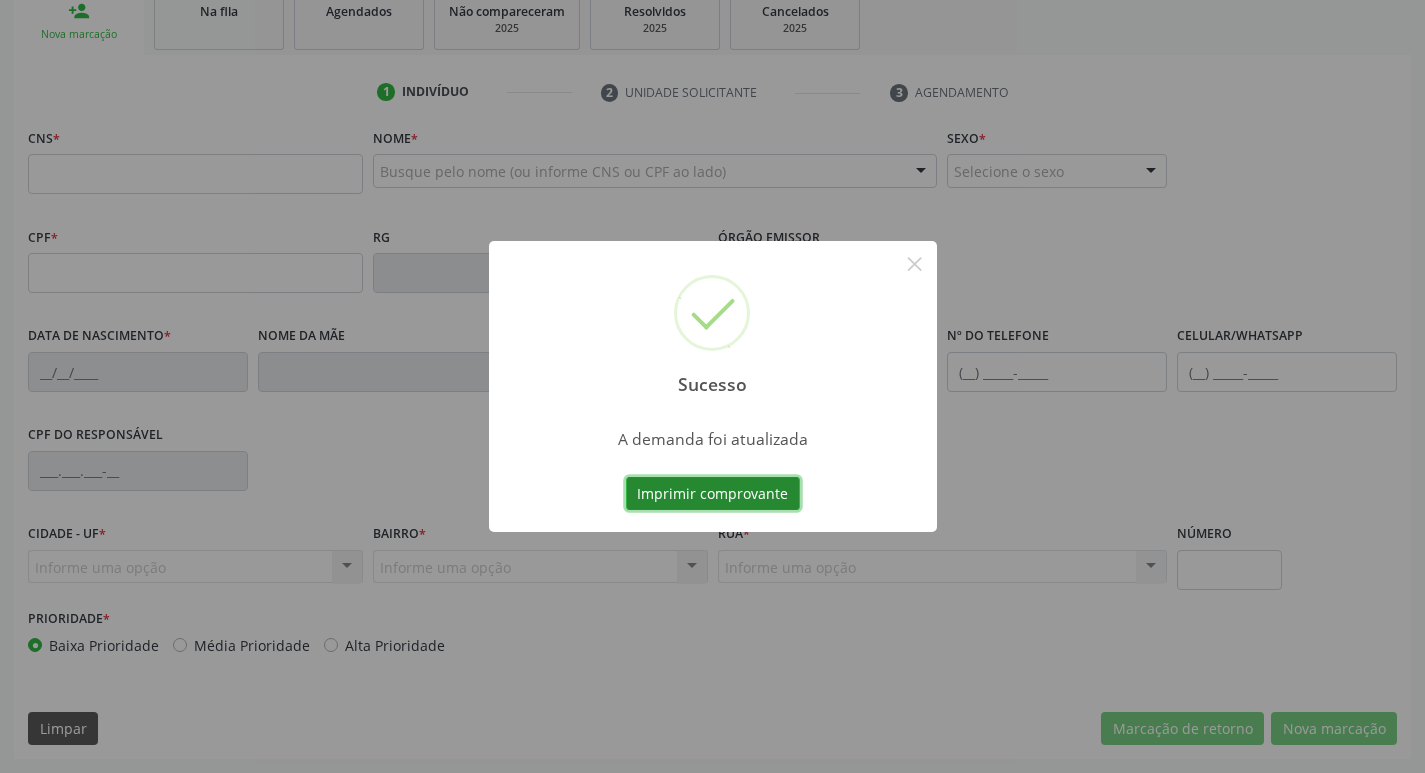 click on "Imprimir comprovante" at bounding box center (713, 494) 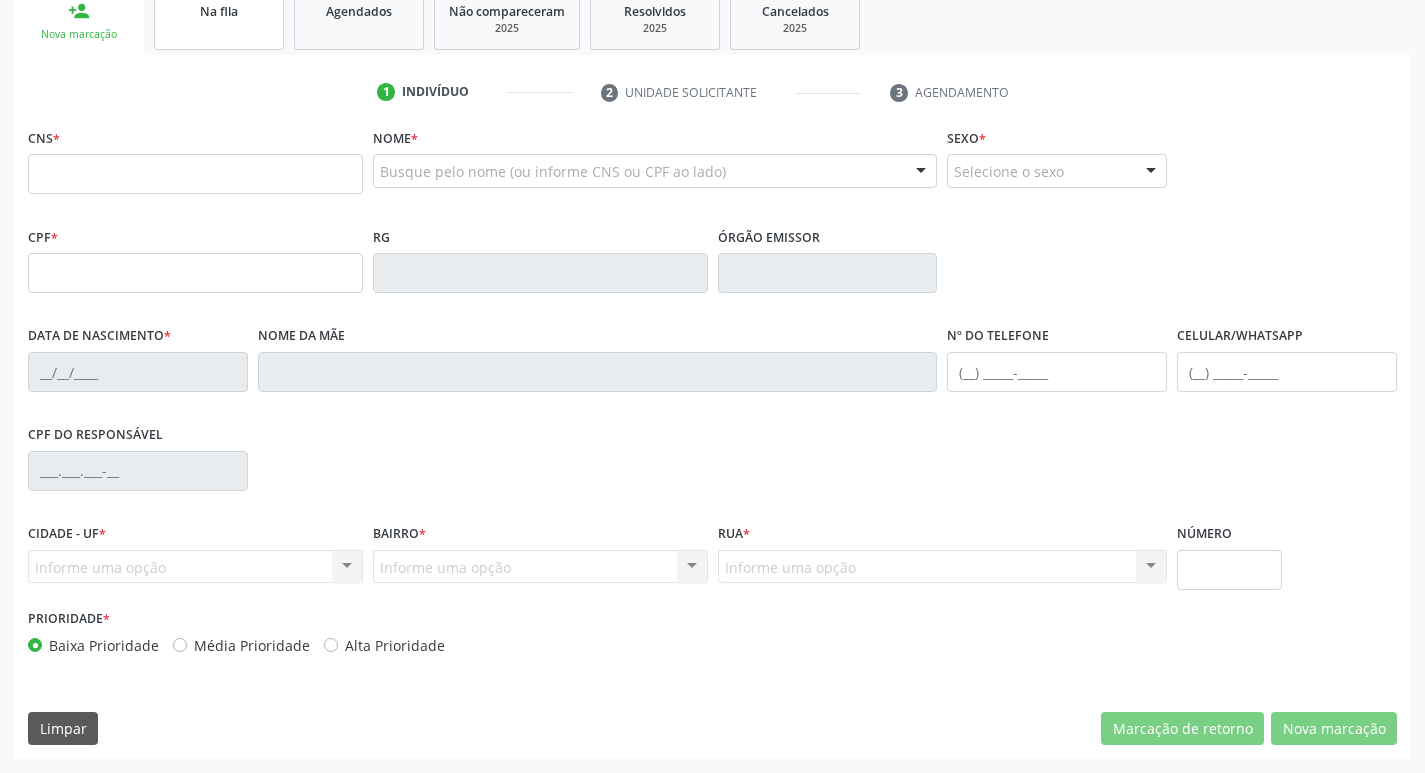 click on "Na fila" at bounding box center [219, 19] 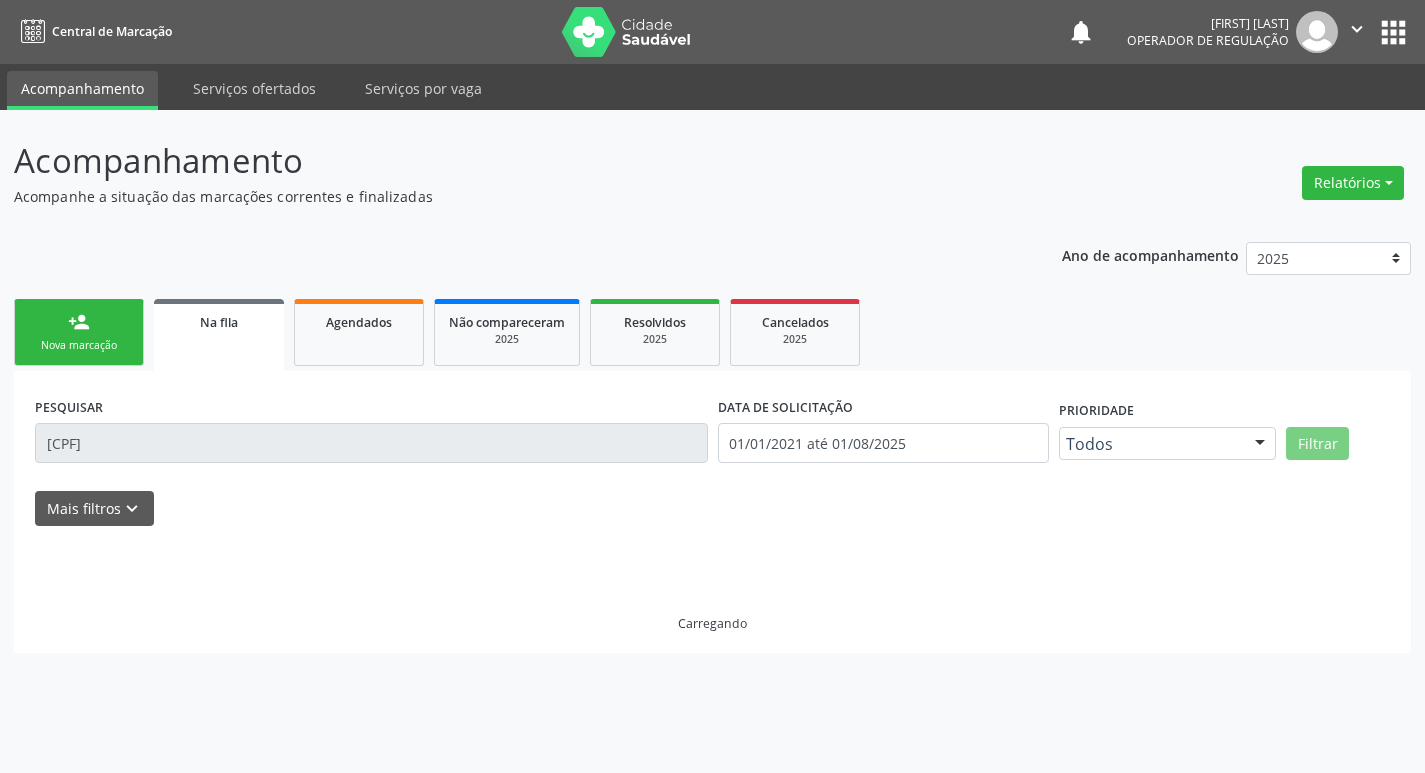 scroll, scrollTop: 0, scrollLeft: 0, axis: both 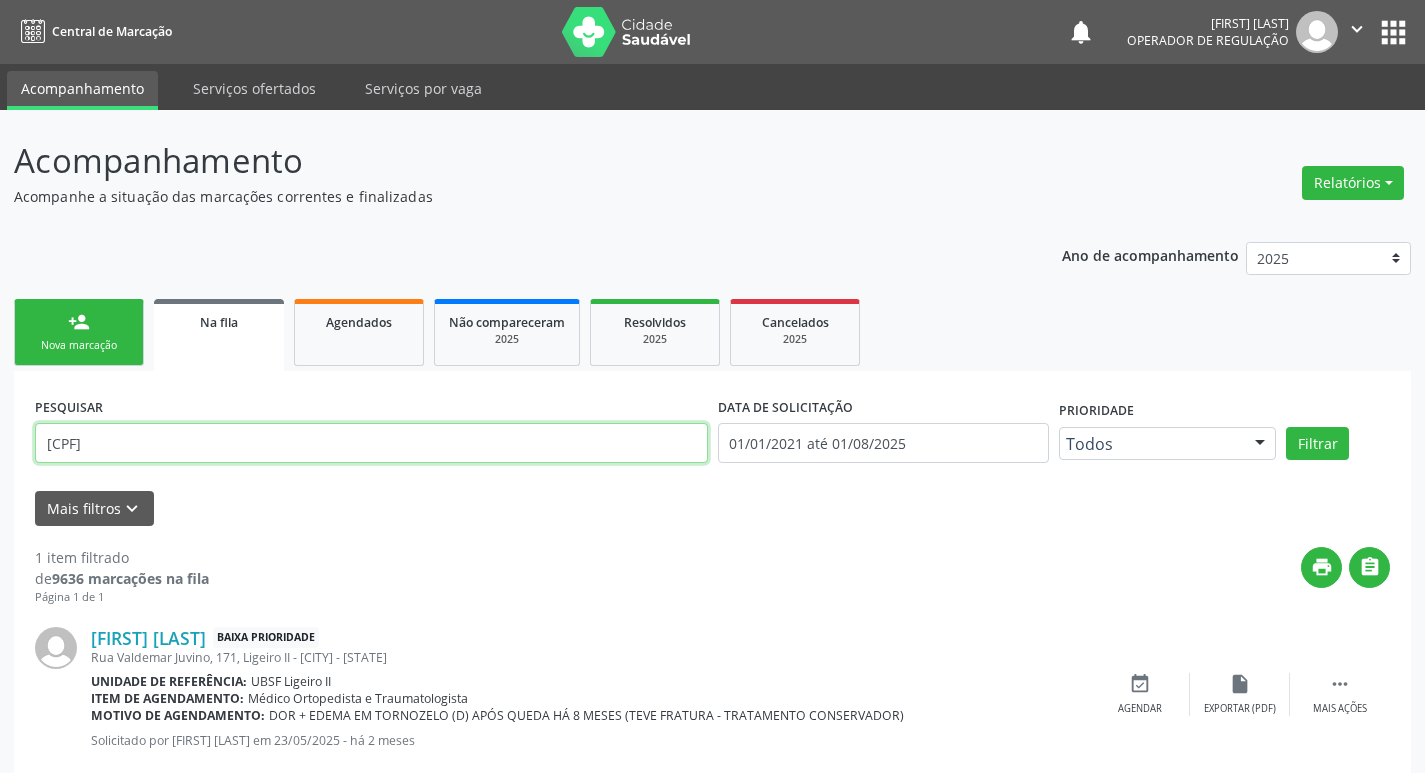 click on "707005849441435" at bounding box center [371, 443] 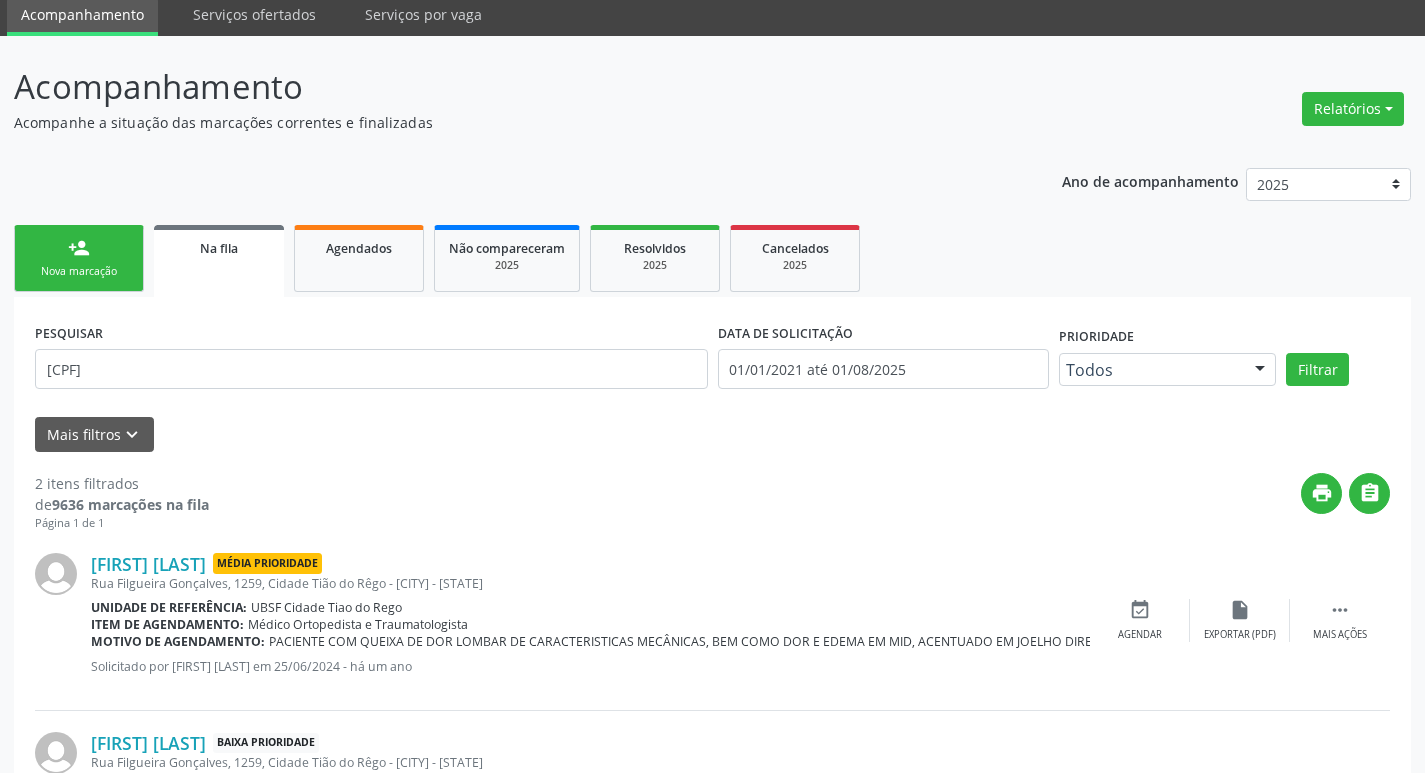 scroll, scrollTop: 225, scrollLeft: 0, axis: vertical 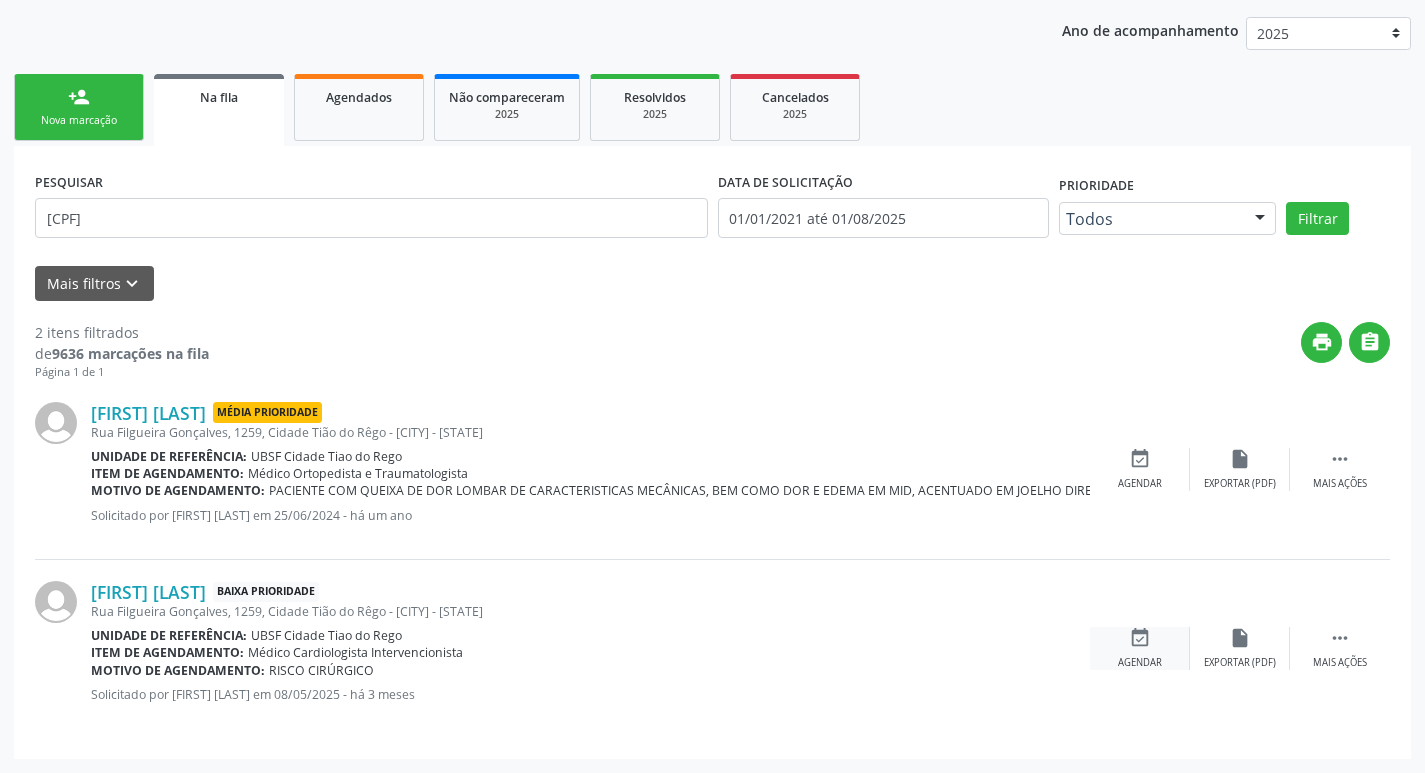 click on "event_available
Agendar" at bounding box center (1140, 648) 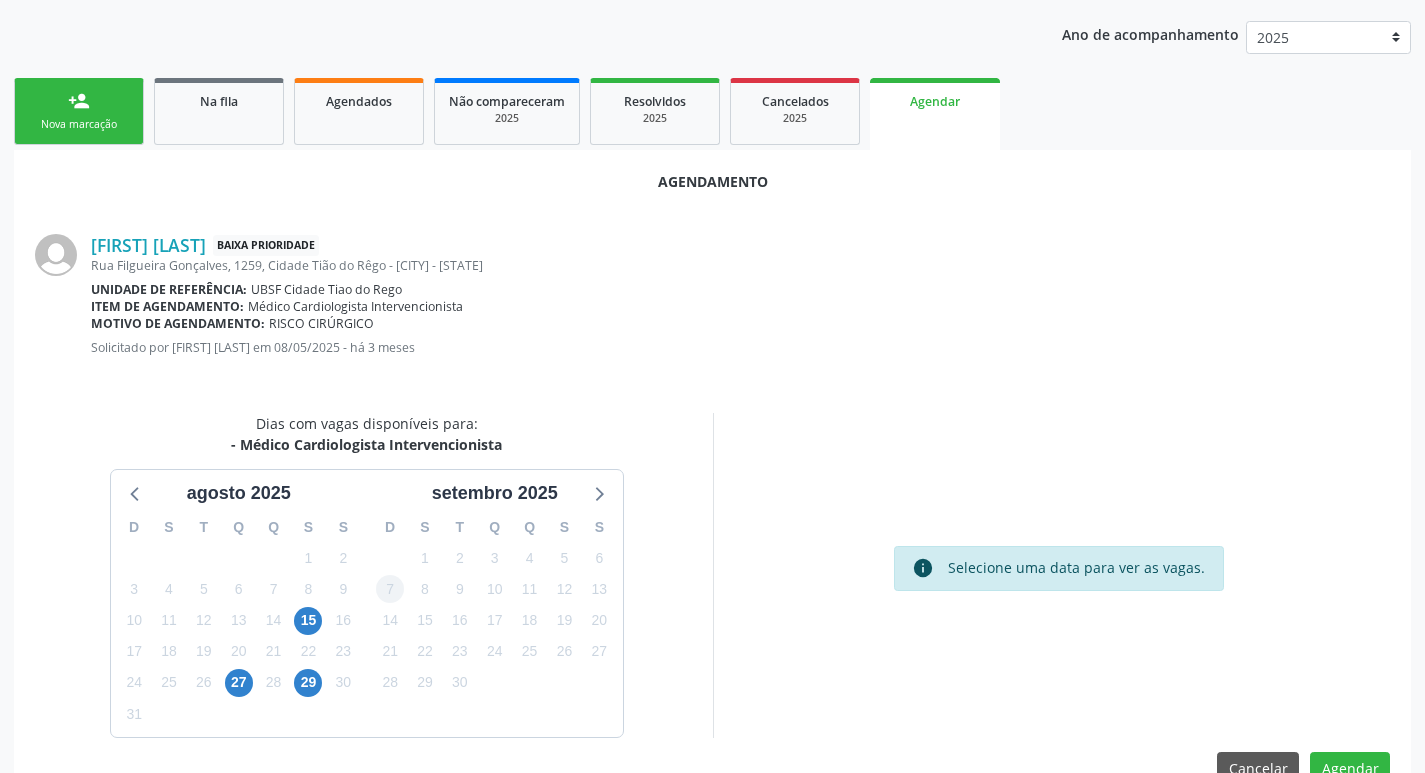 scroll, scrollTop: 225, scrollLeft: 0, axis: vertical 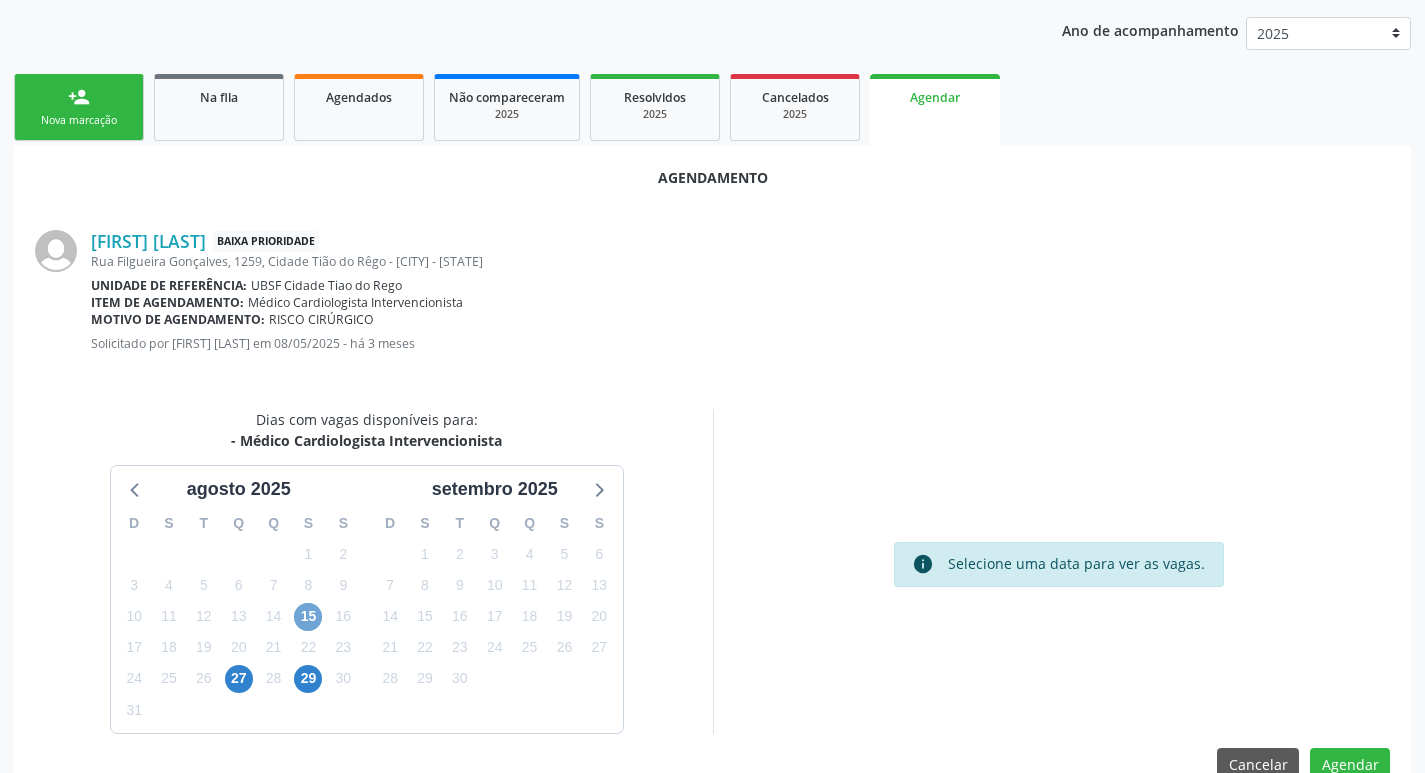 click on "15" at bounding box center (308, 617) 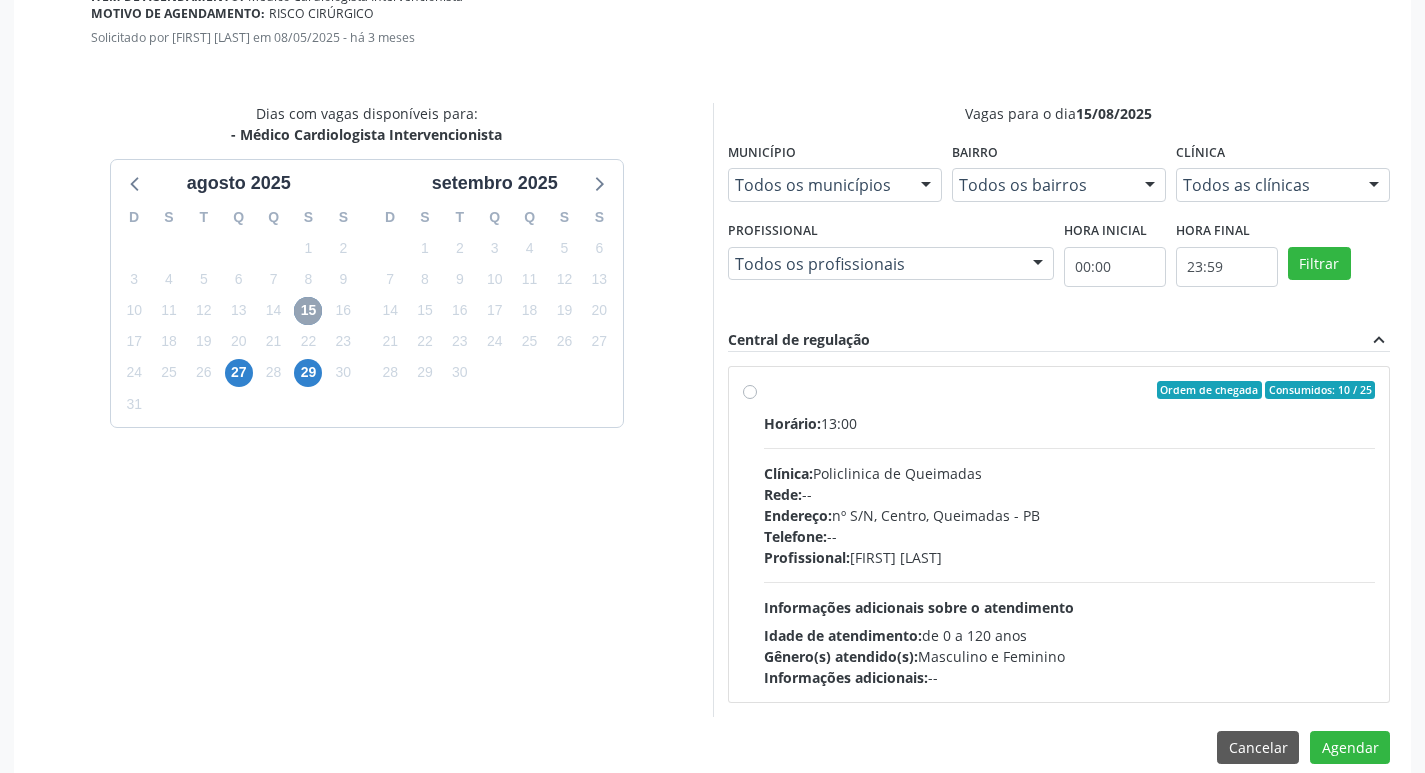 scroll, scrollTop: 557, scrollLeft: 0, axis: vertical 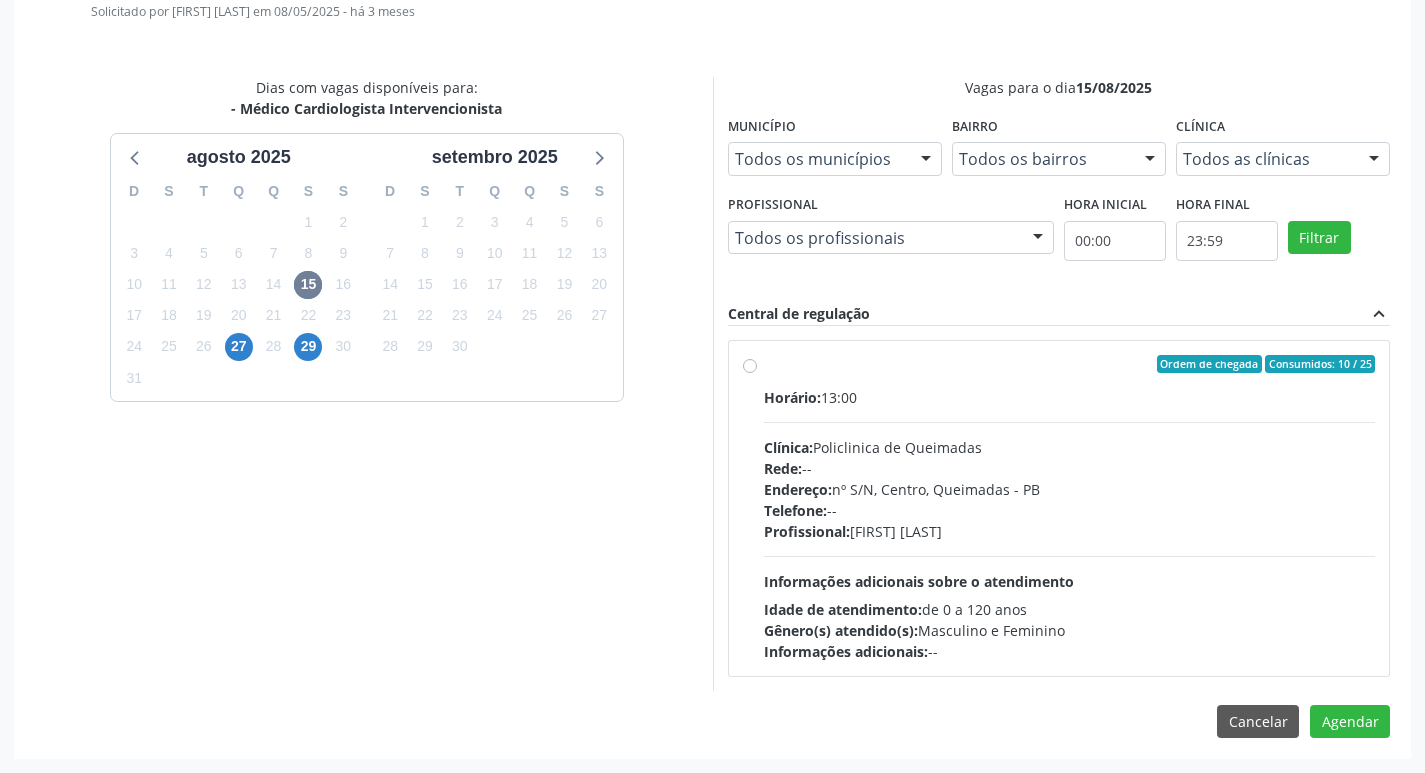 click on "Gênero(s) atendido(s):
Masculino e Feminino" at bounding box center (1070, 630) 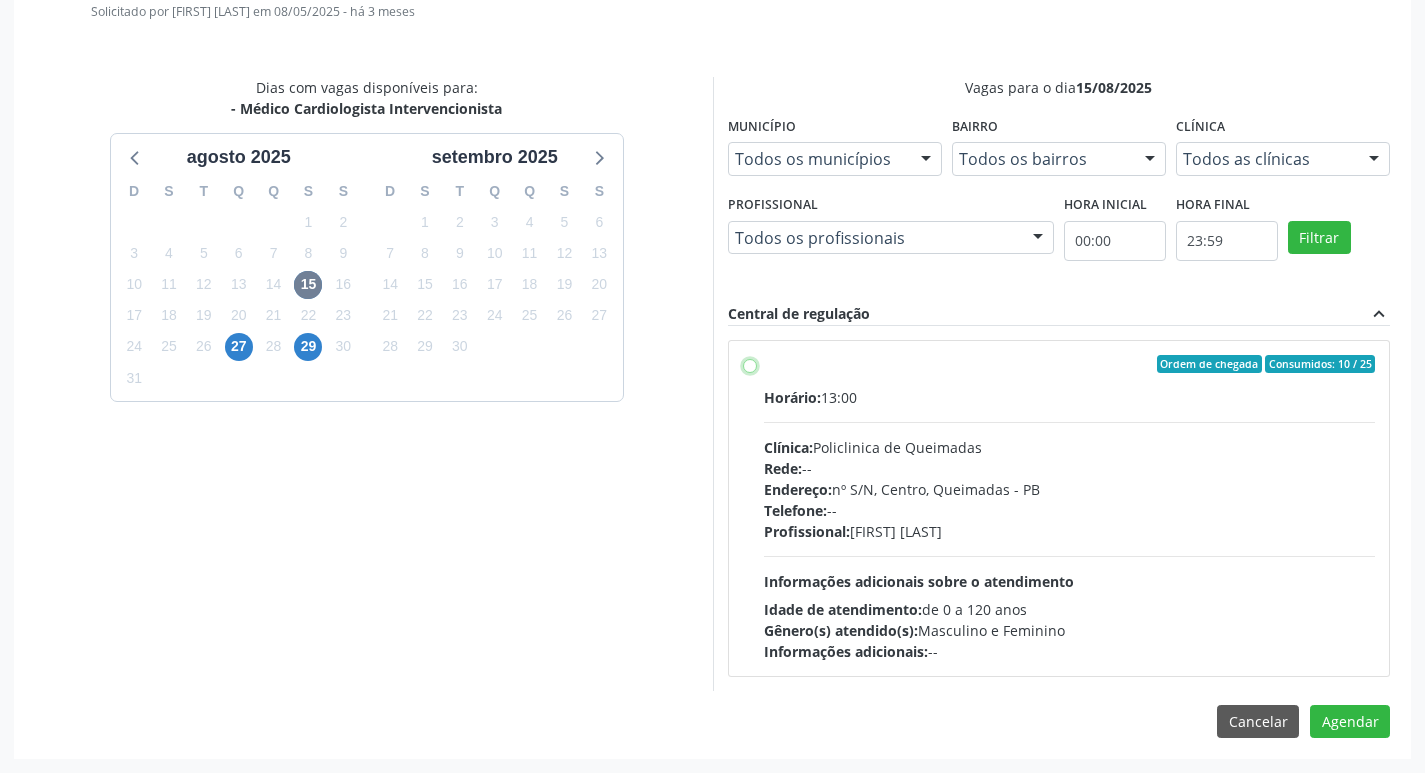 radio on "true" 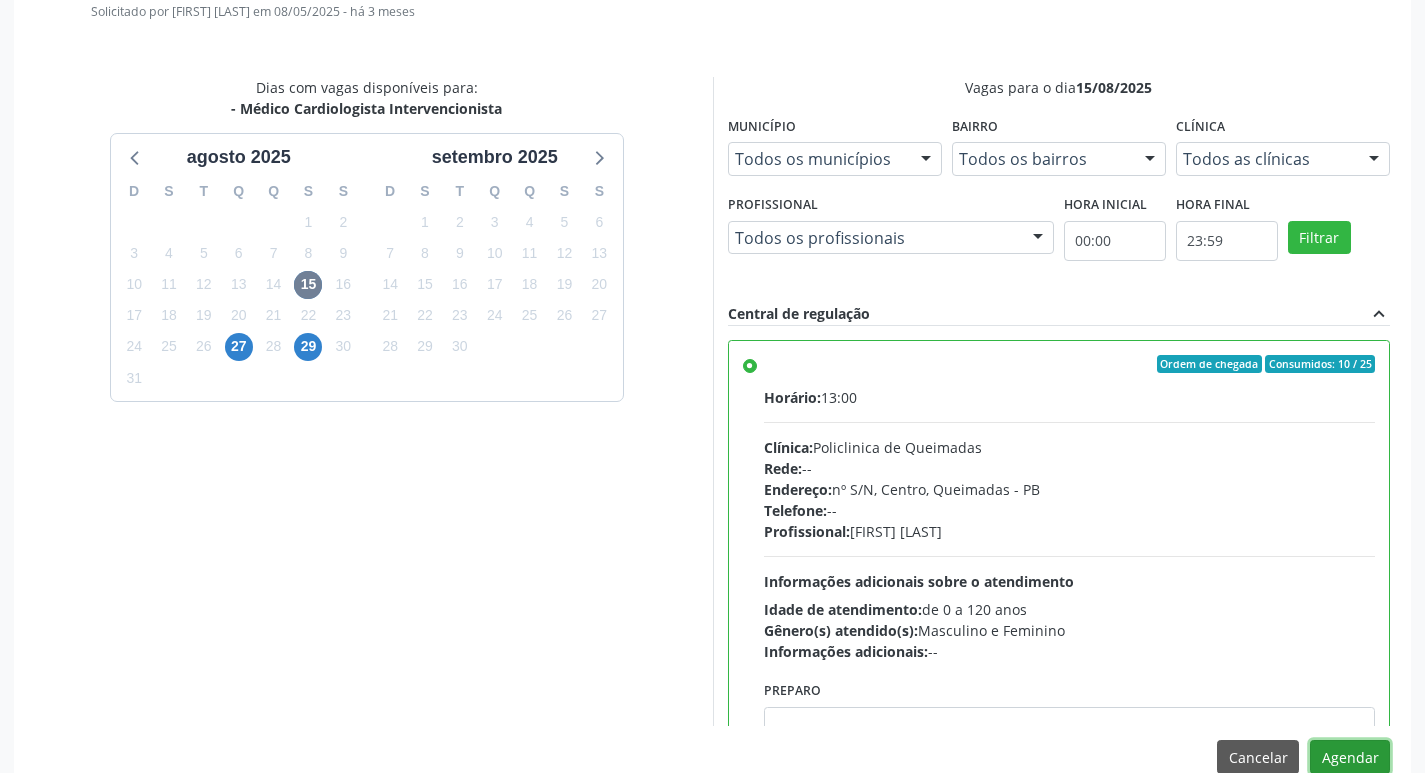 click on "Agendar" at bounding box center [1350, 757] 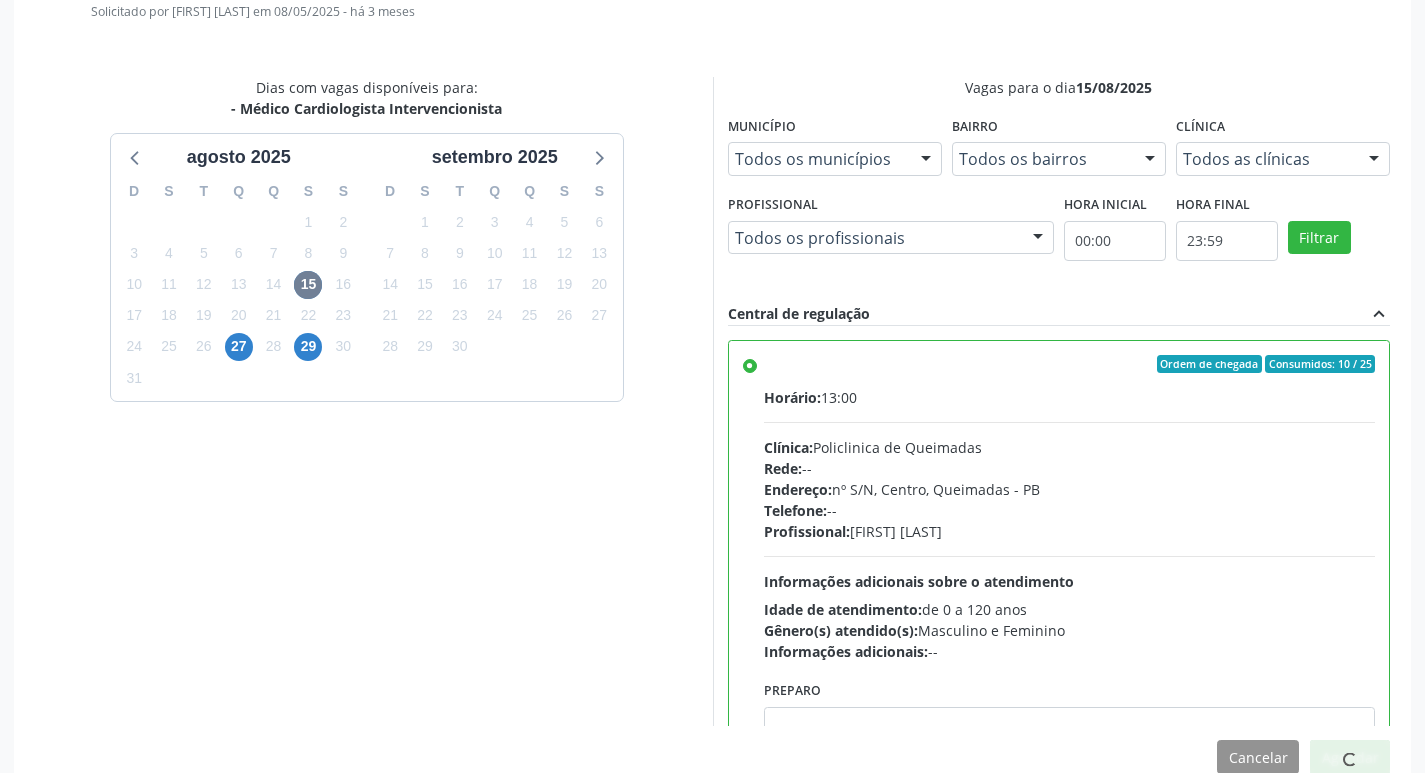 scroll, scrollTop: 311, scrollLeft: 0, axis: vertical 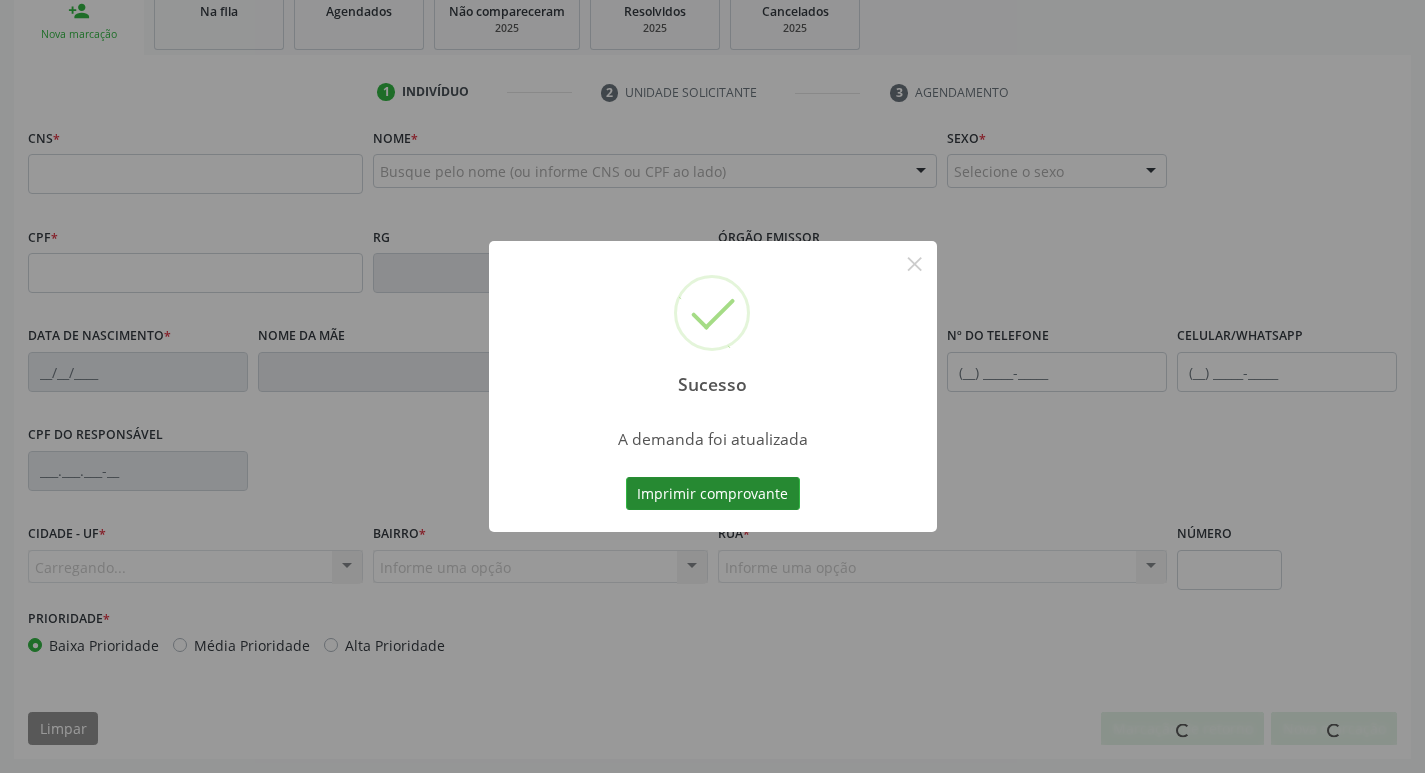 click on "Imprimir comprovante" at bounding box center (713, 494) 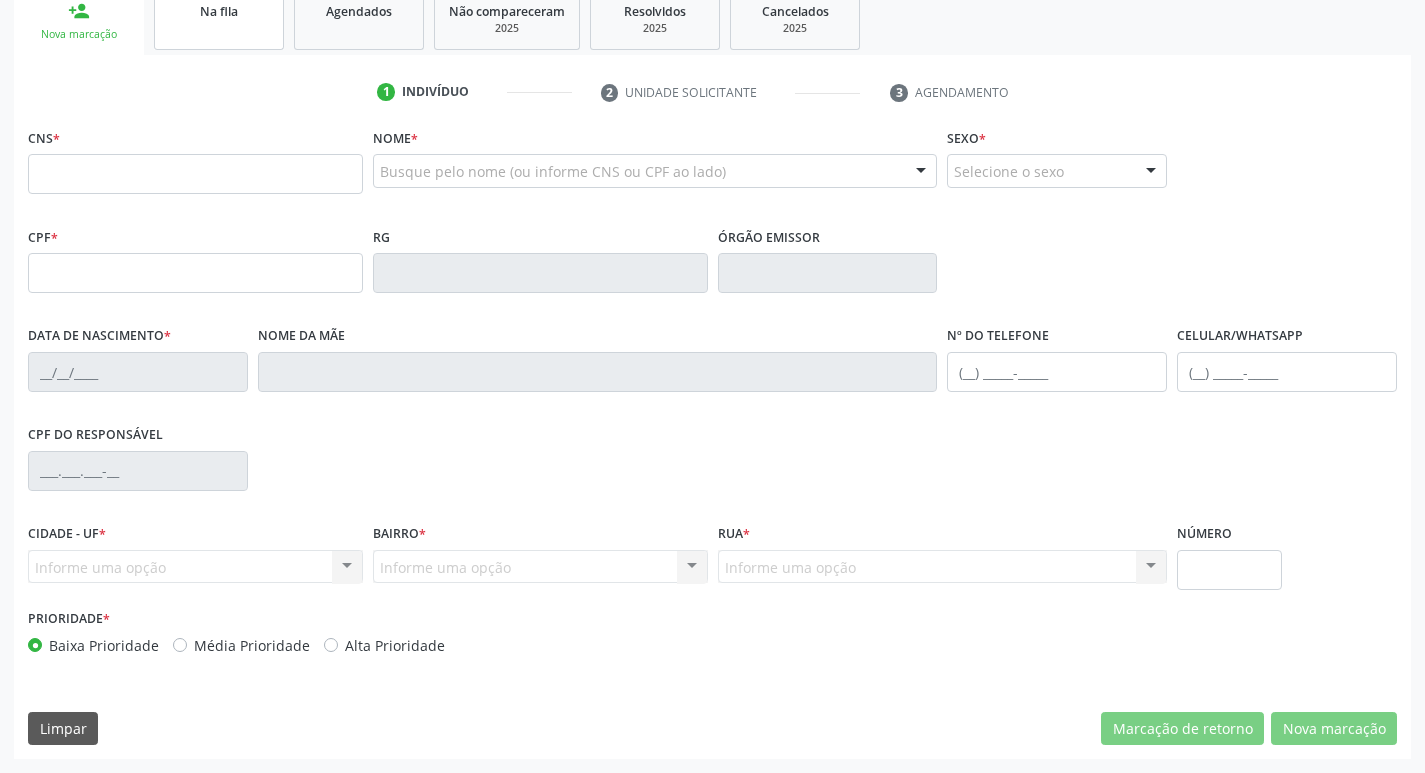click on "Na fila" at bounding box center (219, 19) 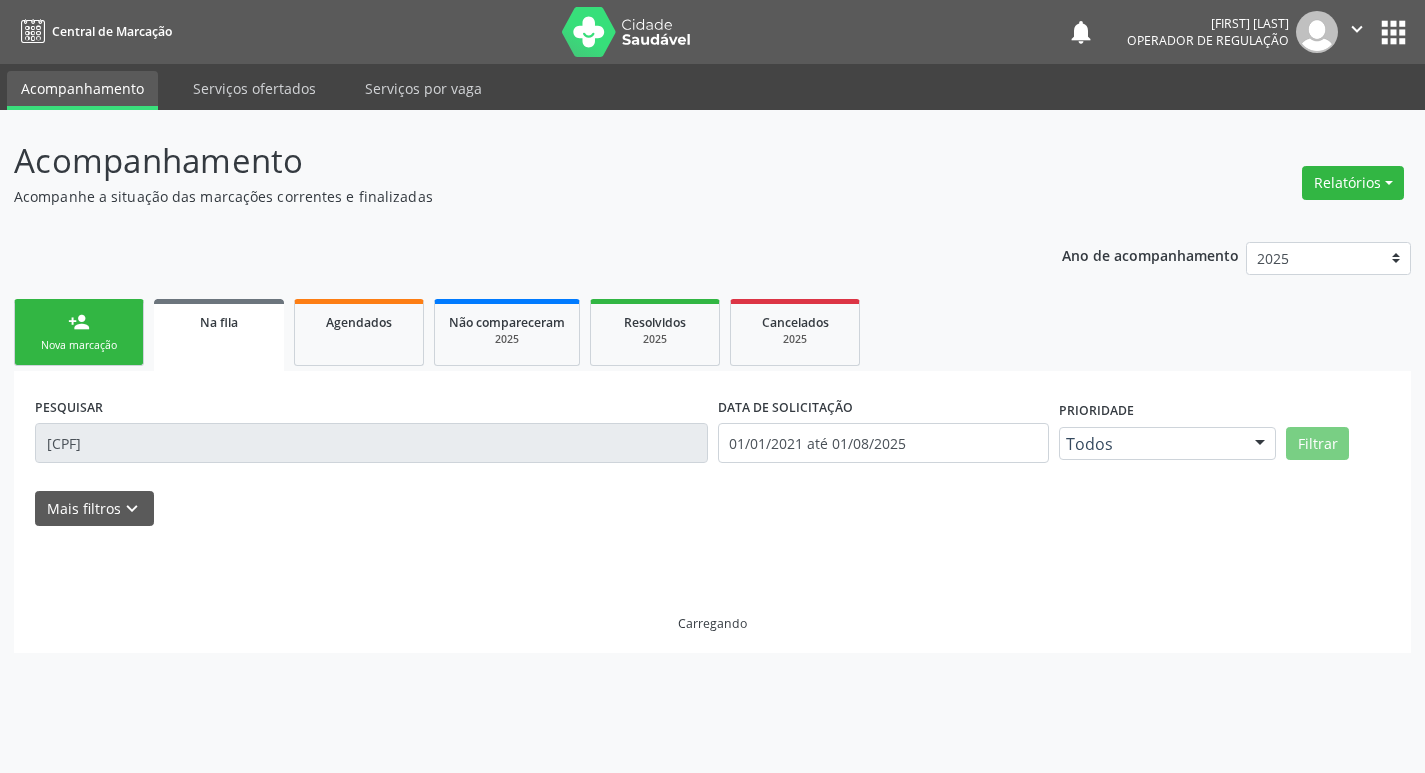 scroll, scrollTop: 0, scrollLeft: 0, axis: both 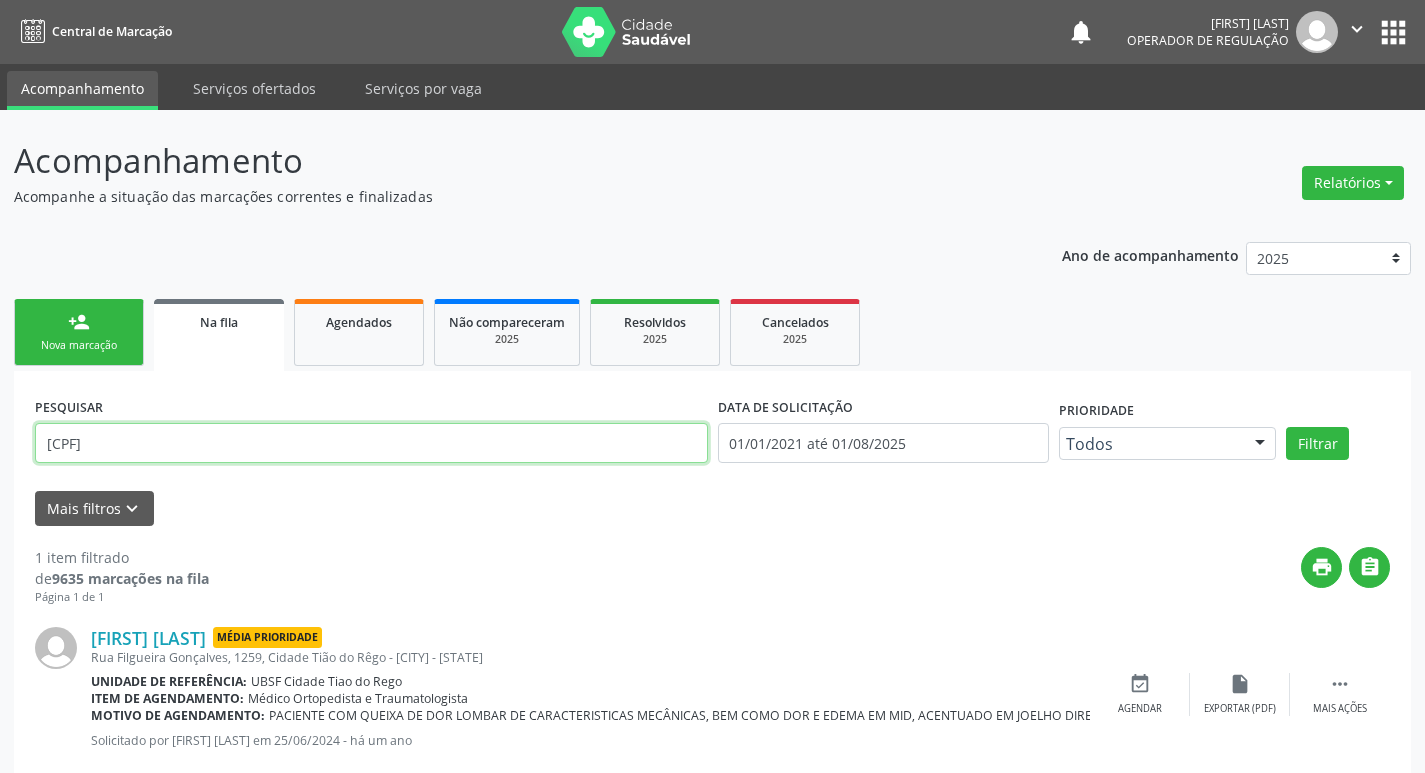 click on "707400022304779" at bounding box center [371, 443] 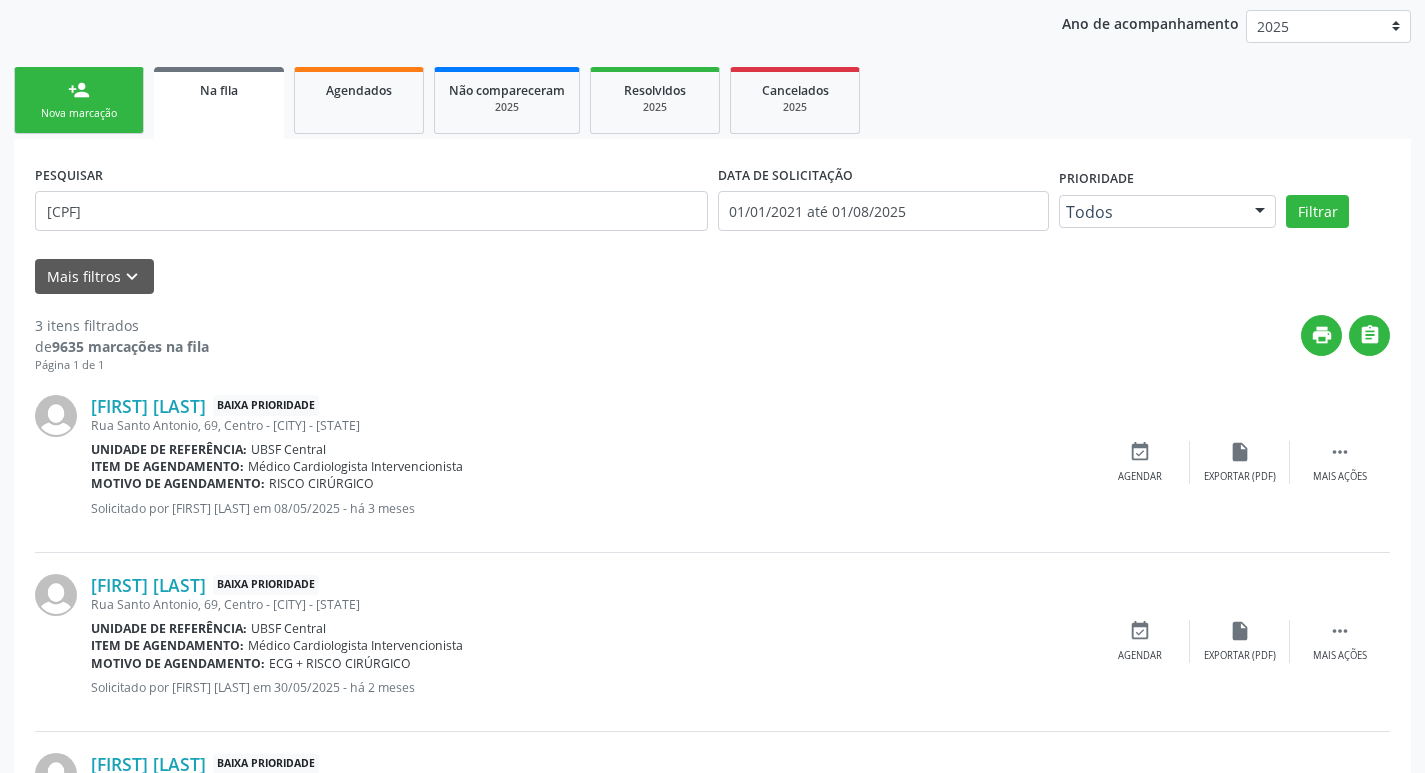 scroll, scrollTop: 300, scrollLeft: 0, axis: vertical 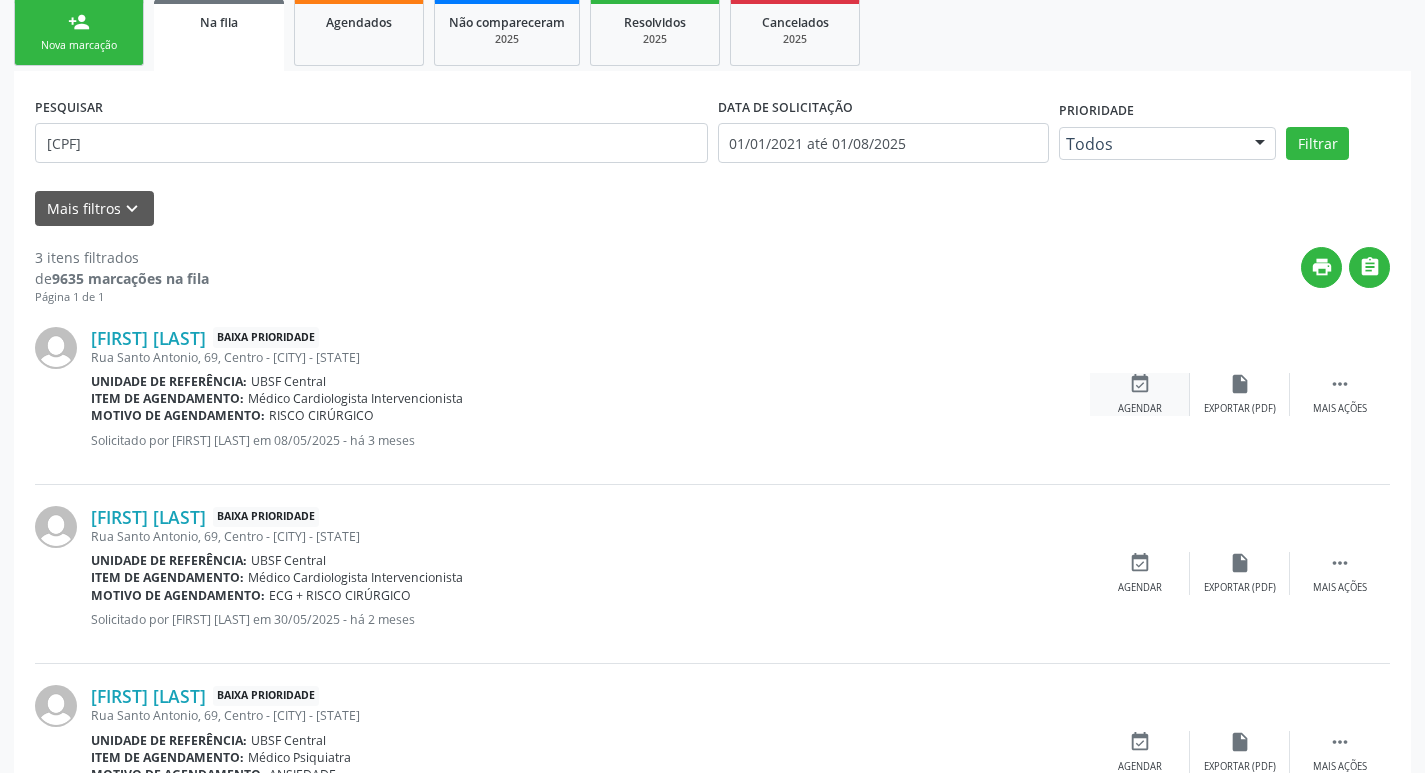 click on "Agendar" at bounding box center [1140, 409] 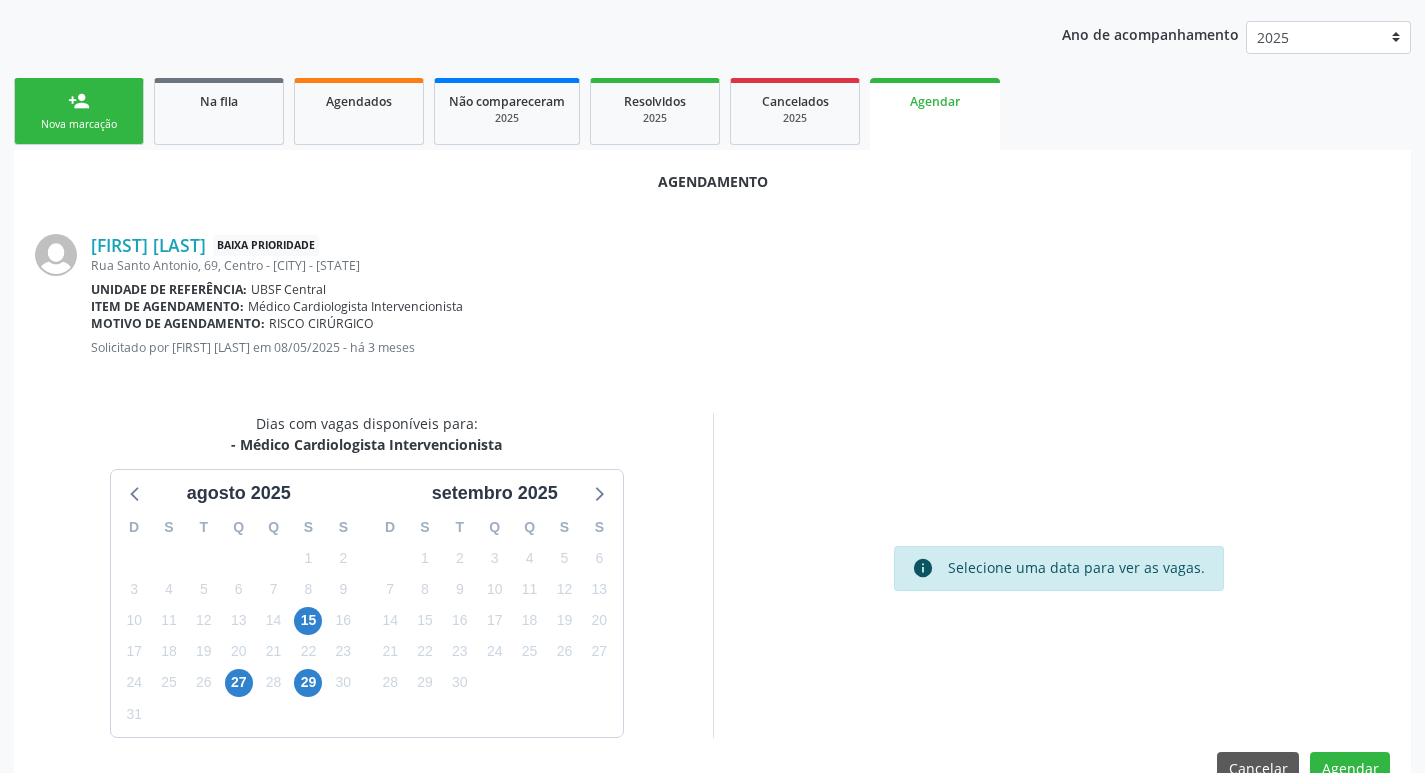 scroll, scrollTop: 268, scrollLeft: 0, axis: vertical 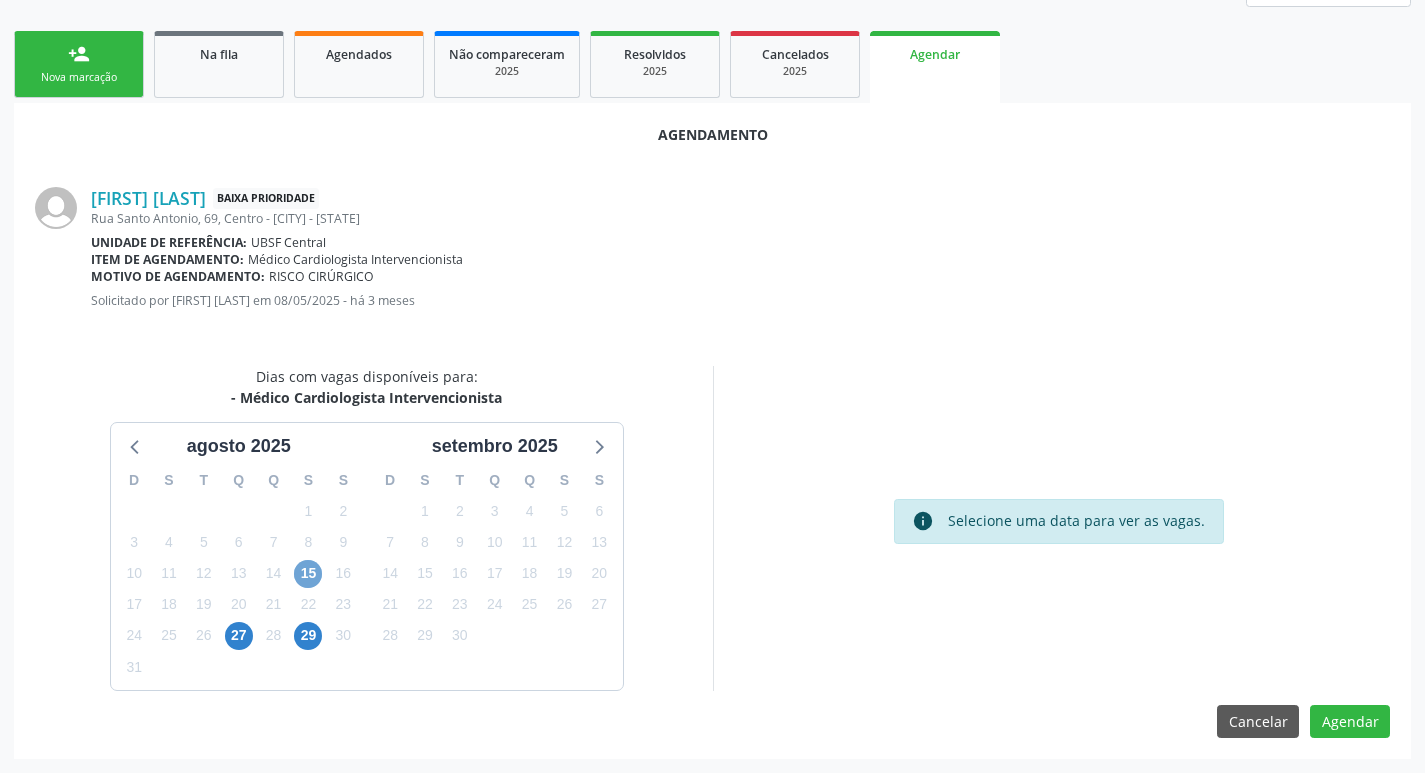 click on "15" at bounding box center [308, 574] 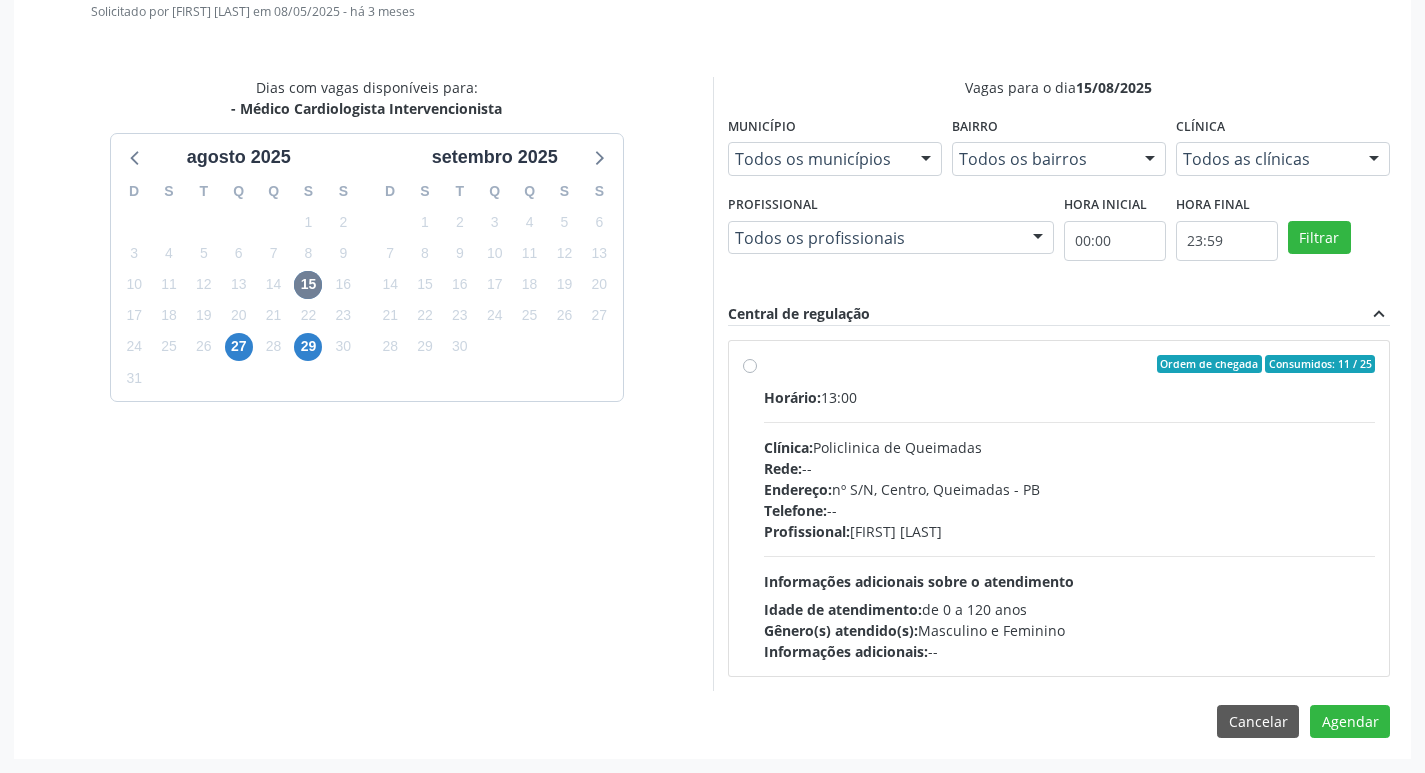 click on "Horário:   13:00
Clínica:  Policlinica de Queimadas
Rede:
--
Endereço:   nº S/N, Centro, Queimadas - PB
Telefone:   --
Profissional:
Filipe Rodrigues Pinto
Informações adicionais sobre o atendimento
Idade de atendimento:
de 0 a 120 anos
Gênero(s) atendido(s):
Masculino e Feminino
Informações adicionais:
--" at bounding box center [1070, 524] 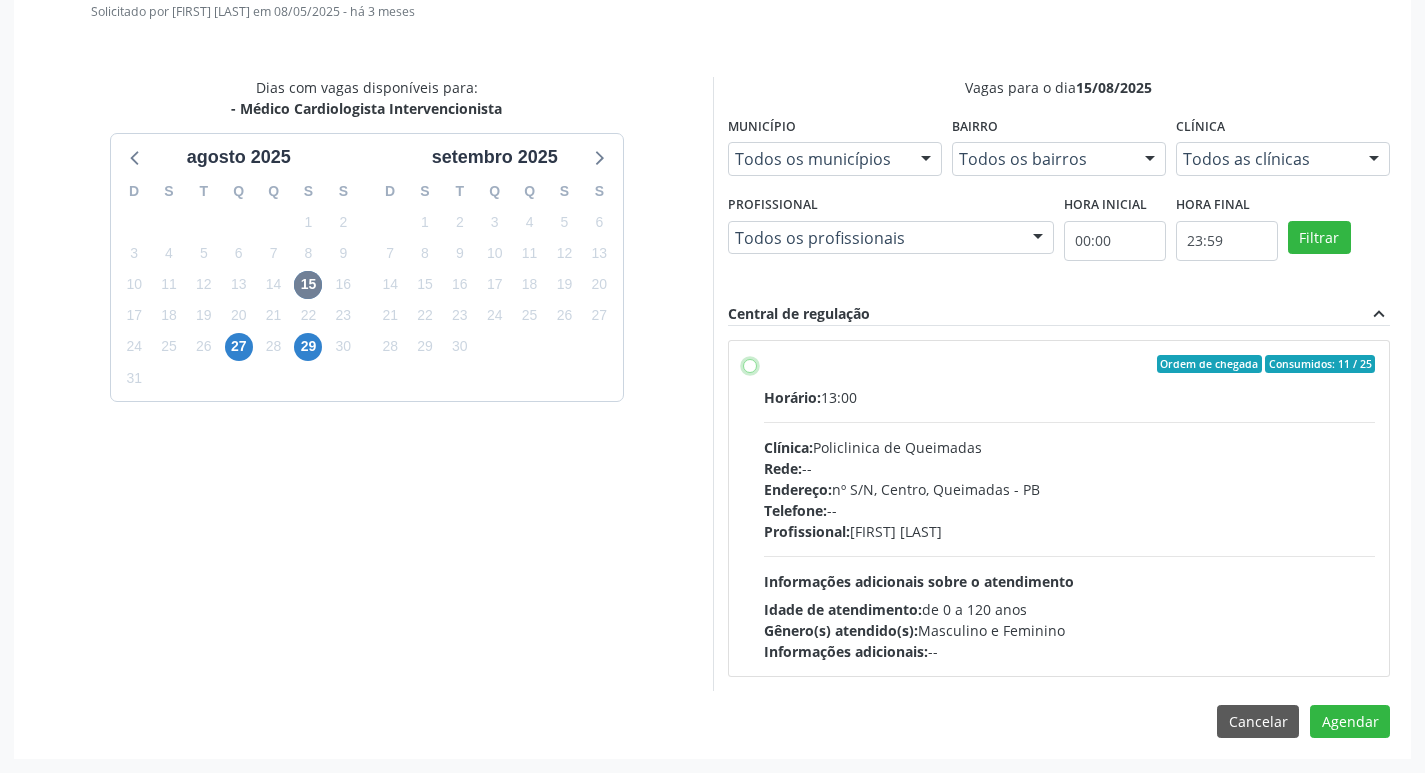 radio on "true" 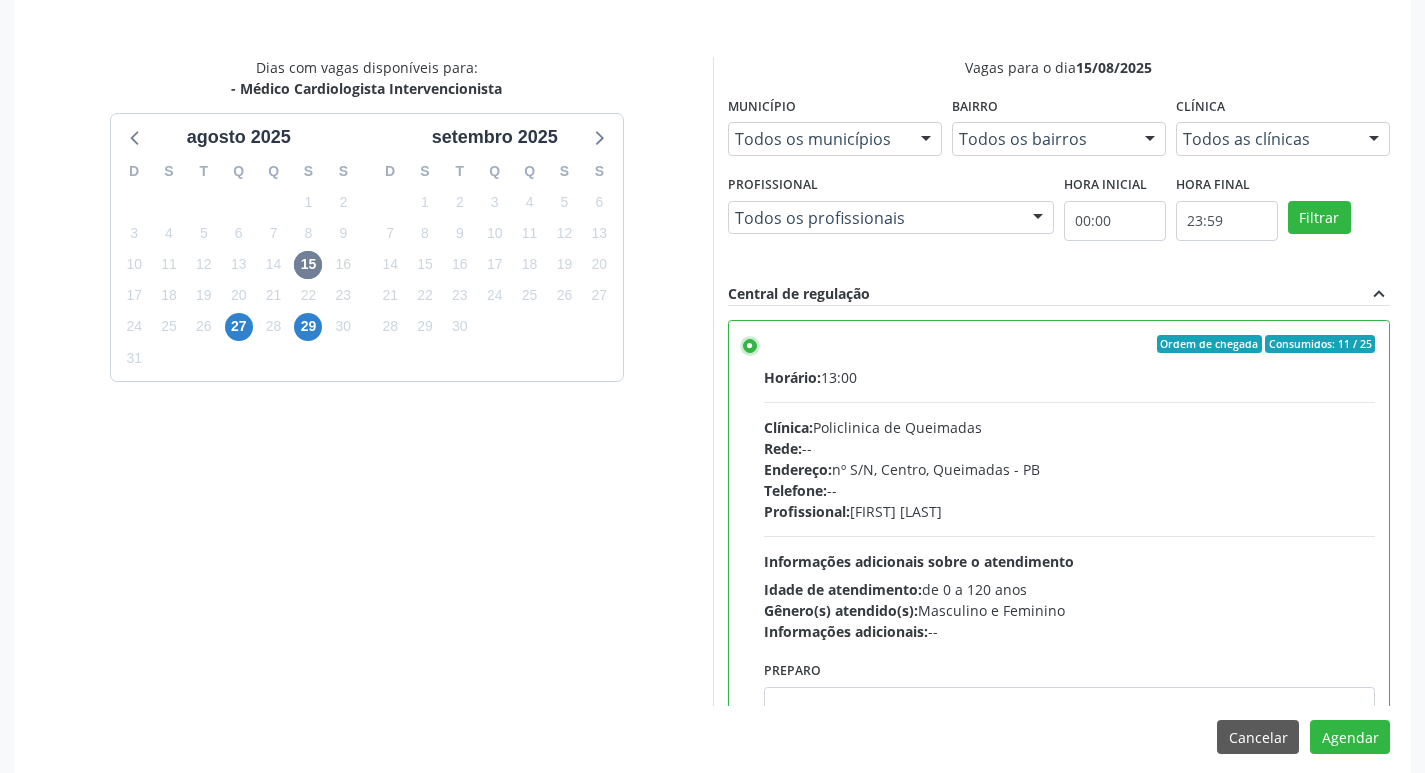 scroll, scrollTop: 593, scrollLeft: 0, axis: vertical 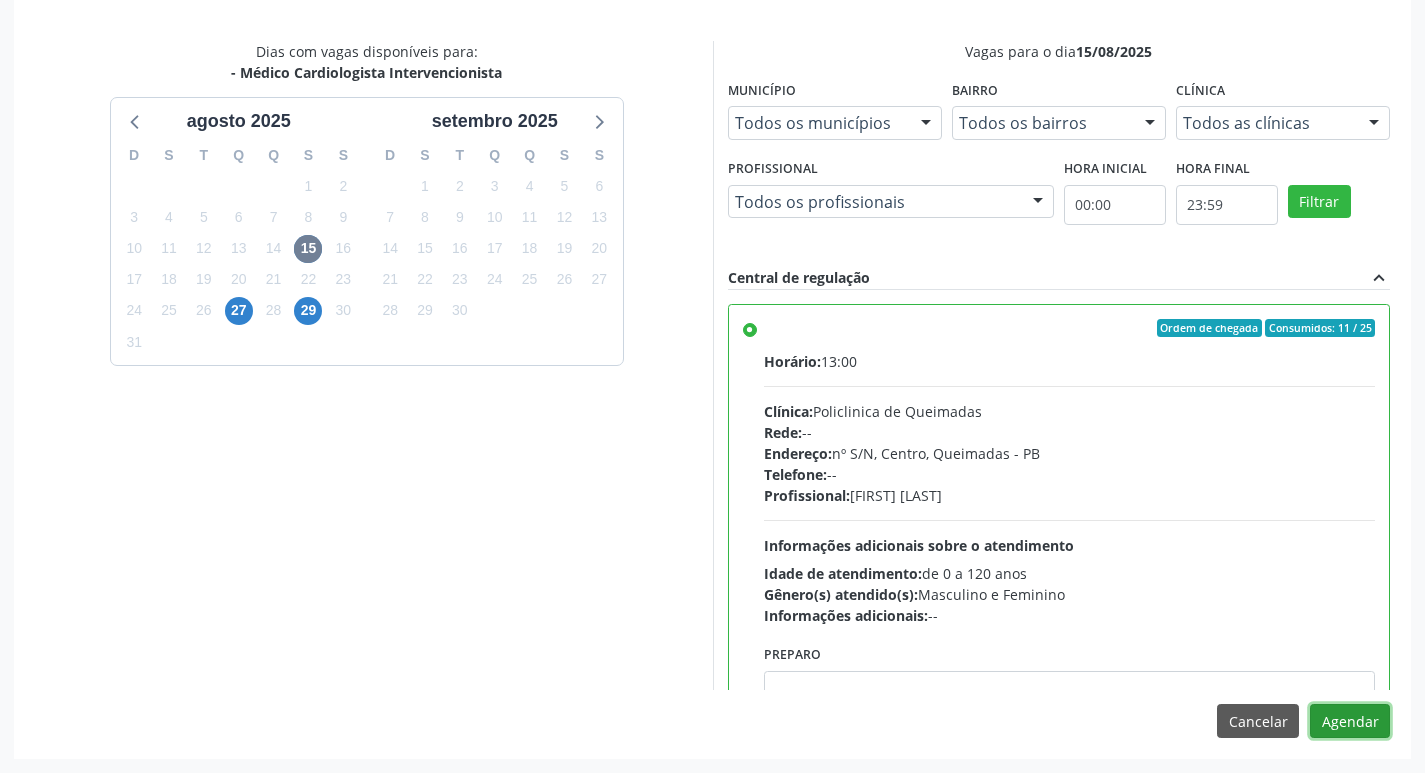 click on "Agendar" at bounding box center (1350, 721) 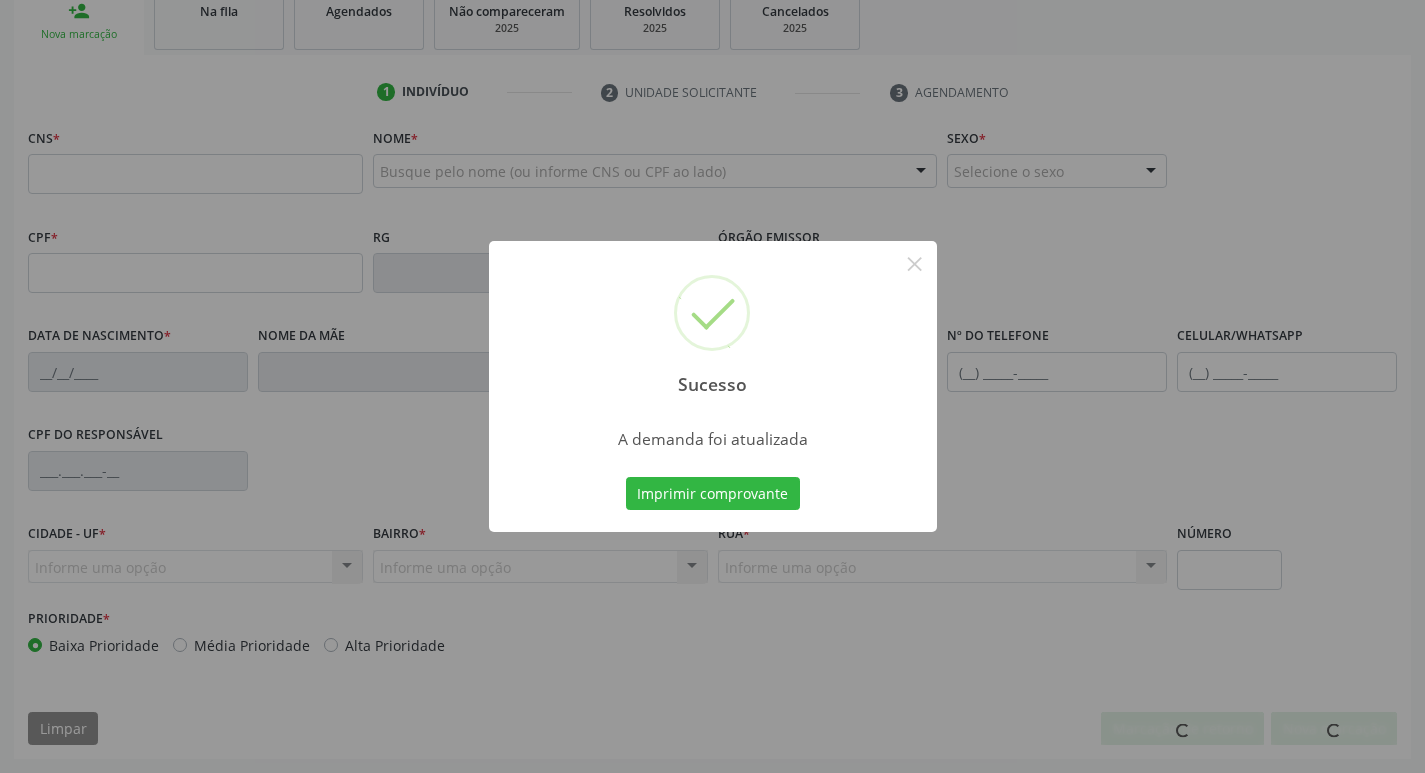 scroll, scrollTop: 311, scrollLeft: 0, axis: vertical 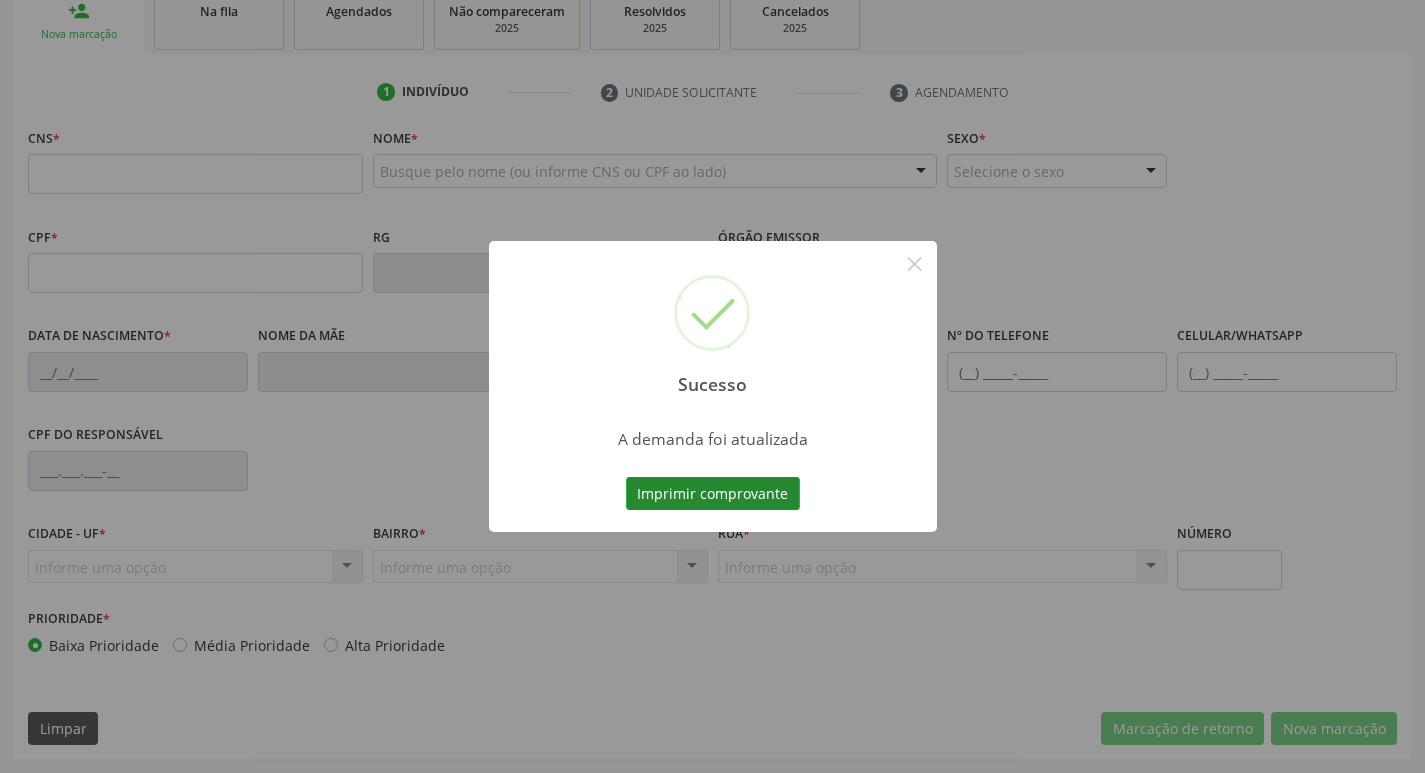 click on "Imprimir comprovante" at bounding box center (713, 494) 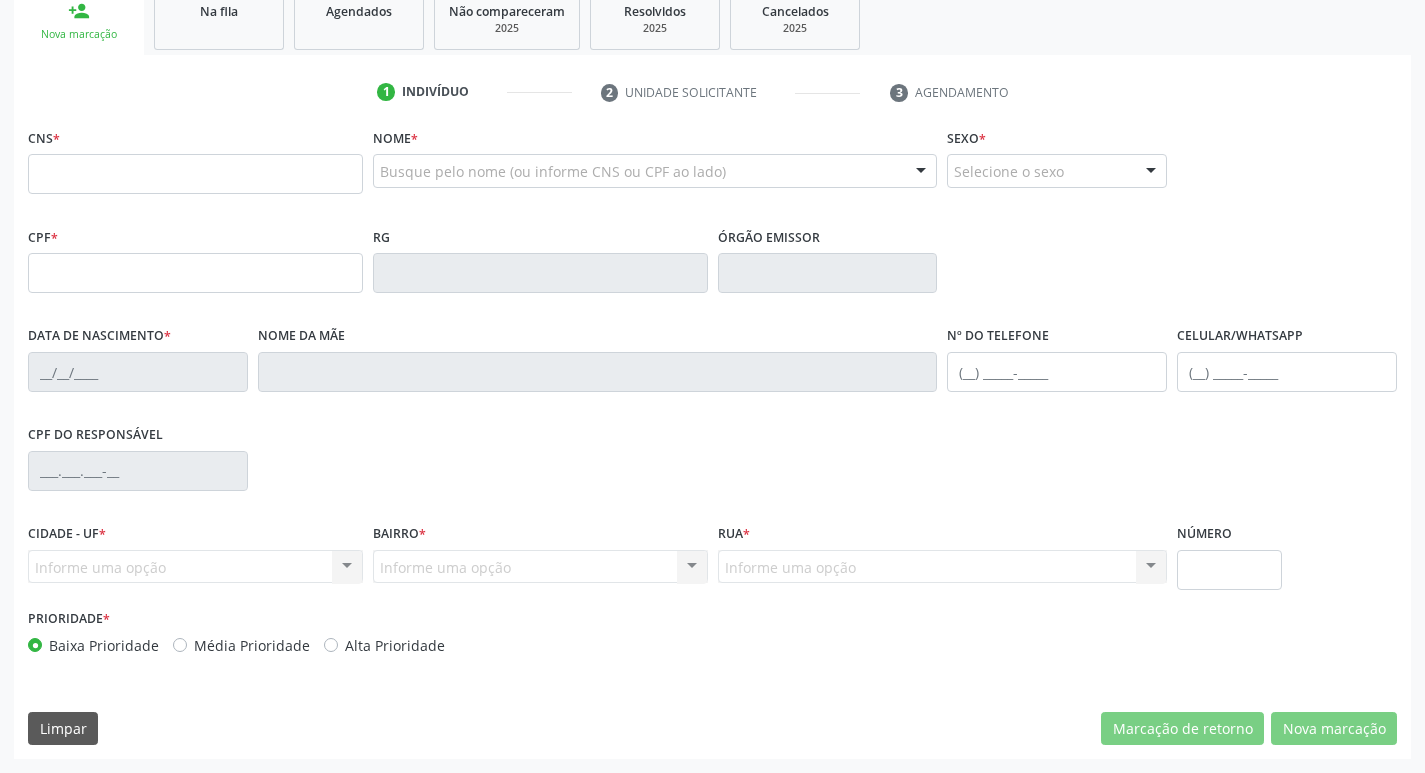 click on "Na fila" at bounding box center [219, 19] 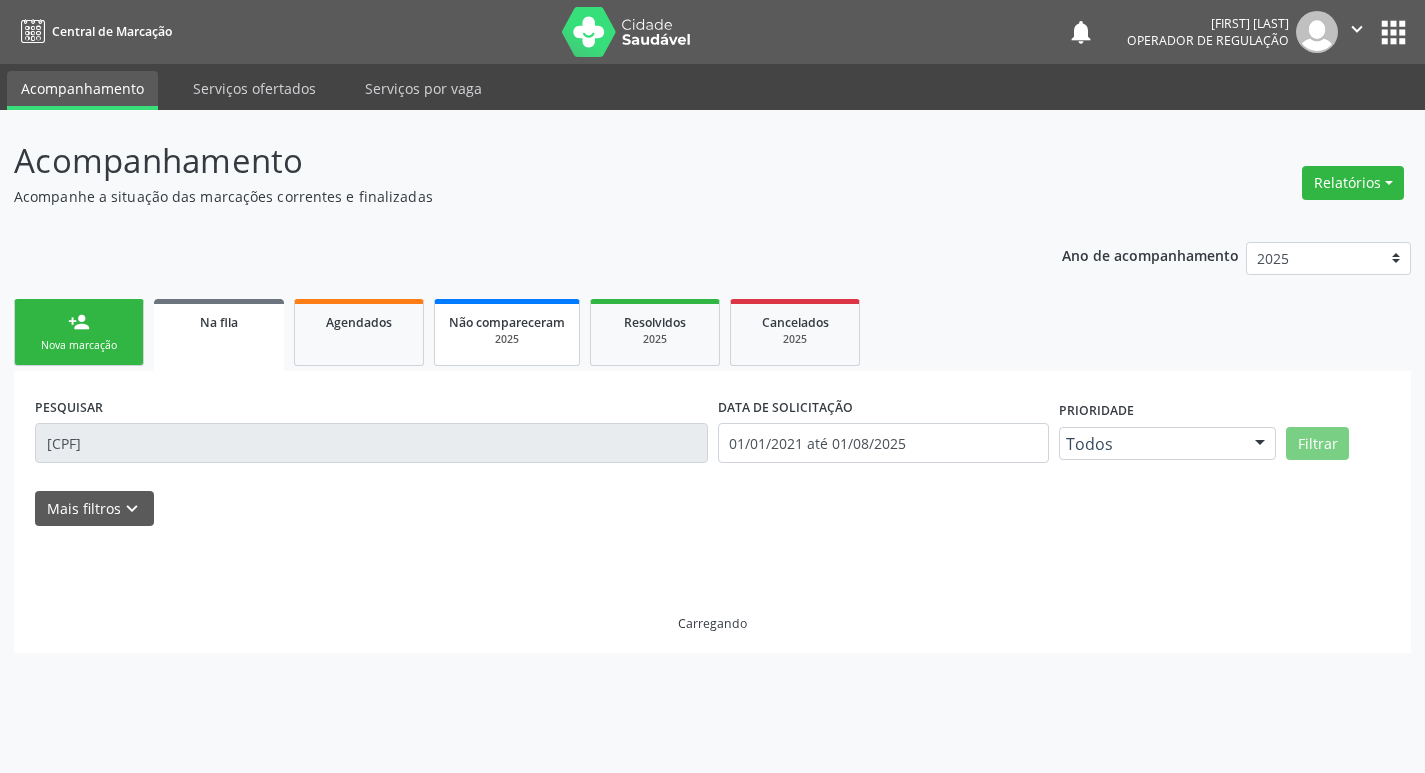 scroll, scrollTop: 0, scrollLeft: 0, axis: both 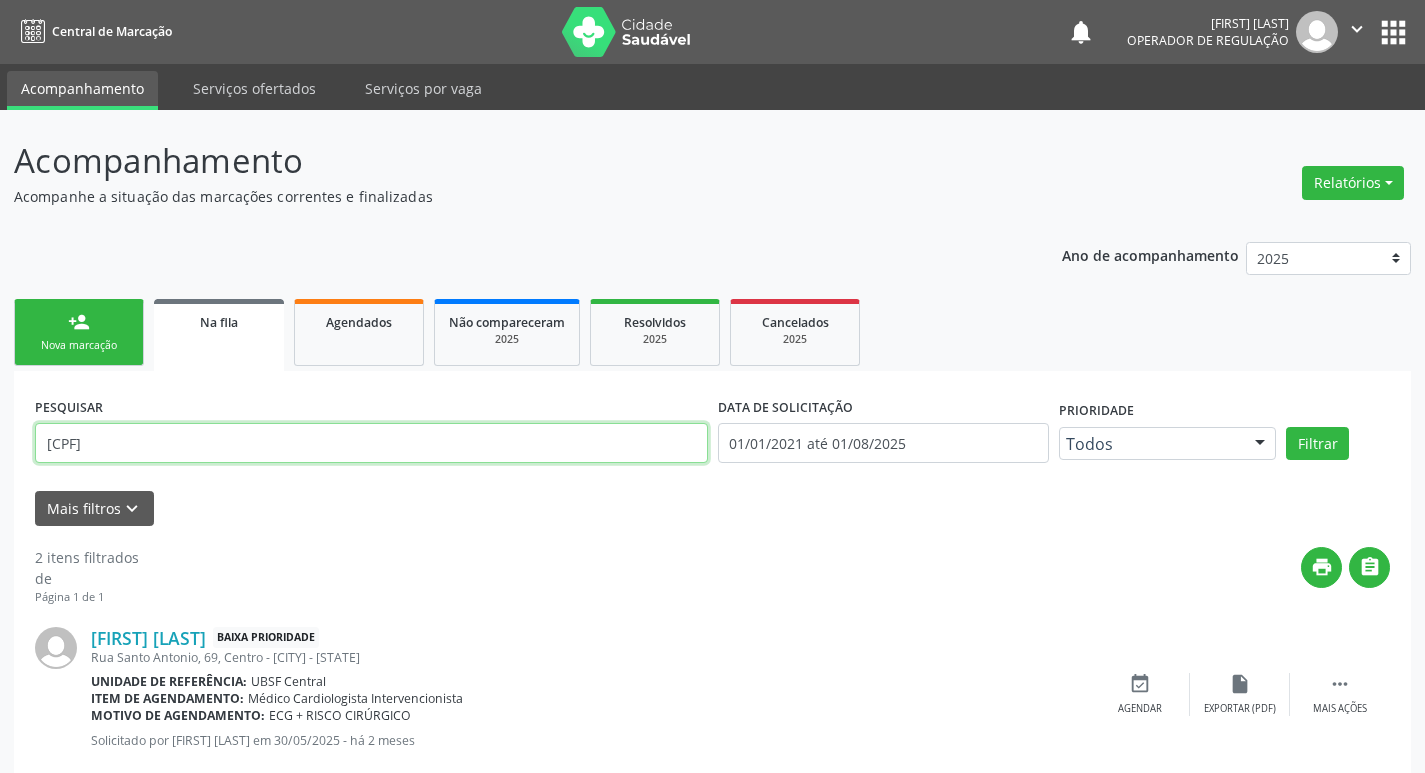 click on "708007840349226" at bounding box center (371, 443) 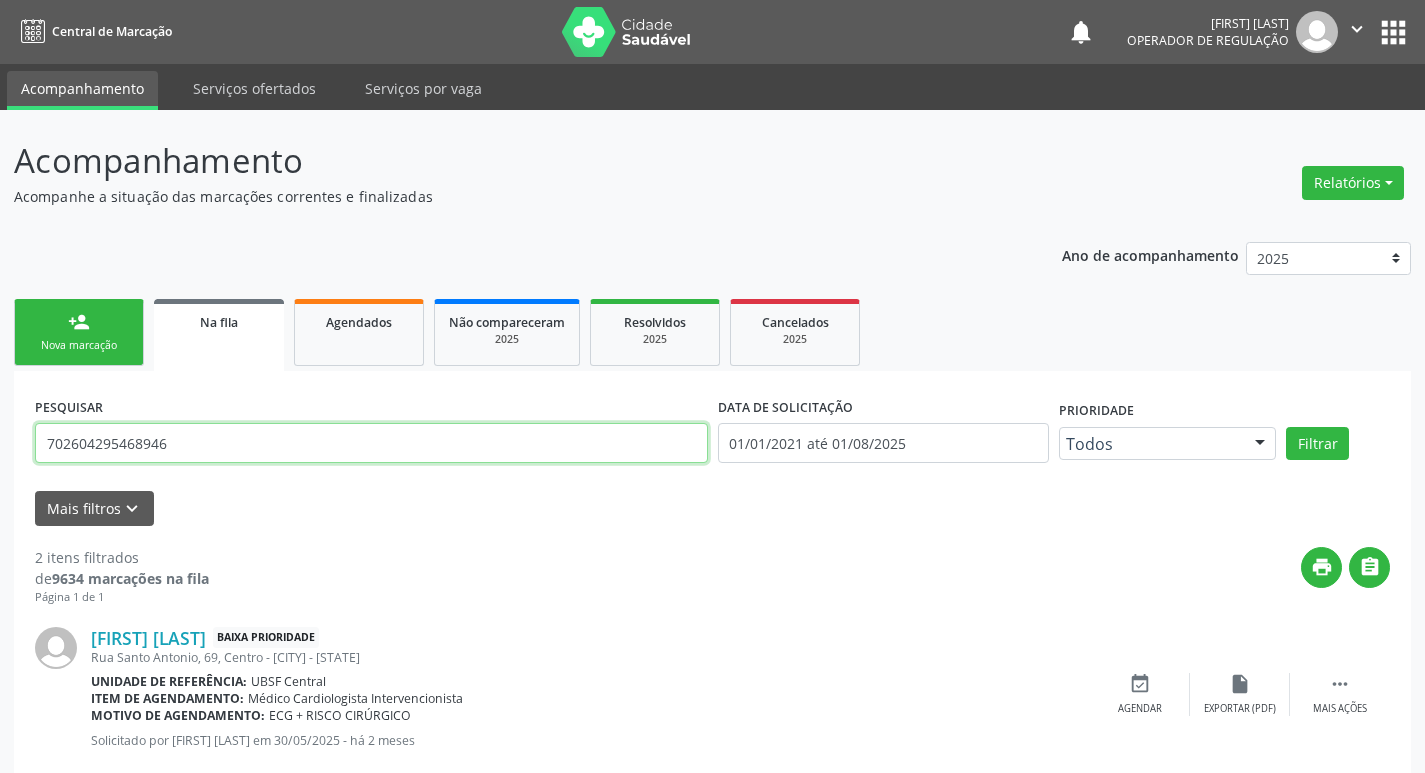 type on "702604295468946" 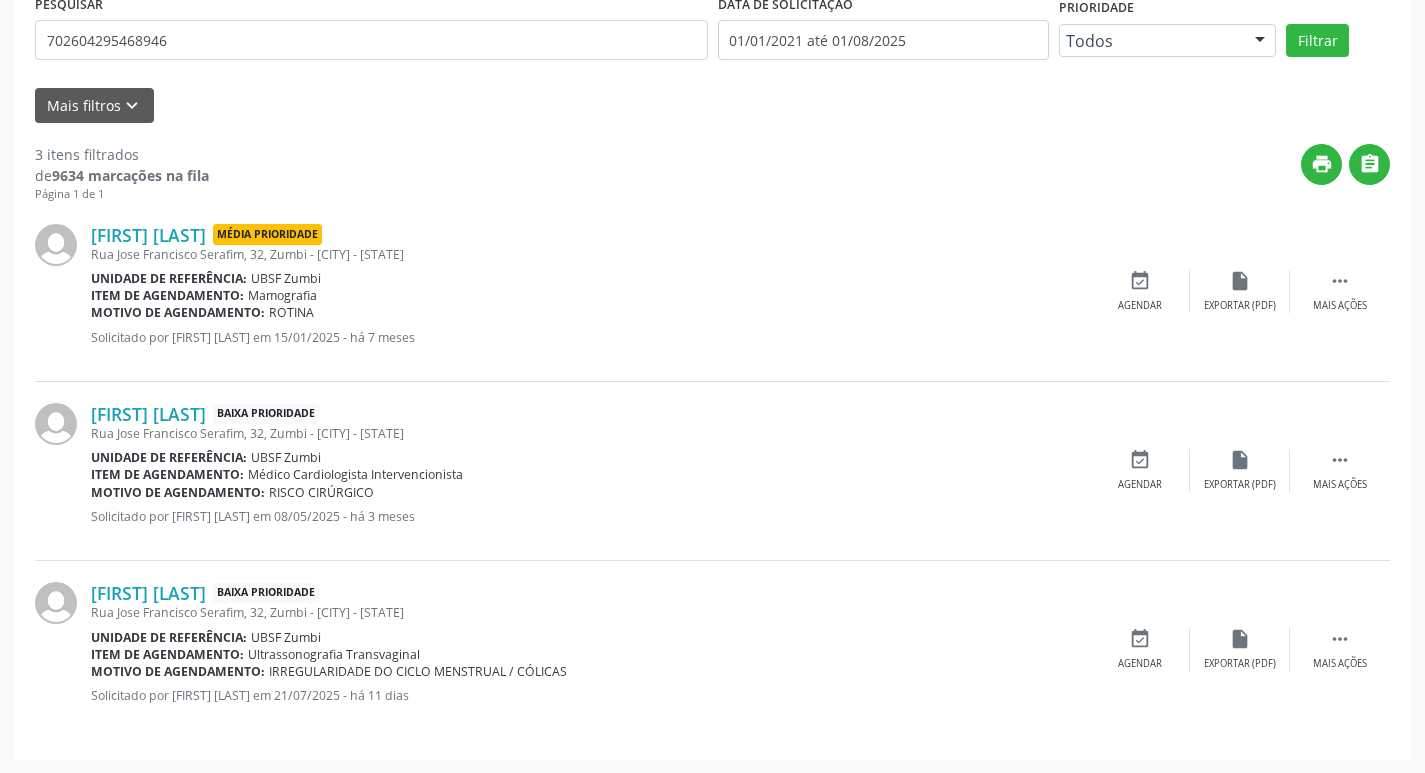 scroll, scrollTop: 404, scrollLeft: 0, axis: vertical 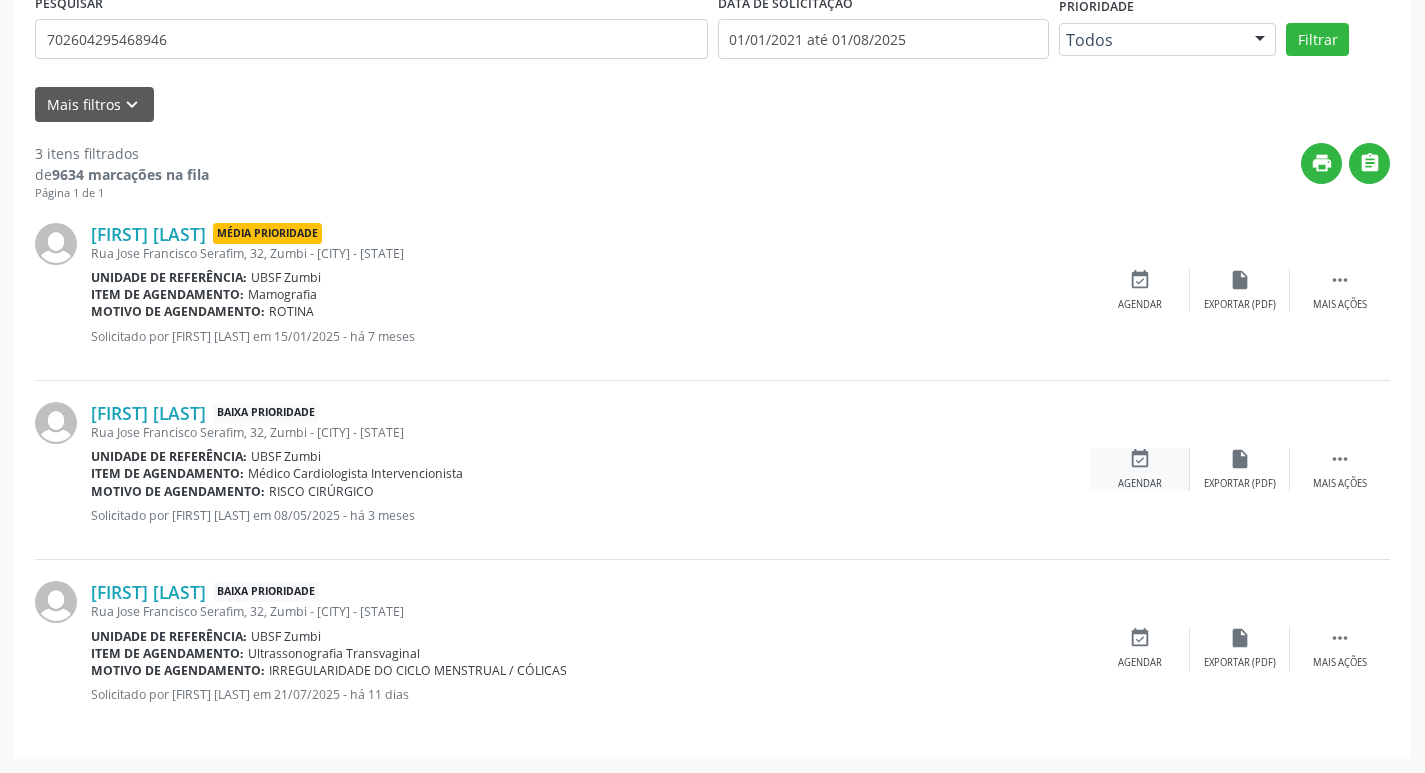 click on "event_available
Agendar" at bounding box center (1140, 469) 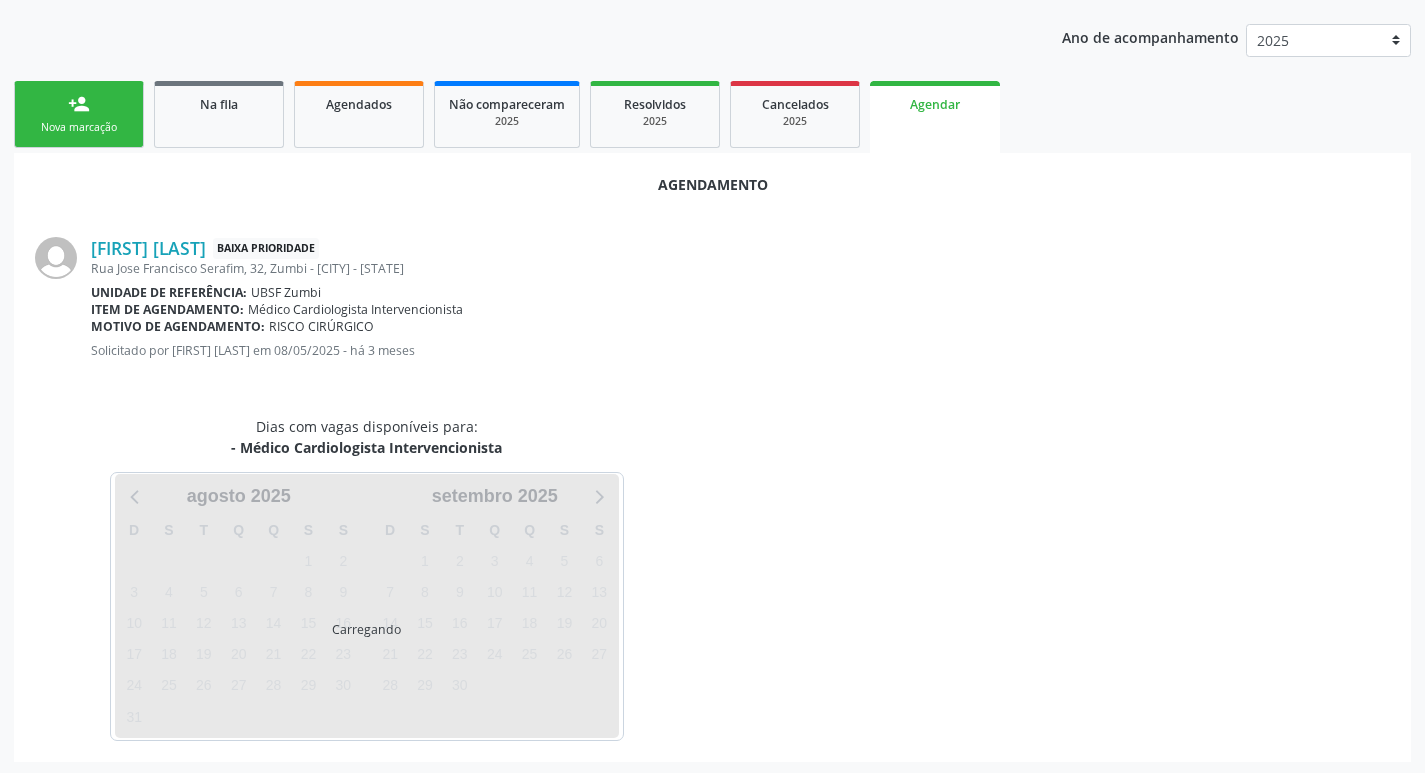 scroll, scrollTop: 221, scrollLeft: 0, axis: vertical 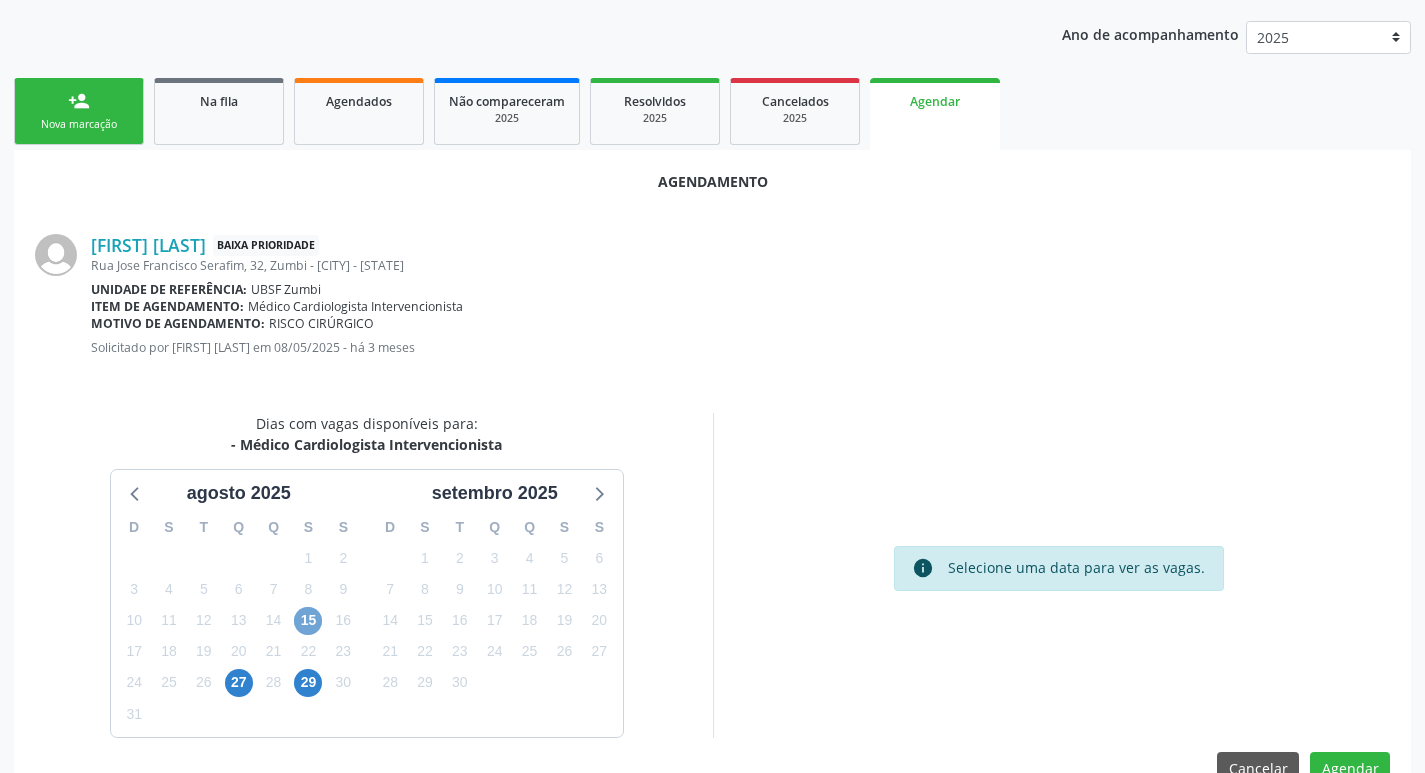 click on "15" at bounding box center (308, 621) 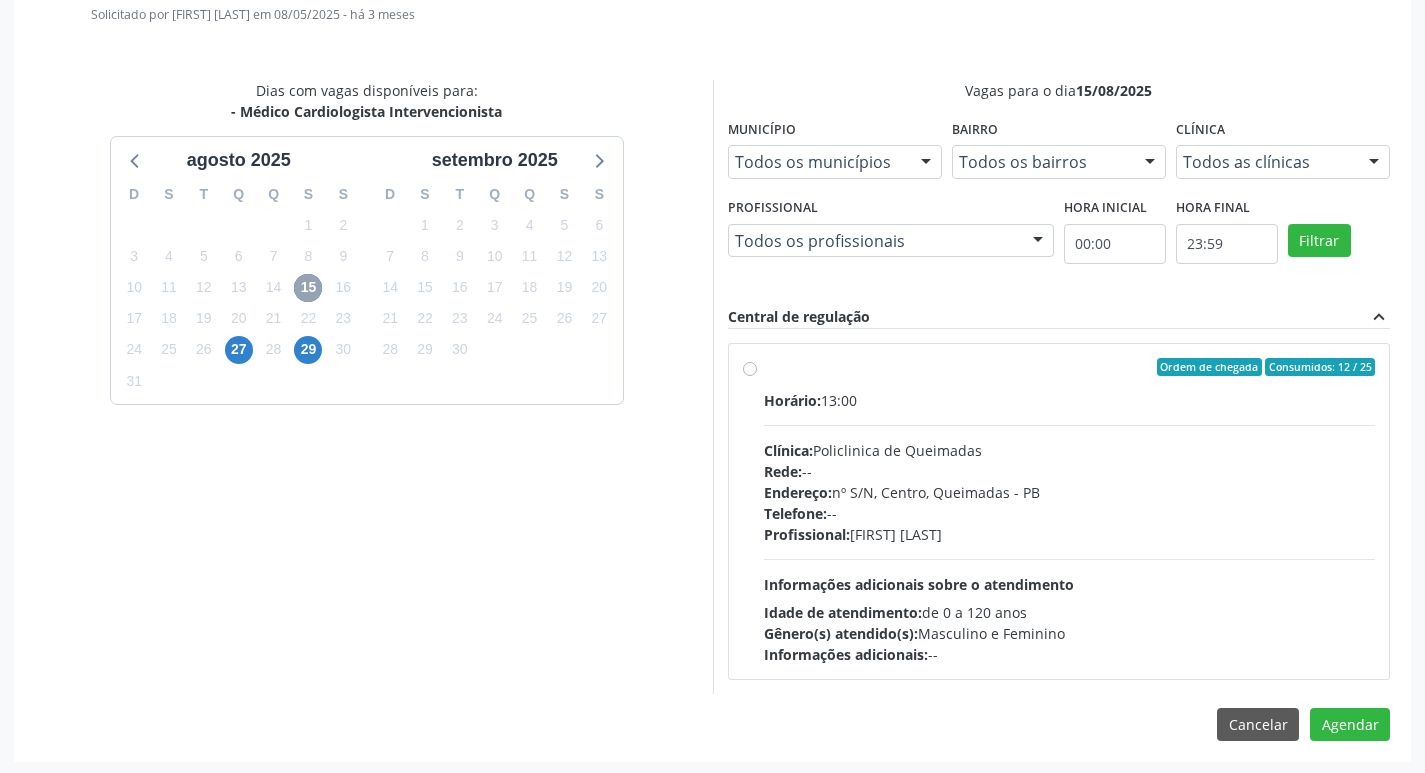scroll, scrollTop: 557, scrollLeft: 0, axis: vertical 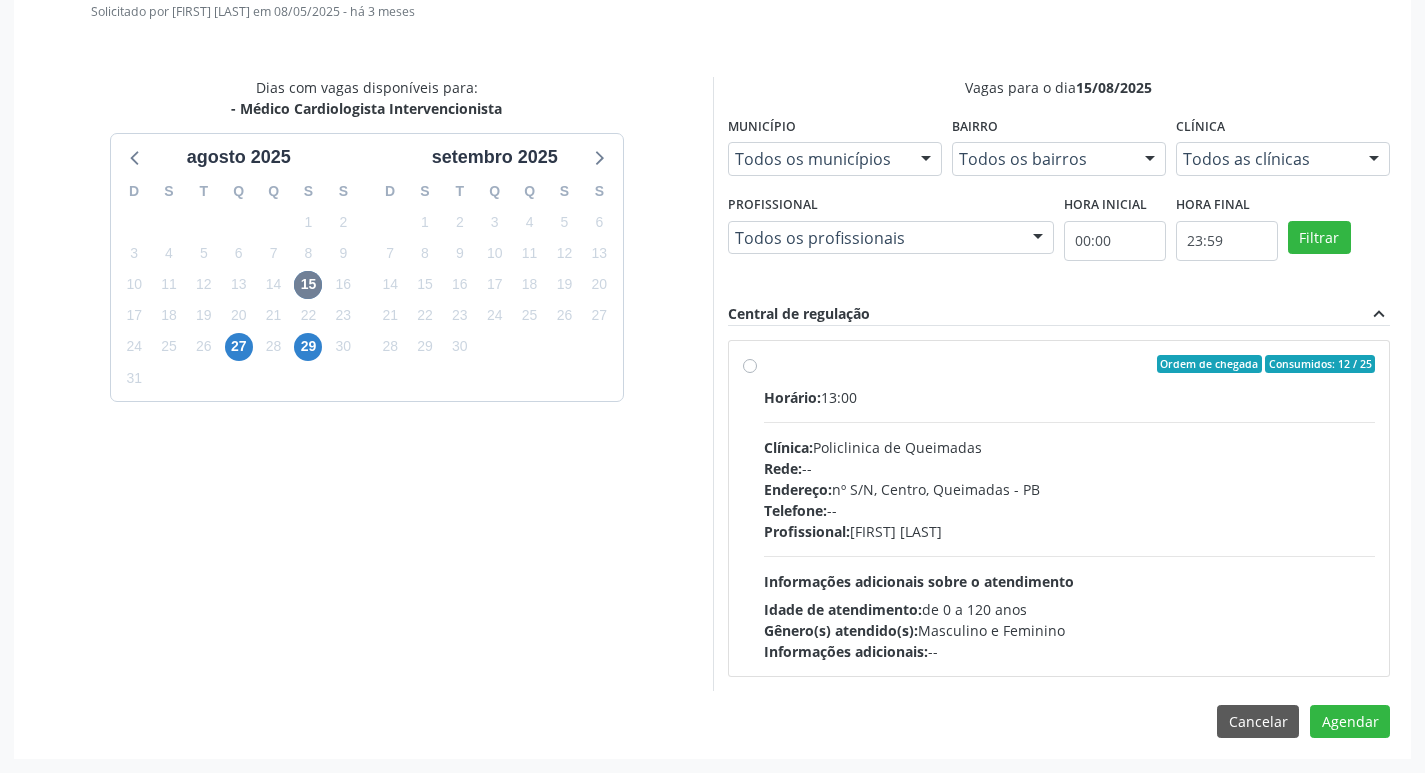 click on "Idade de atendimento:
de 0 a 120 anos" at bounding box center (1070, 609) 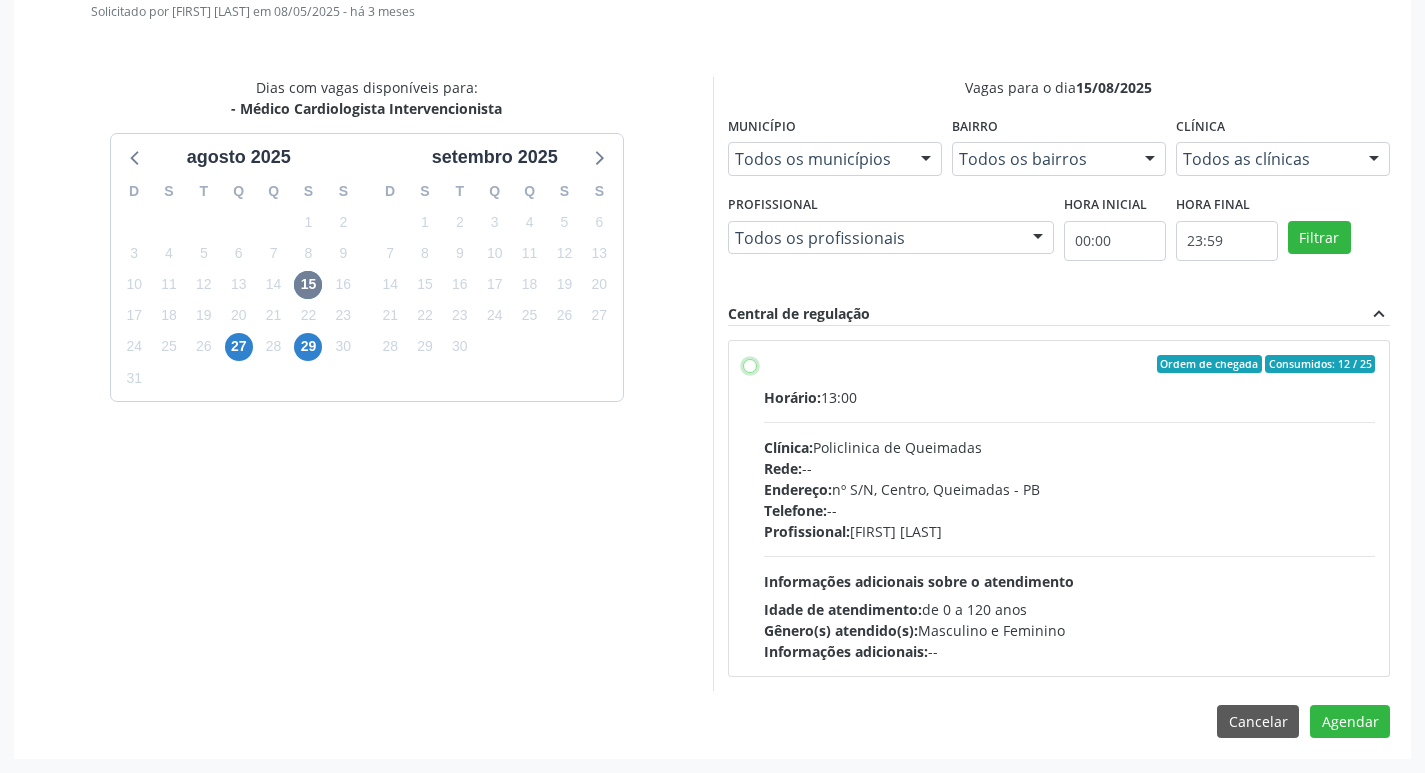 click on "Ordem de chegada
Consumidos: 12 / 25
Horário:   13:00
Clínica:  Policlinica de Queimadas
Rede:
--
Endereço:   nº S/N, Centro, Queimadas - PB
Telefone:   --
Profissional:
Filipe Rodrigues Pinto
Informações adicionais sobre o atendimento
Idade de atendimento:
de 0 a 120 anos
Gênero(s) atendido(s):
Masculino e Feminino
Informações adicionais:
--" at bounding box center [750, 364] 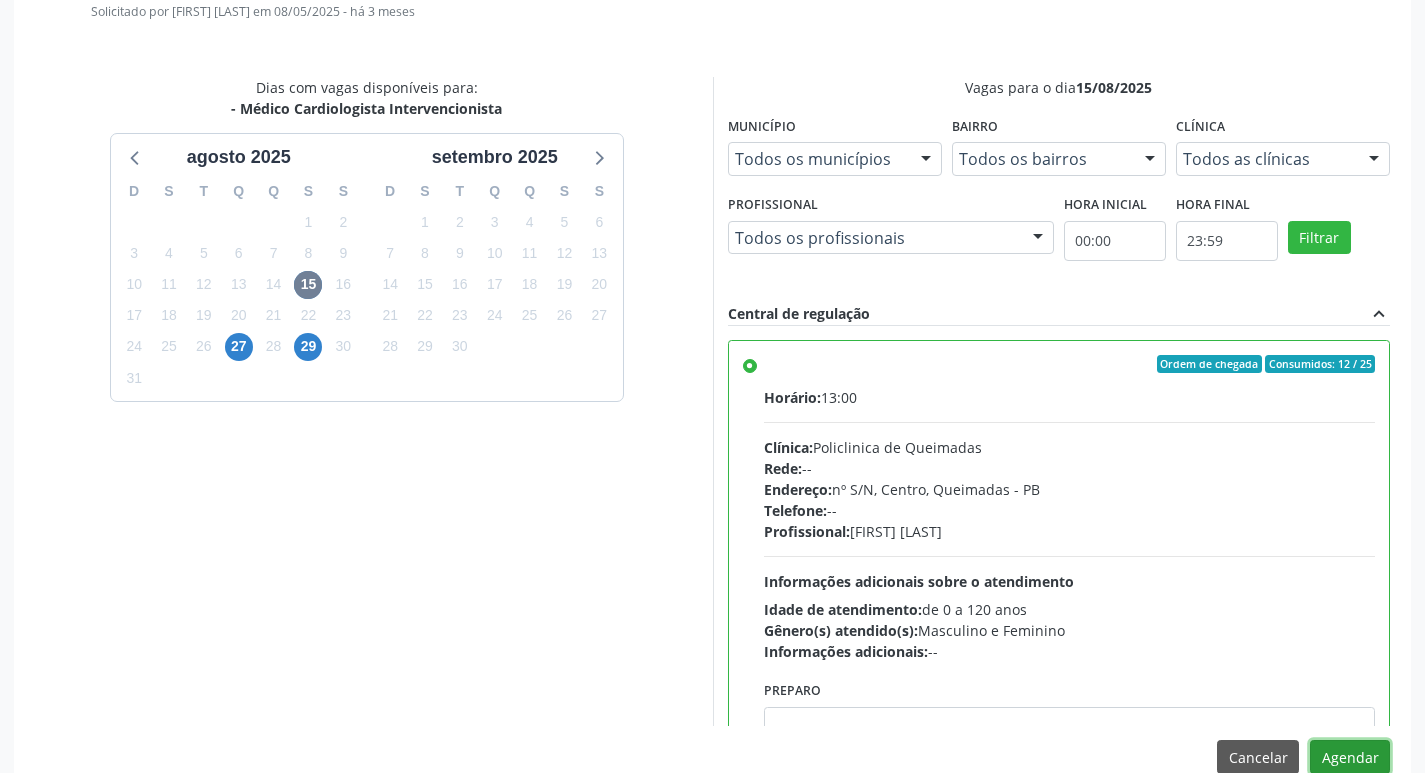 click on "Agendar" at bounding box center [1350, 757] 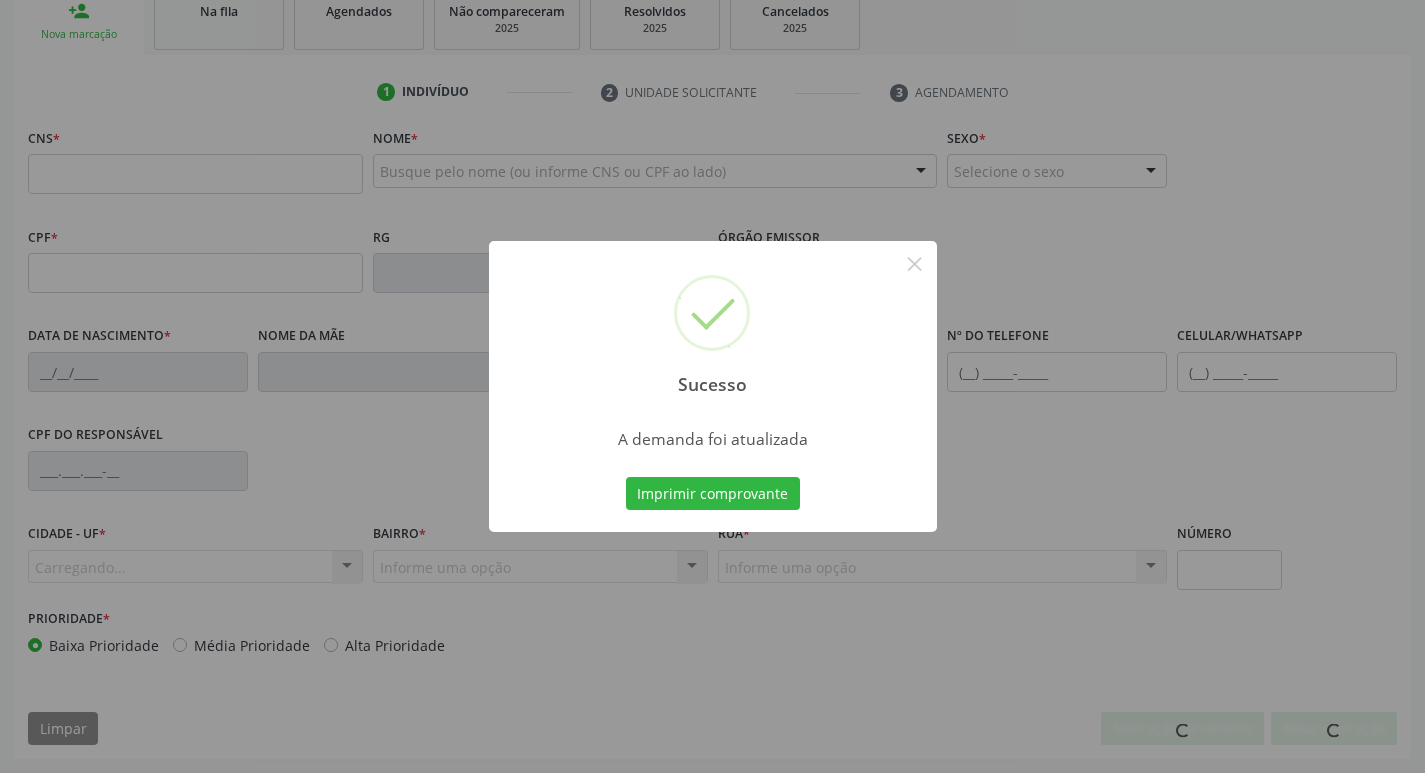 scroll, scrollTop: 311, scrollLeft: 0, axis: vertical 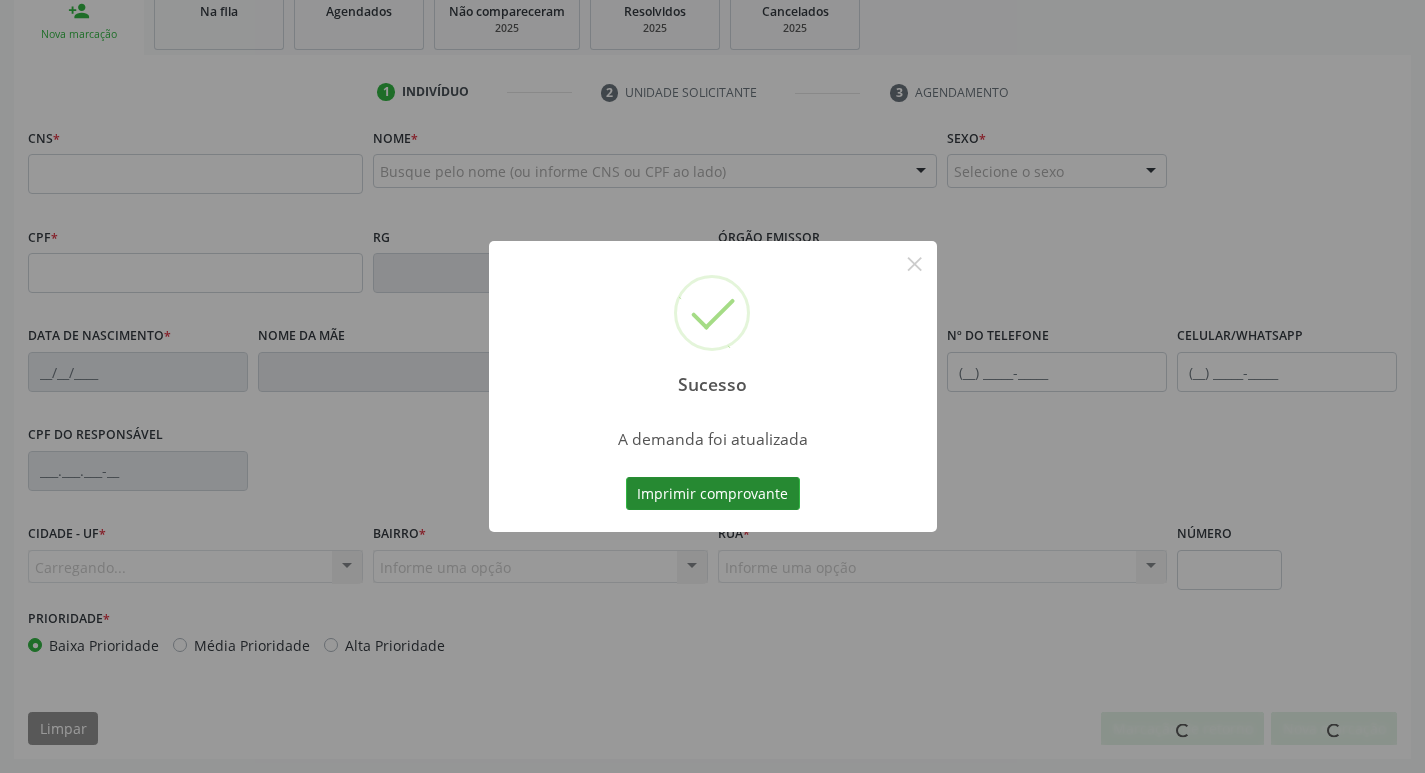 click on "Imprimir comprovante" at bounding box center [713, 494] 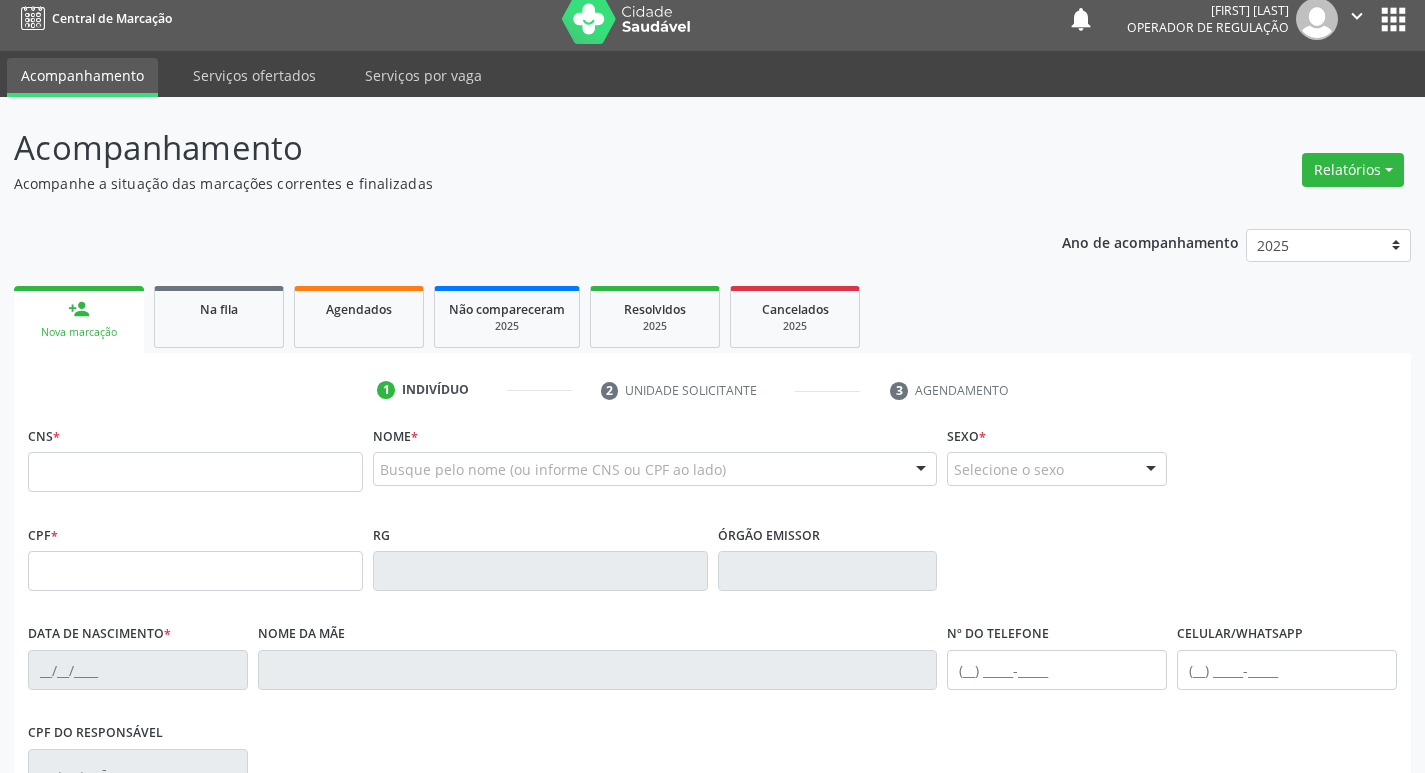scroll, scrollTop: 11, scrollLeft: 0, axis: vertical 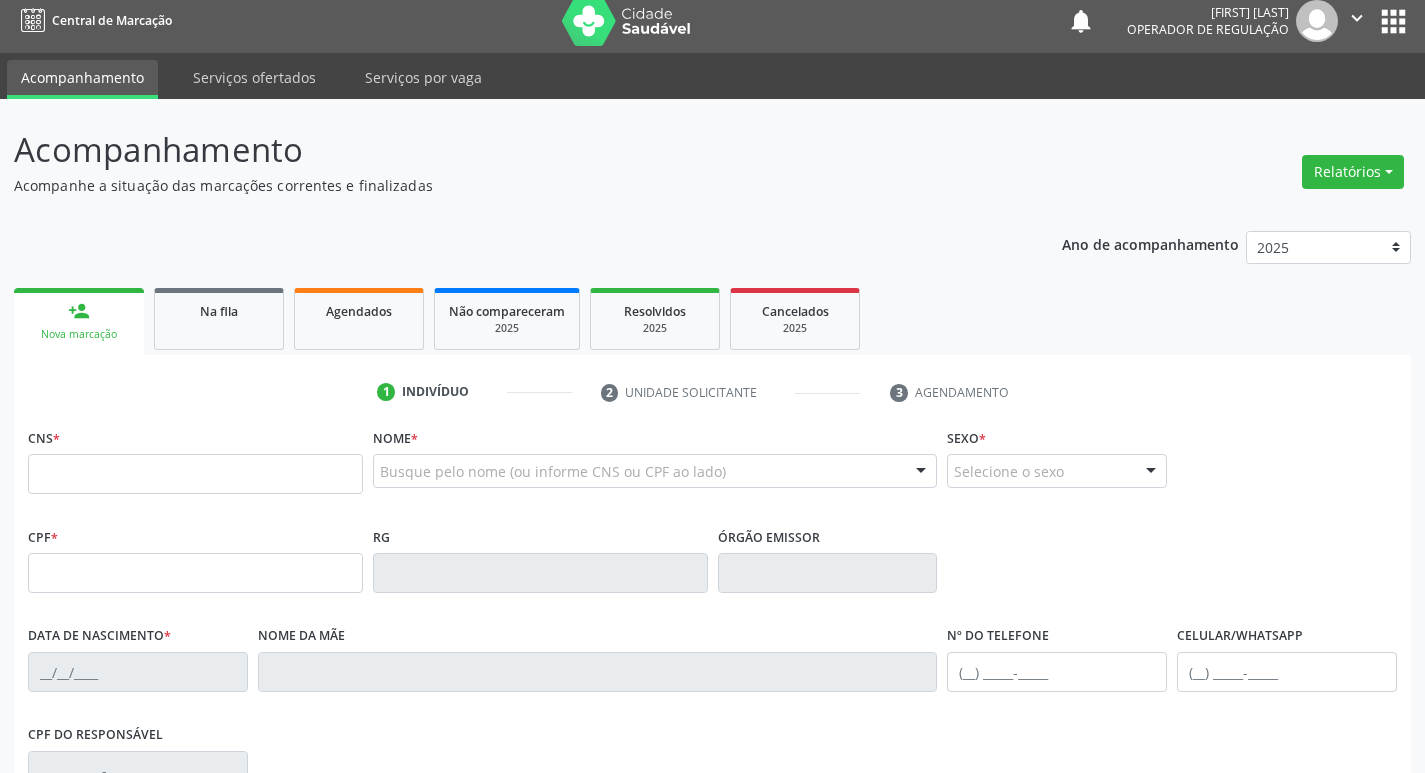 click on "apps" at bounding box center [1393, 21] 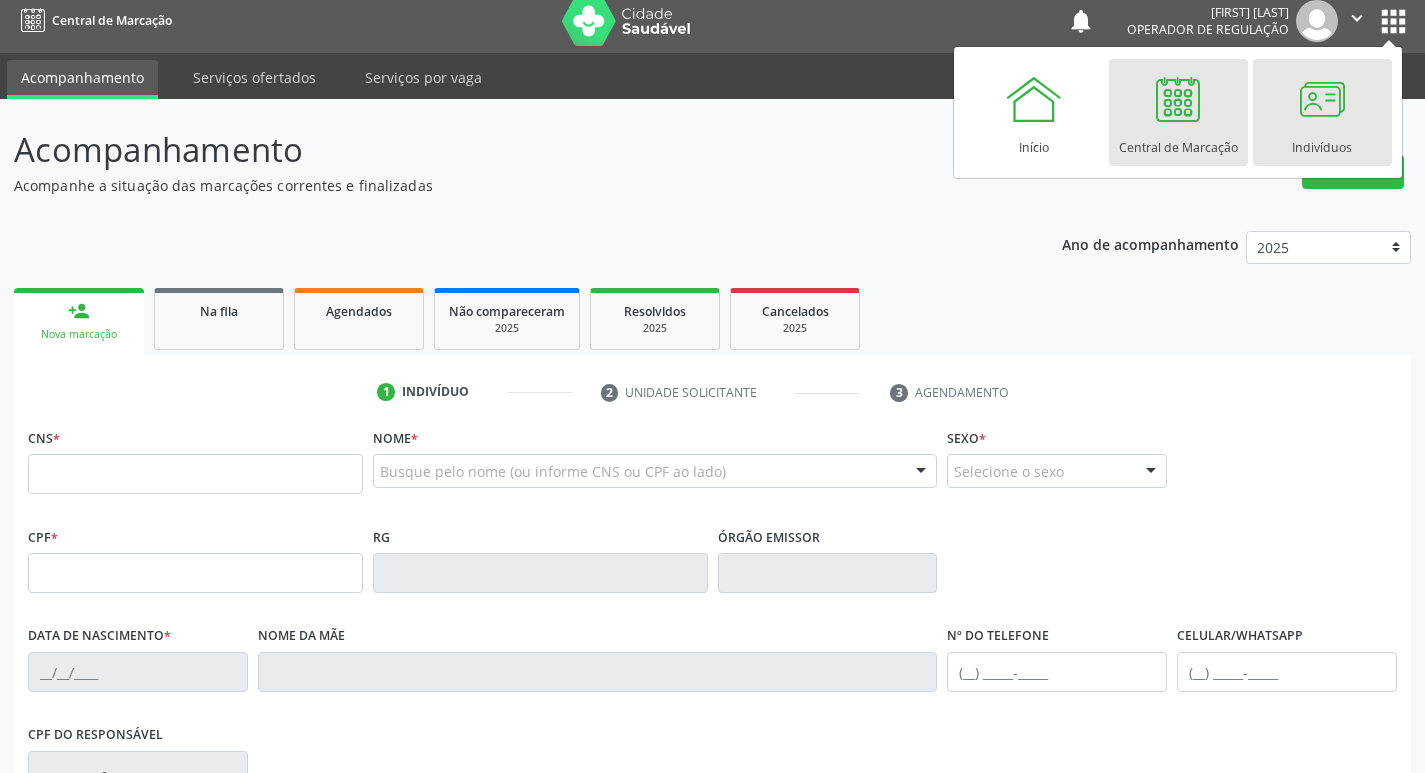 click at bounding box center (1322, 99) 